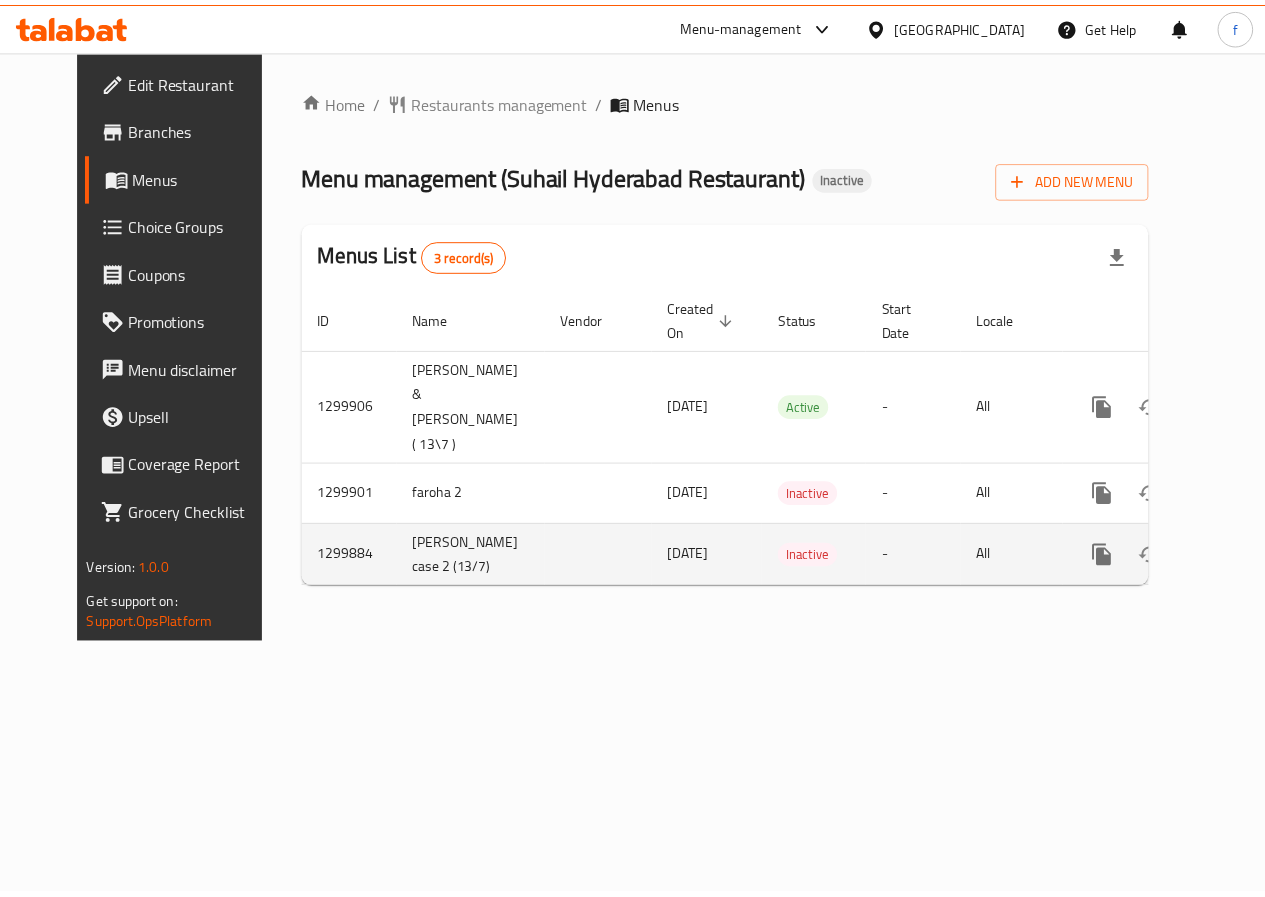 scroll, scrollTop: 0, scrollLeft: 0, axis: both 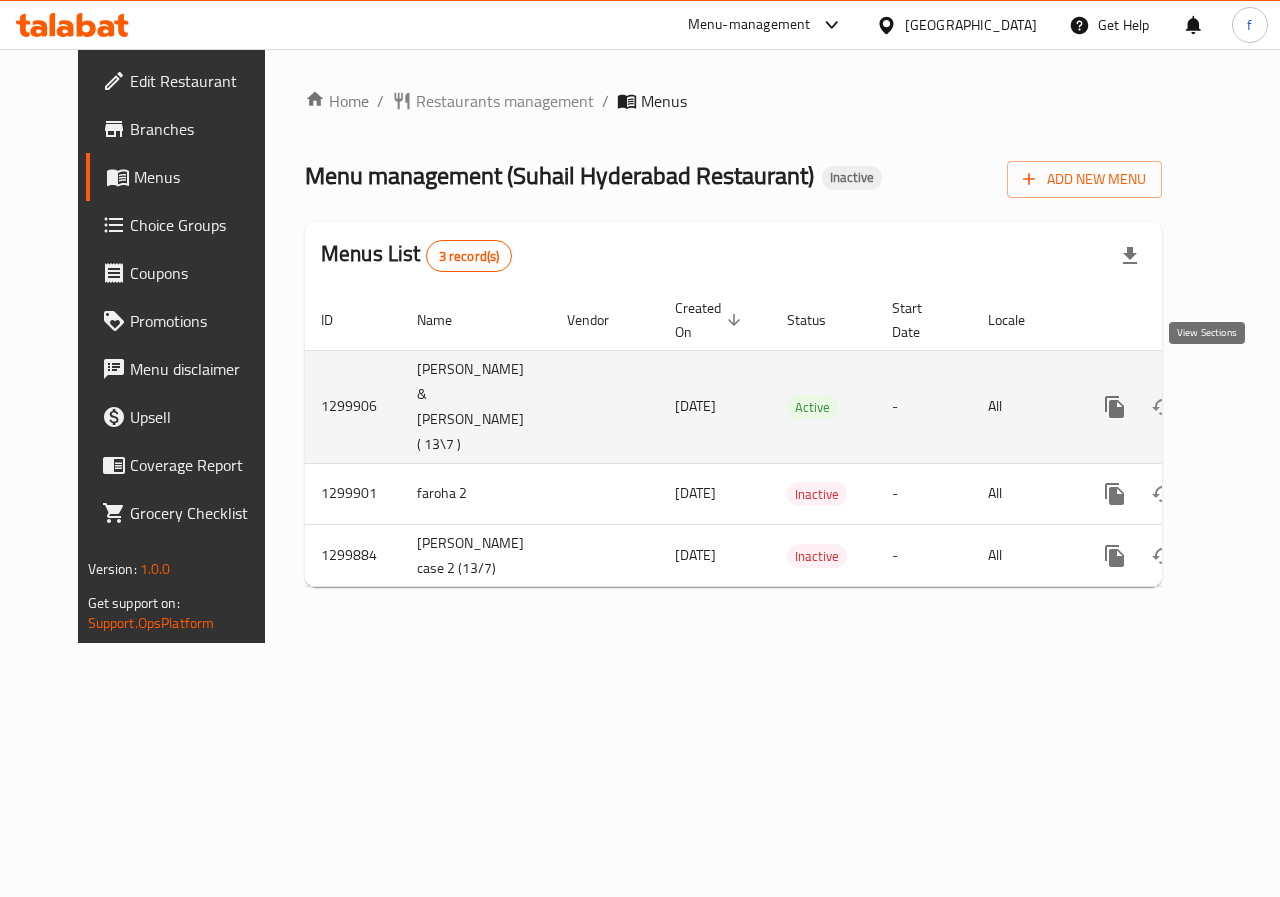 click 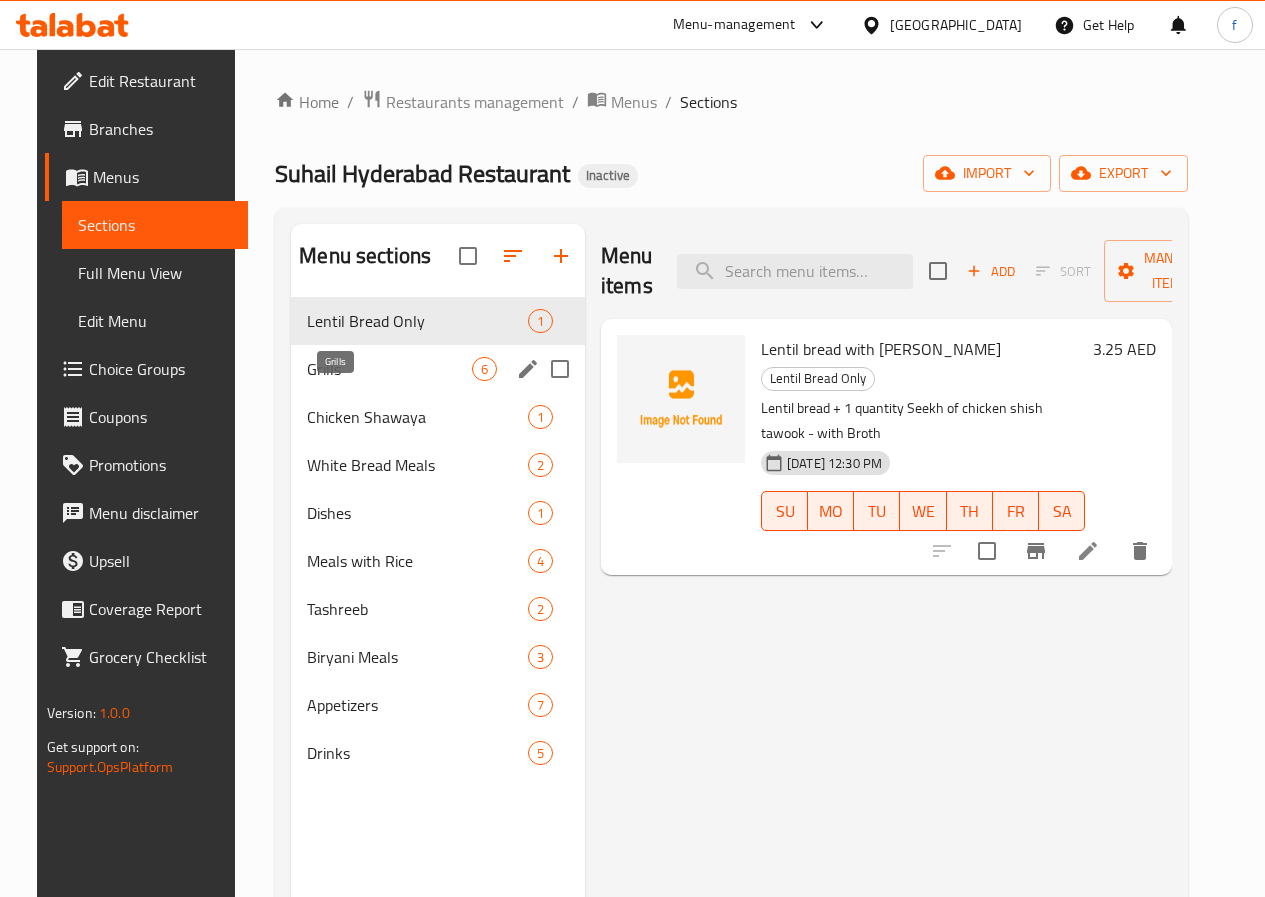 click on "Grills" at bounding box center (389, 369) 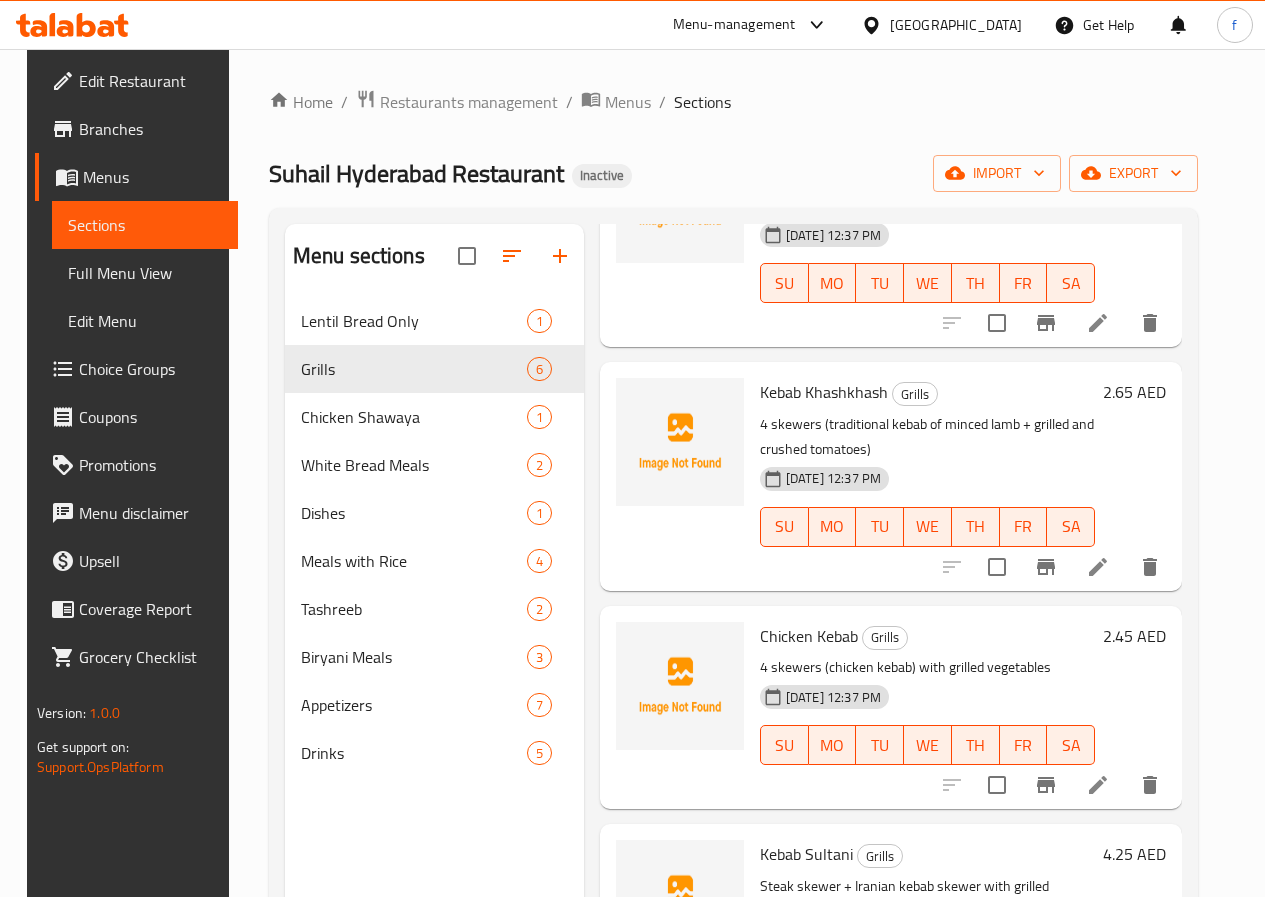 scroll, scrollTop: 0, scrollLeft: 0, axis: both 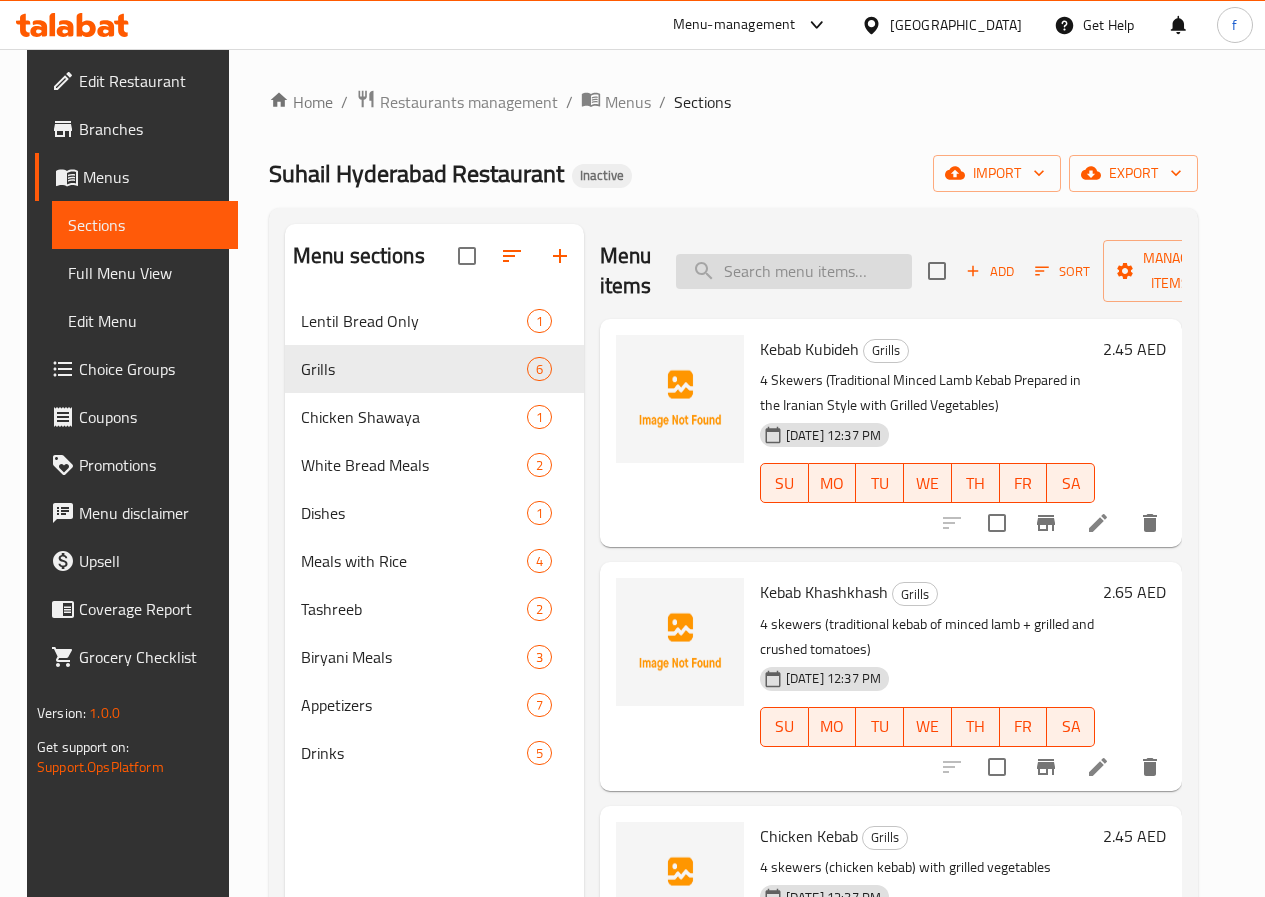 click at bounding box center (794, 271) 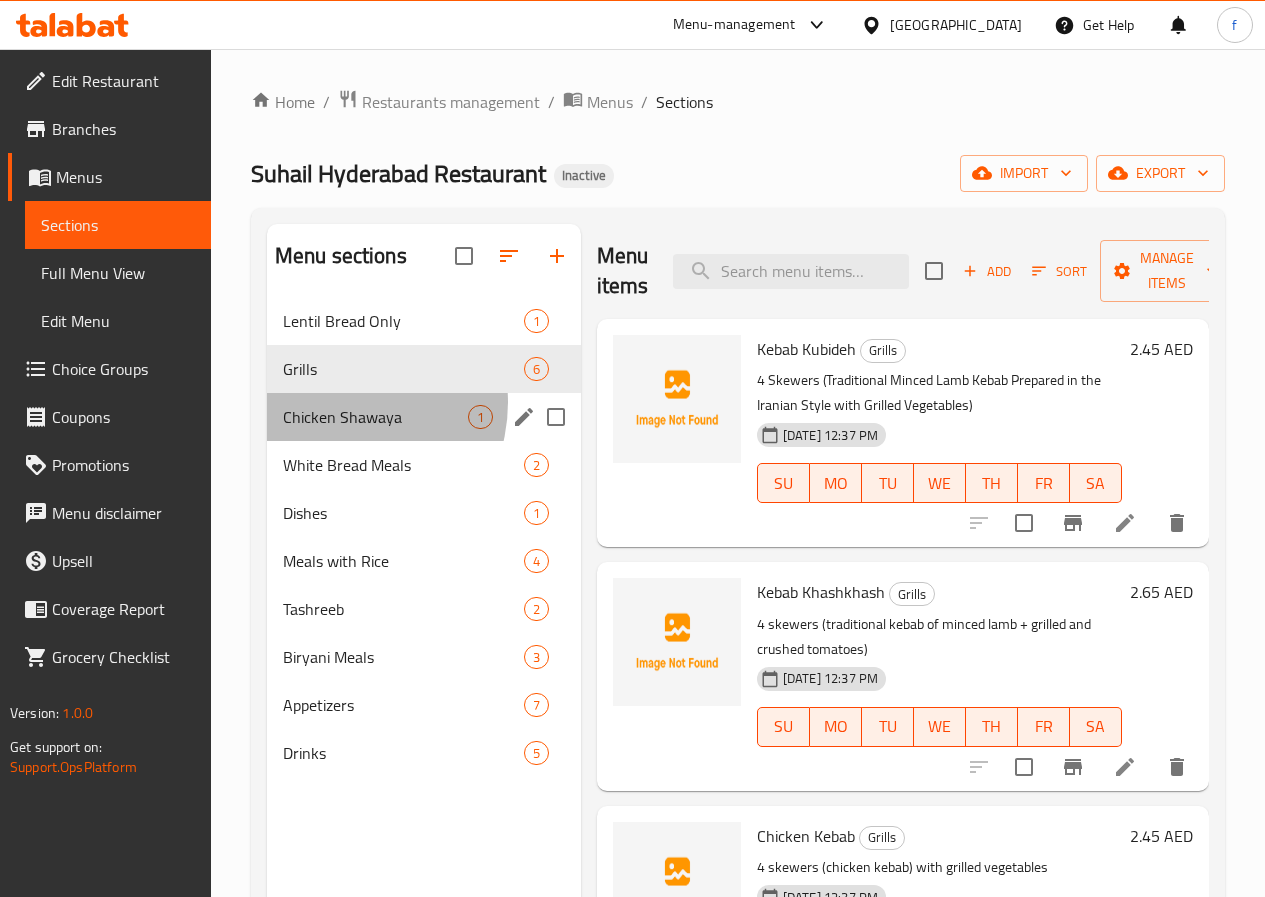 click on "Chicken Shawaya 1" at bounding box center (424, 417) 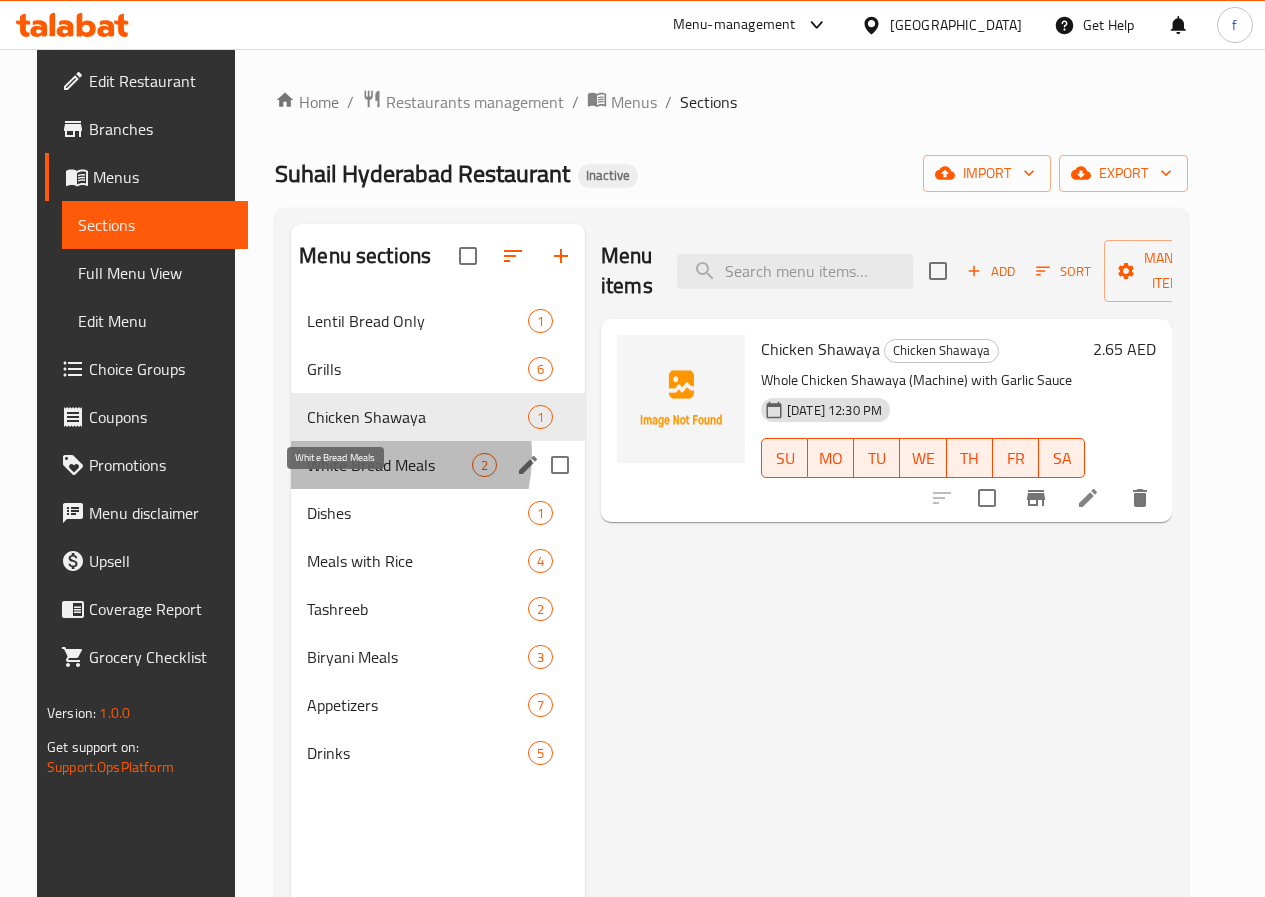 click on "White Bread Meals" at bounding box center (389, 465) 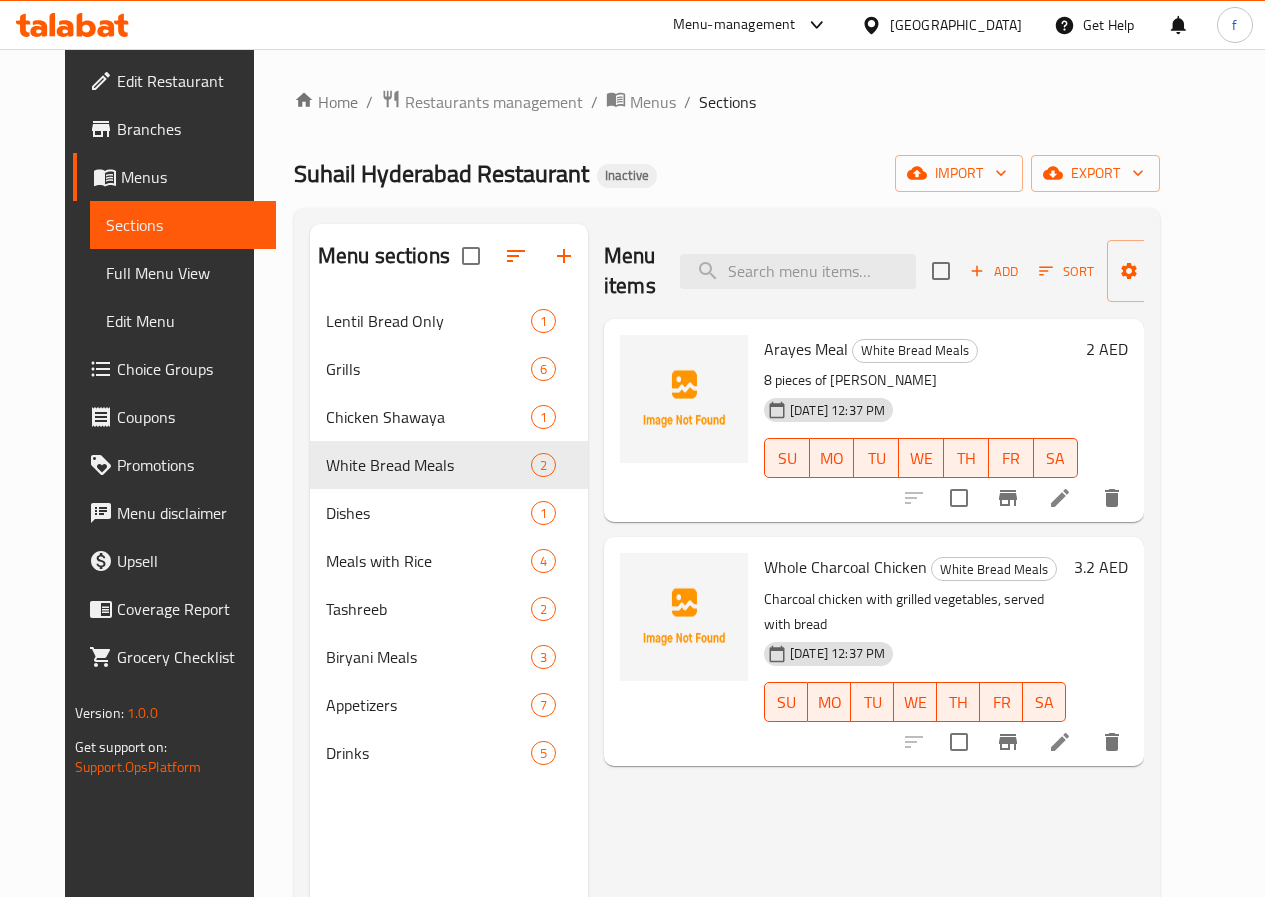 click on "Edit Menu" at bounding box center [183, 321] 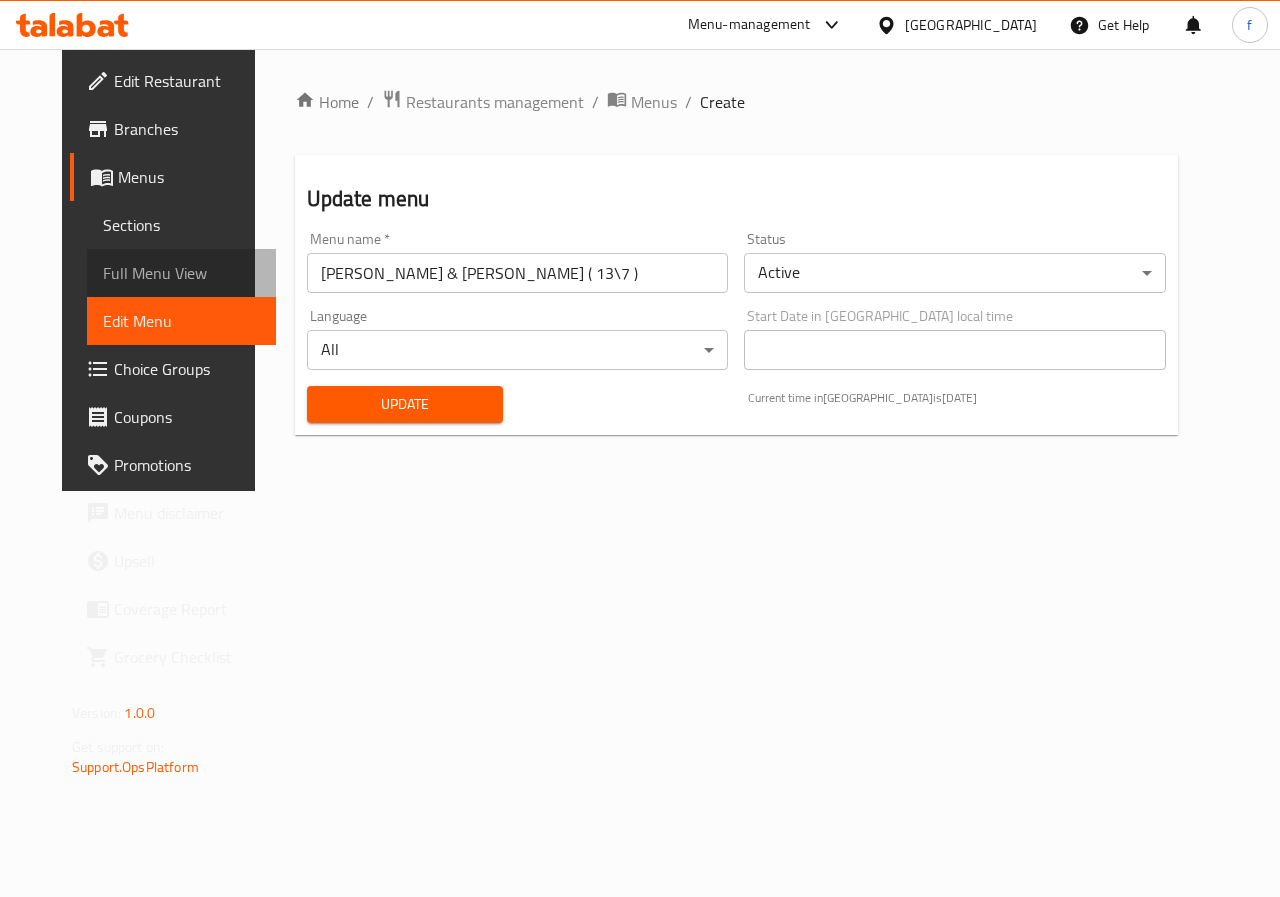 click on "Full Menu View" at bounding box center (181, 273) 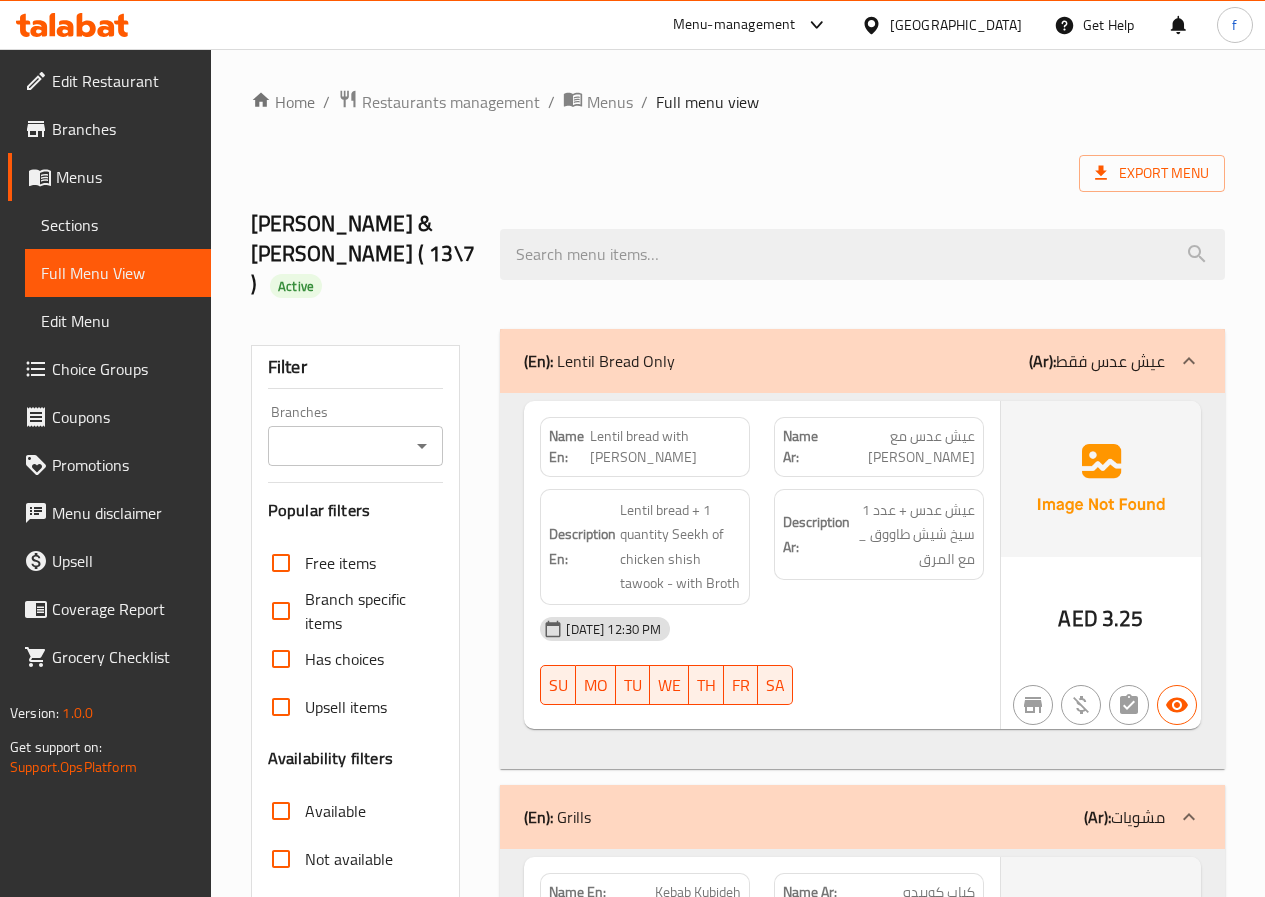 click on "Lentil bread with Shish Tawook" at bounding box center (665, 447) 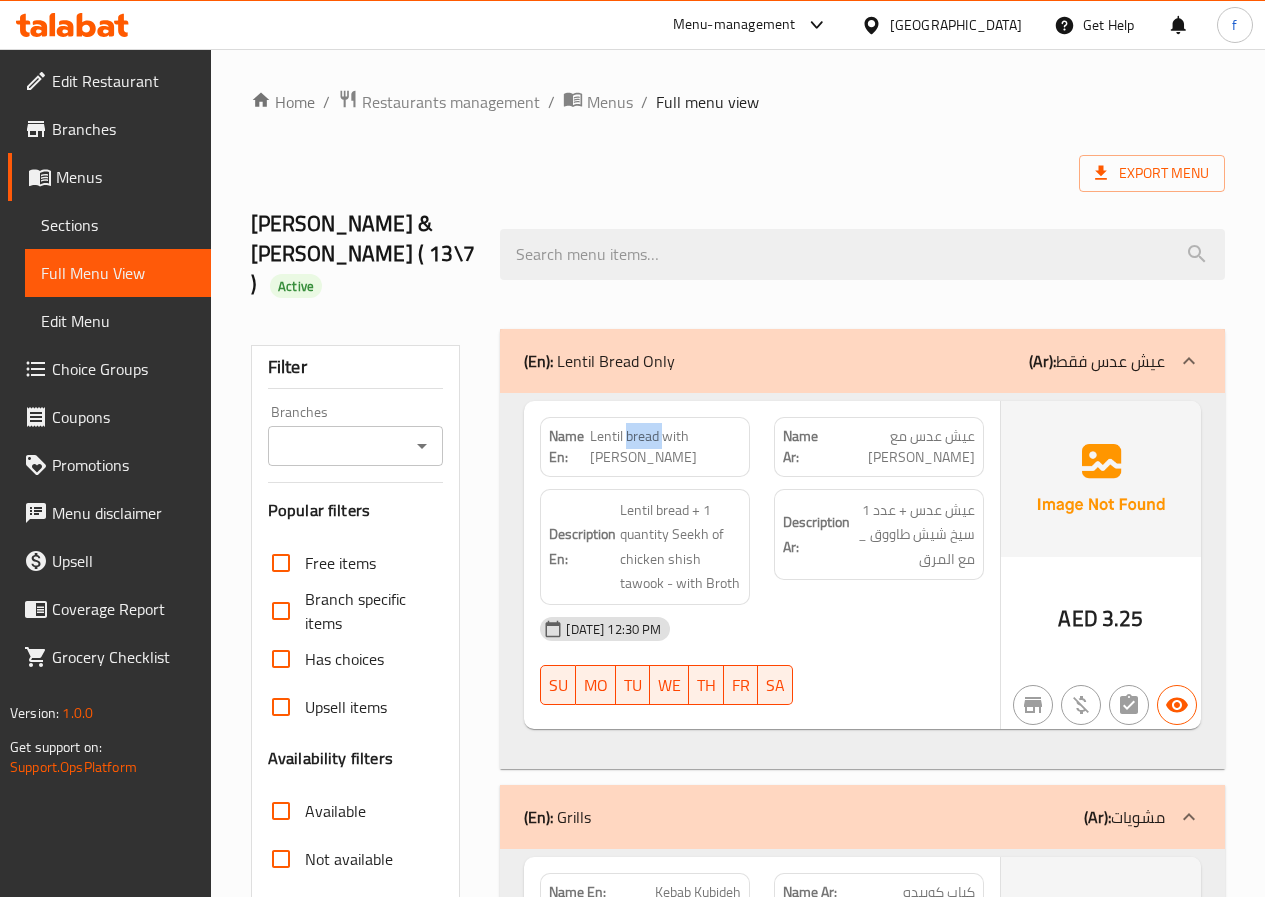 click on "Lentil bread with Shish Tawook" at bounding box center [665, 447] 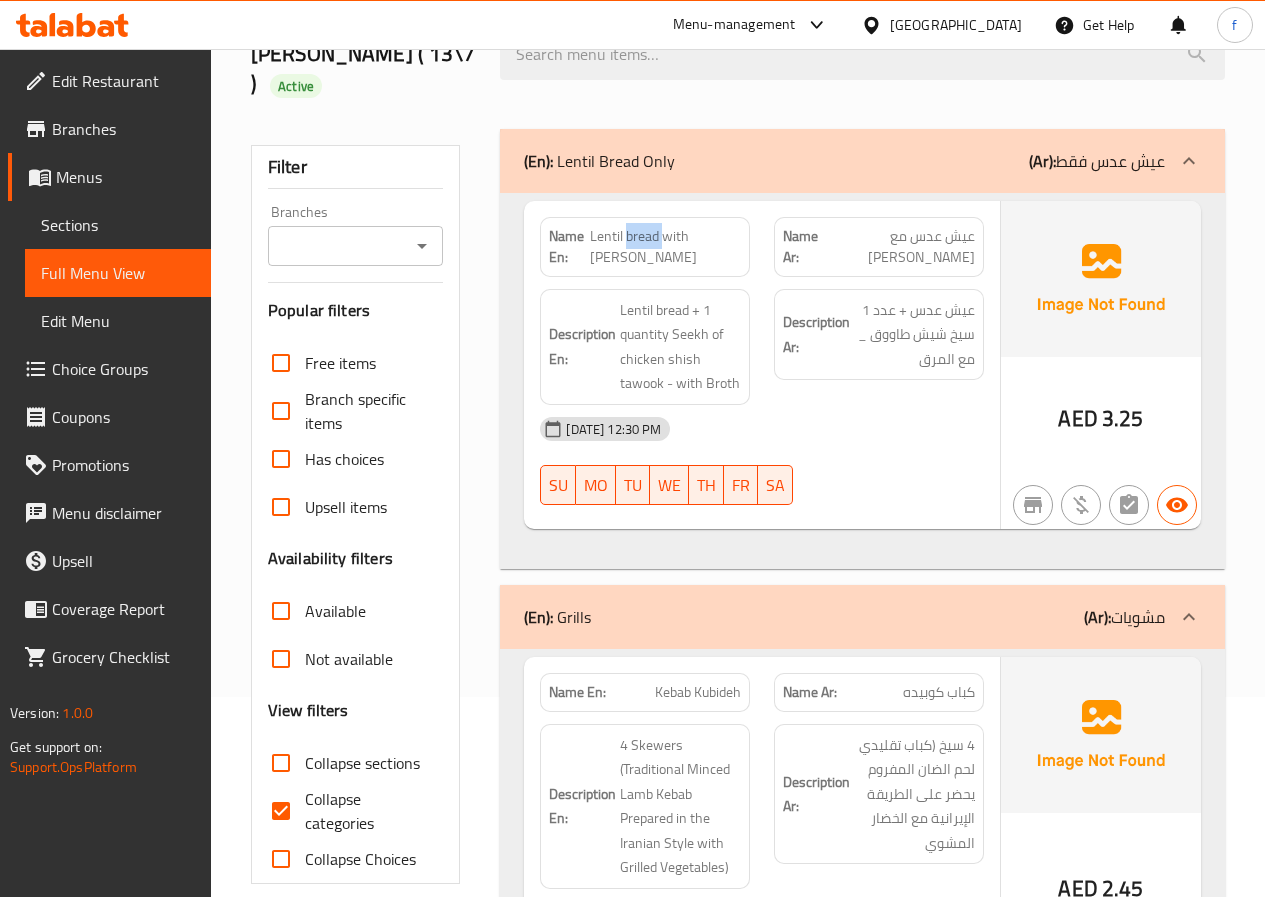 scroll, scrollTop: 300, scrollLeft: 0, axis: vertical 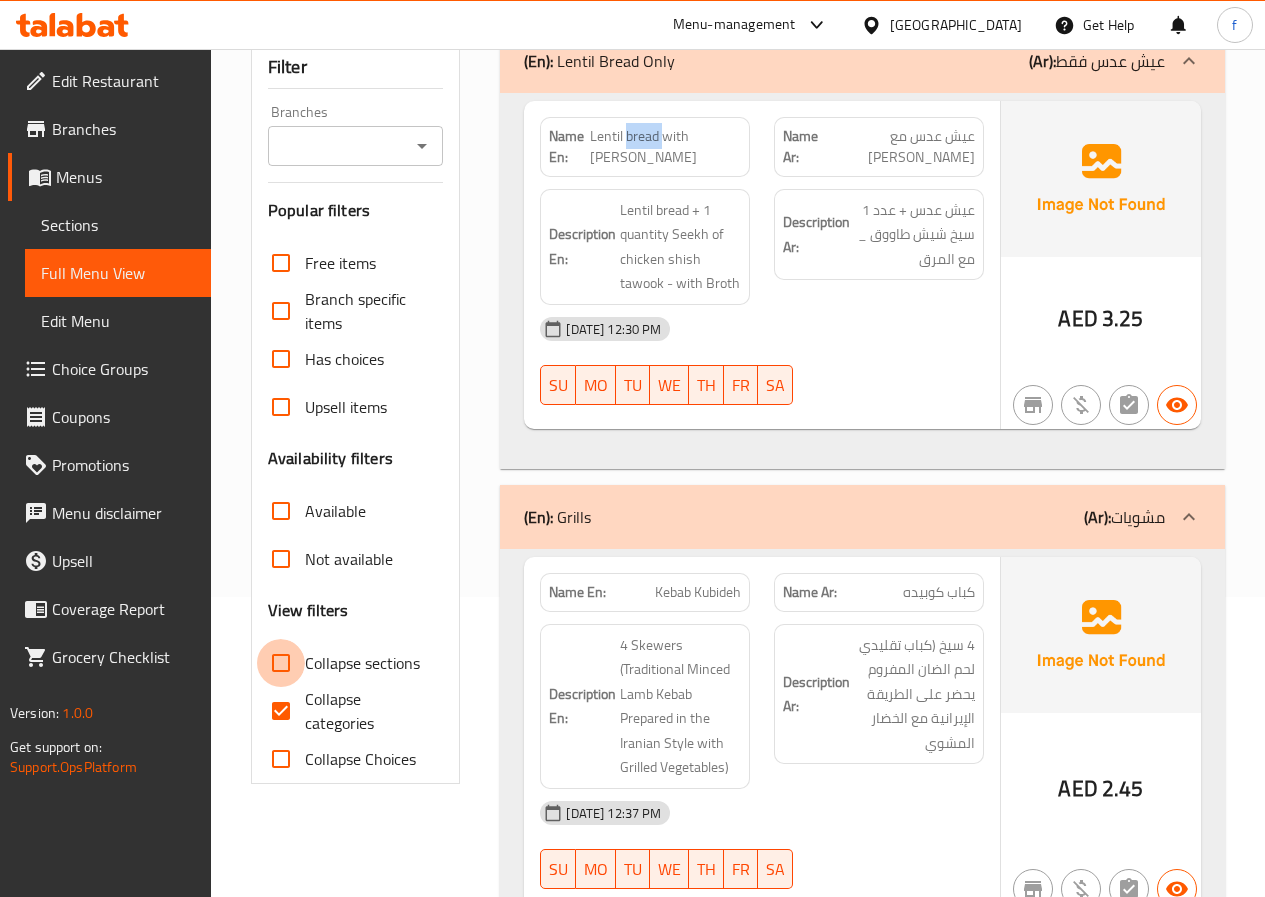 click on "Collapse sections" at bounding box center [281, 663] 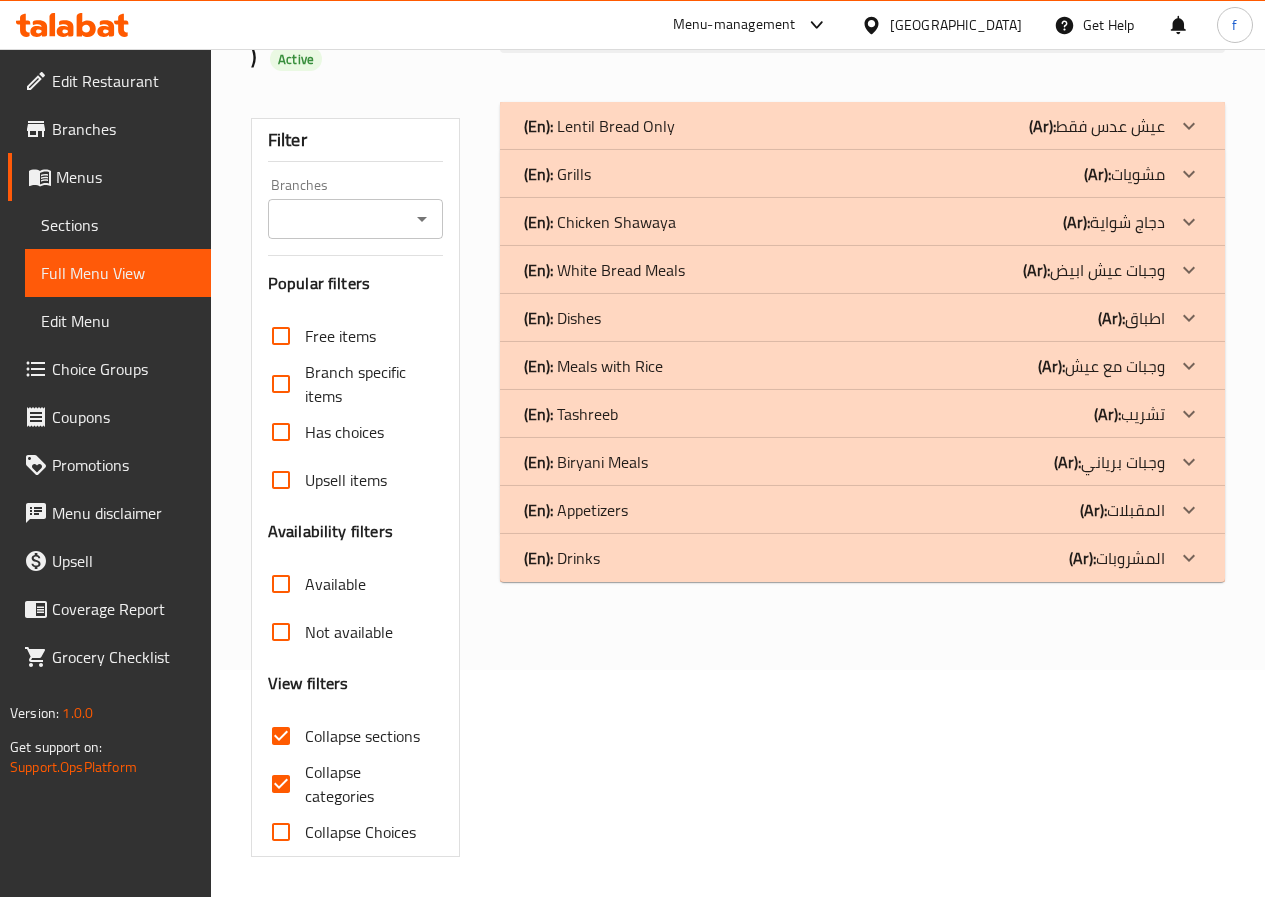 scroll, scrollTop: 197, scrollLeft: 0, axis: vertical 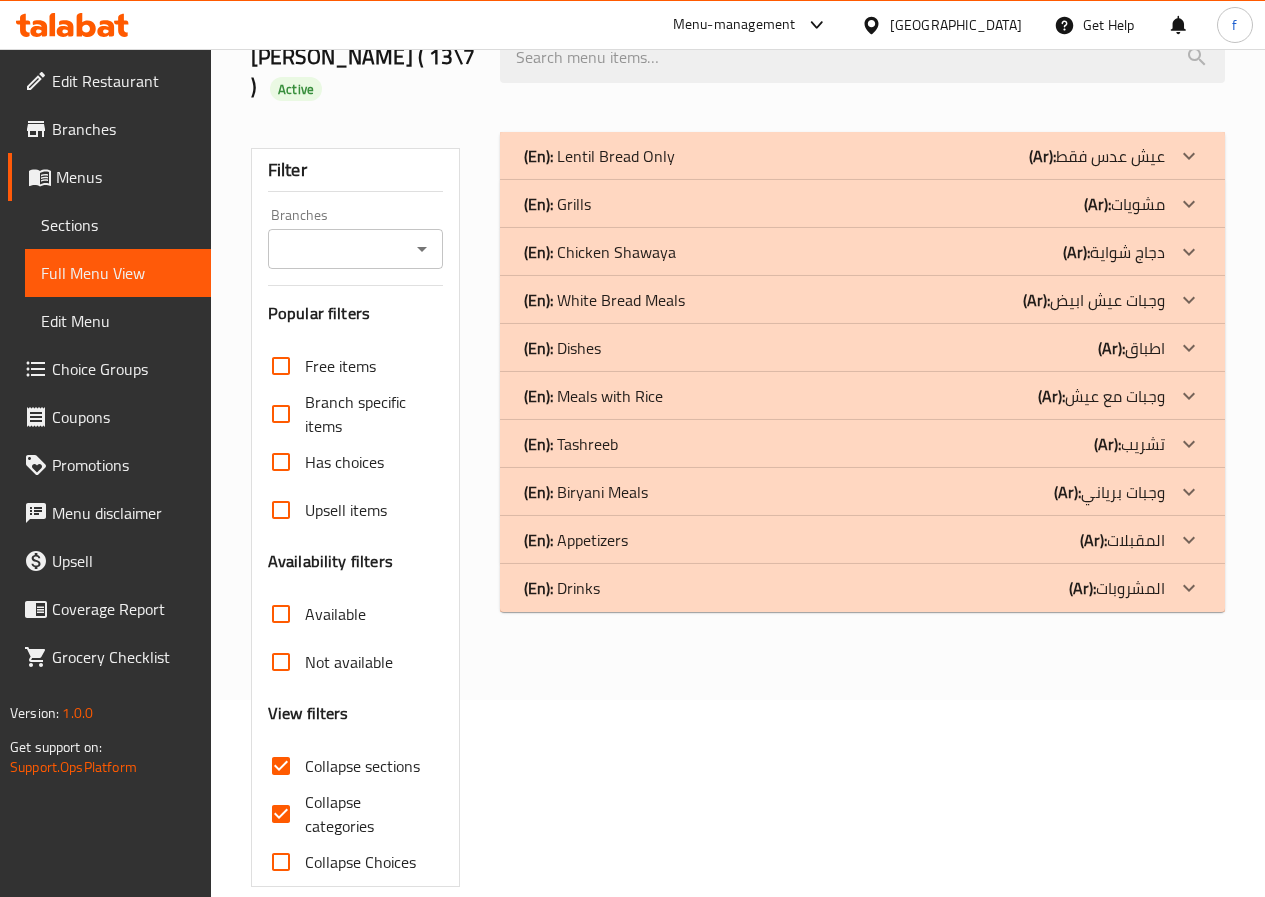 click on "View filters" at bounding box center (308, 713) 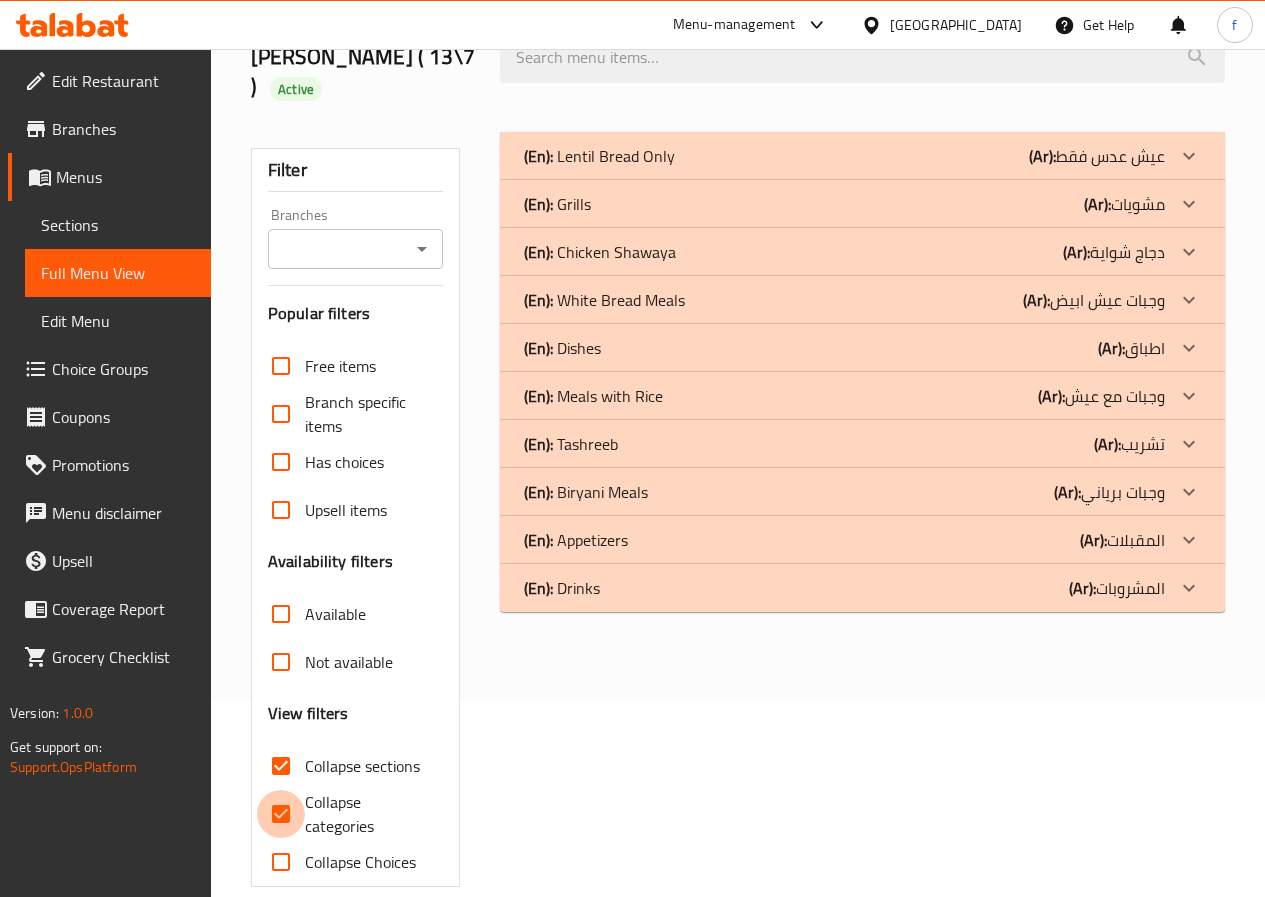 click on "Collapse categories" at bounding box center (281, 814) 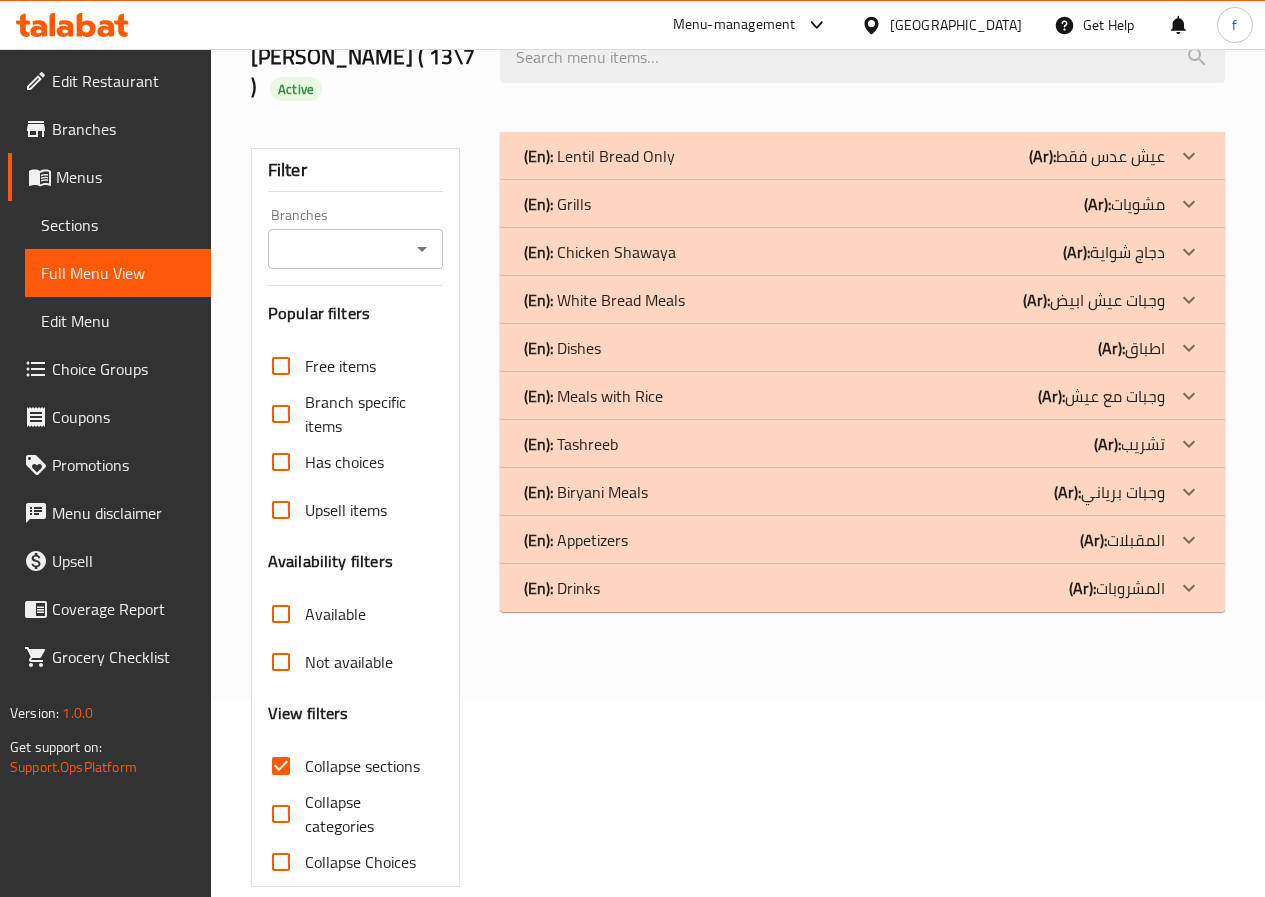 click on "(Ar):" at bounding box center (1042, 156) 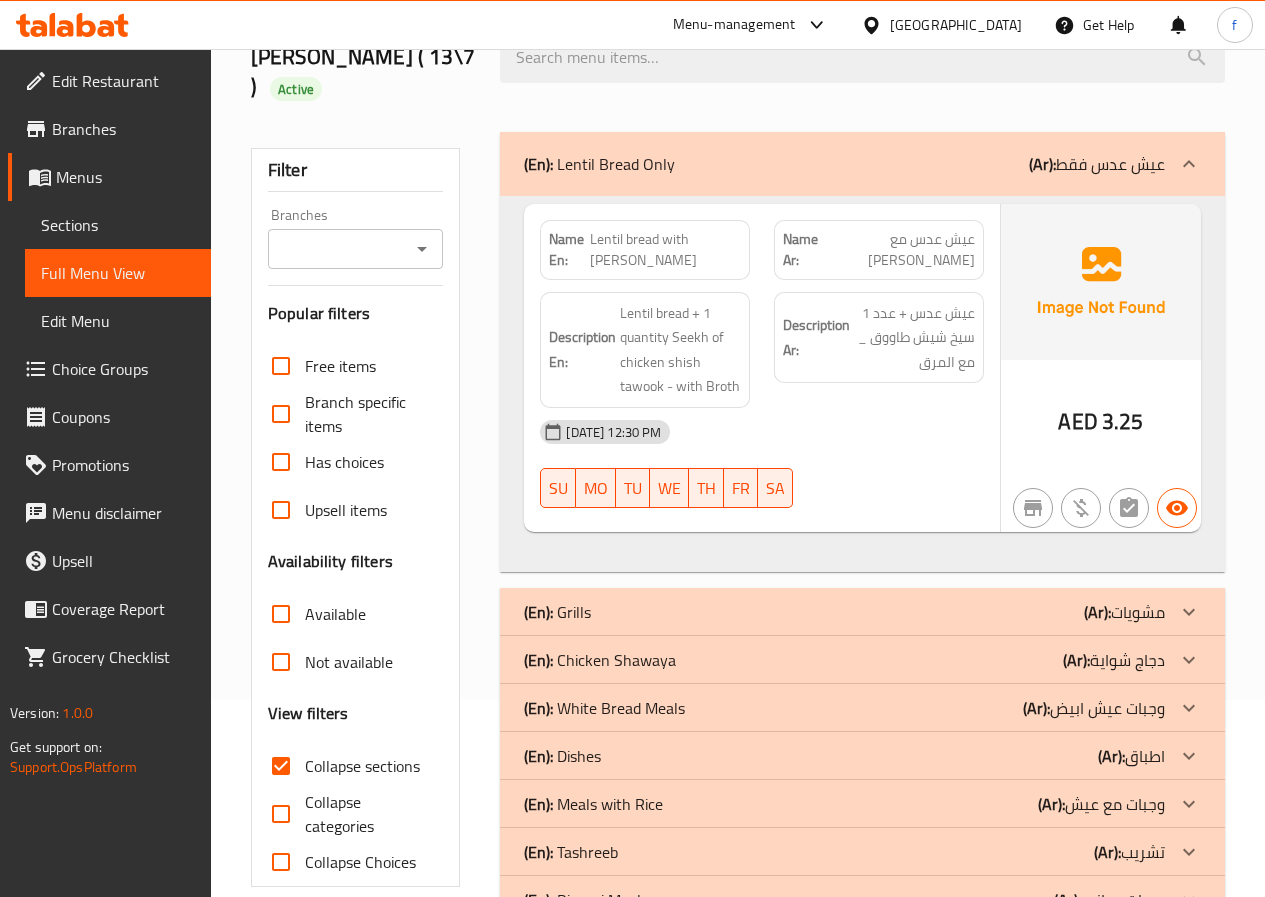 click on "عيش عدس مع شيش طاووق" at bounding box center (900, 250) 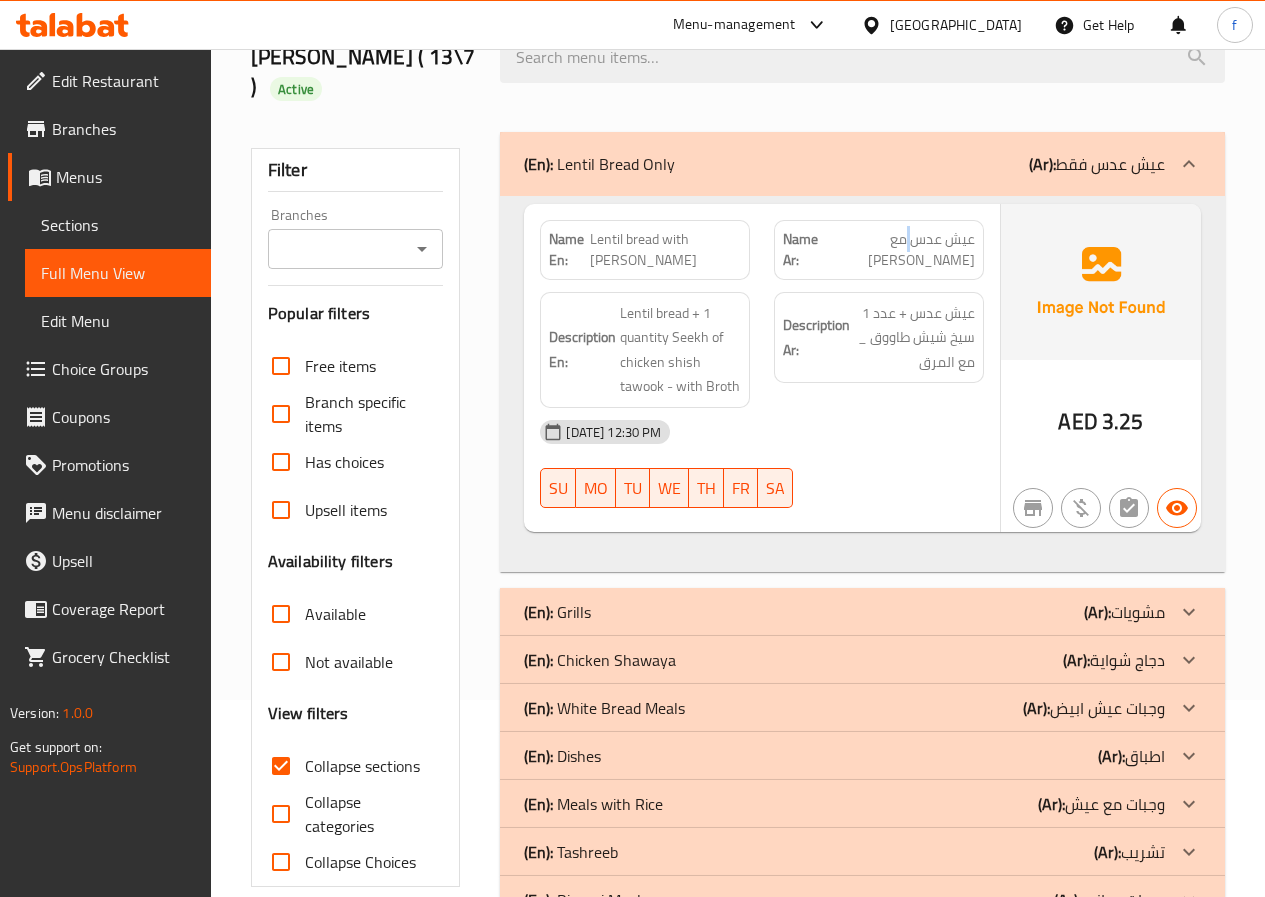 click on "عيش عدس مع شيش طاووق" at bounding box center (900, 250) 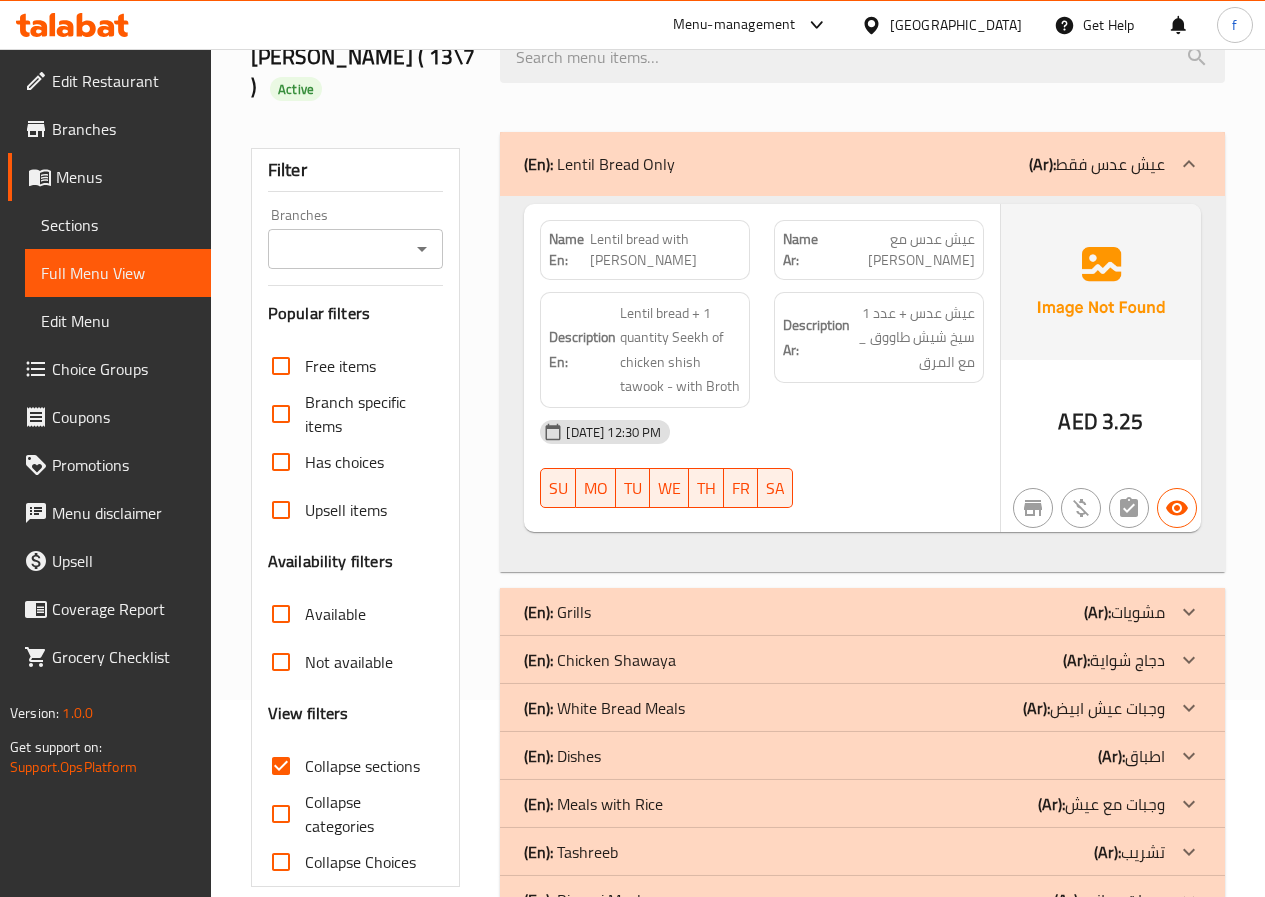 click on "عيش عدس مع شيش طاووق" at bounding box center [900, 250] 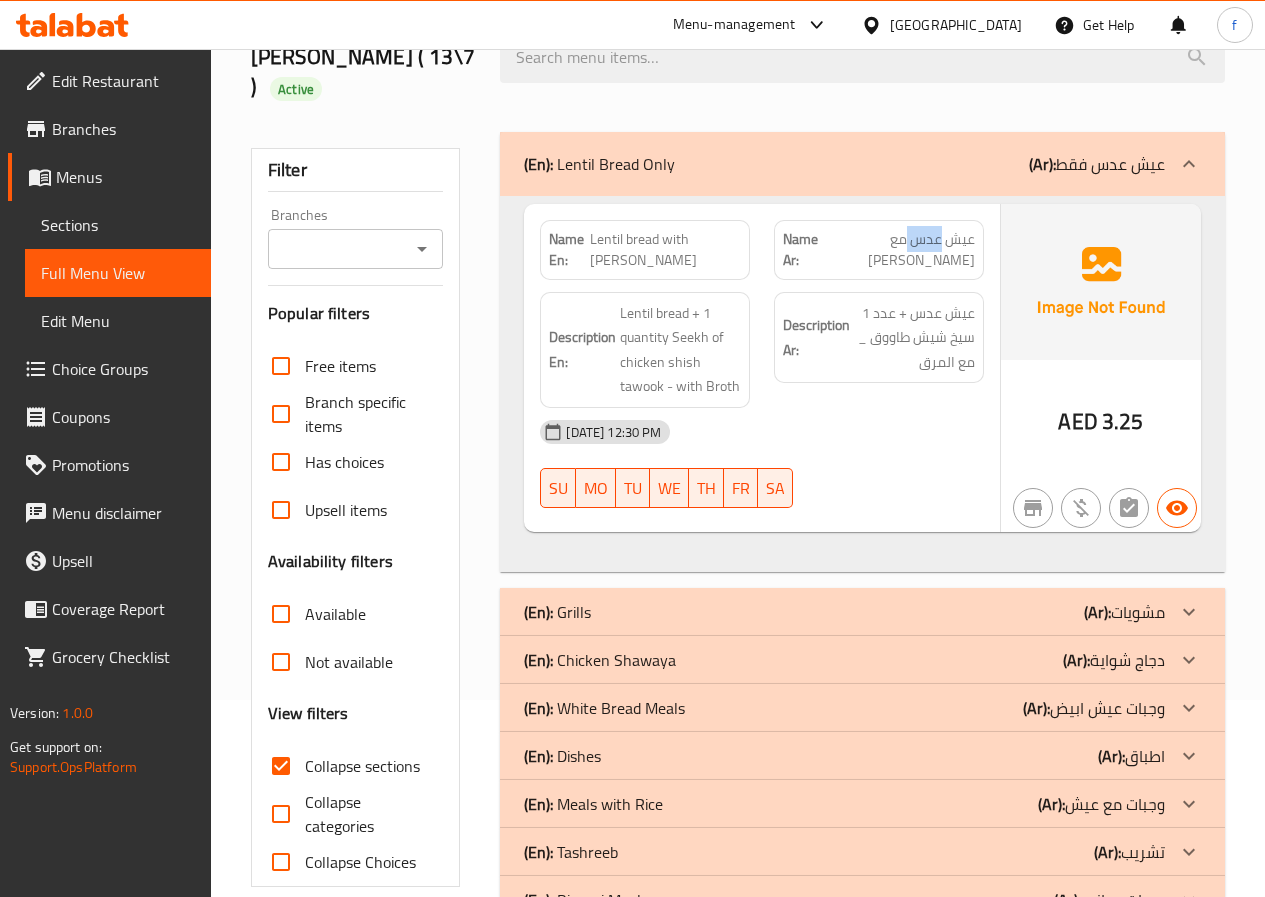 click on "عيش عدس مع شيش طاووق" at bounding box center (900, 250) 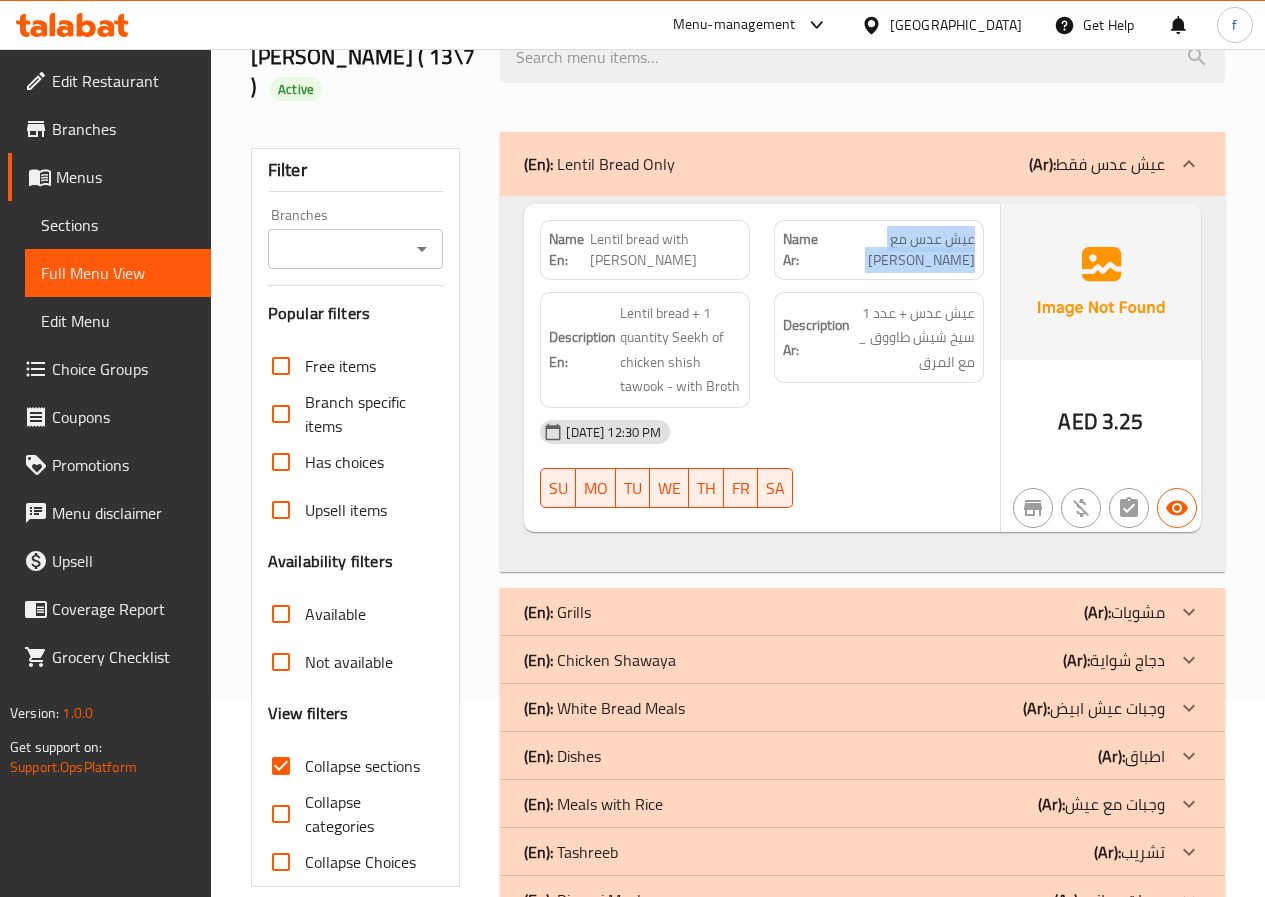 click on "عيش عدس مع شيش طاووق" at bounding box center (900, 250) 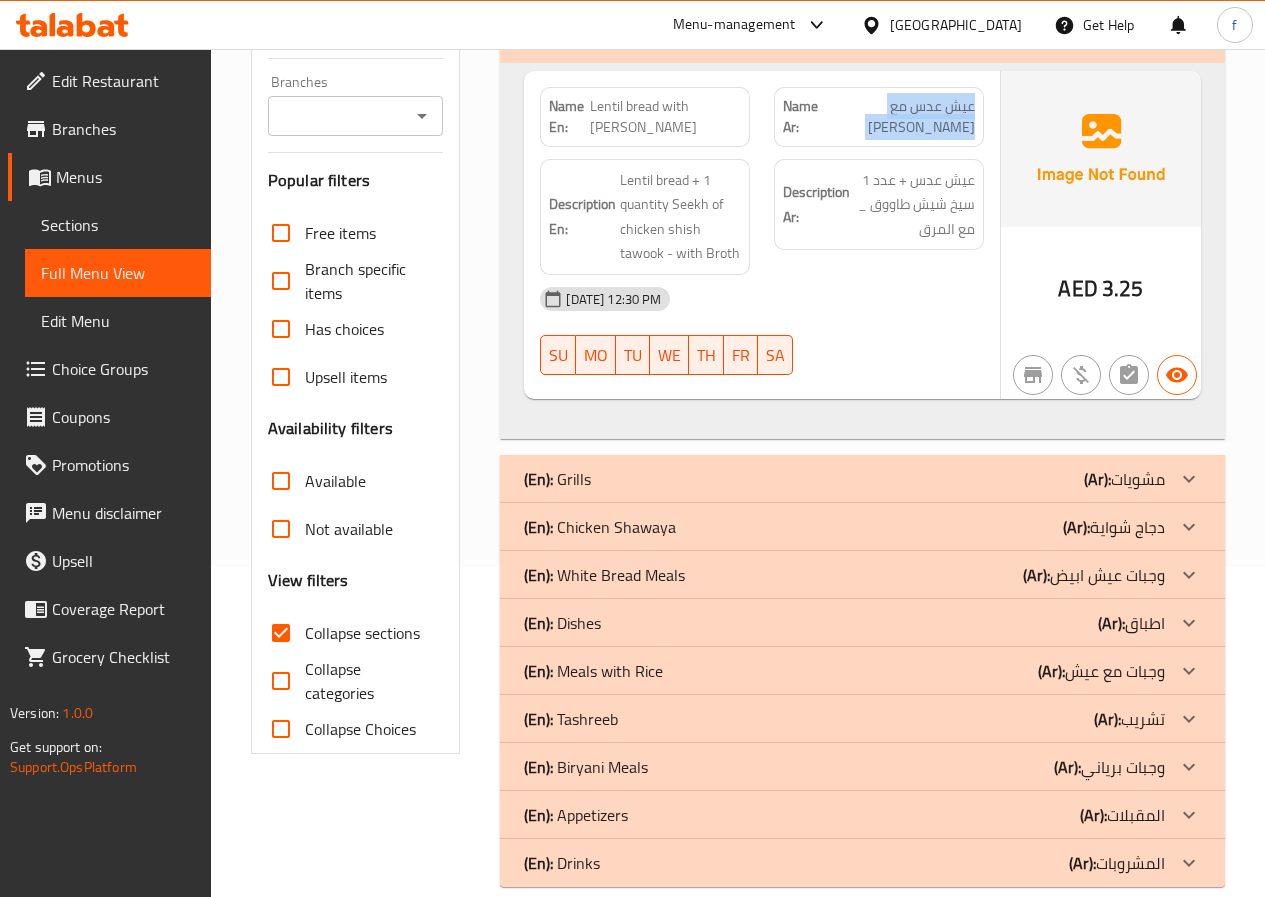 click on "(En):   Chicken Shawaya (Ar): دجاج شواية" at bounding box center [844, 31] 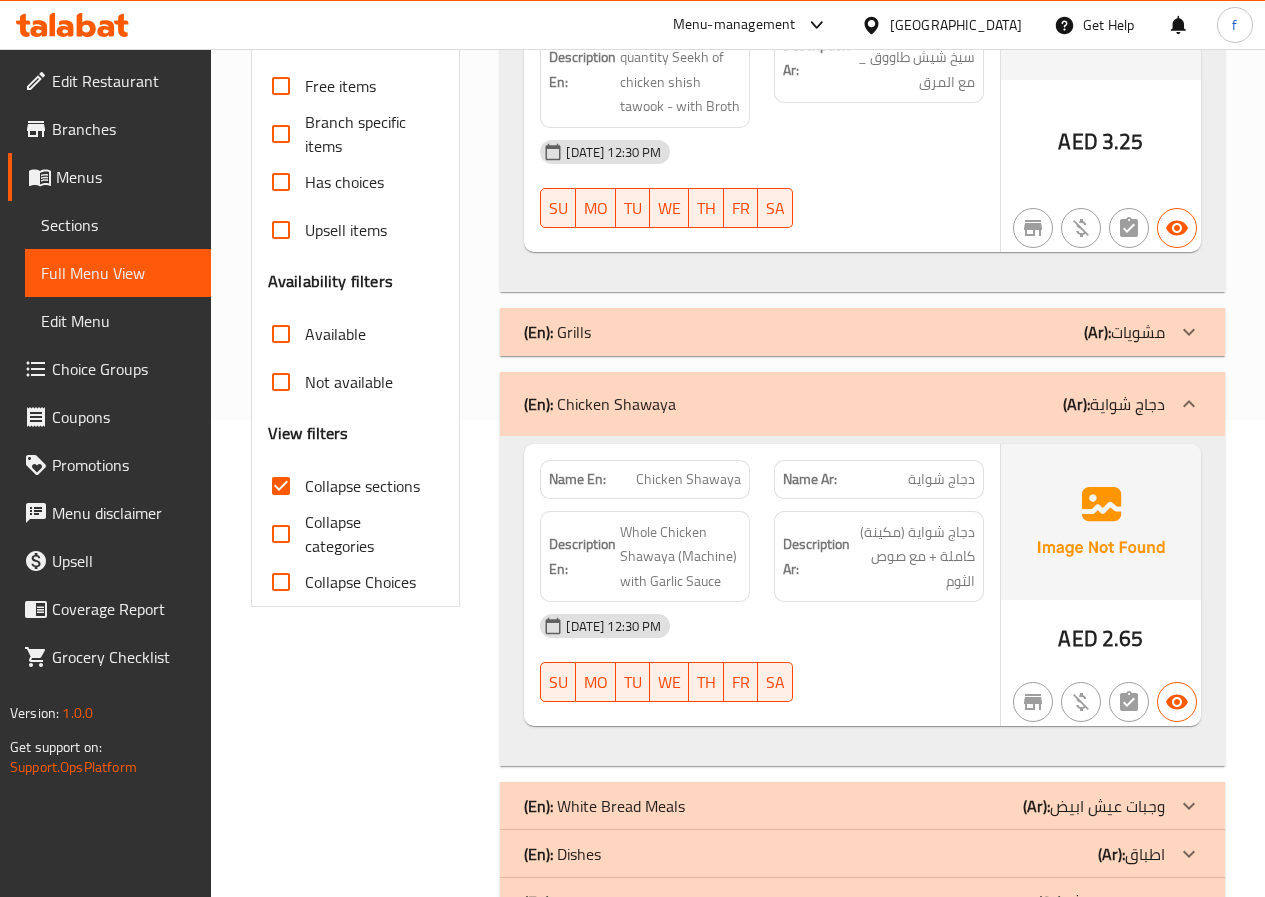 scroll, scrollTop: 530, scrollLeft: 0, axis: vertical 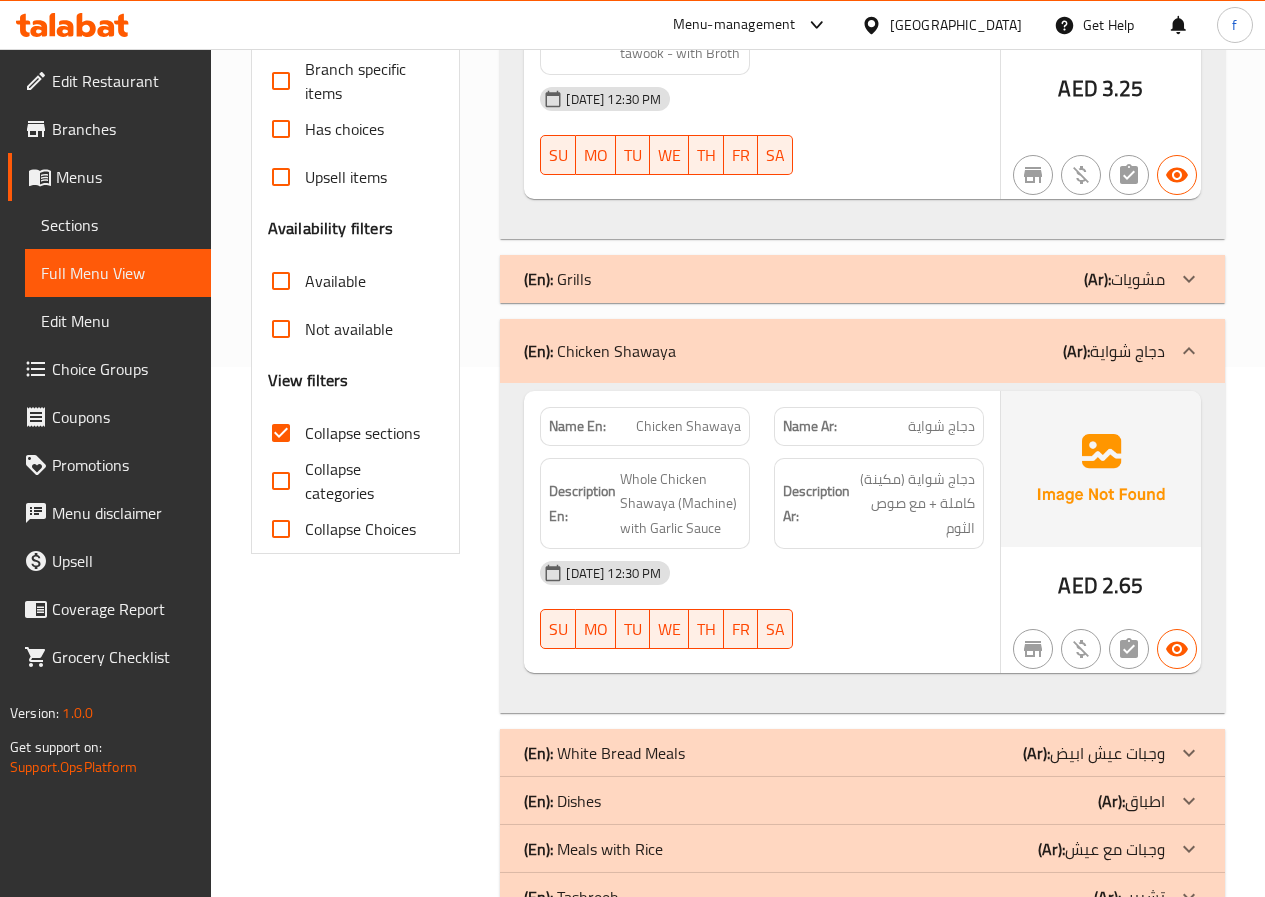 click on "(En):   Grills (Ar): مشويات" at bounding box center [844, -169] 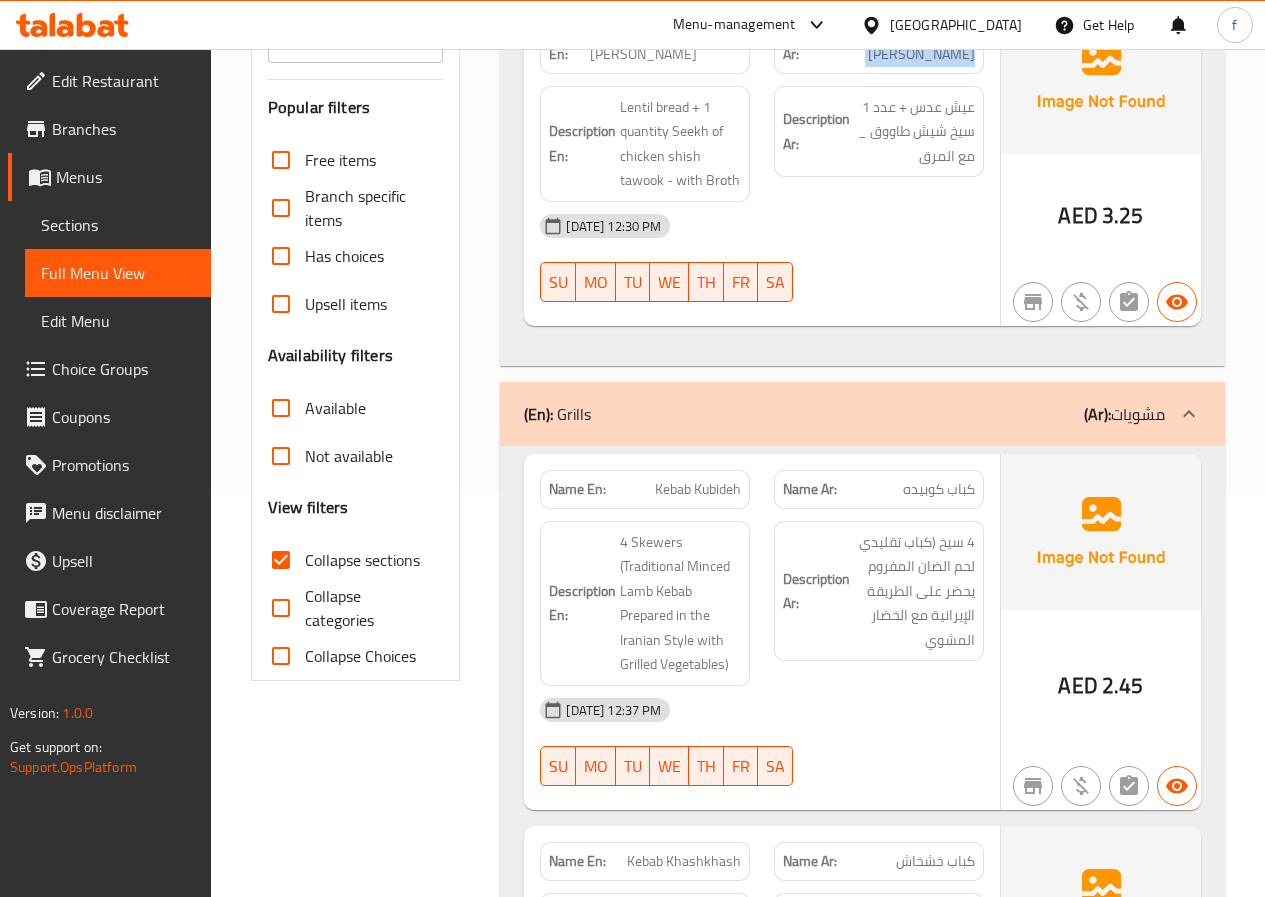 scroll, scrollTop: 368, scrollLeft: 0, axis: vertical 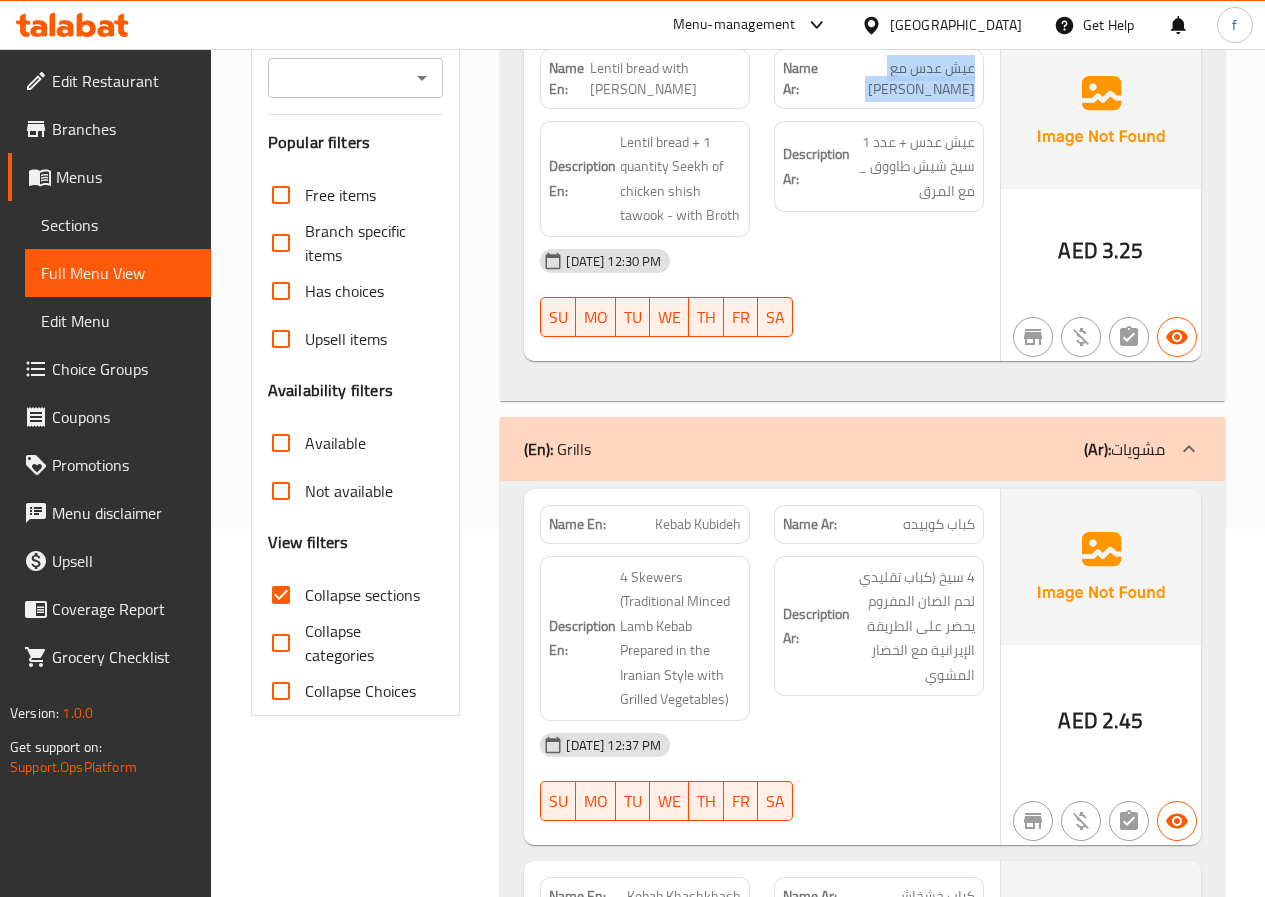 click on "(En):   Grills (Ar): مشويات" at bounding box center [862, -7] 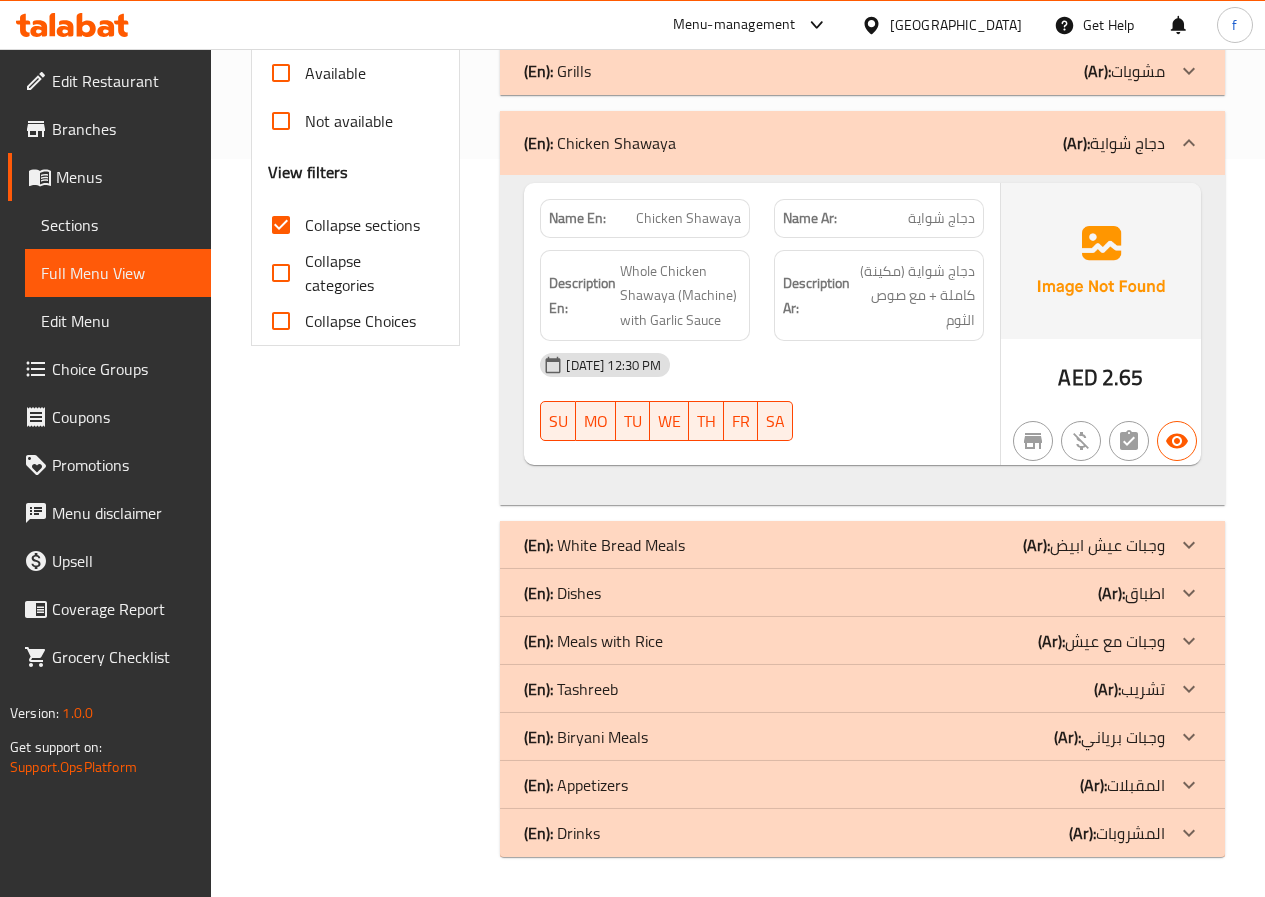 scroll, scrollTop: 708, scrollLeft: 0, axis: vertical 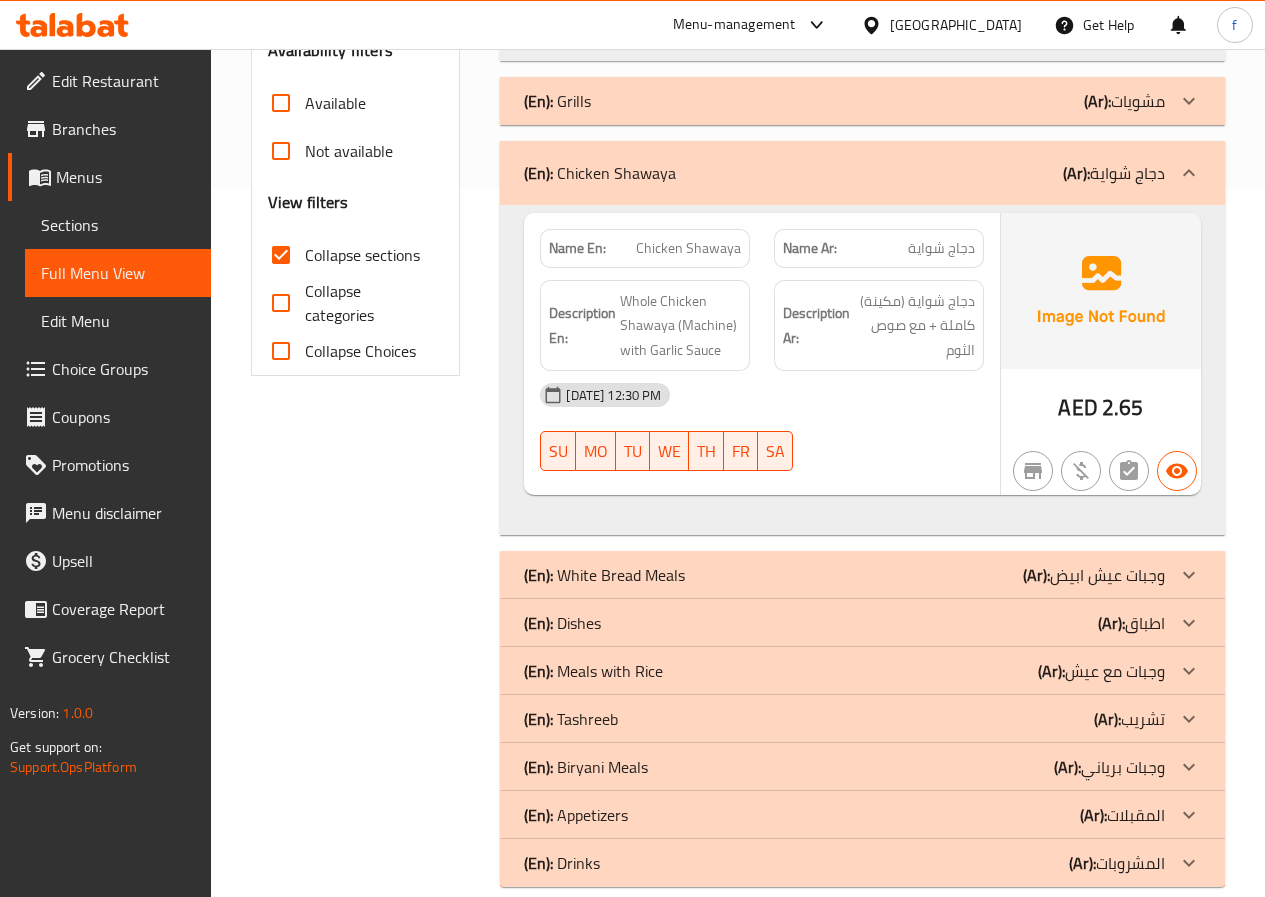 click on "(Ar): وجبات عيش ابيض" at bounding box center [1097, -347] 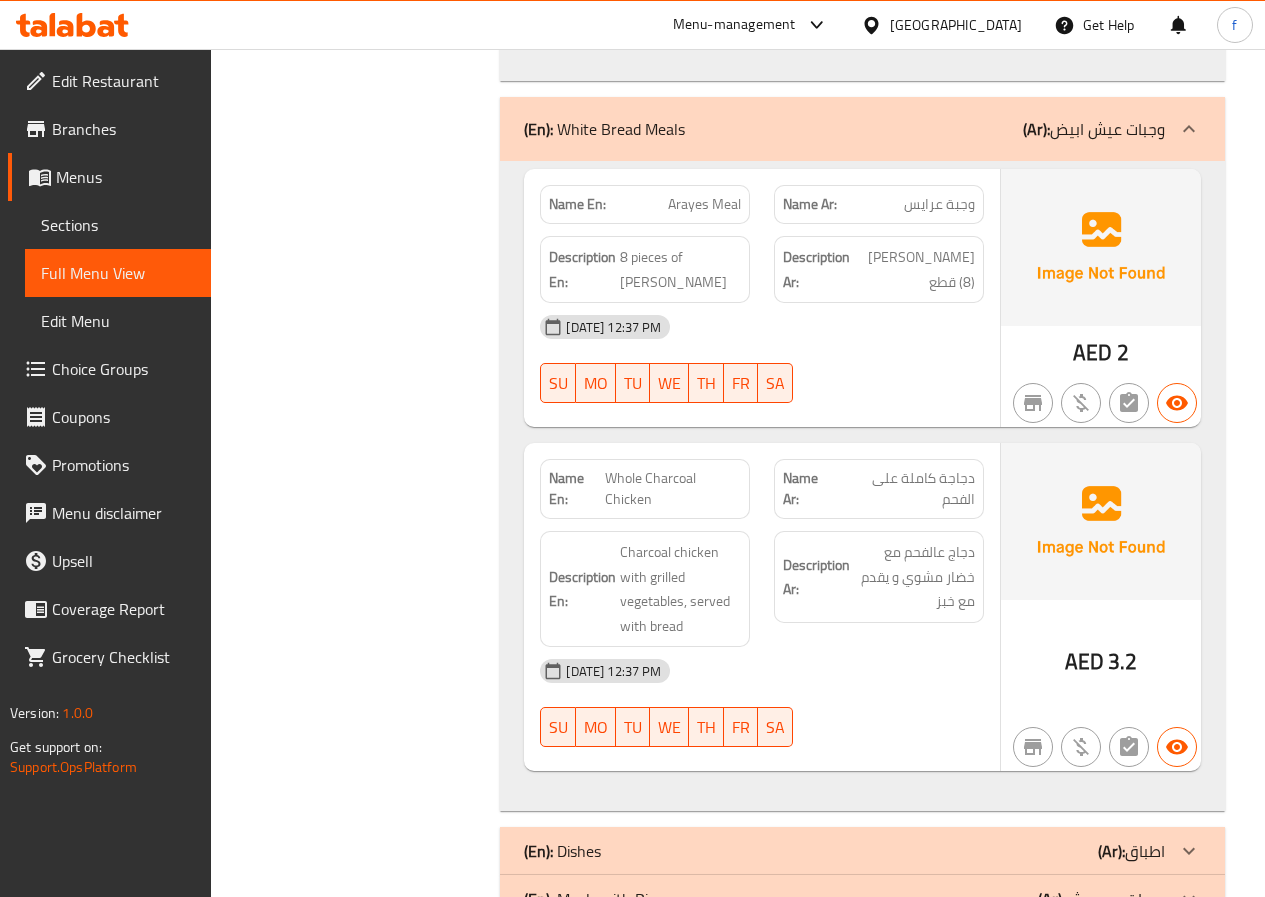 scroll, scrollTop: 1208, scrollLeft: 0, axis: vertical 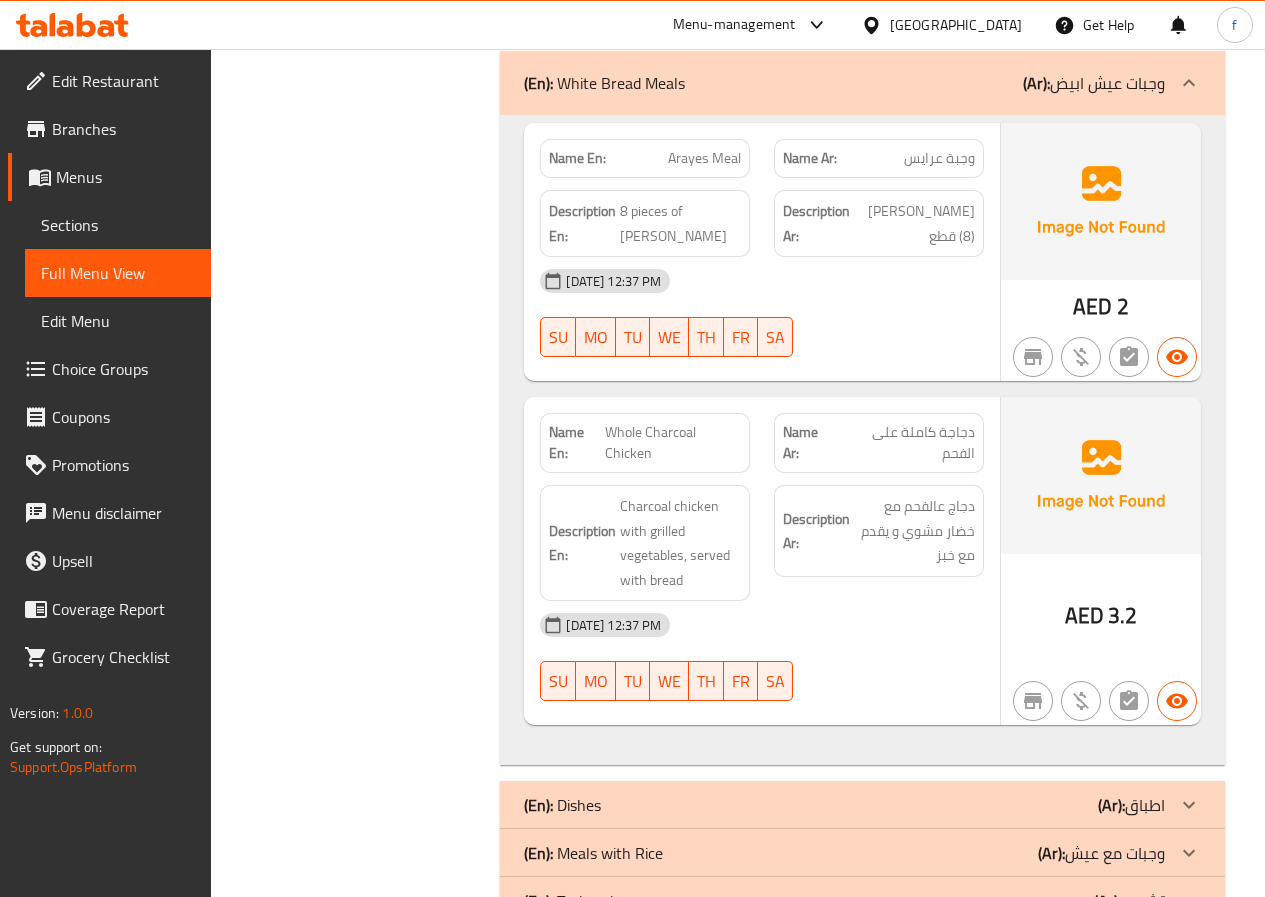 click on "(En):   White Bread Meals  (Ar): وجبات عيش ابيض" at bounding box center (844, -847) 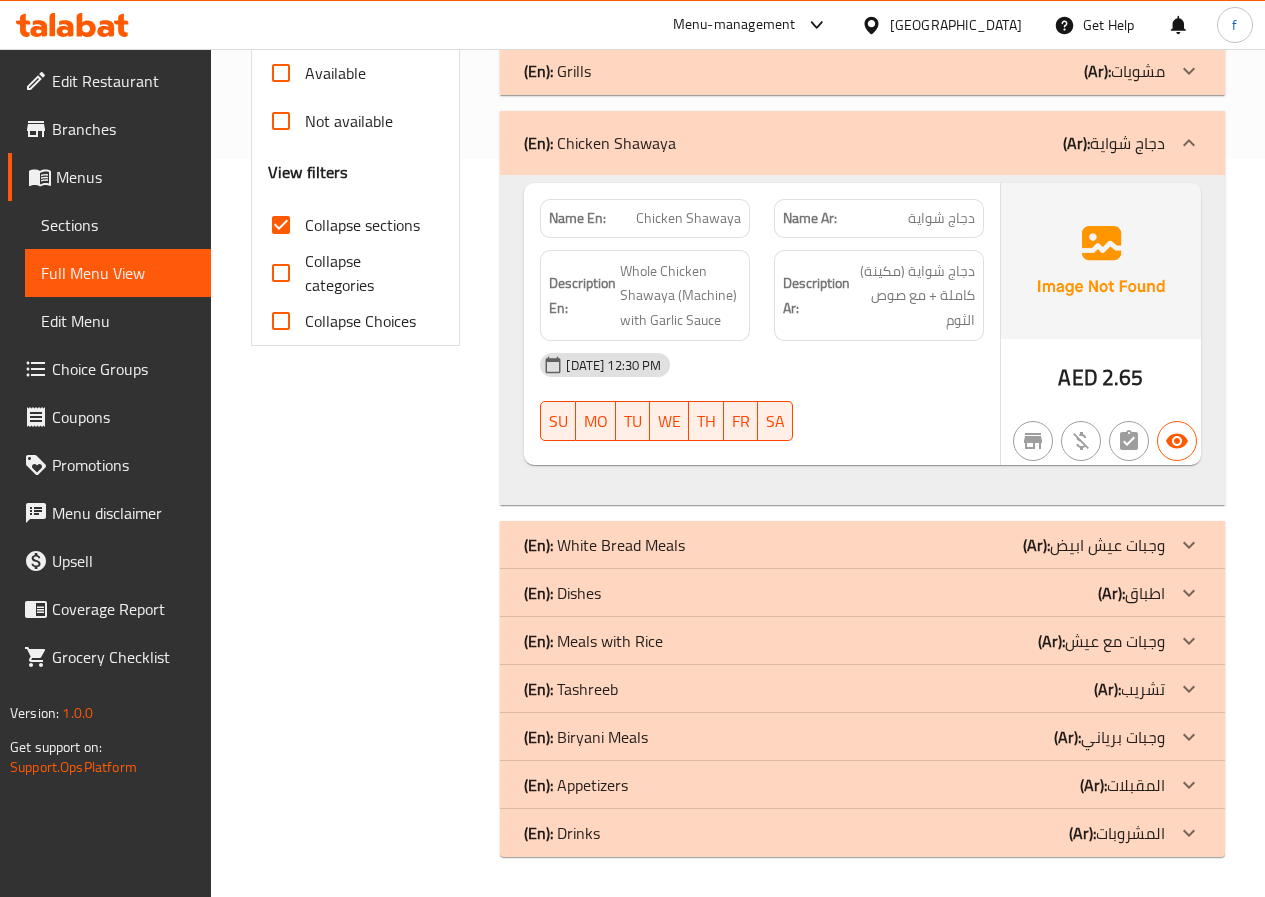 scroll, scrollTop: 708, scrollLeft: 0, axis: vertical 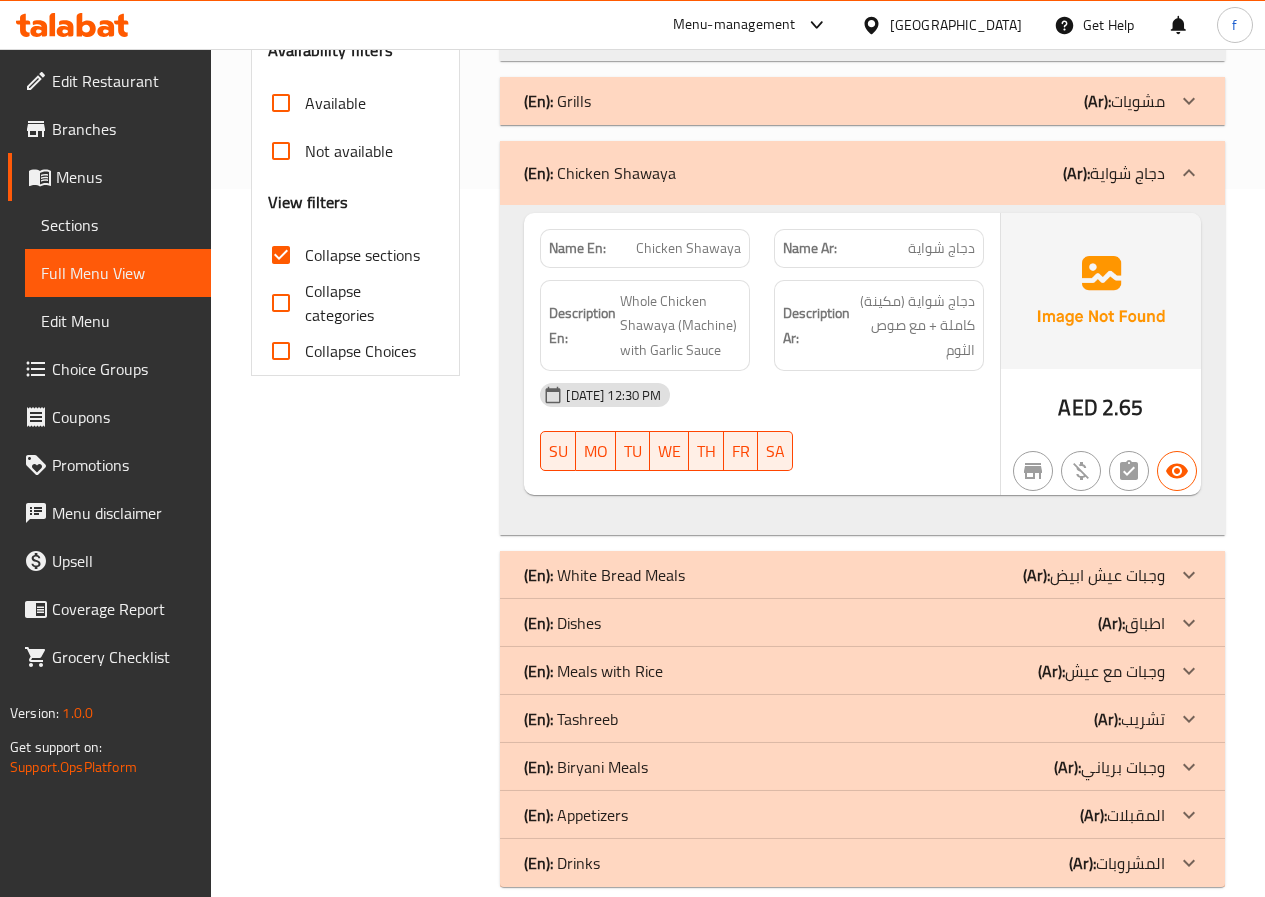 click on "(Ar):" at bounding box center [1042, -347] 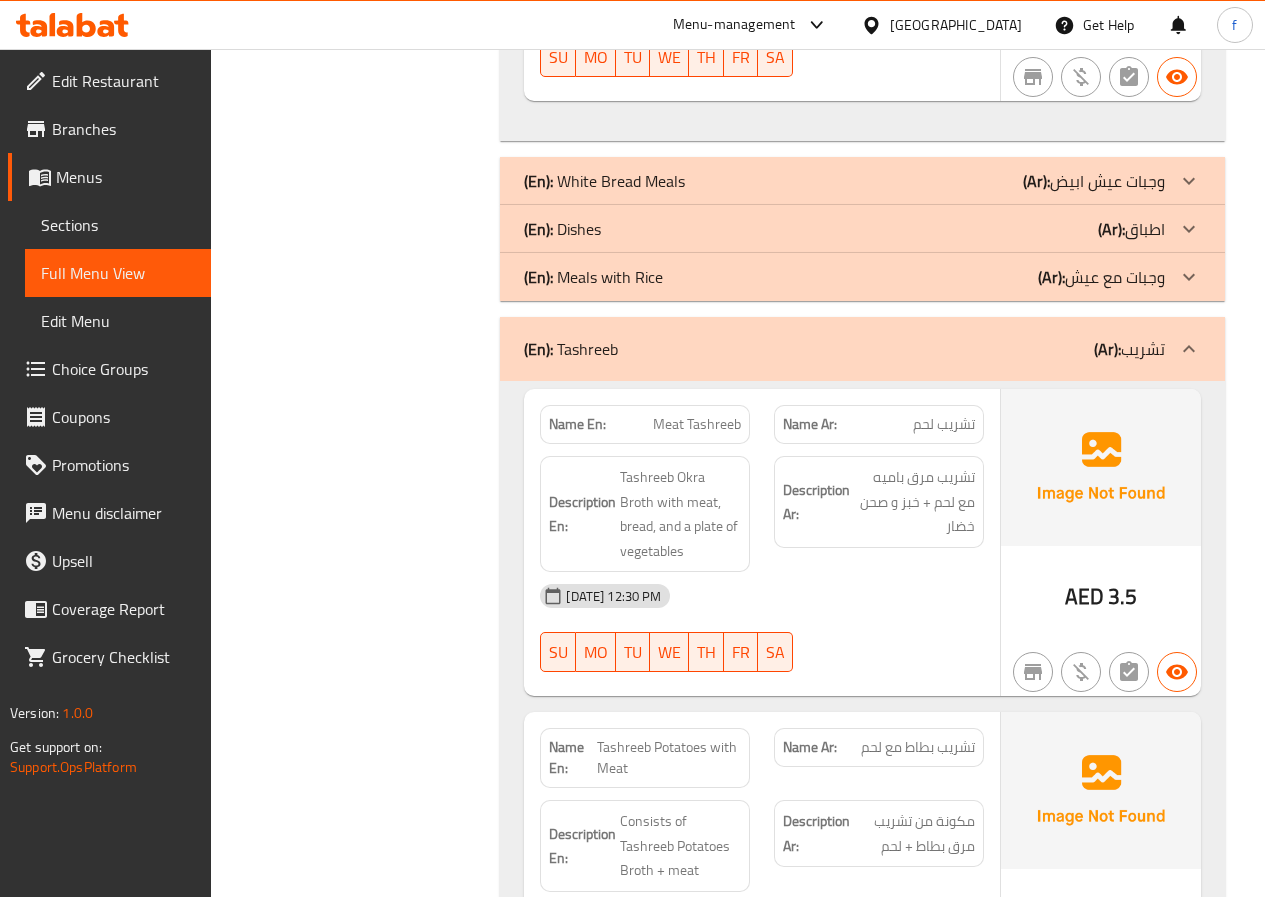 scroll, scrollTop: 1108, scrollLeft: 0, axis: vertical 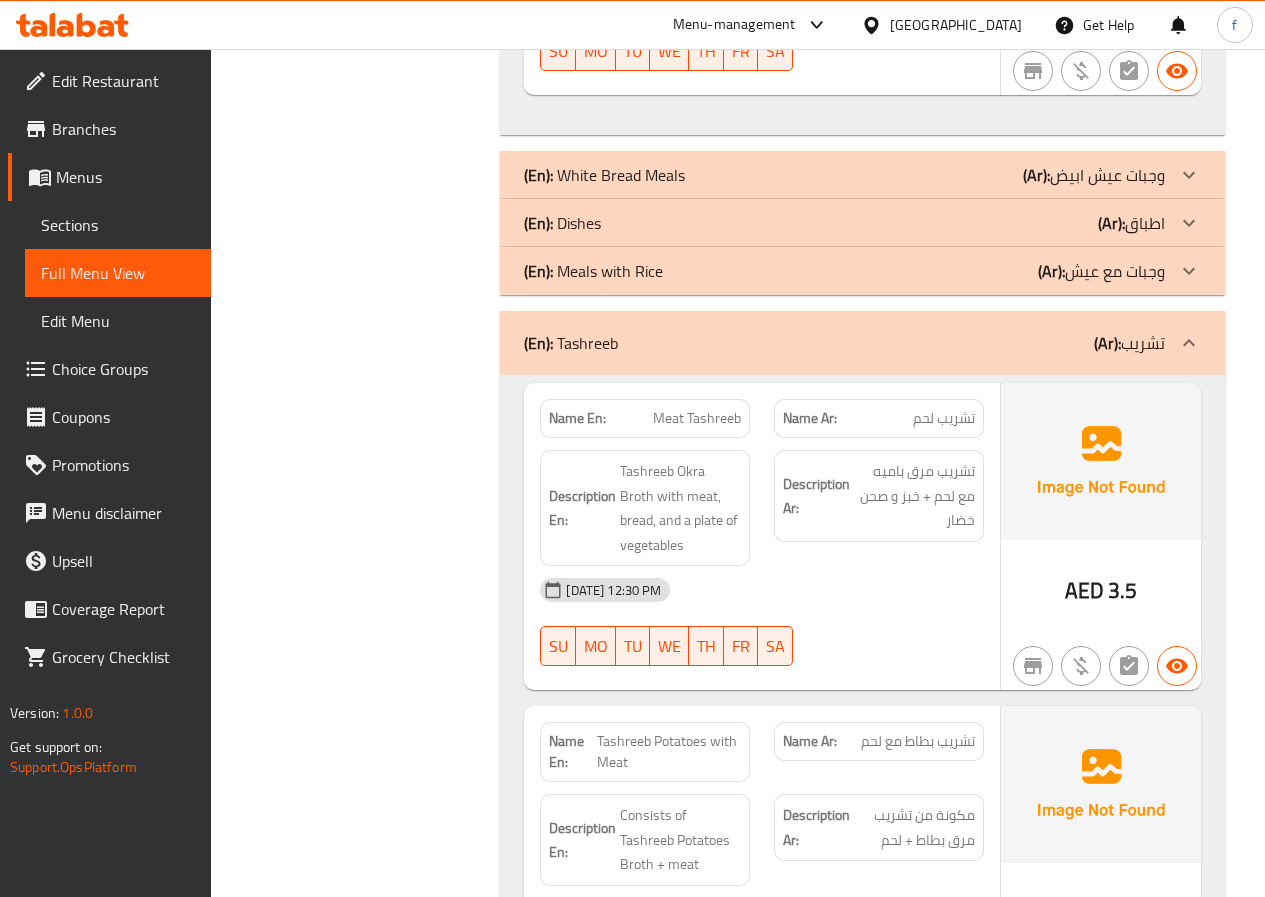click on "(Ar):" at bounding box center [1042, -747] 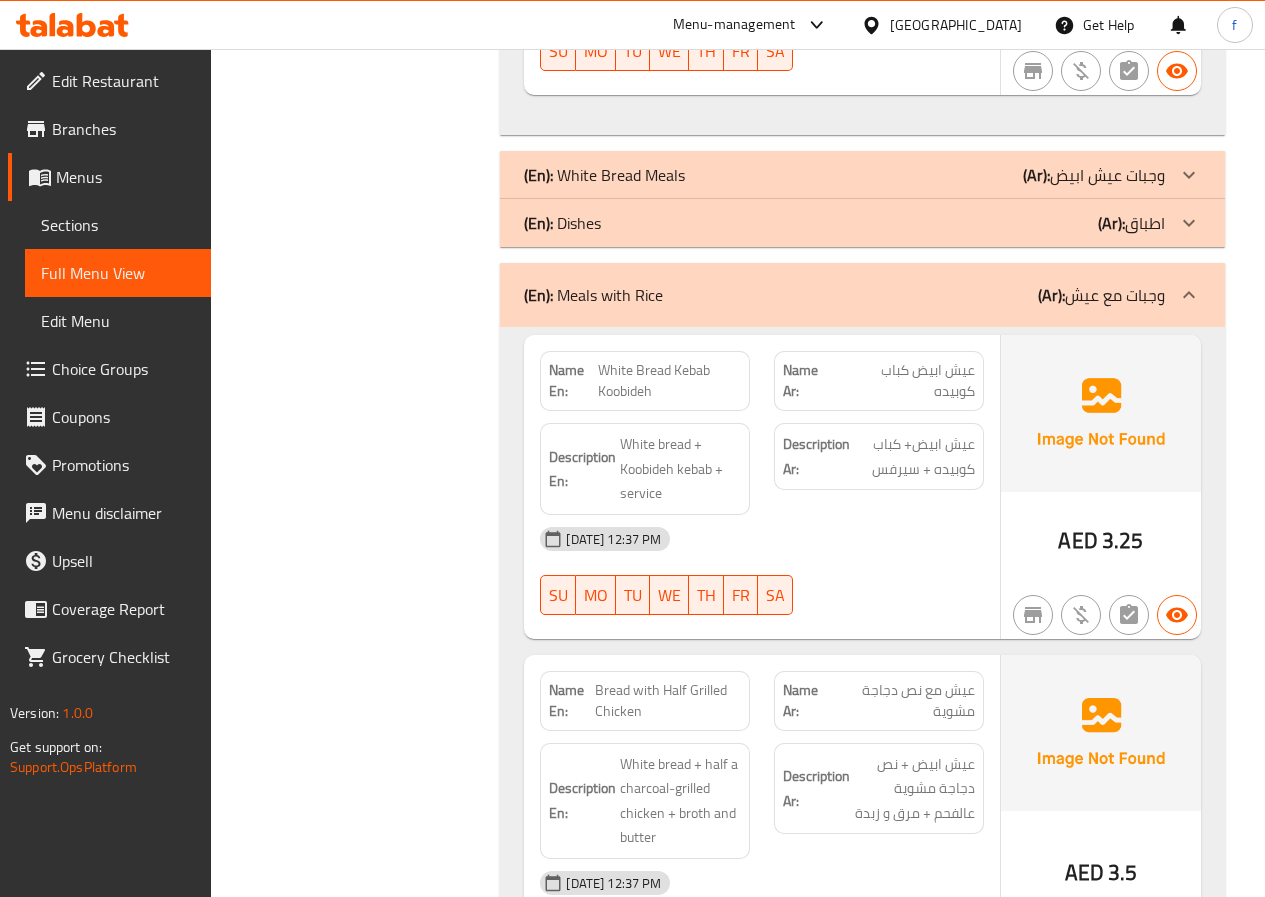 click on "(Ar):" at bounding box center (1042, -747) 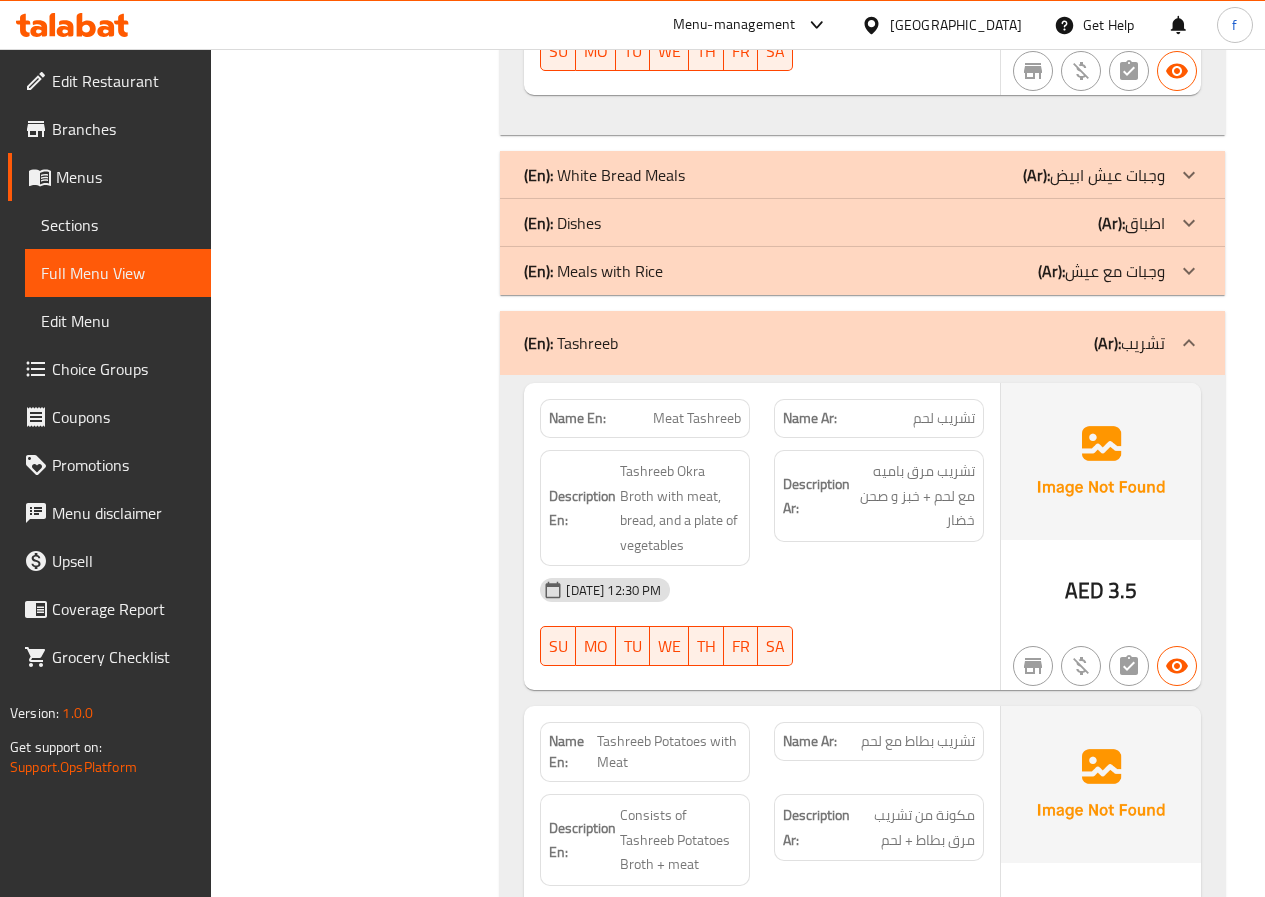 click on "(En):   Meals with Rice (Ar): وجبات مع عيش" at bounding box center [862, -747] 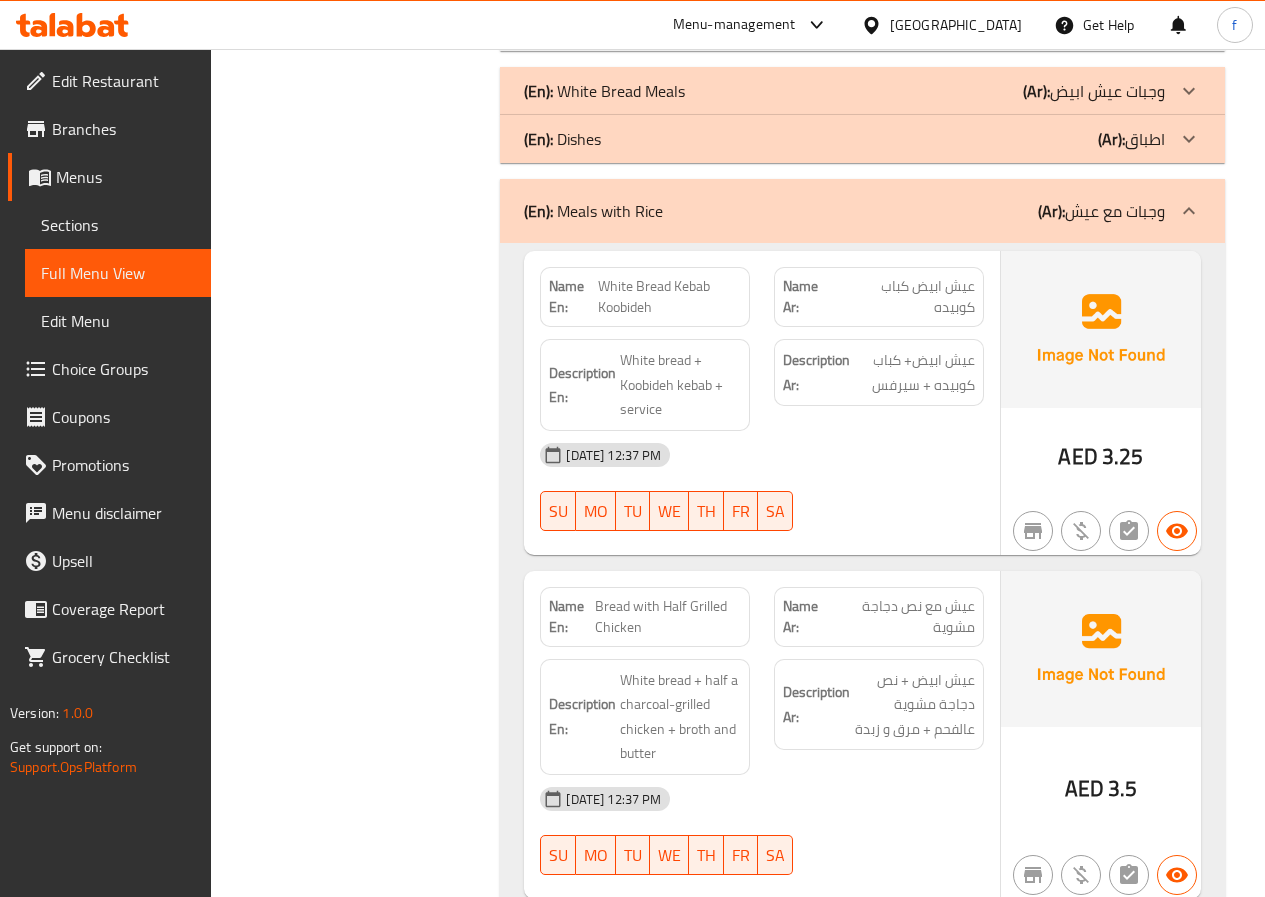 scroll, scrollTop: 1008, scrollLeft: 0, axis: vertical 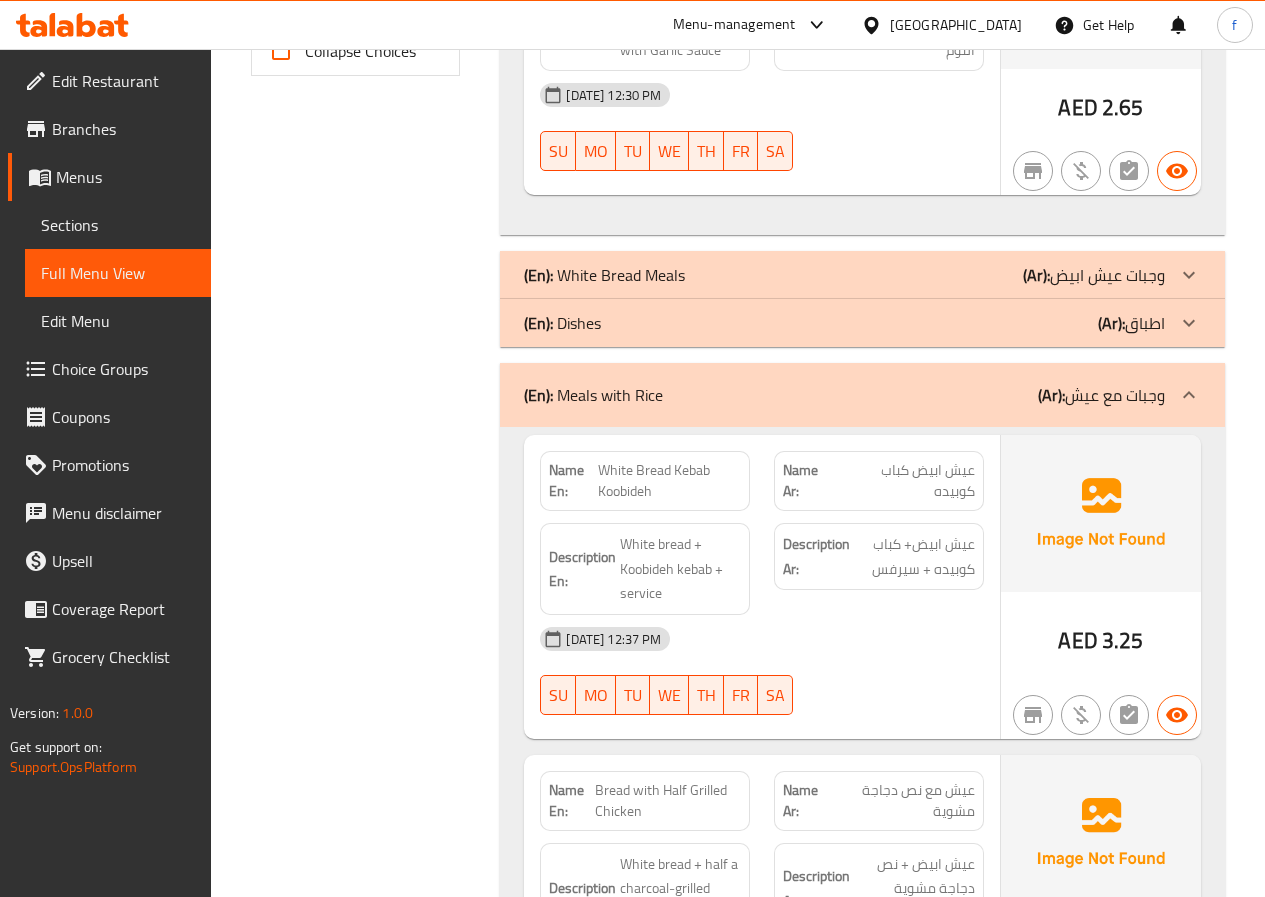 click on "(En):   Meals with Rice (Ar): وجبات مع عيش" at bounding box center (862, -647) 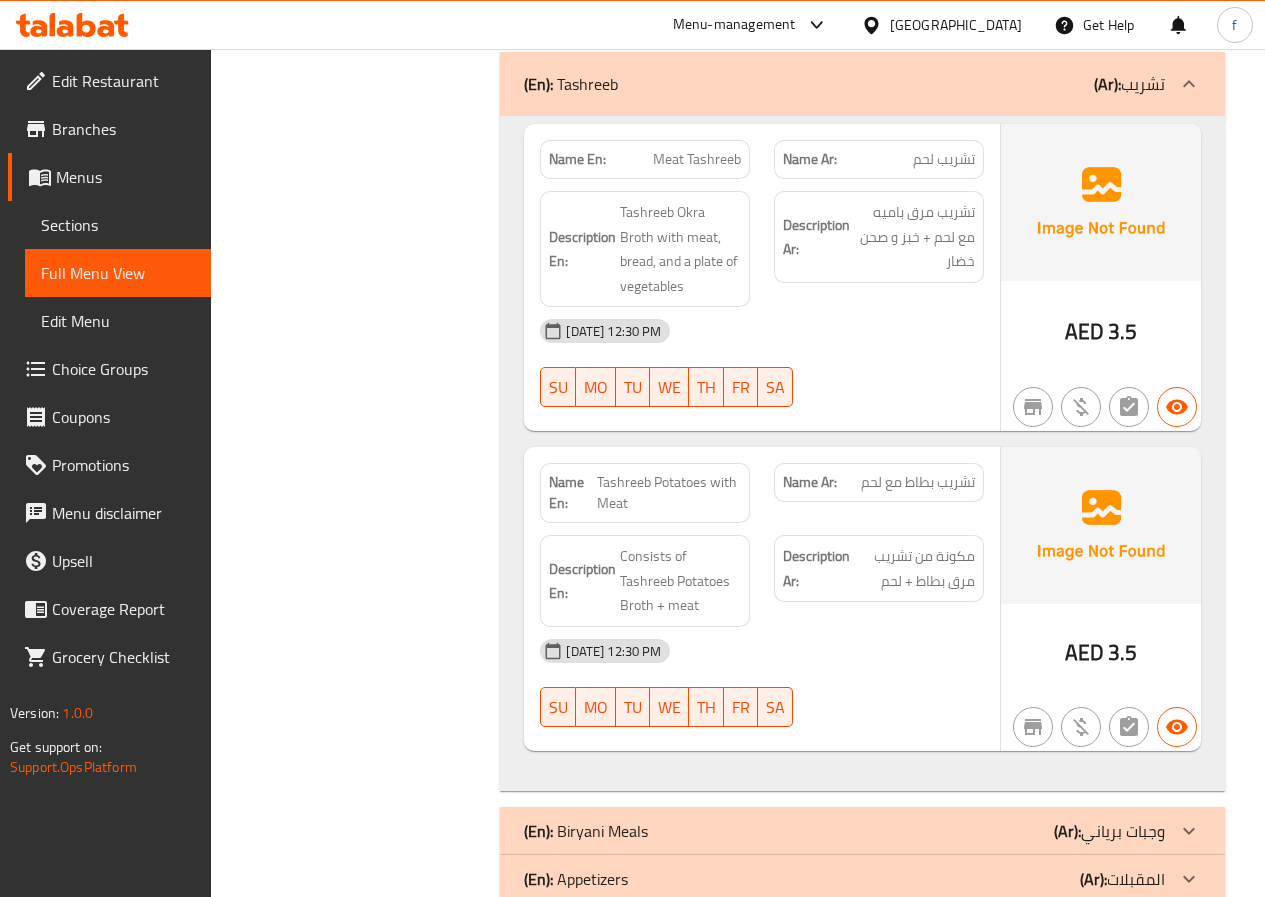 scroll, scrollTop: 1331, scrollLeft: 0, axis: vertical 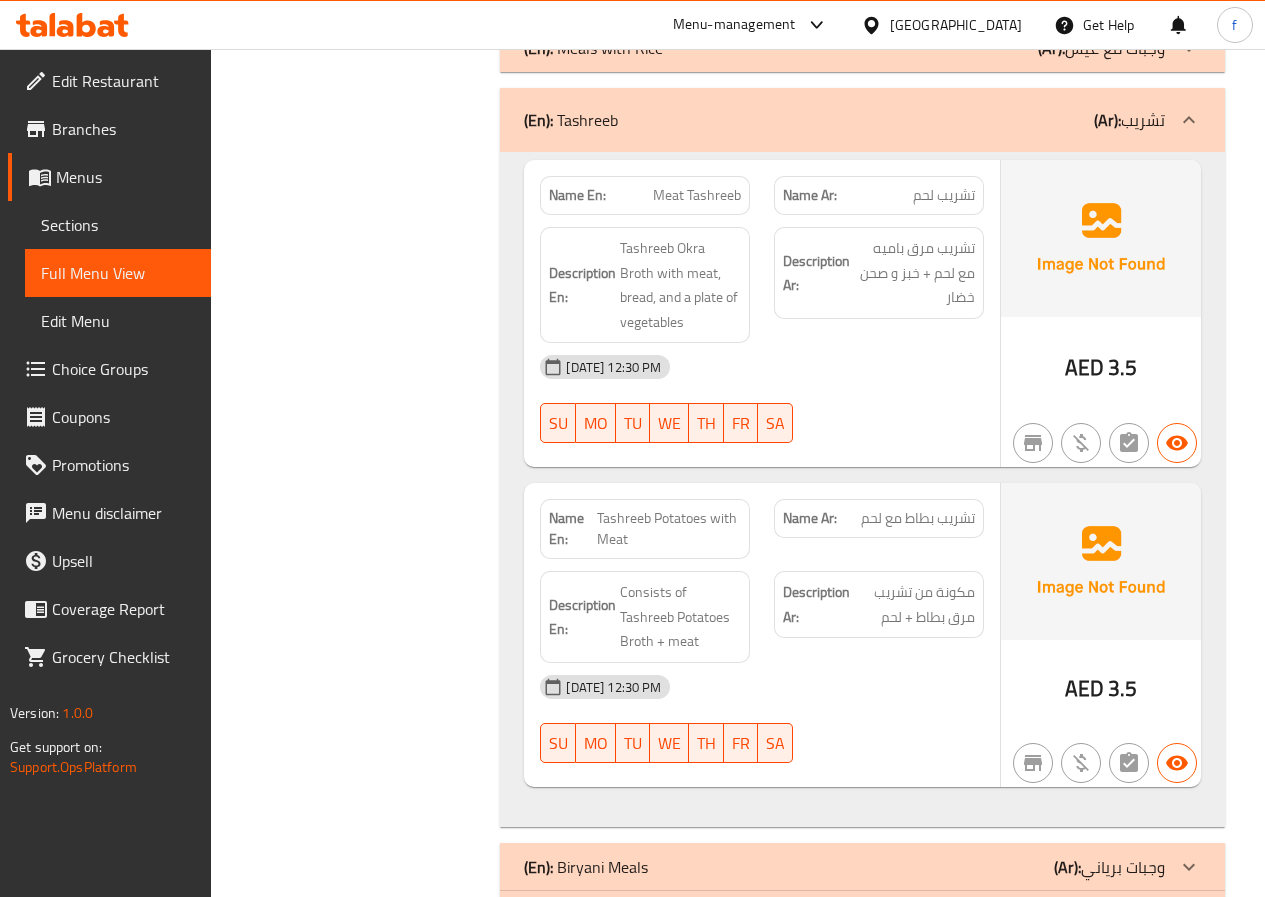 click on "(En):   Tashreeb (Ar): تشريب" at bounding box center (862, -970) 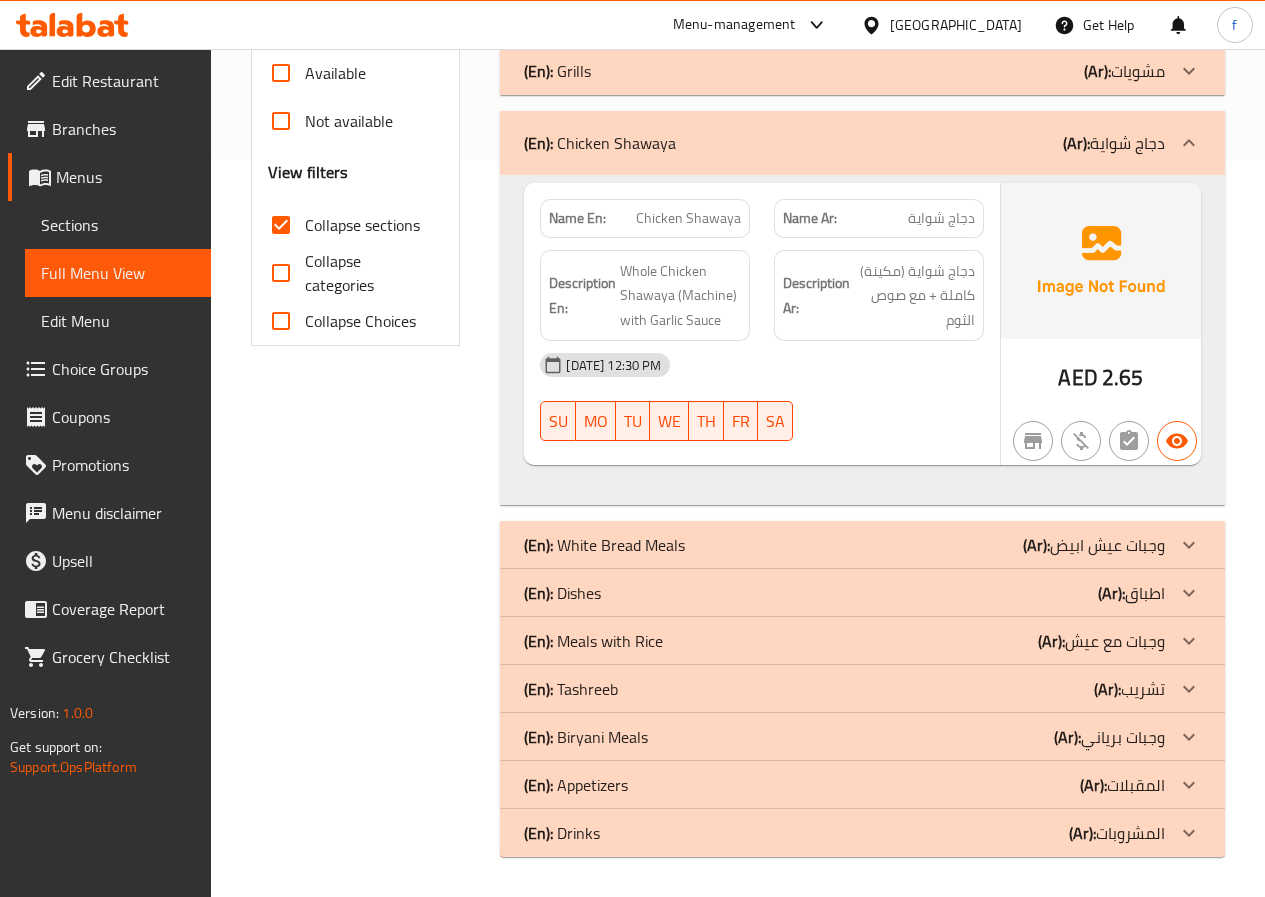 scroll, scrollTop: 708, scrollLeft: 0, axis: vertical 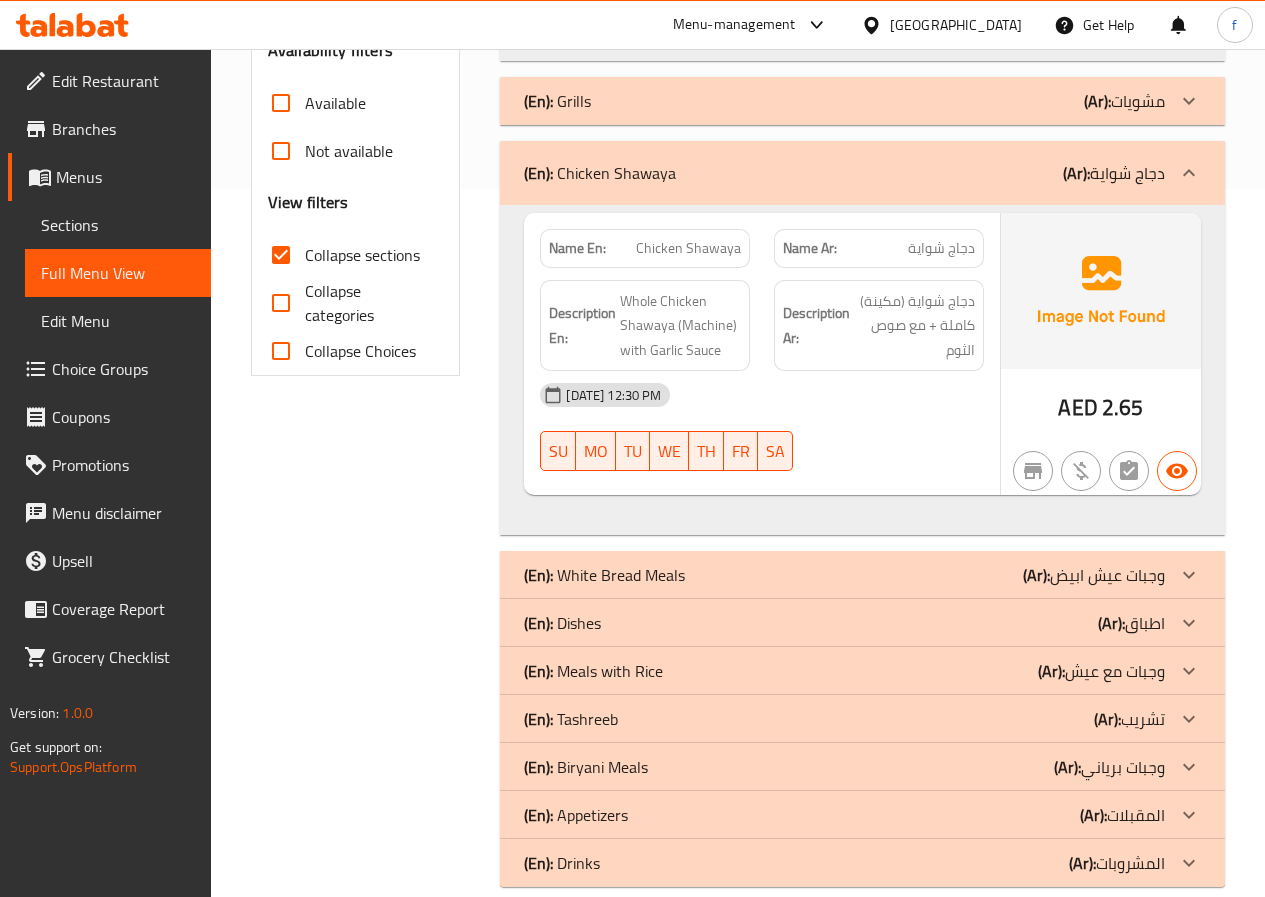 click on "(Ar): تشريب" at bounding box center (1097, -347) 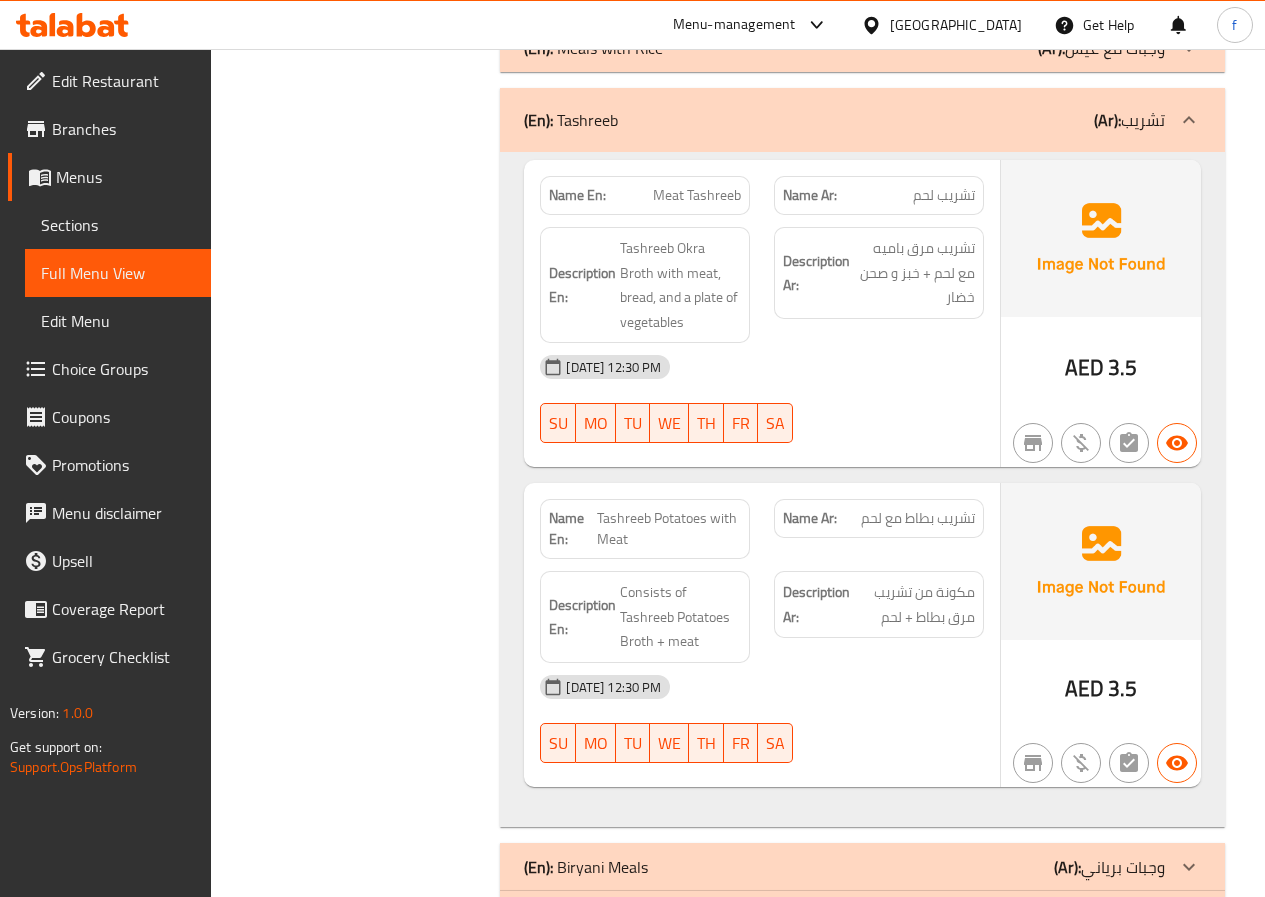 scroll, scrollTop: 1431, scrollLeft: 0, axis: vertical 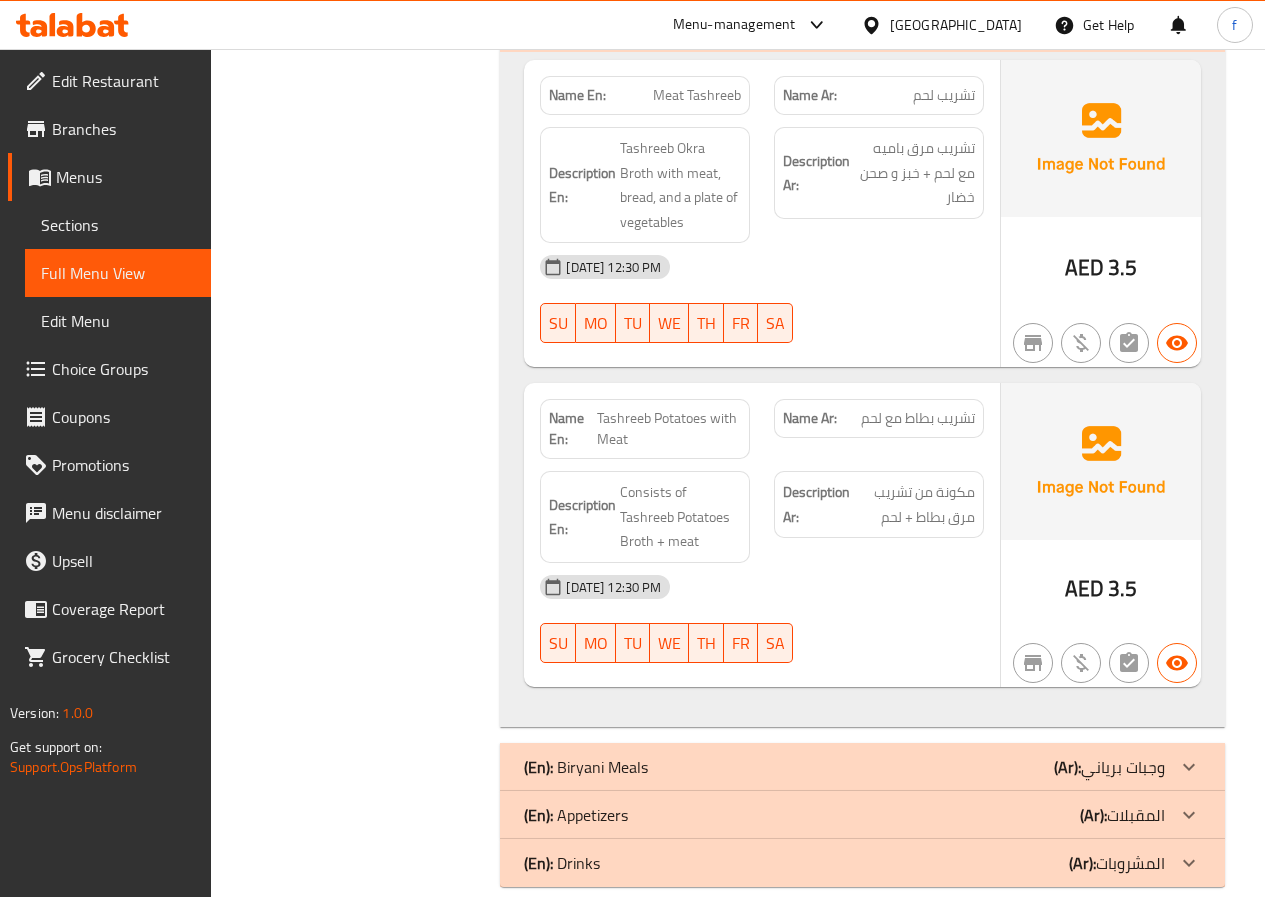 click on "(En):   Appetizers (Ar): المقبلات" at bounding box center (844, -1070) 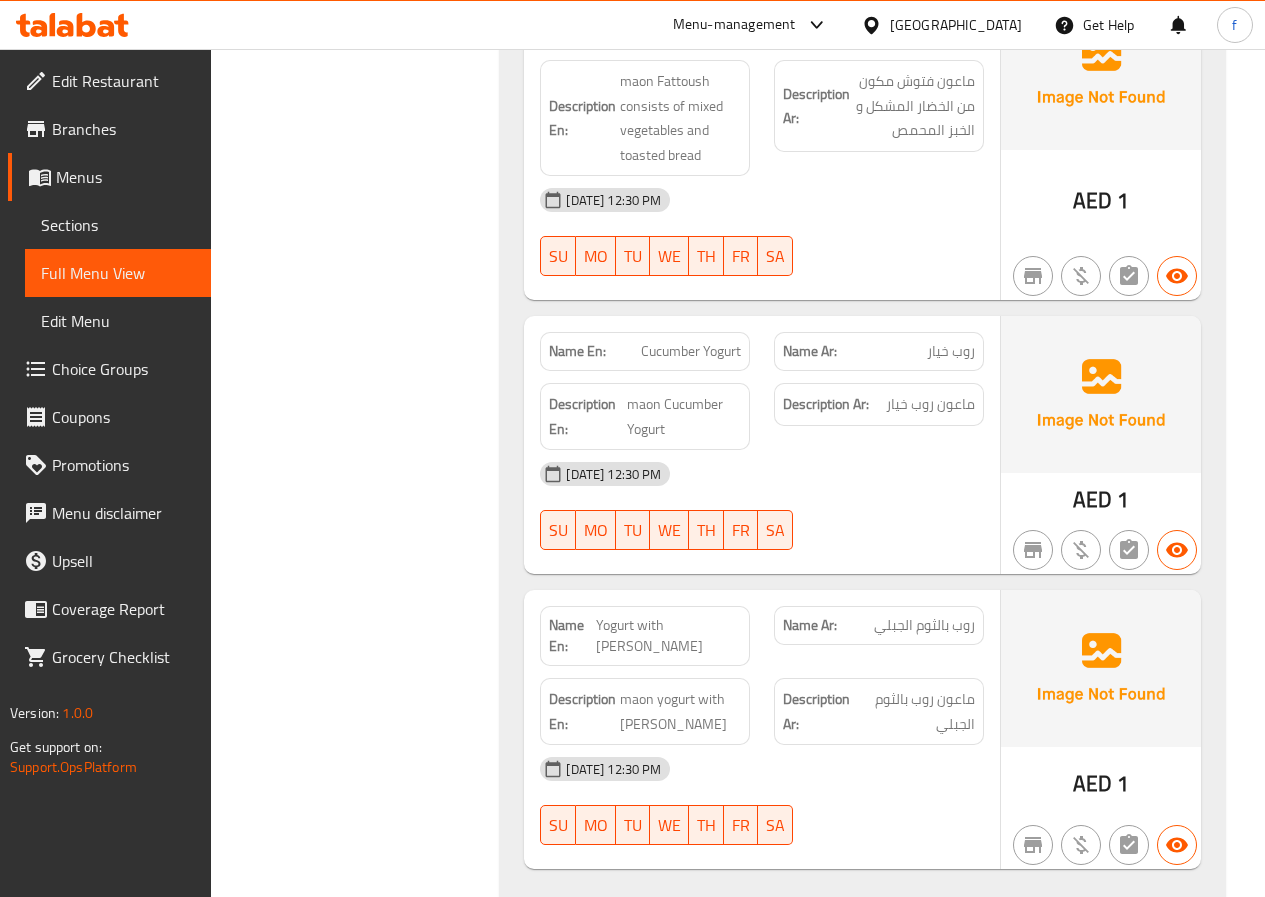 scroll, scrollTop: 3523, scrollLeft: 0, axis: vertical 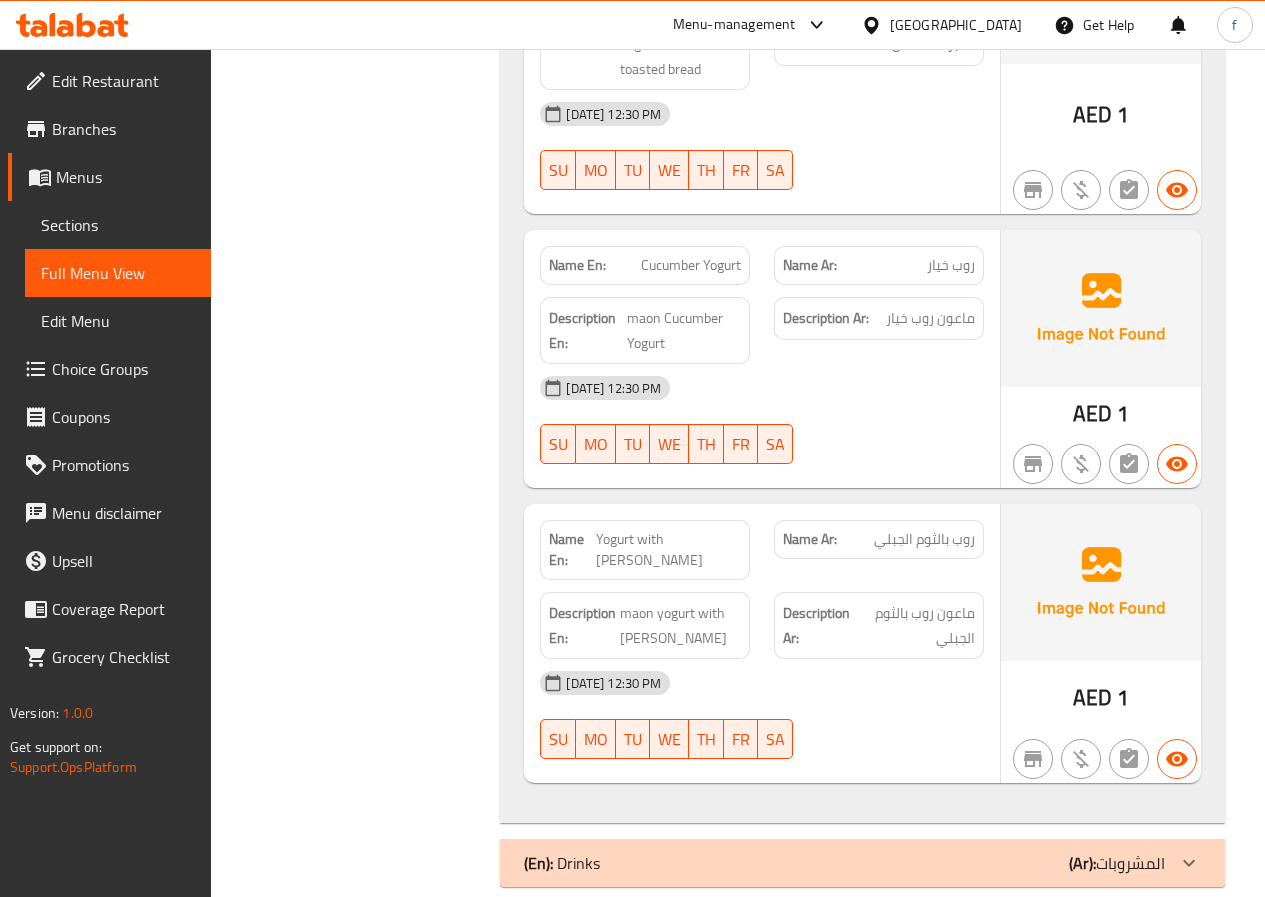 click on "(En):   Drinks (Ar): المشروبات" at bounding box center [844, -3162] 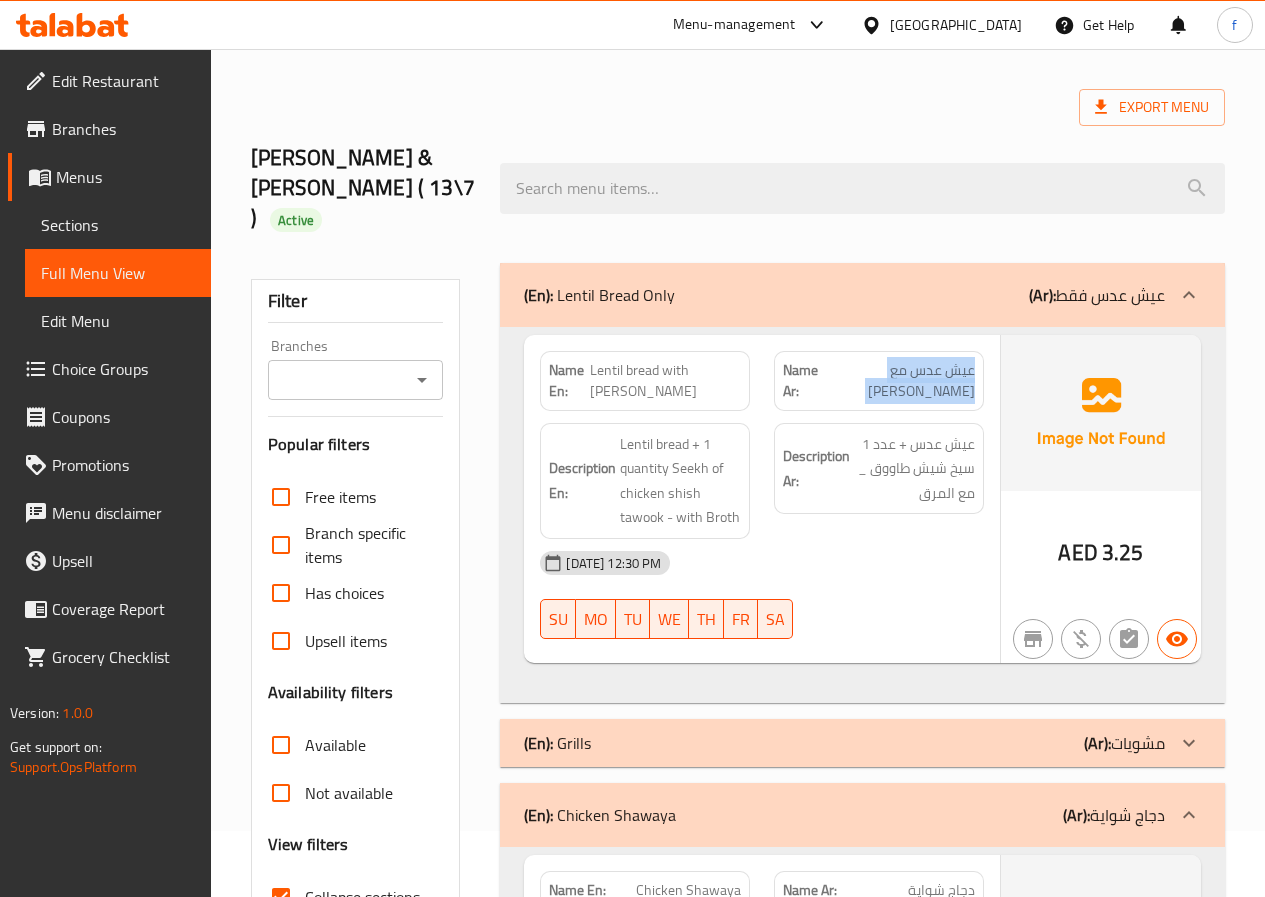scroll, scrollTop: 0, scrollLeft: 0, axis: both 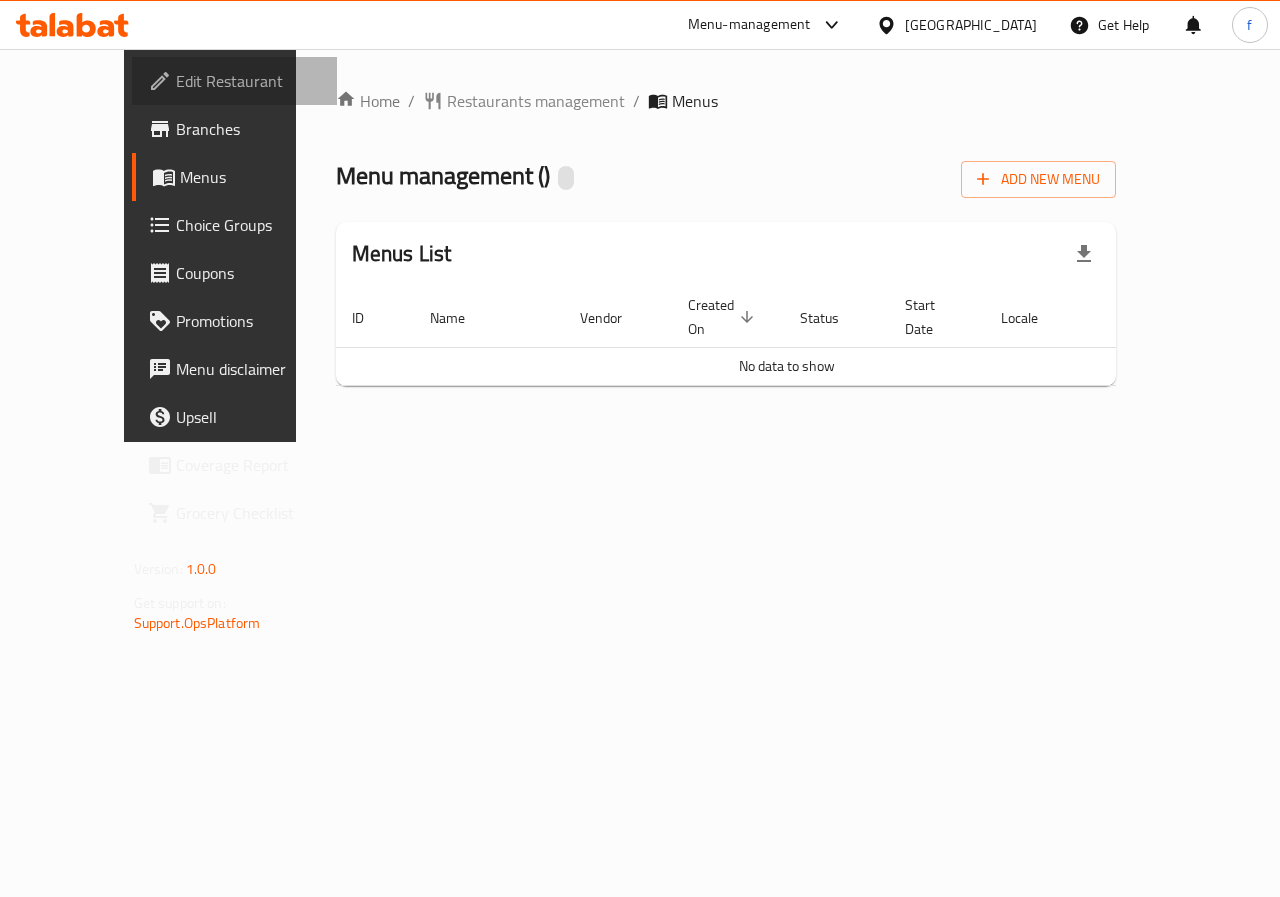 click on "Edit Restaurant" at bounding box center (249, 81) 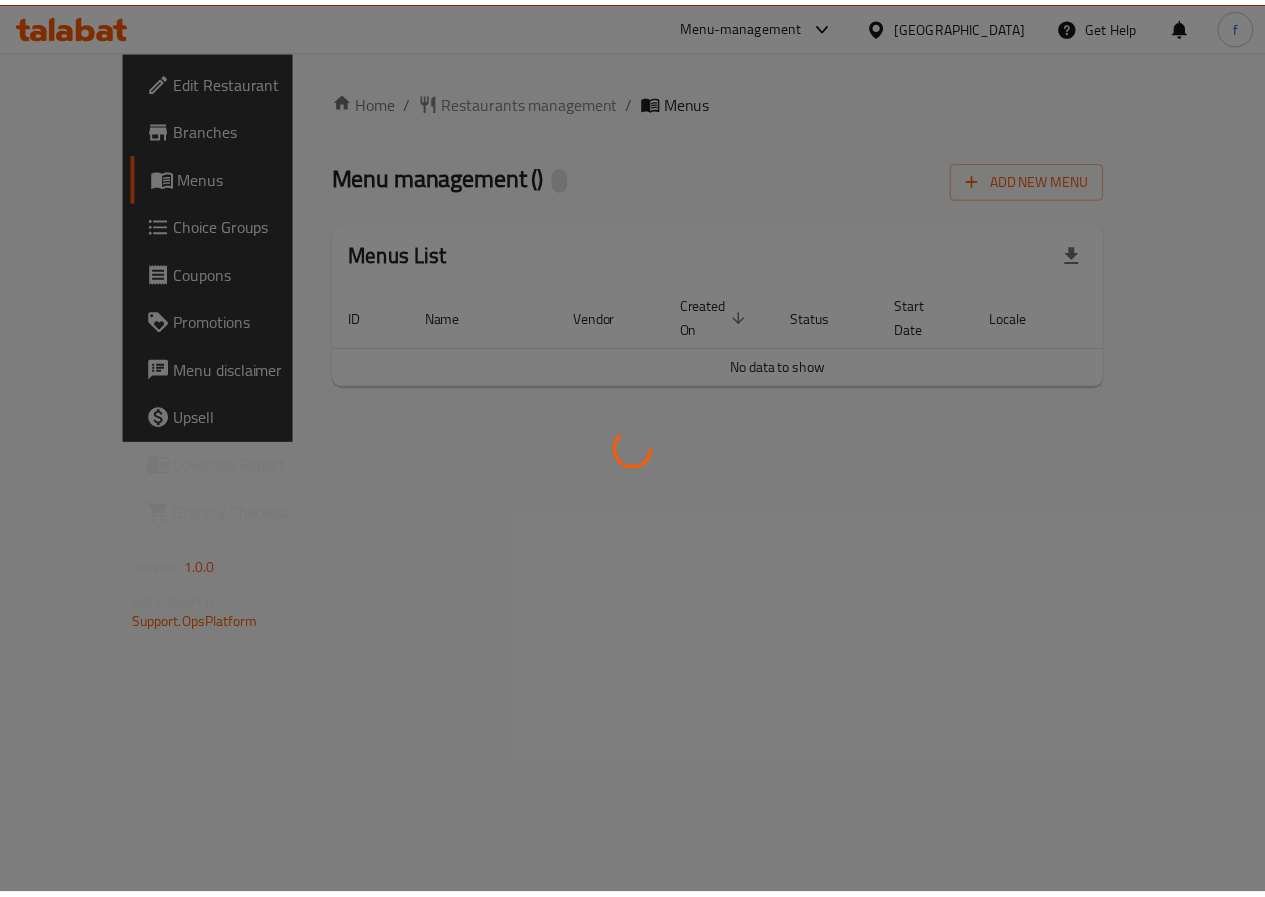 scroll, scrollTop: 0, scrollLeft: 0, axis: both 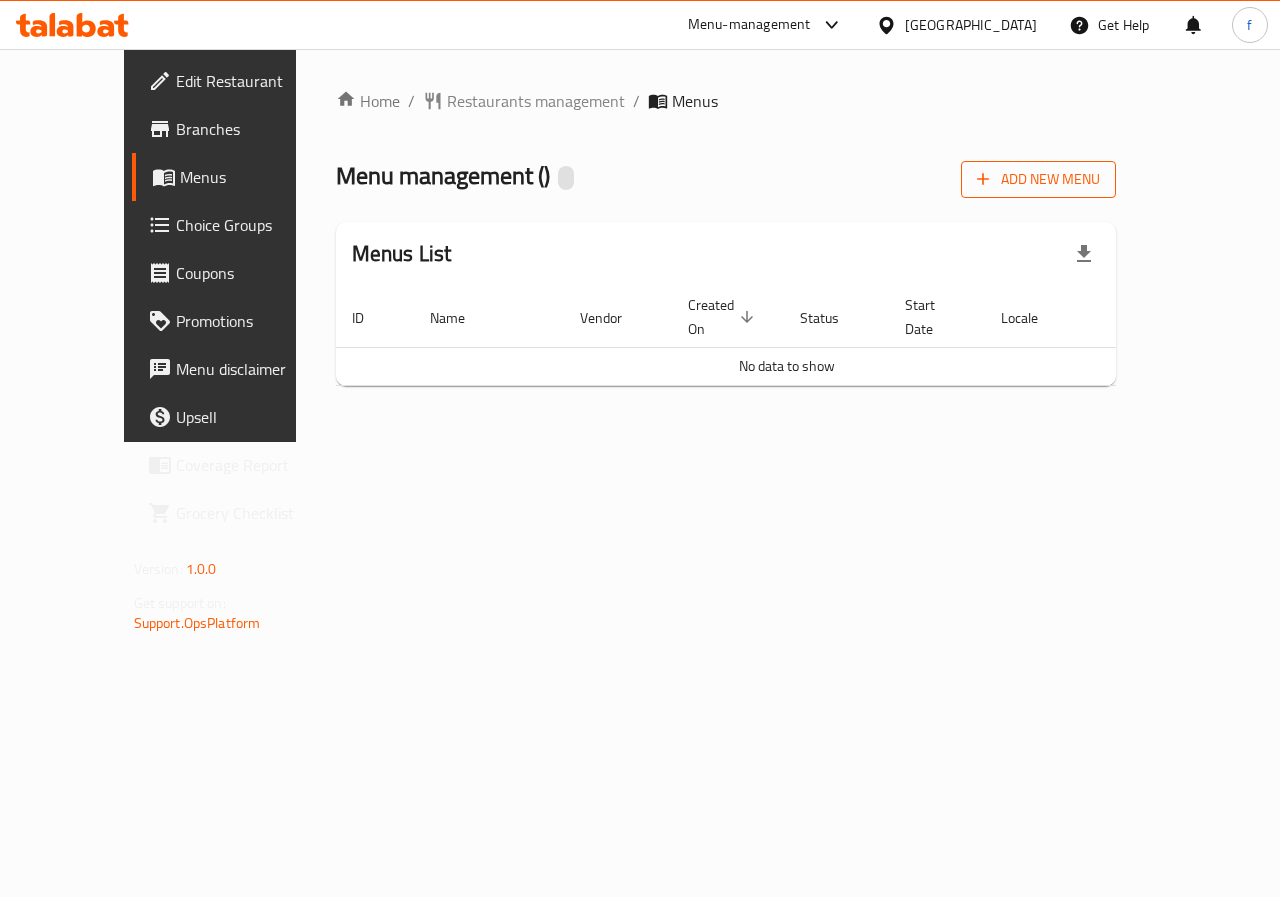 click on "Add New Menu" at bounding box center [1038, 179] 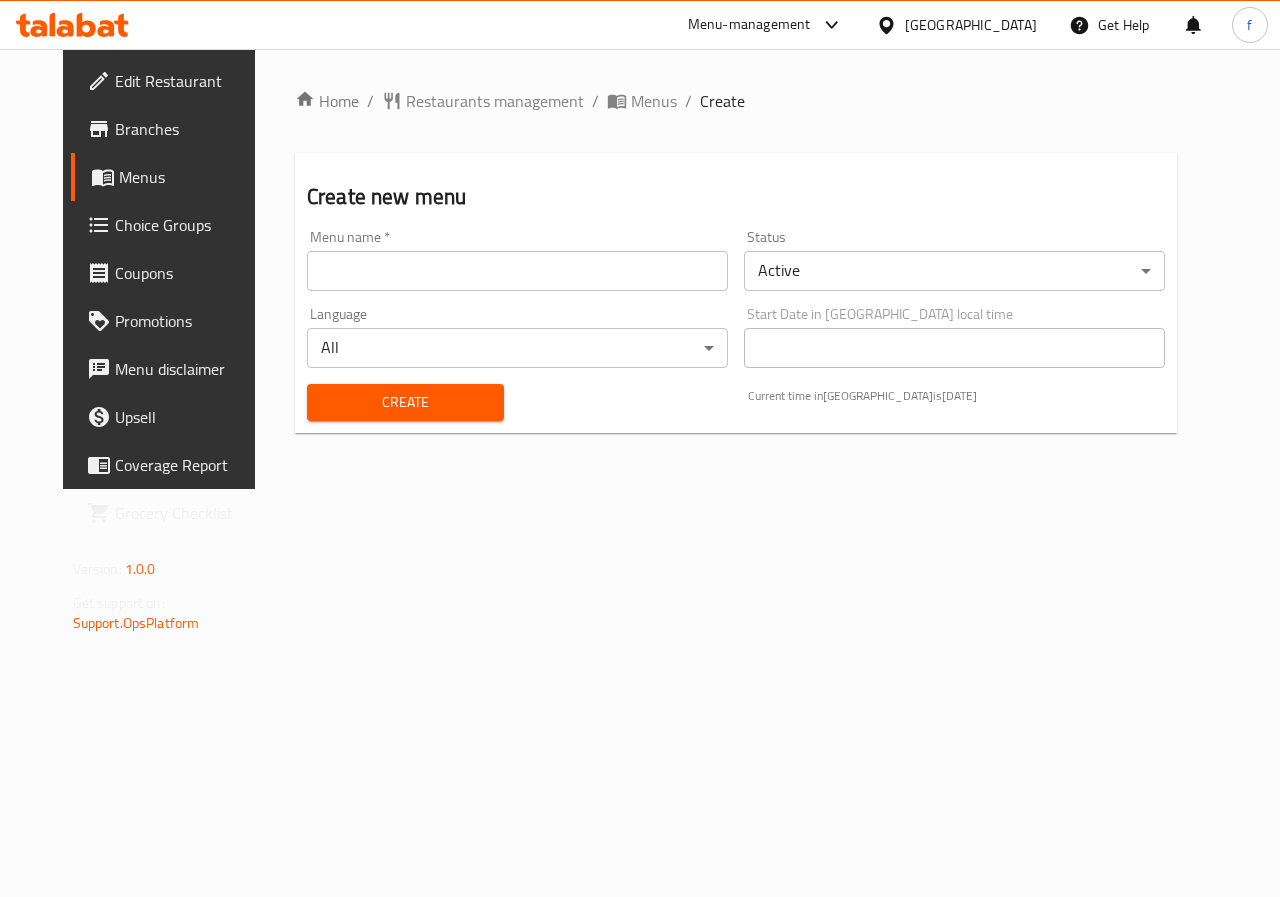 click at bounding box center (517, 271) 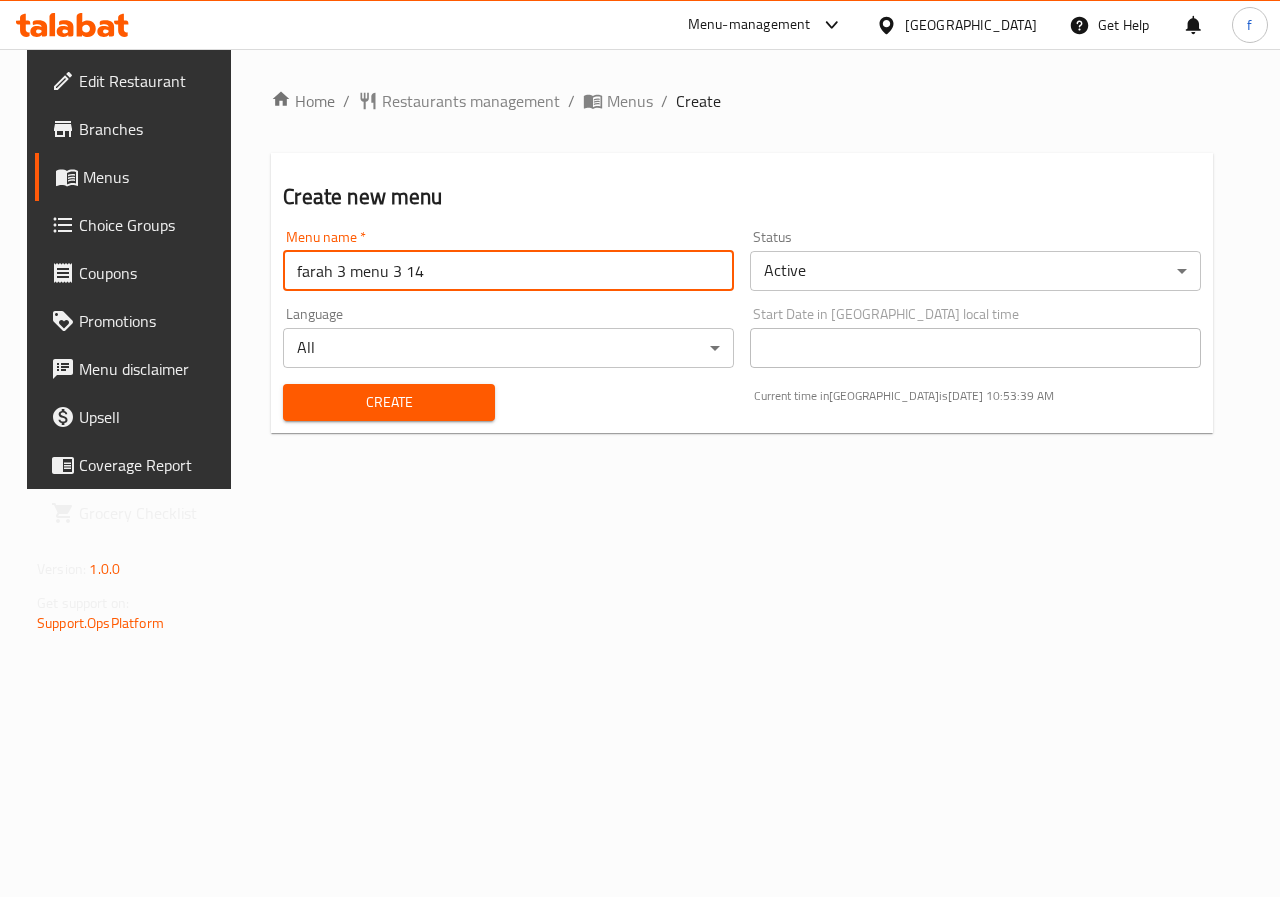 type on "farah 3 menu 3 14" 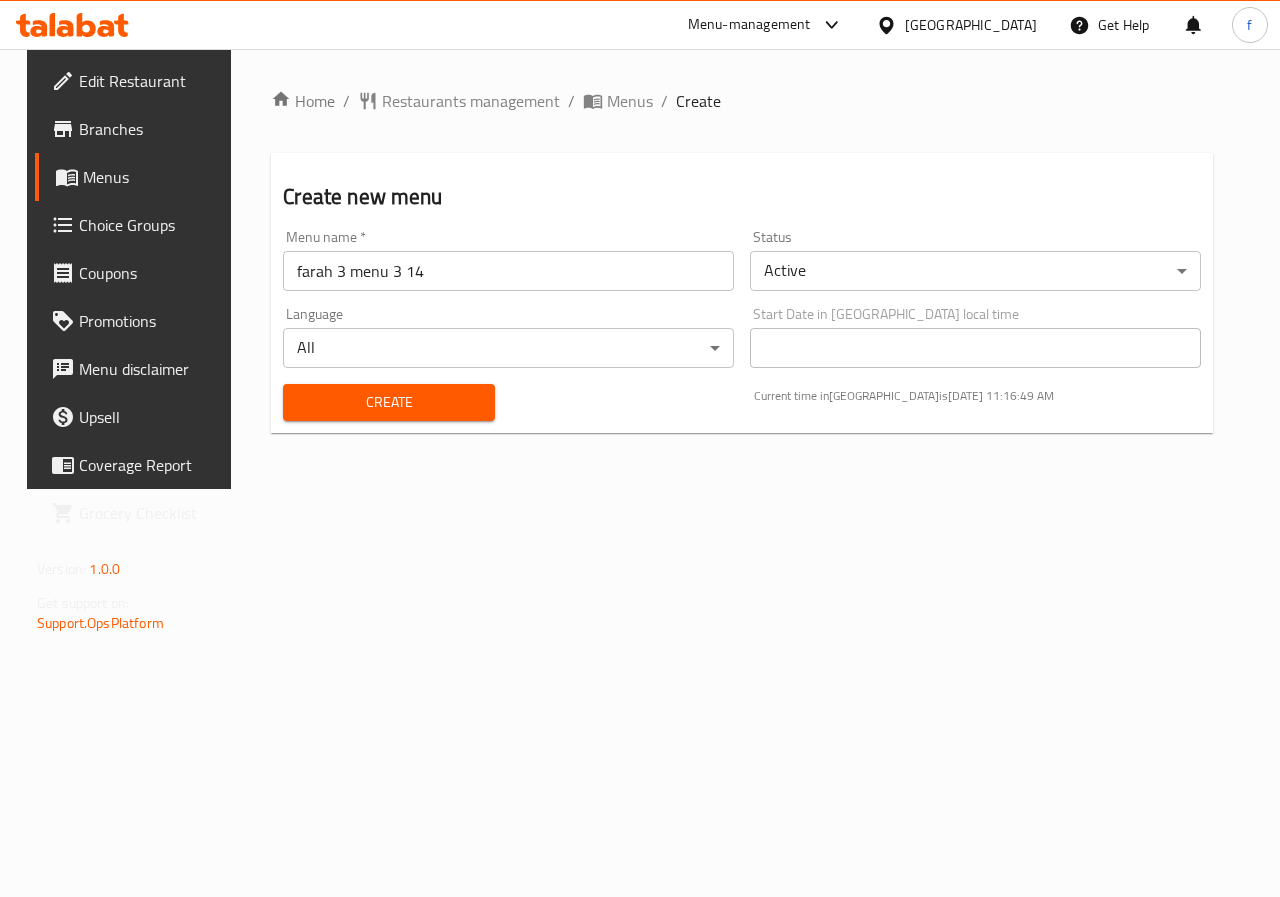 click on "Menus" at bounding box center [154, 177] 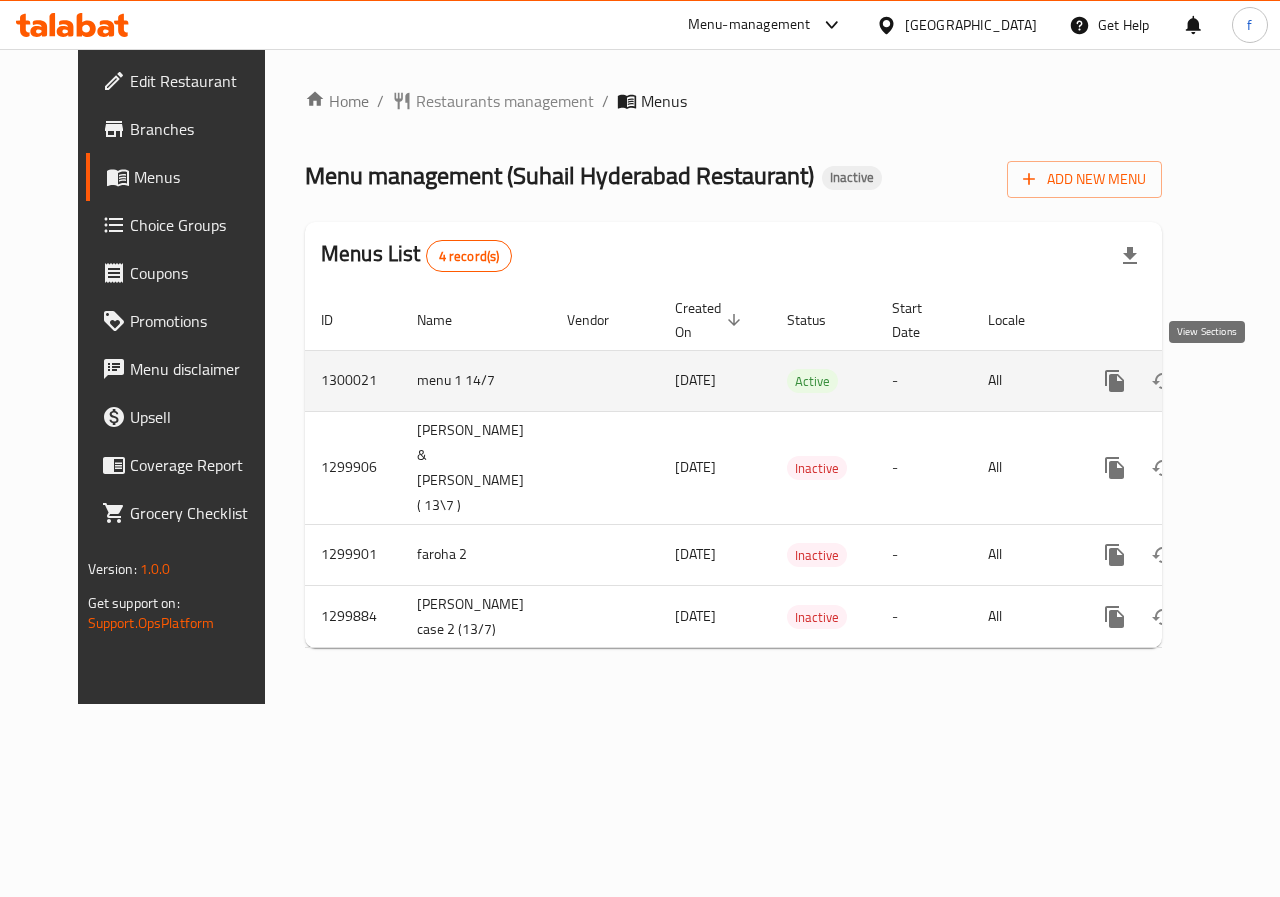 click 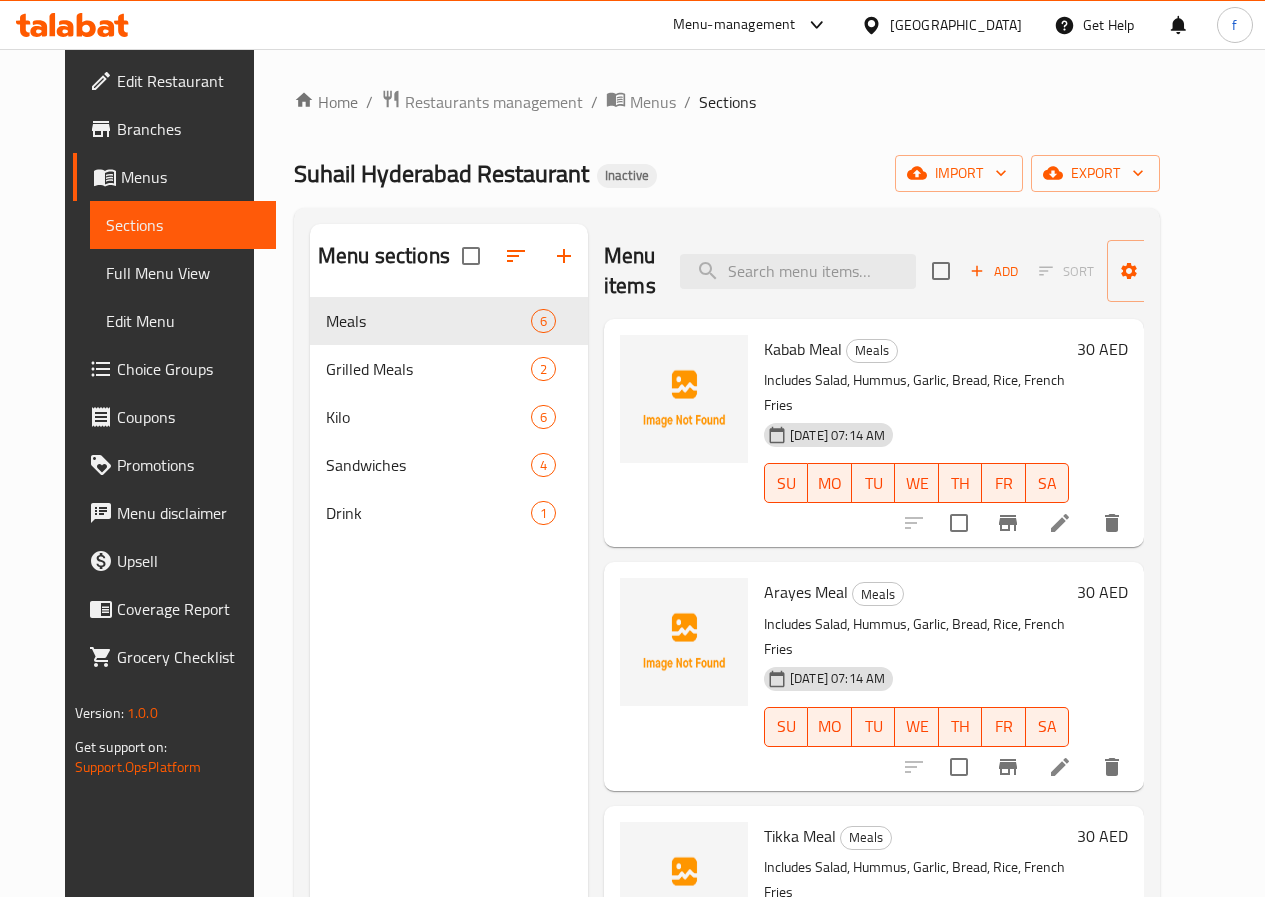 click on "Home / Restaurants management / Menus / Sections Suhail Hyderabad Restaurant Inactive import export Menu sections Meals 6 Grilled Meals 2 Kilo 6 Sandwiches 4 Drink 1 Menu items Add Sort Manage items Kabab Meal   Meals Includes Salad, Hummus, Garlic, Bread, Rice, French Fries 14-07-2025 07:14 AM SU MO TU WE TH FR SA 30   AED Arayes Meal   Meals Includes Salad, Hummus, Garlic, Bread, Rice, French Fries 14-07-2025 07:14 AM SU MO TU WE TH FR SA 30   AED Tikka Meal   Meals Includes Salad, Hummus, Garlic, Bread, Rice, French Fries 14-07-2025 07:14 AM SU MO TU WE TH FR SA 30   AED Shish Tawook Meal   Meals Includes Salad, Hummus, Garlic, Bread, Rice, French Fries 14-07-2025 07:14 AM SU MO TU WE TH FR SA 30   AED Chicken Kabab Meal   Meals Includes Salad, Hummus, Garlic, Bread, Rice, French Fries 14-07-2025 07:14 AM SU MO TU WE TH FR SA 30   AED Chicken Wings Meal   Meals Includes Salad, Hummus, Garlic, Bread, Rice, French Fries 14-07-2025 07:14 AM SU MO TU WE TH FR SA 30   AED" at bounding box center (727, 613) 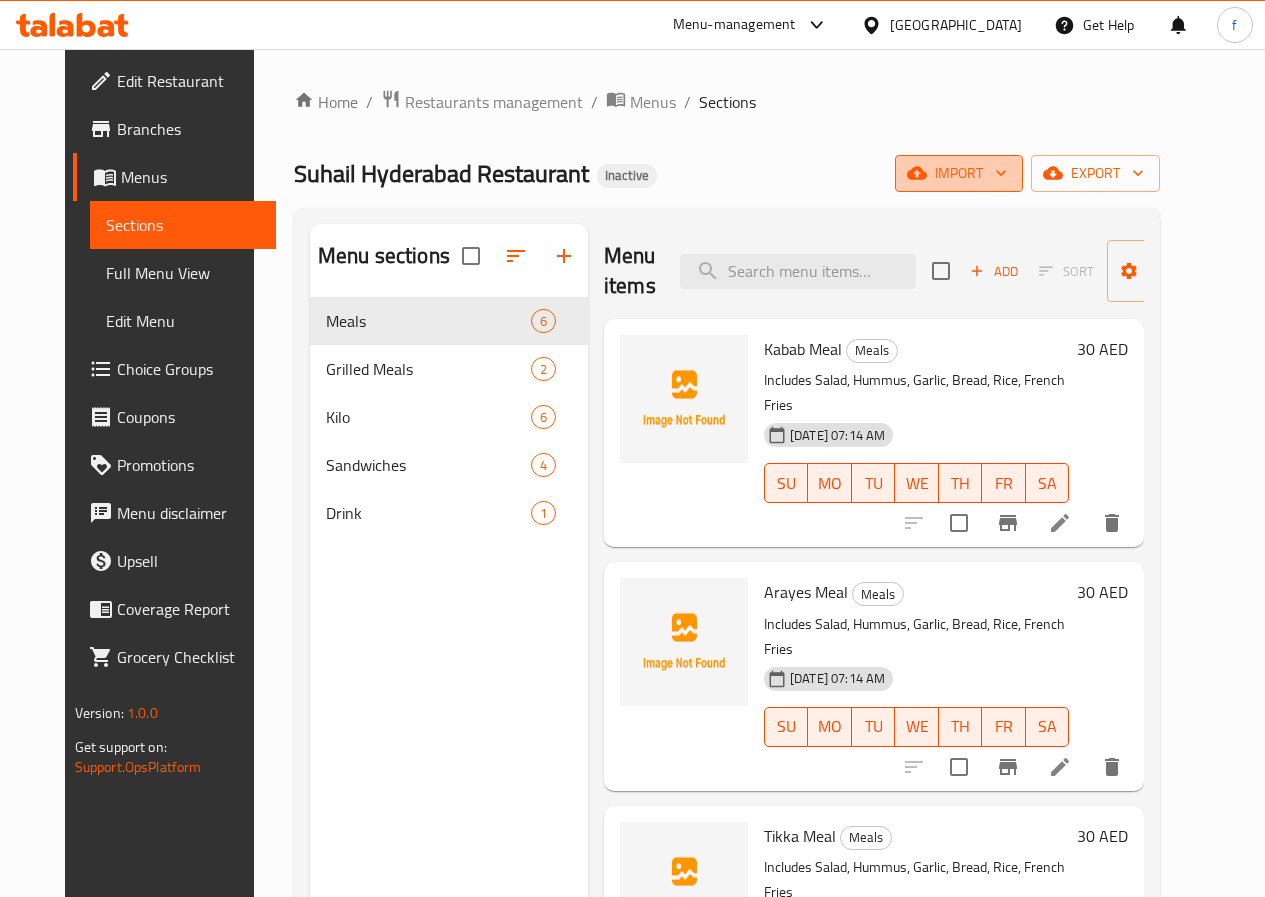 click on "import" at bounding box center (959, 173) 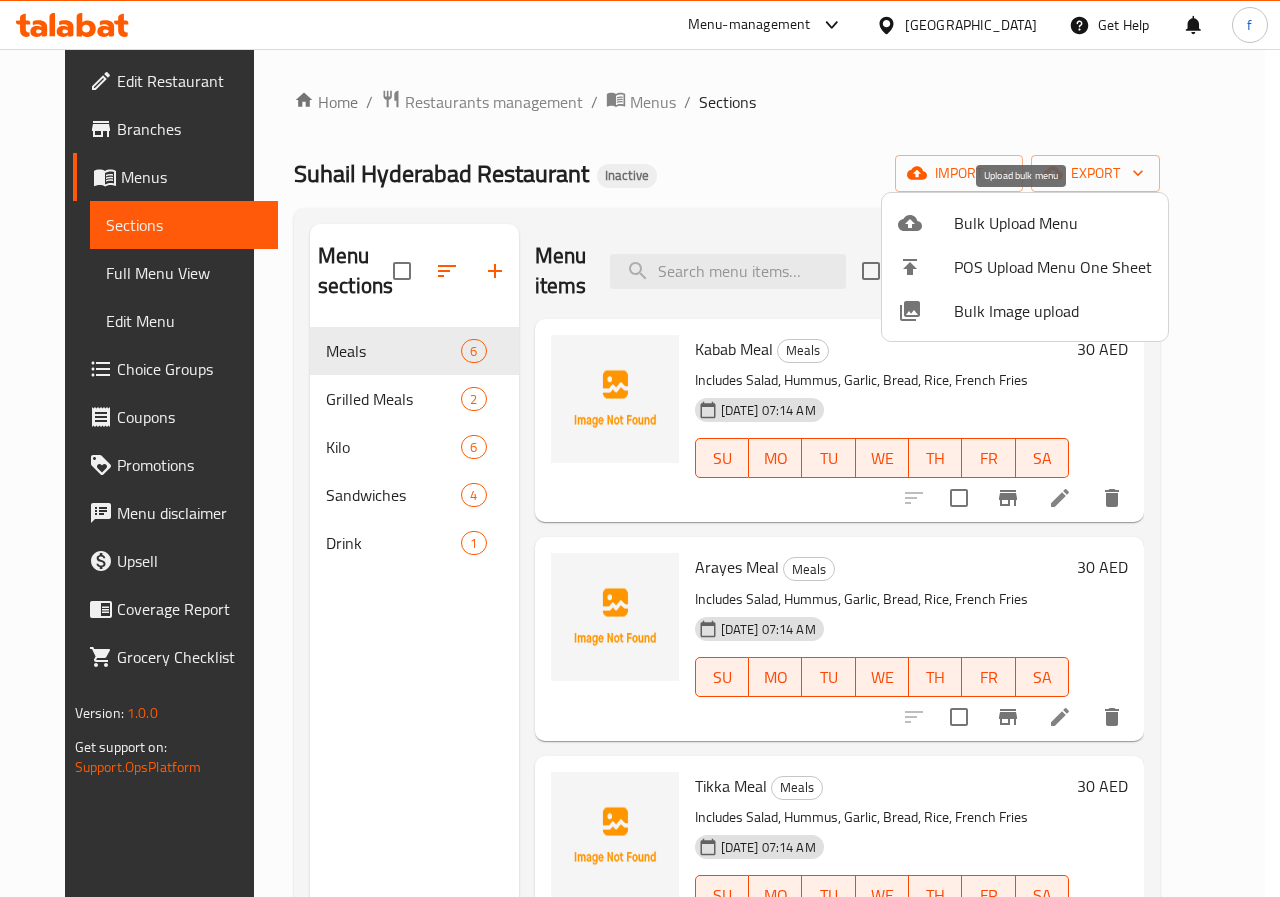 click on "Bulk Upload Menu" at bounding box center [1053, 223] 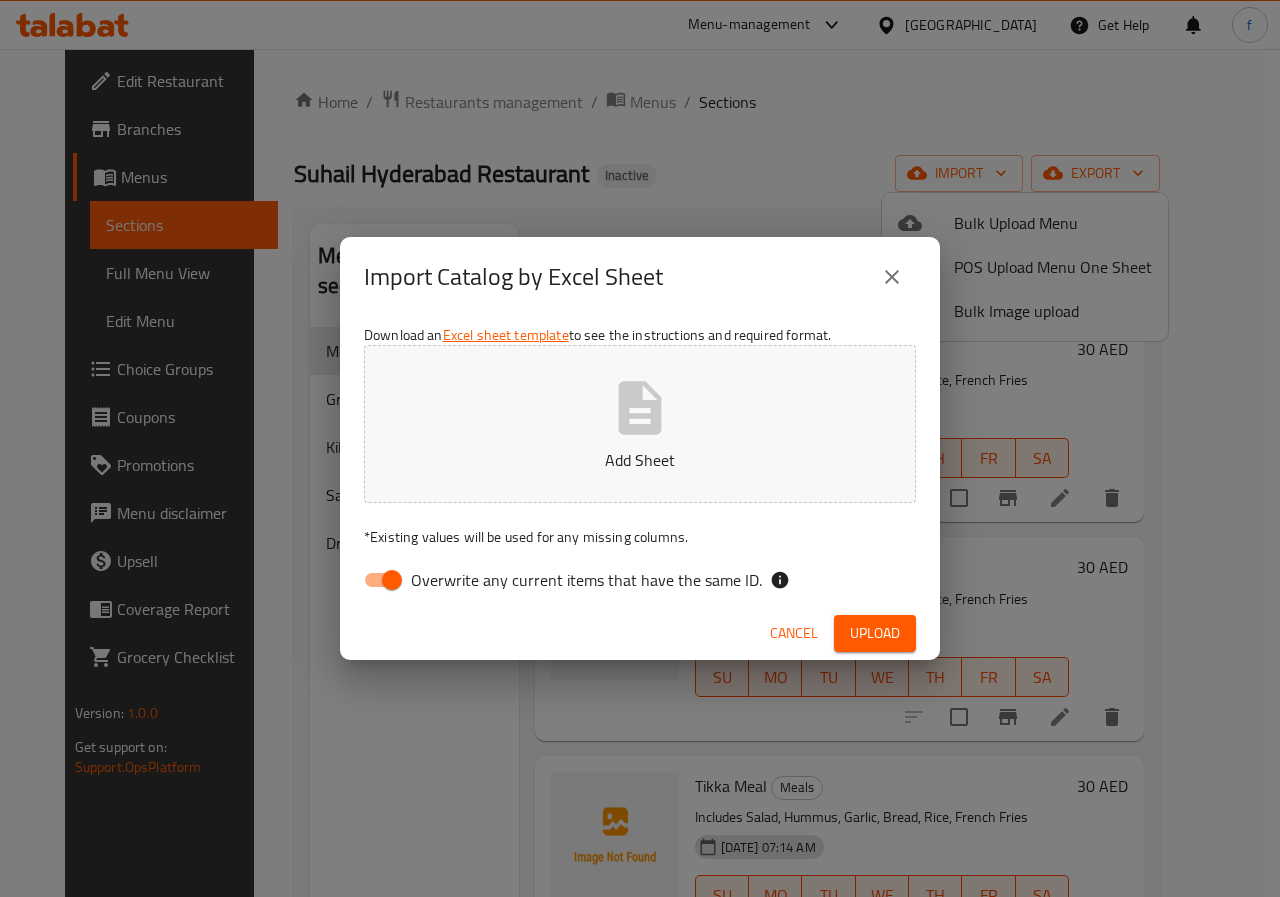 click on "Overwrite any current items that have the same ID." at bounding box center (392, 580) 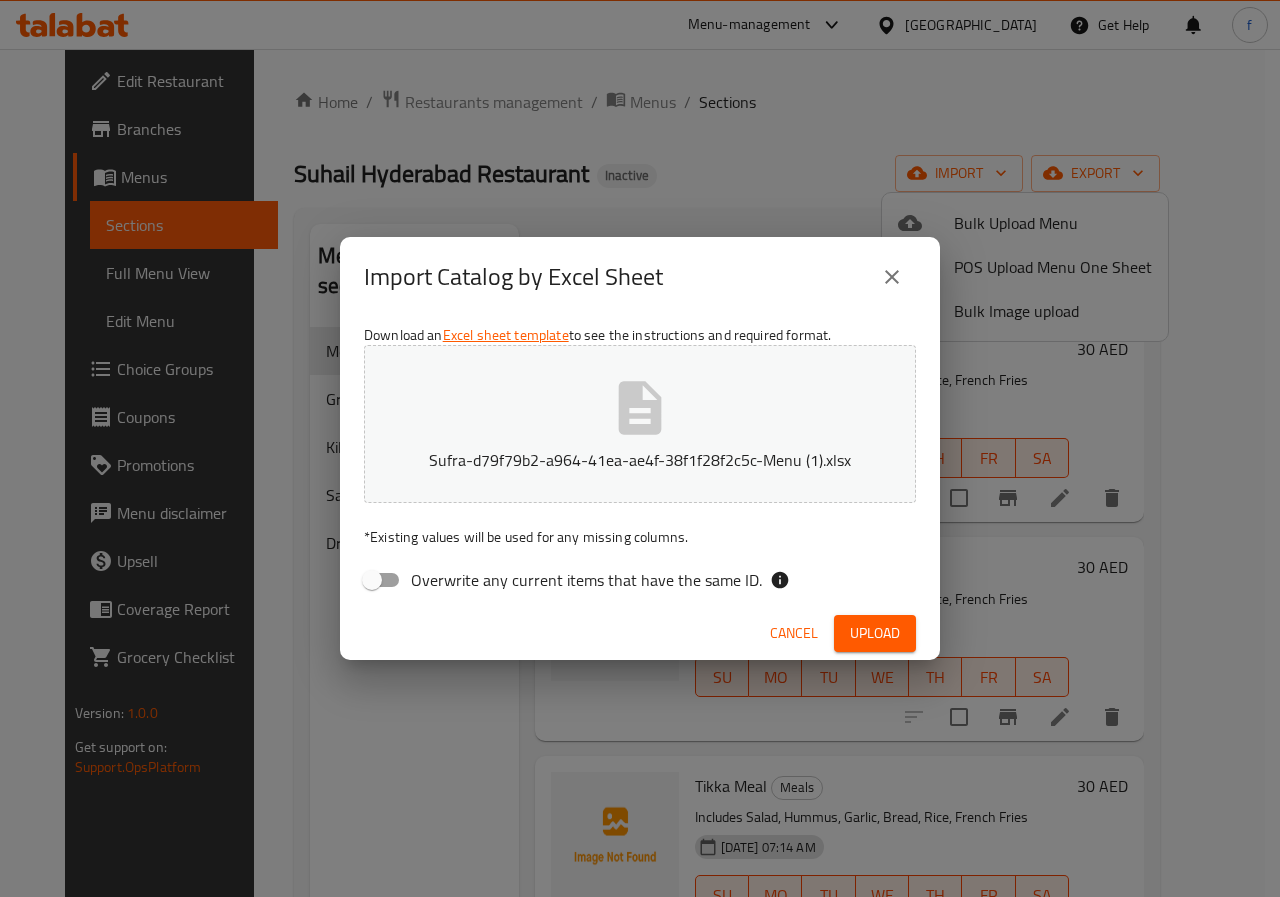click on "Upload" at bounding box center [875, 633] 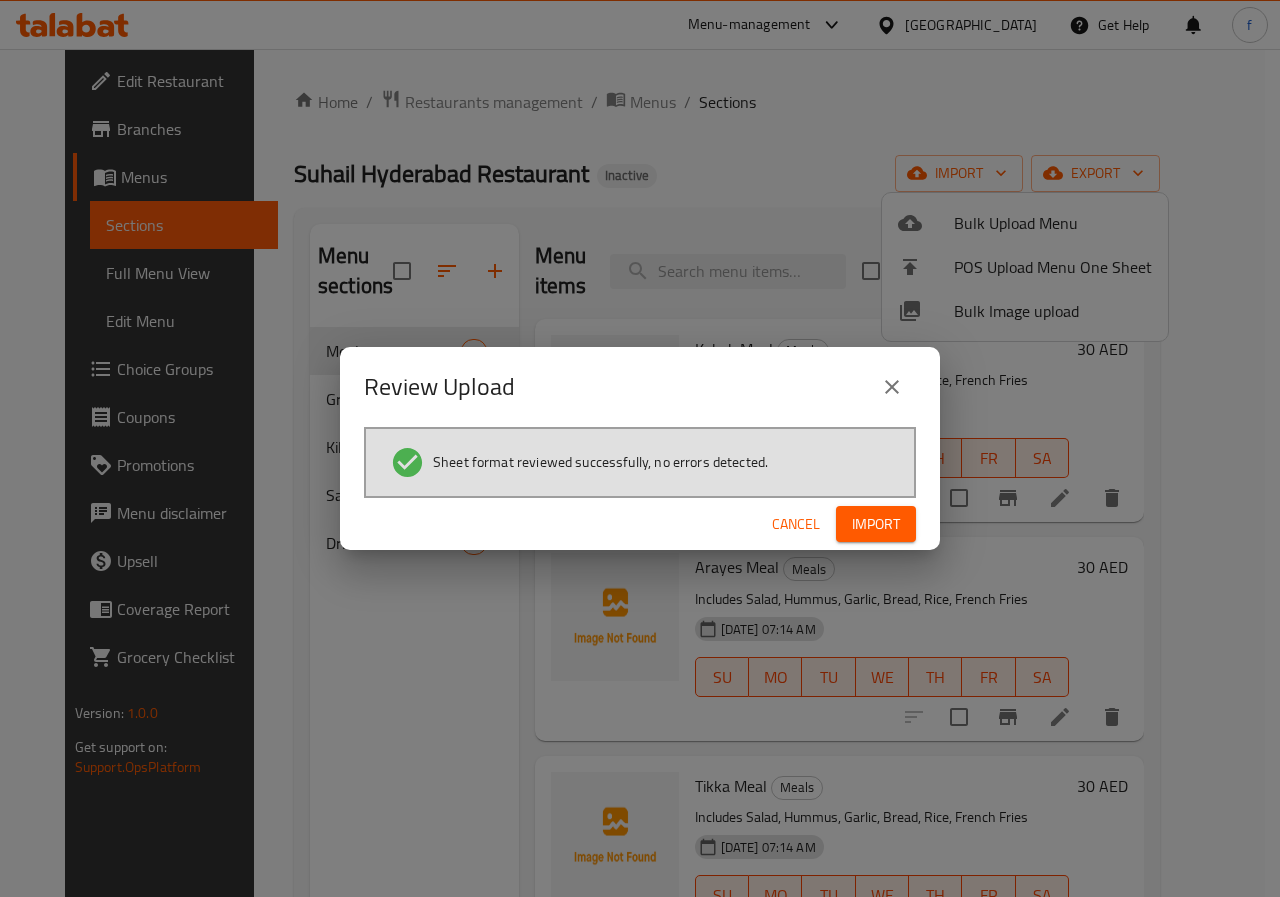 click on "Import" at bounding box center (876, 524) 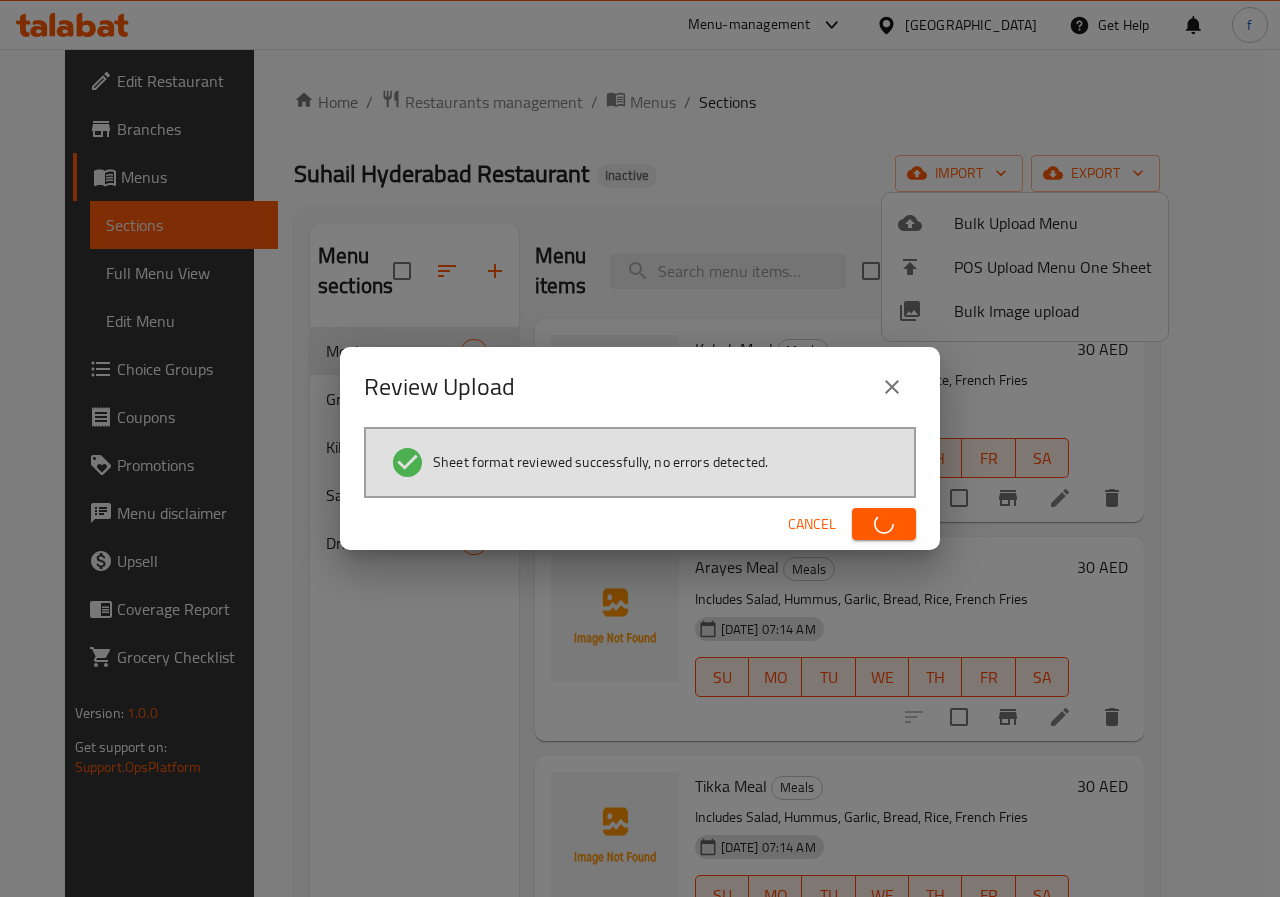 click on "Review Upload Sheet format reviewed successfully, no errors detected. Cancel" at bounding box center (640, 448) 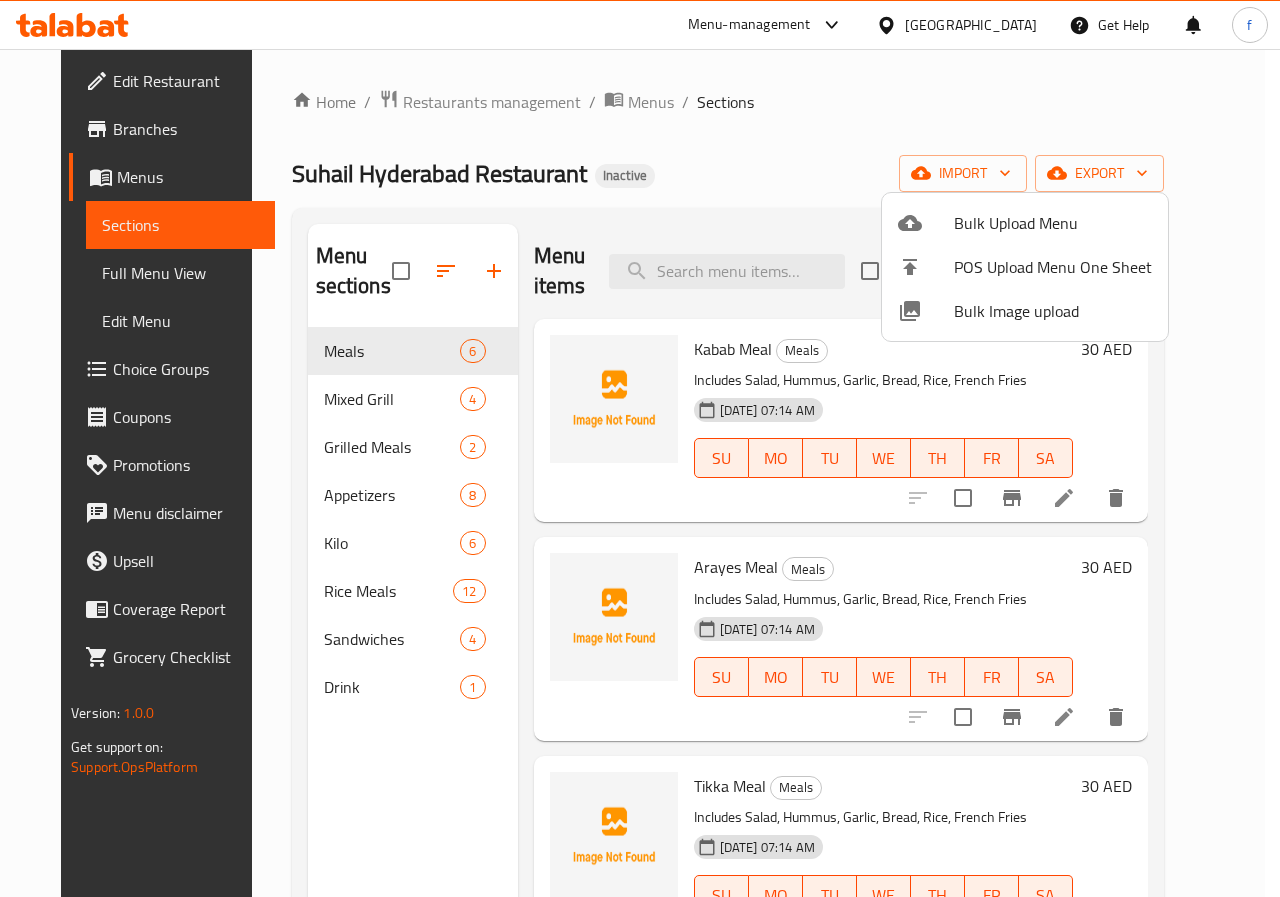 click at bounding box center [640, 448] 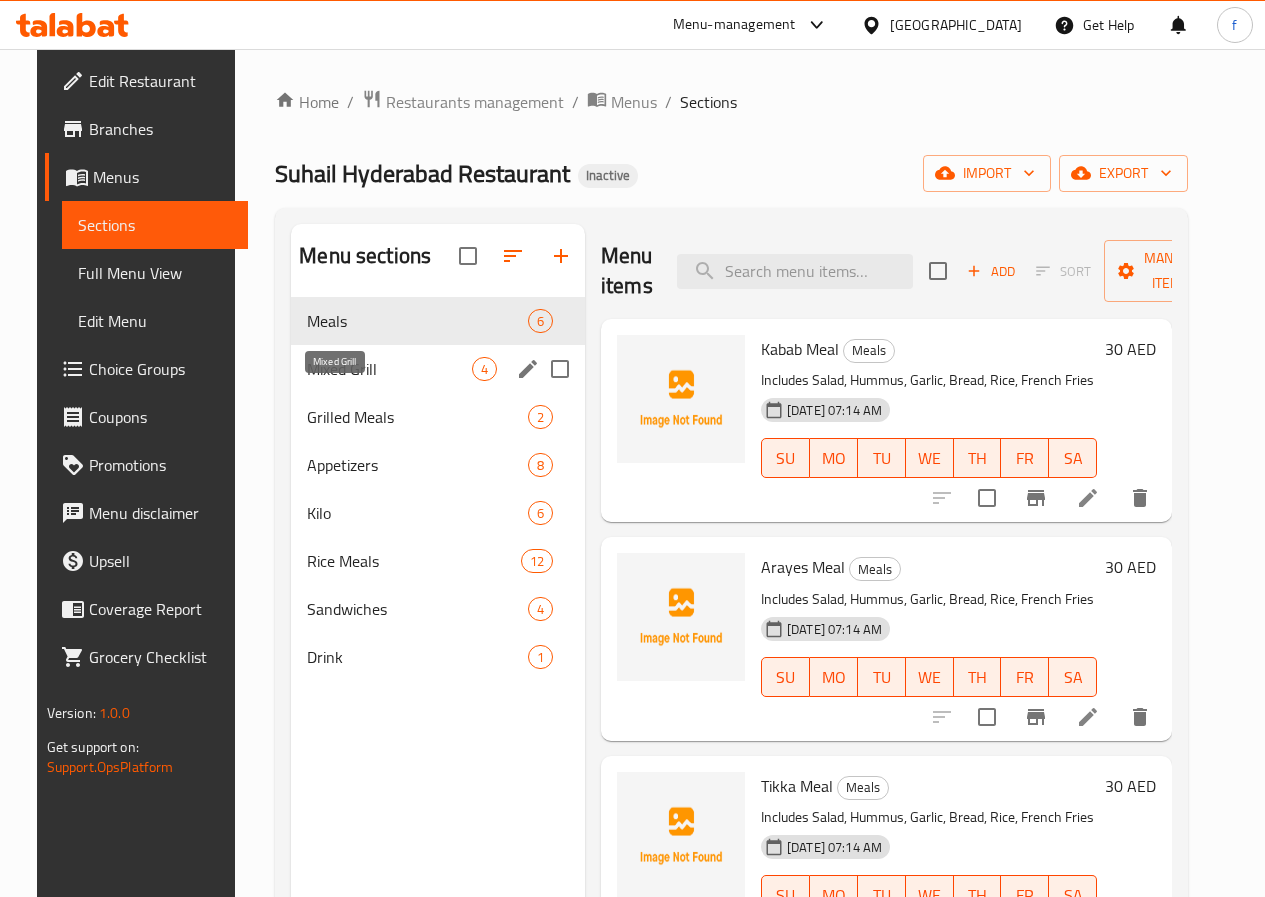 click on "Mixed Grill" at bounding box center [389, 369] 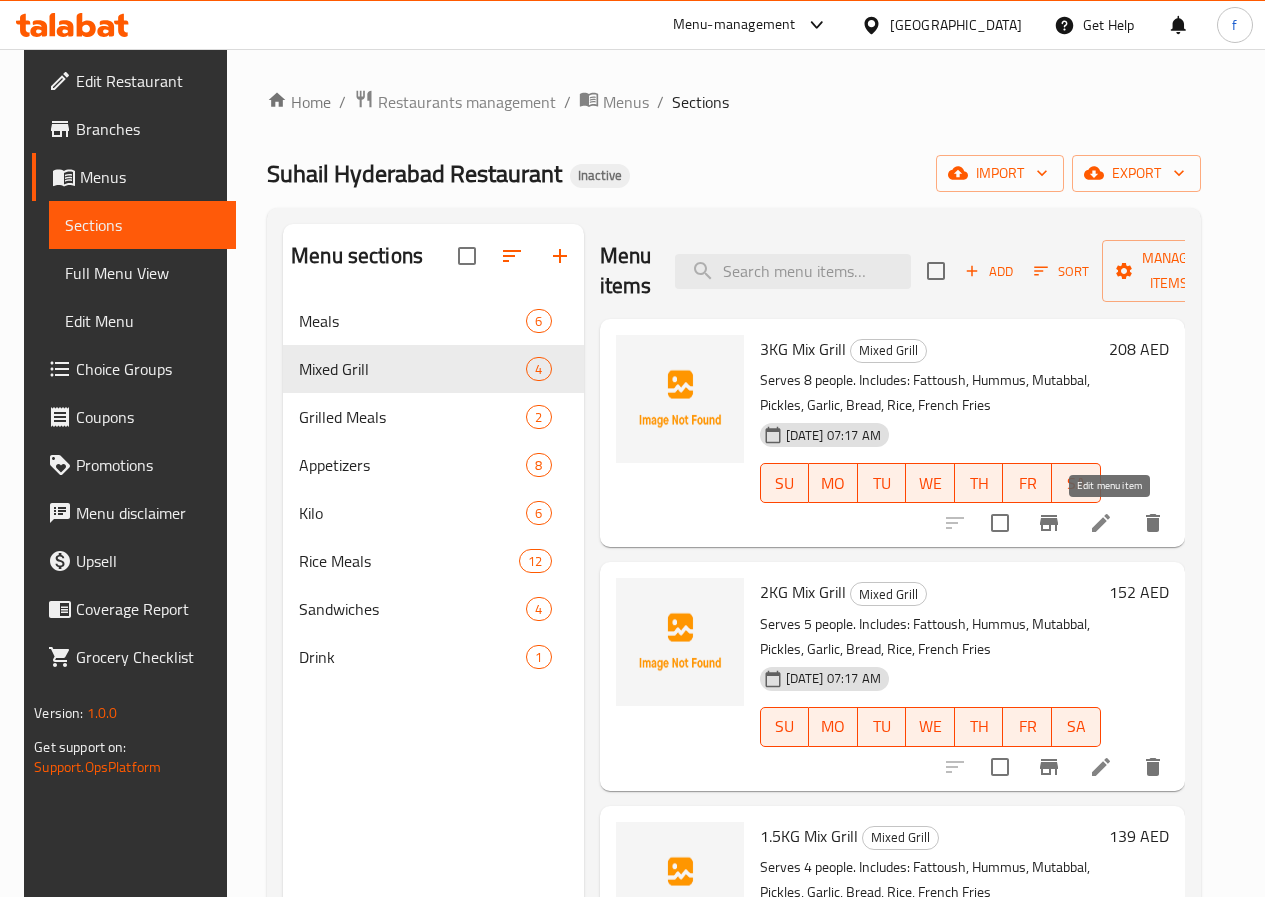 click 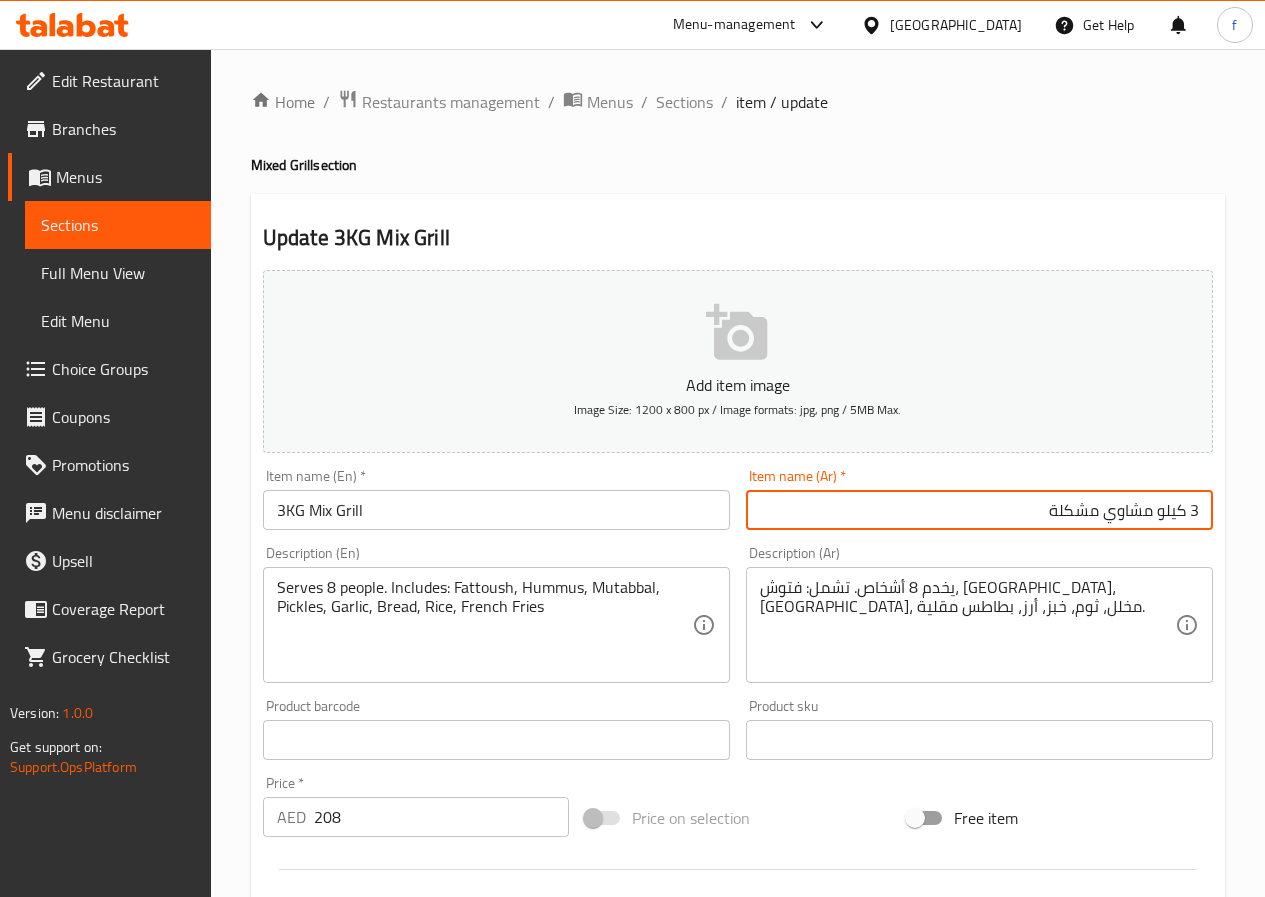 click on "3KG Mix Grill" at bounding box center (496, 510) 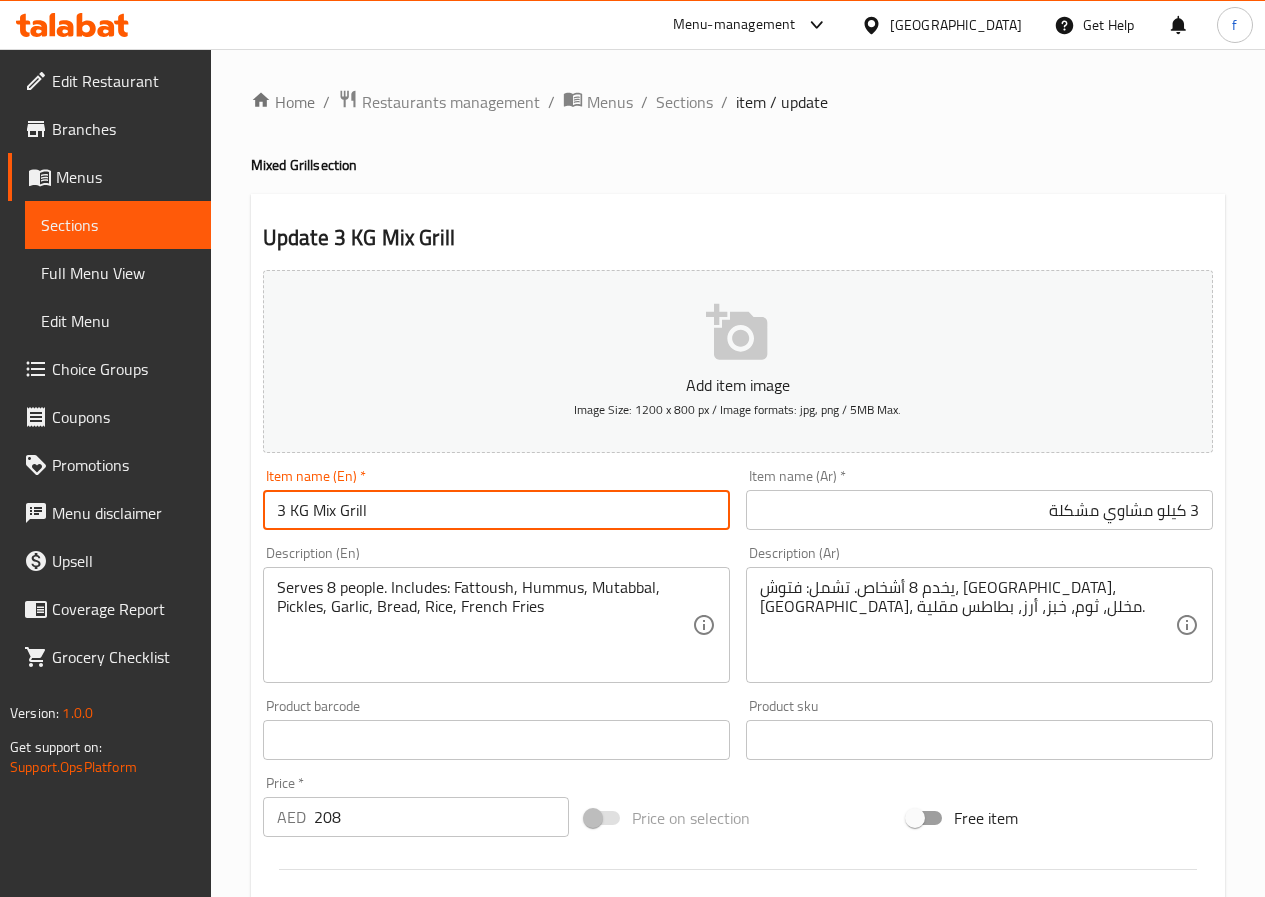 type on "3 KG Mix Grill" 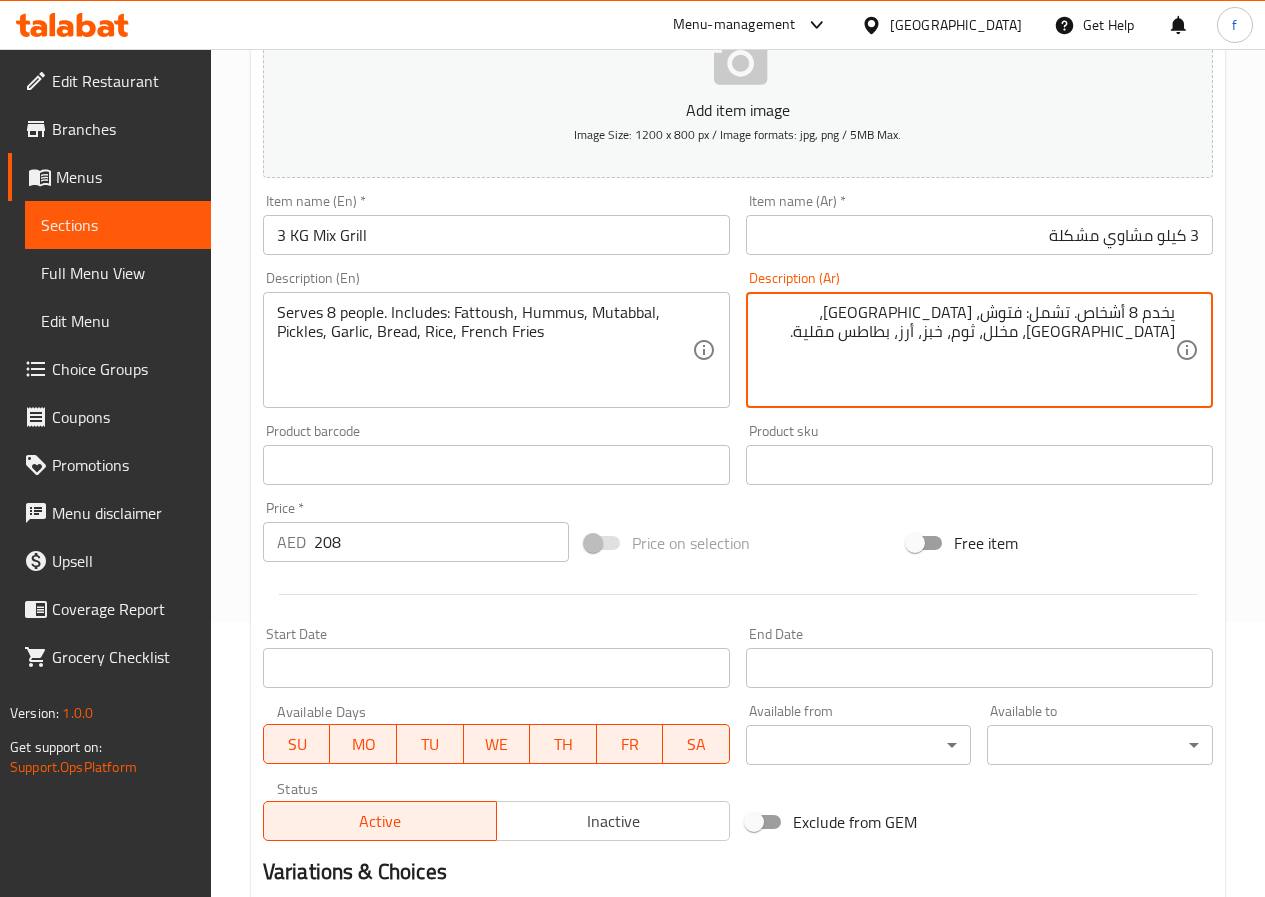 scroll, scrollTop: 0, scrollLeft: 0, axis: both 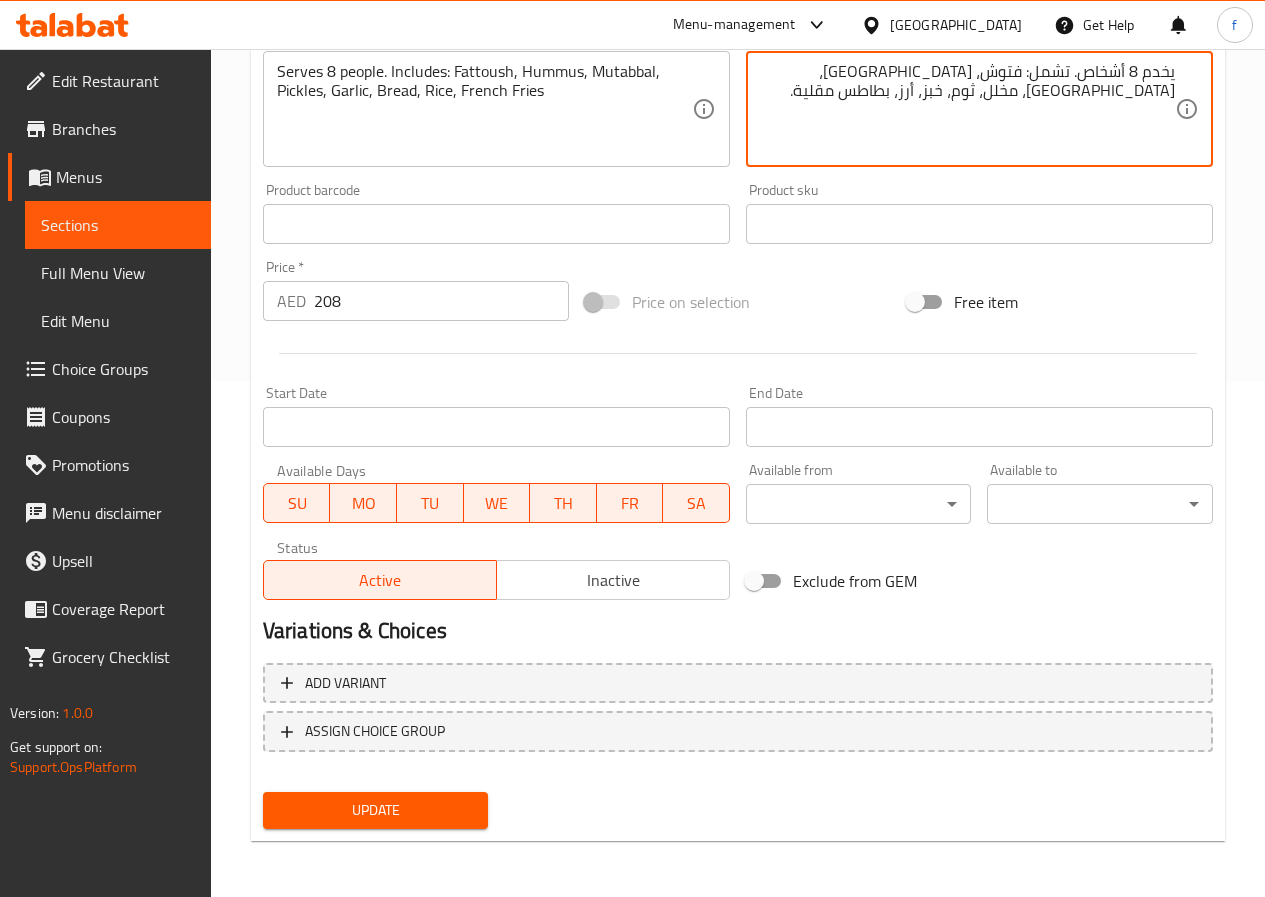 click on "Update" at bounding box center [376, 810] 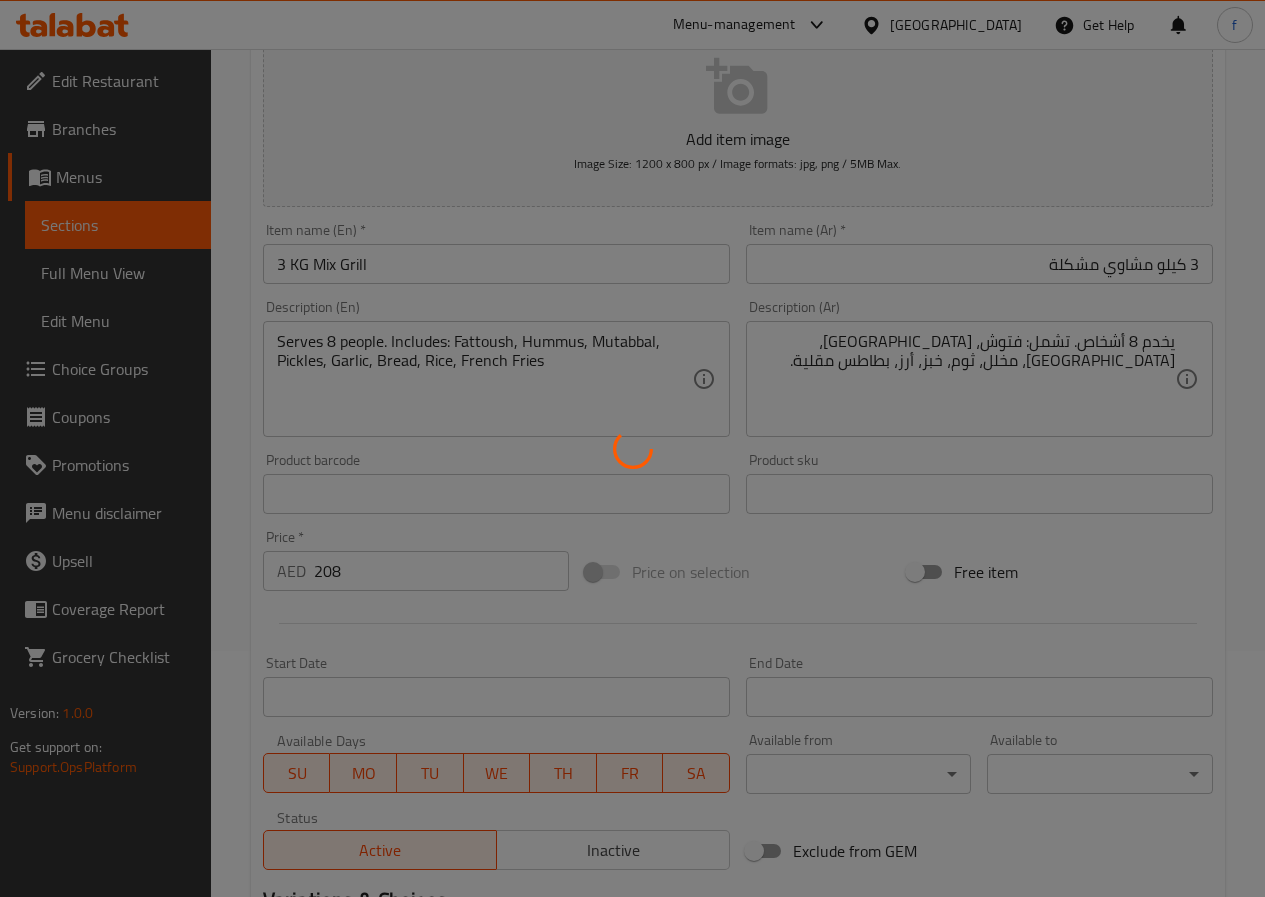 scroll, scrollTop: 0, scrollLeft: 0, axis: both 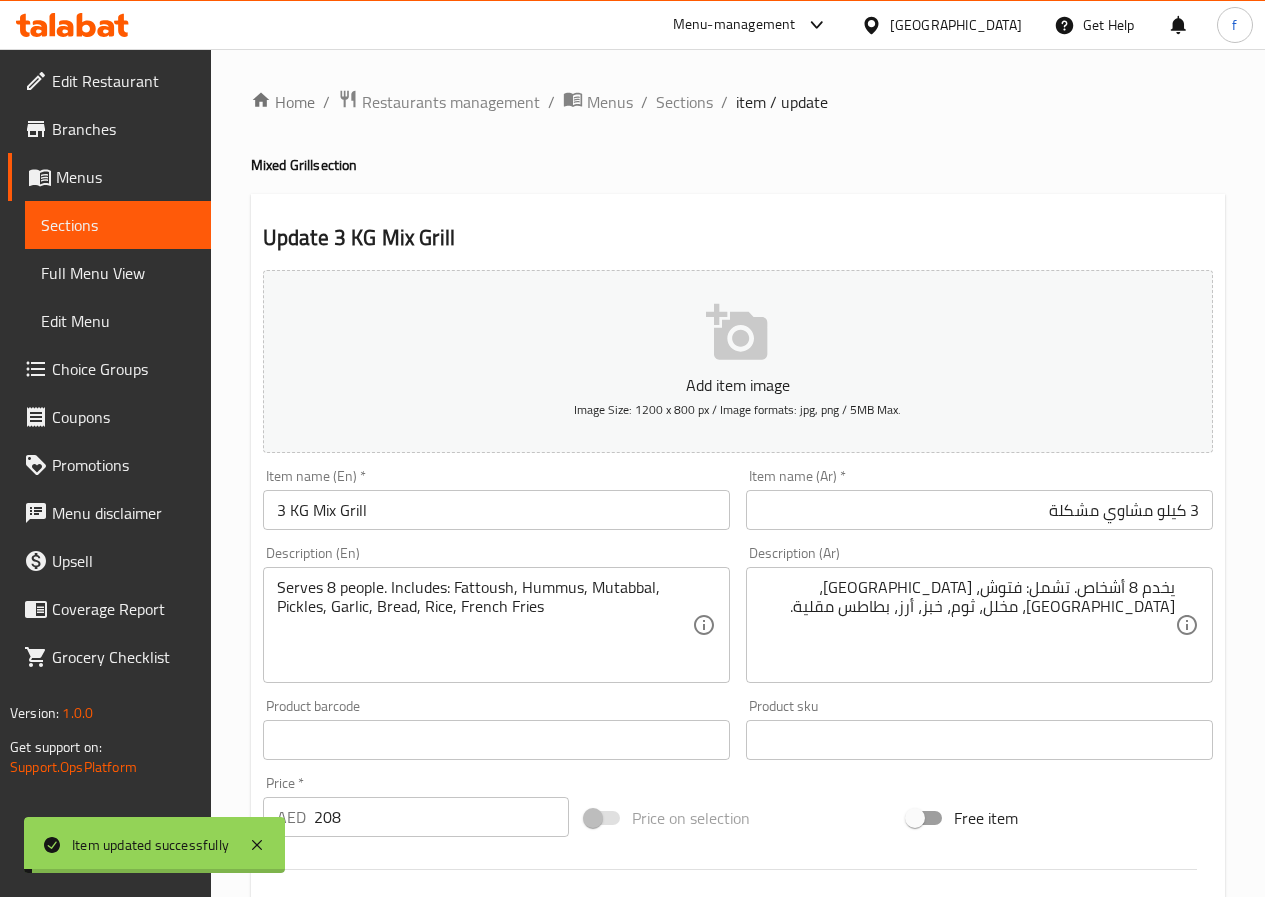click on "Sections" at bounding box center [684, 102] 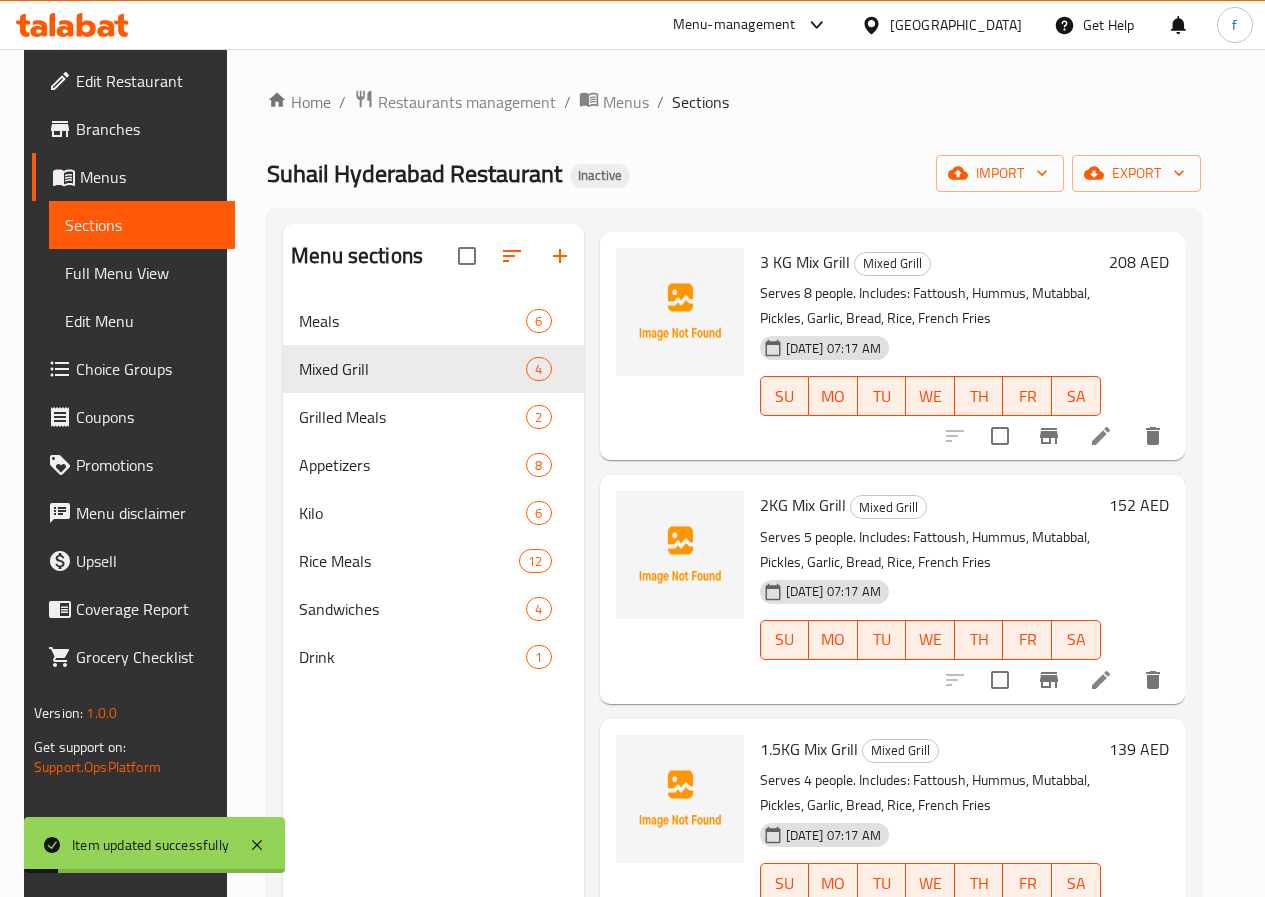 scroll, scrollTop: 100, scrollLeft: 0, axis: vertical 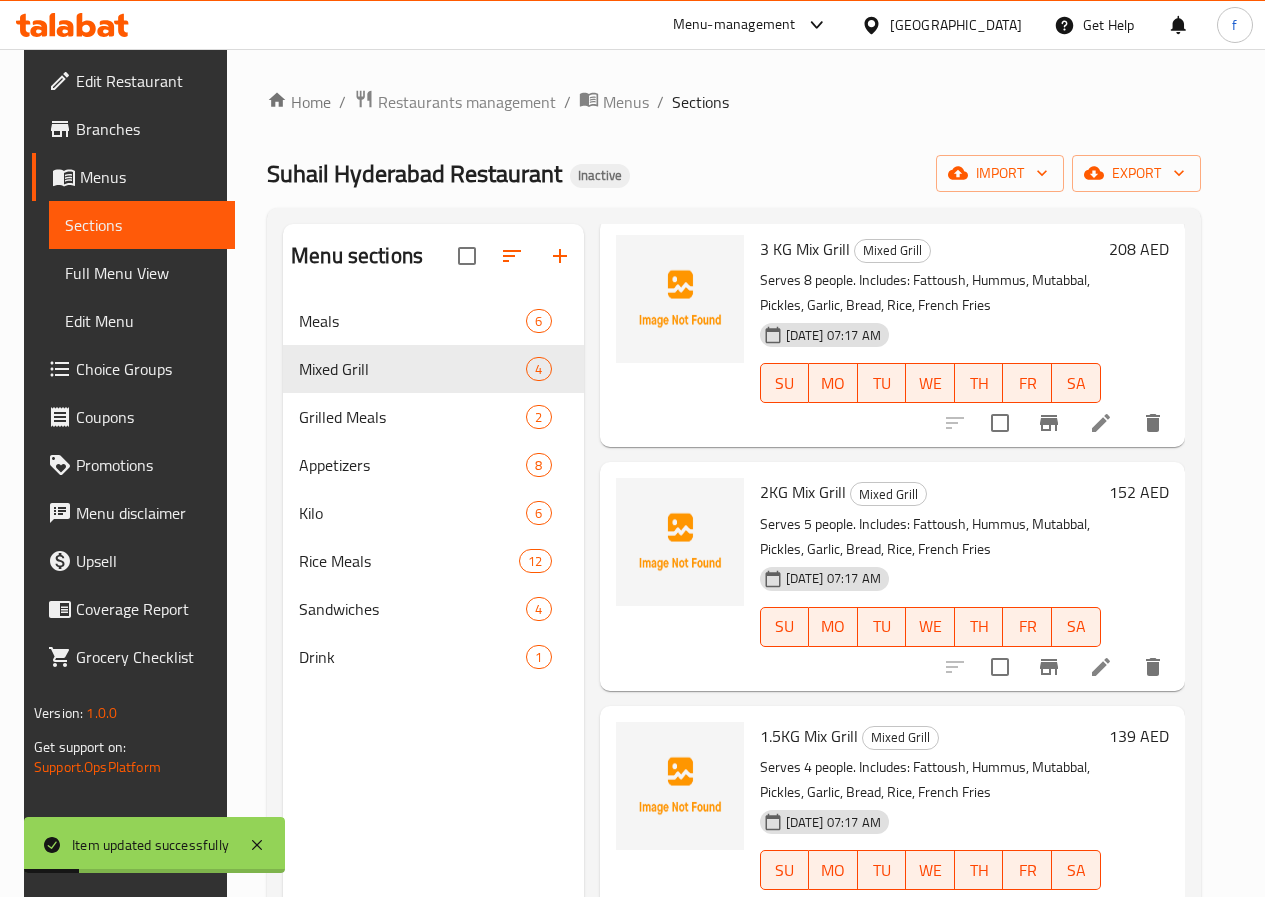 click 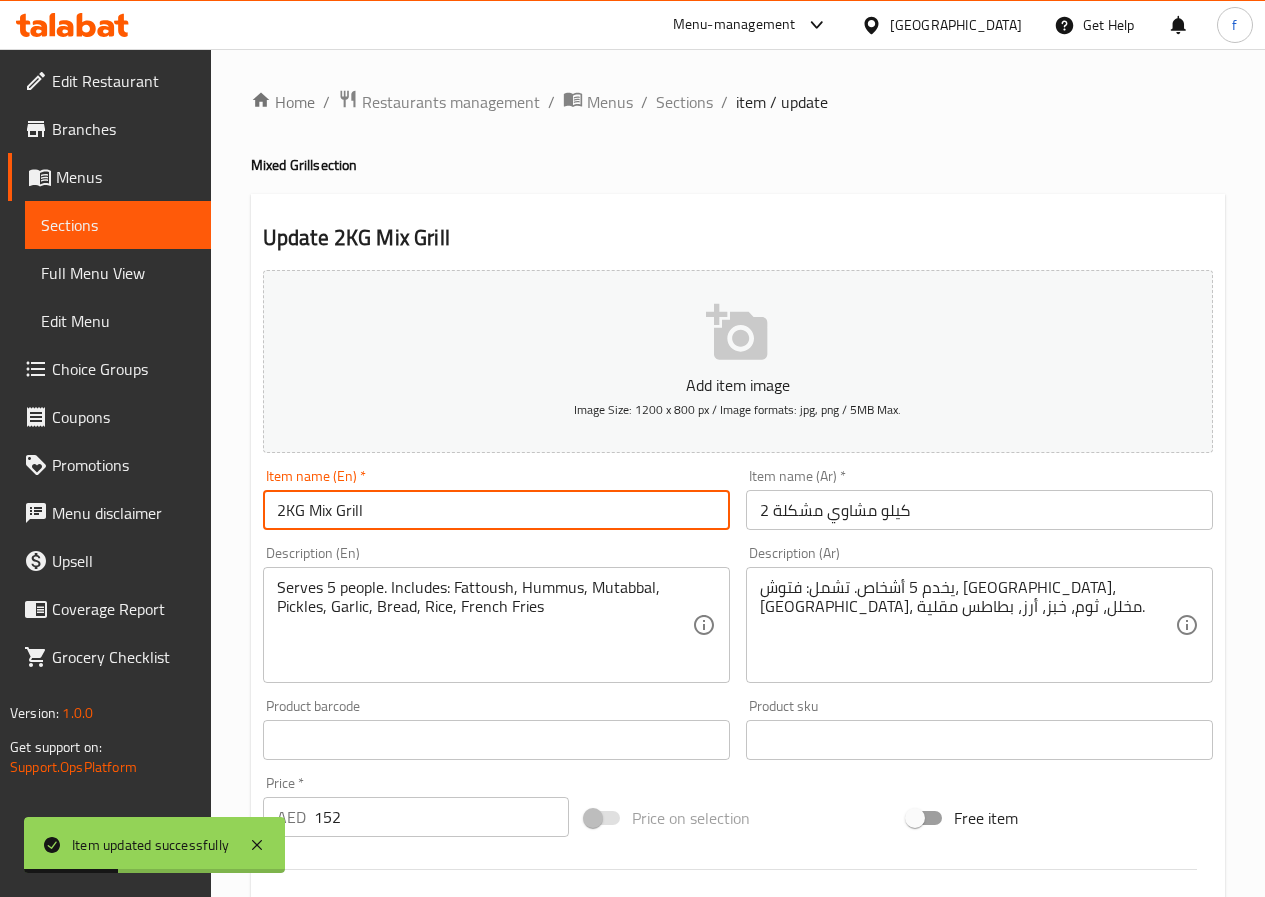 click on "2KG Mix Grill" at bounding box center [496, 510] 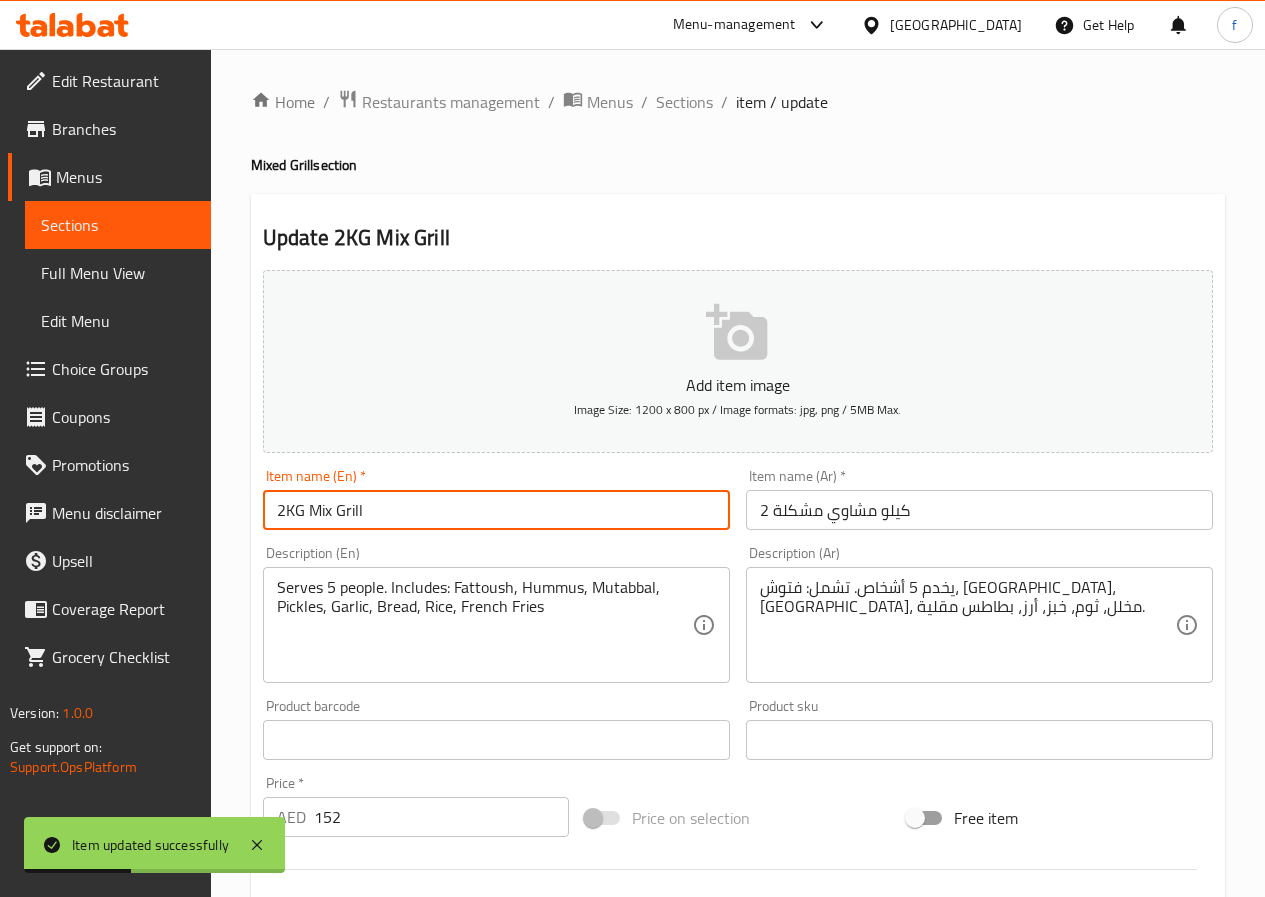 click on "2KG Mix Grill" at bounding box center [496, 510] 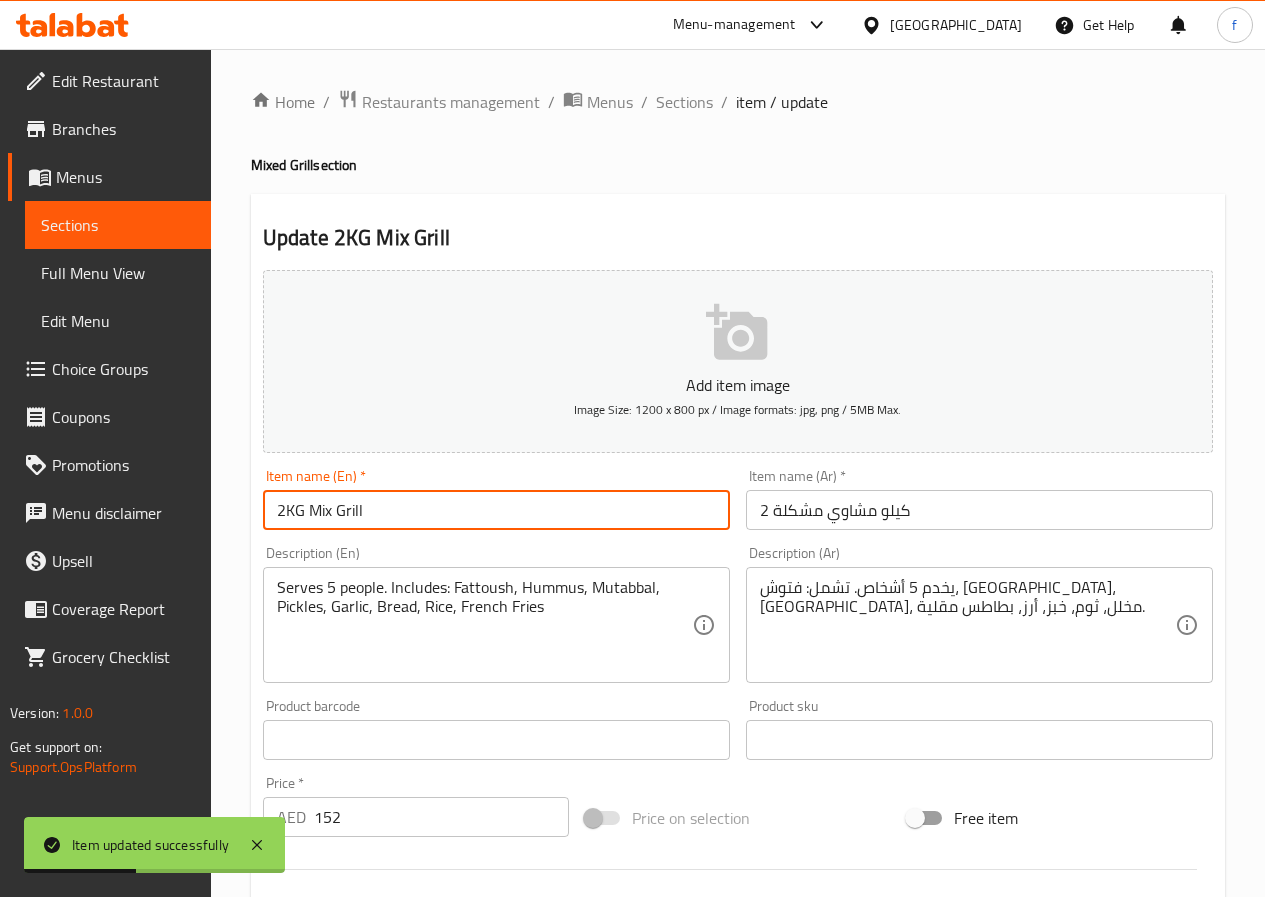click on "2KG Mix Grill" at bounding box center (496, 510) 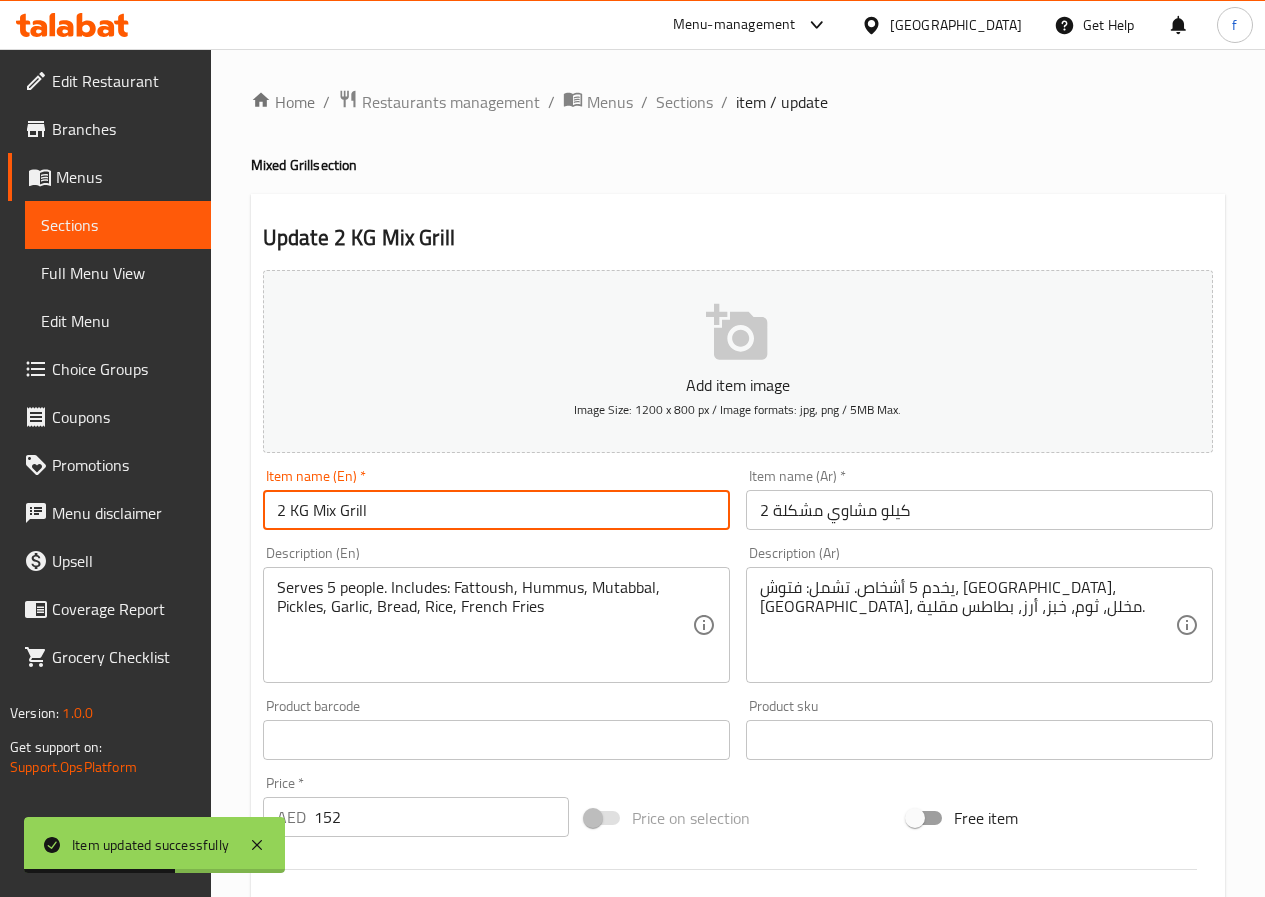 type on "2 KG Mix Grill" 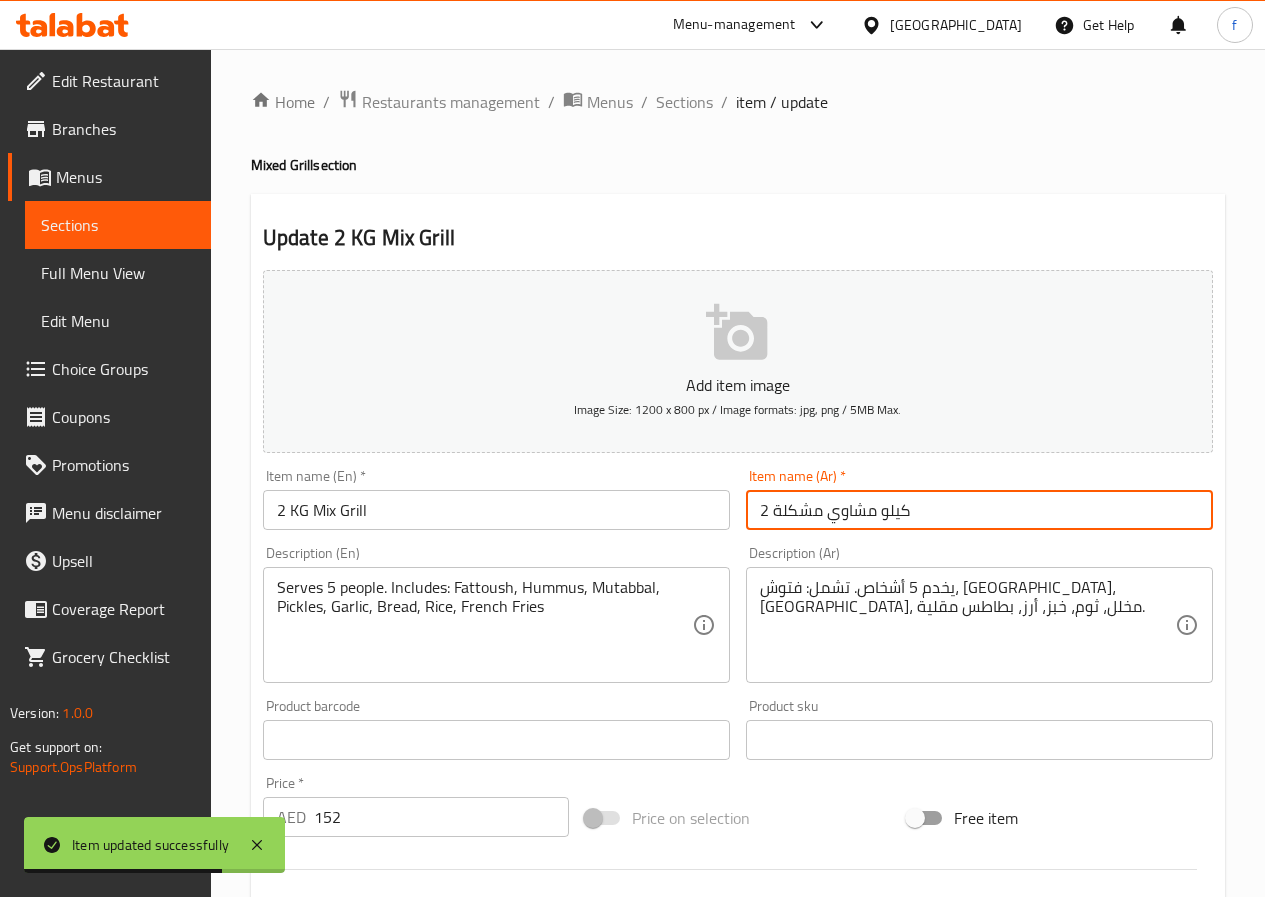 drag, startPoint x: 848, startPoint y: 513, endPoint x: 1177, endPoint y: 513, distance: 329 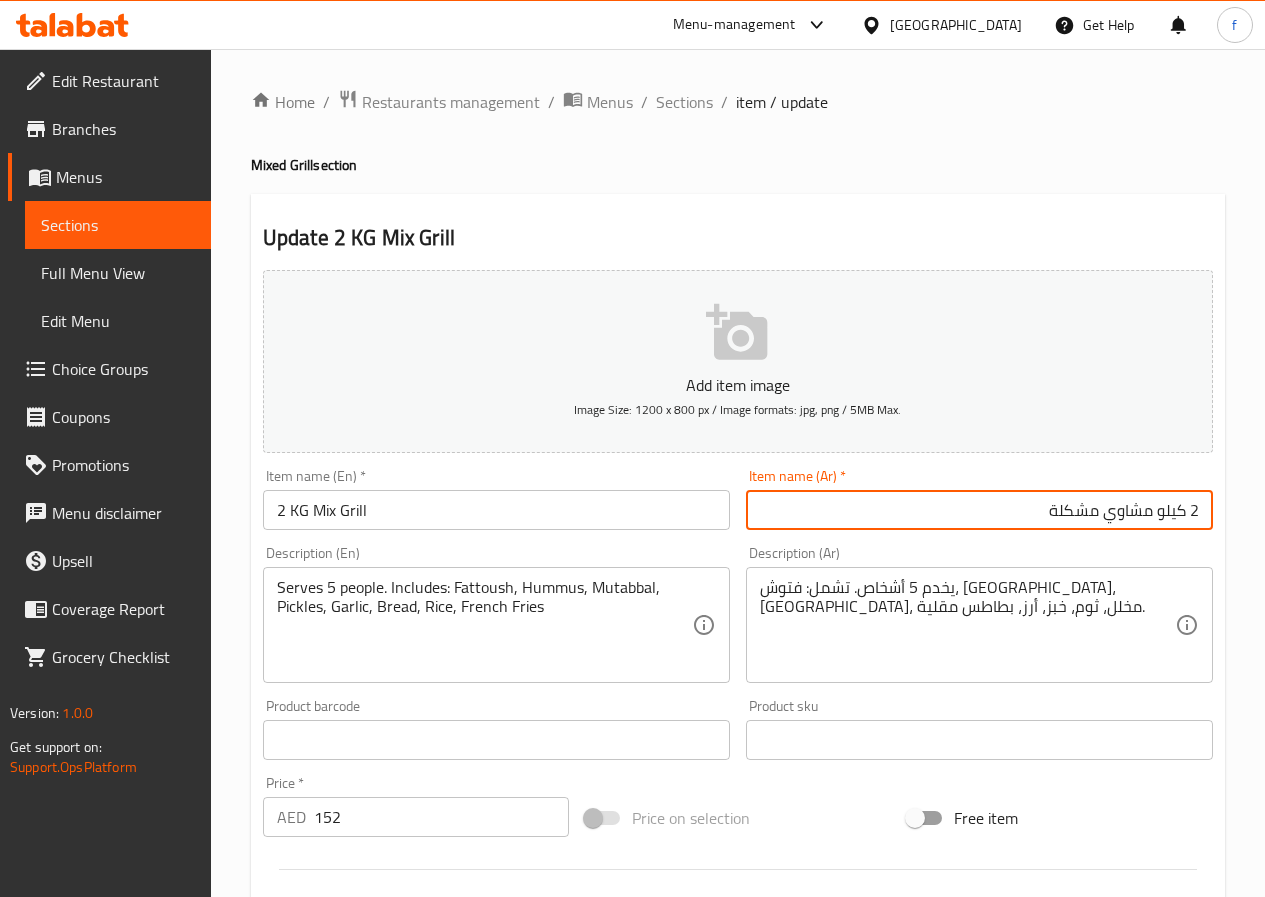 drag, startPoint x: 1045, startPoint y: 506, endPoint x: 1032, endPoint y: 490, distance: 20.615528 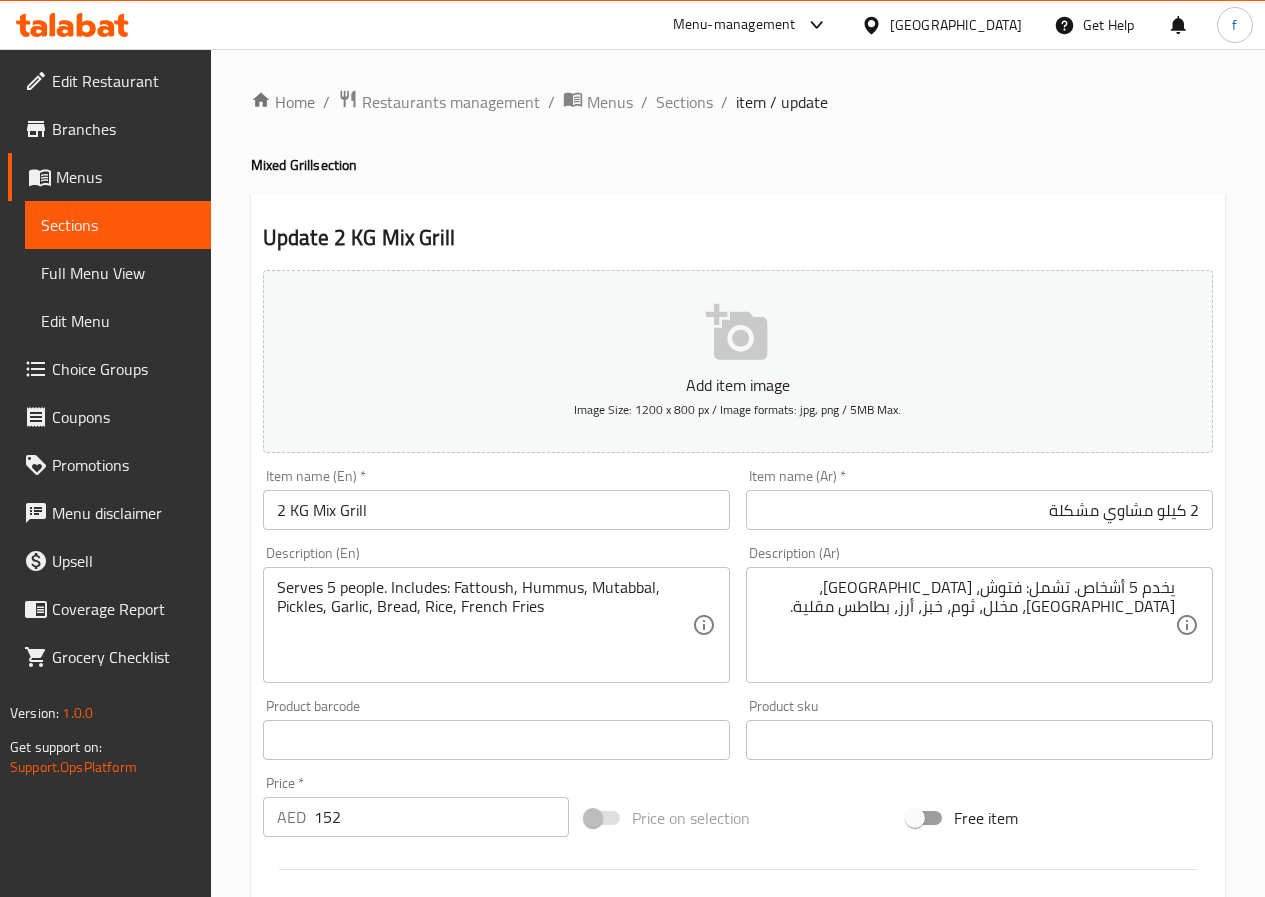 click on "Add item image Image Size: 1200 x 800 px / Image formats: jpg, png / 5MB Max." at bounding box center (738, 361) 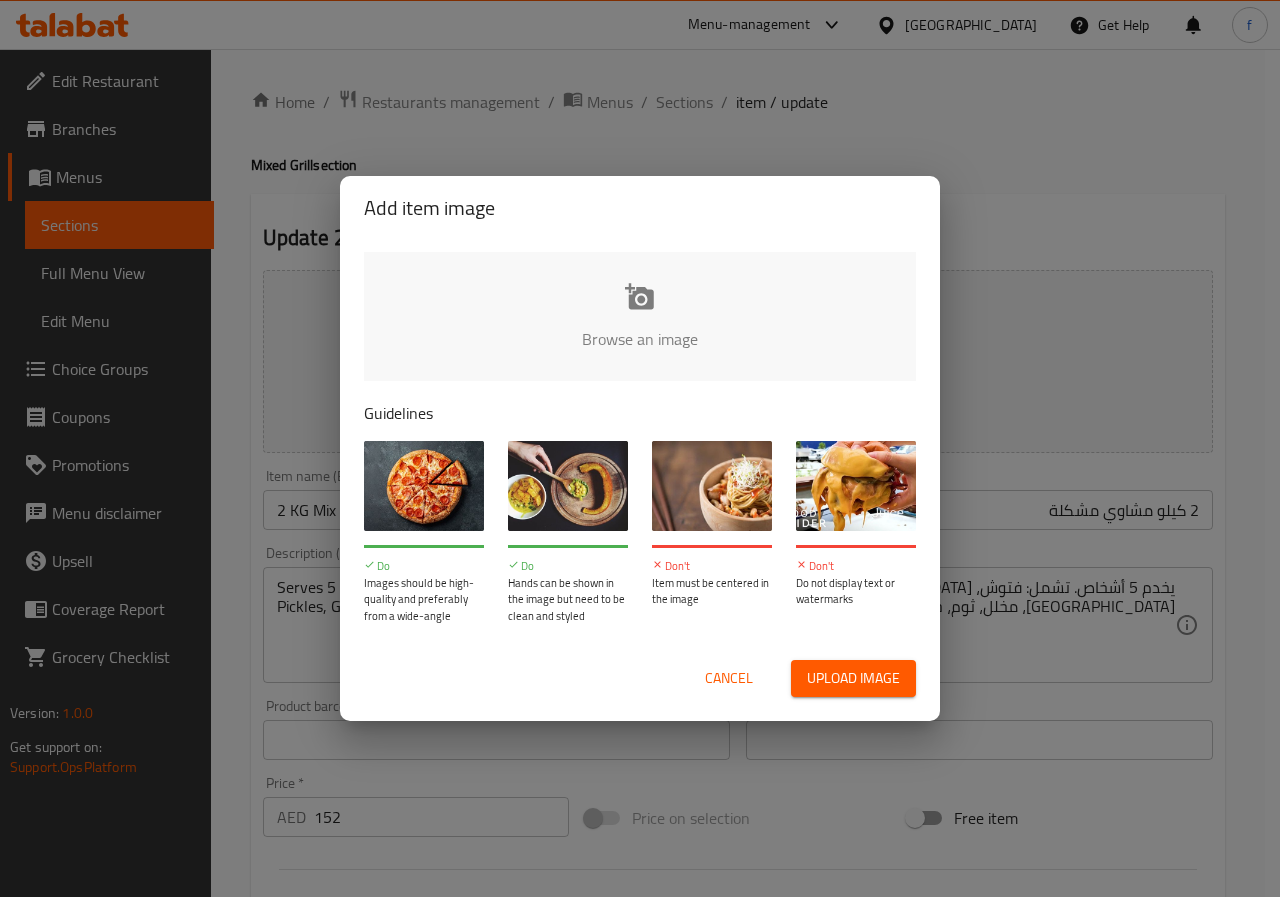 click on "Add item image Browse an image Guidelines   Do Images should be high-quality and preferably from a wide-angle   Do Hands can be shown in the image but need to be clean and styled   Don't Item must be centered in the image   Don't Do not display text or watermarks Cancel Upload image" at bounding box center (640, 448) 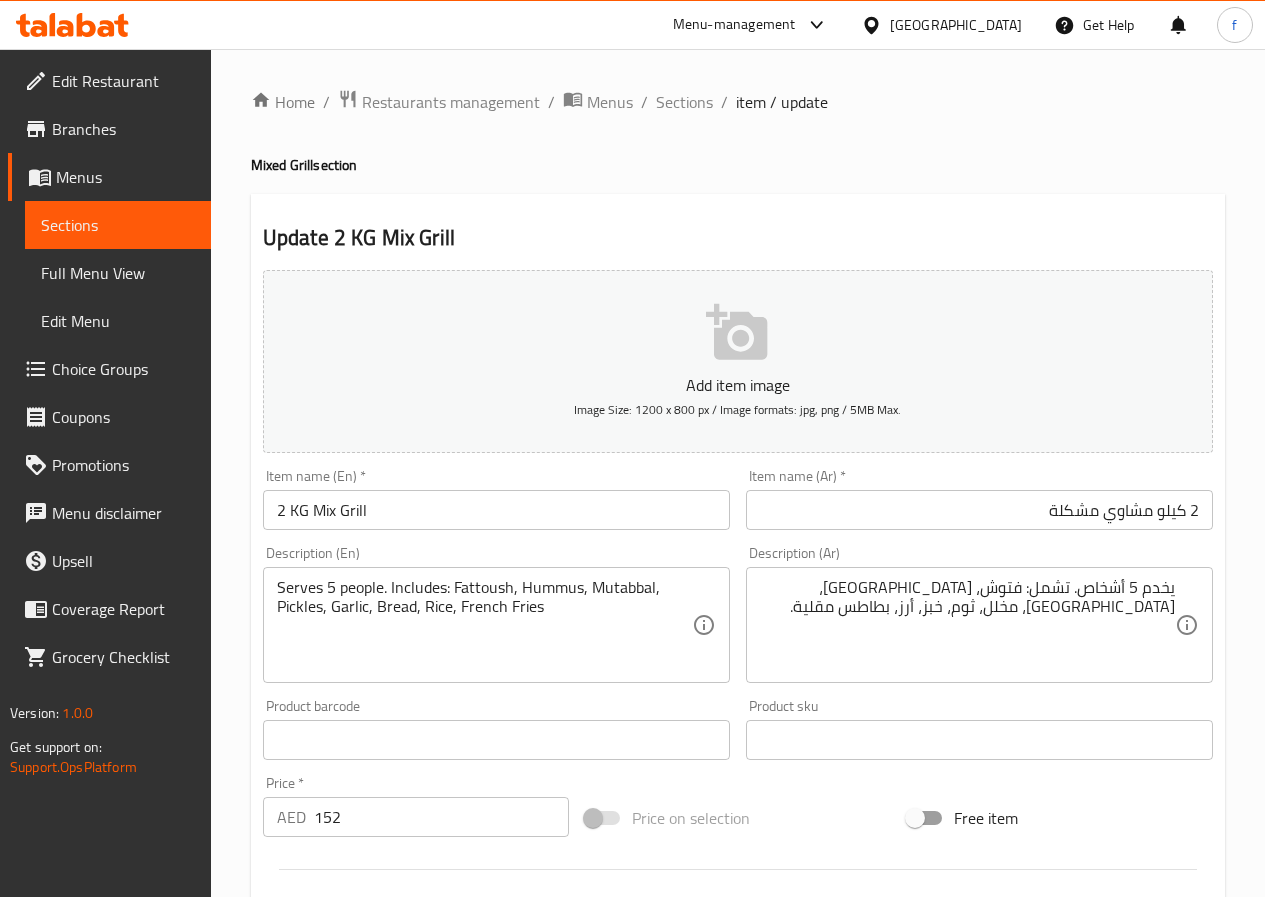 type 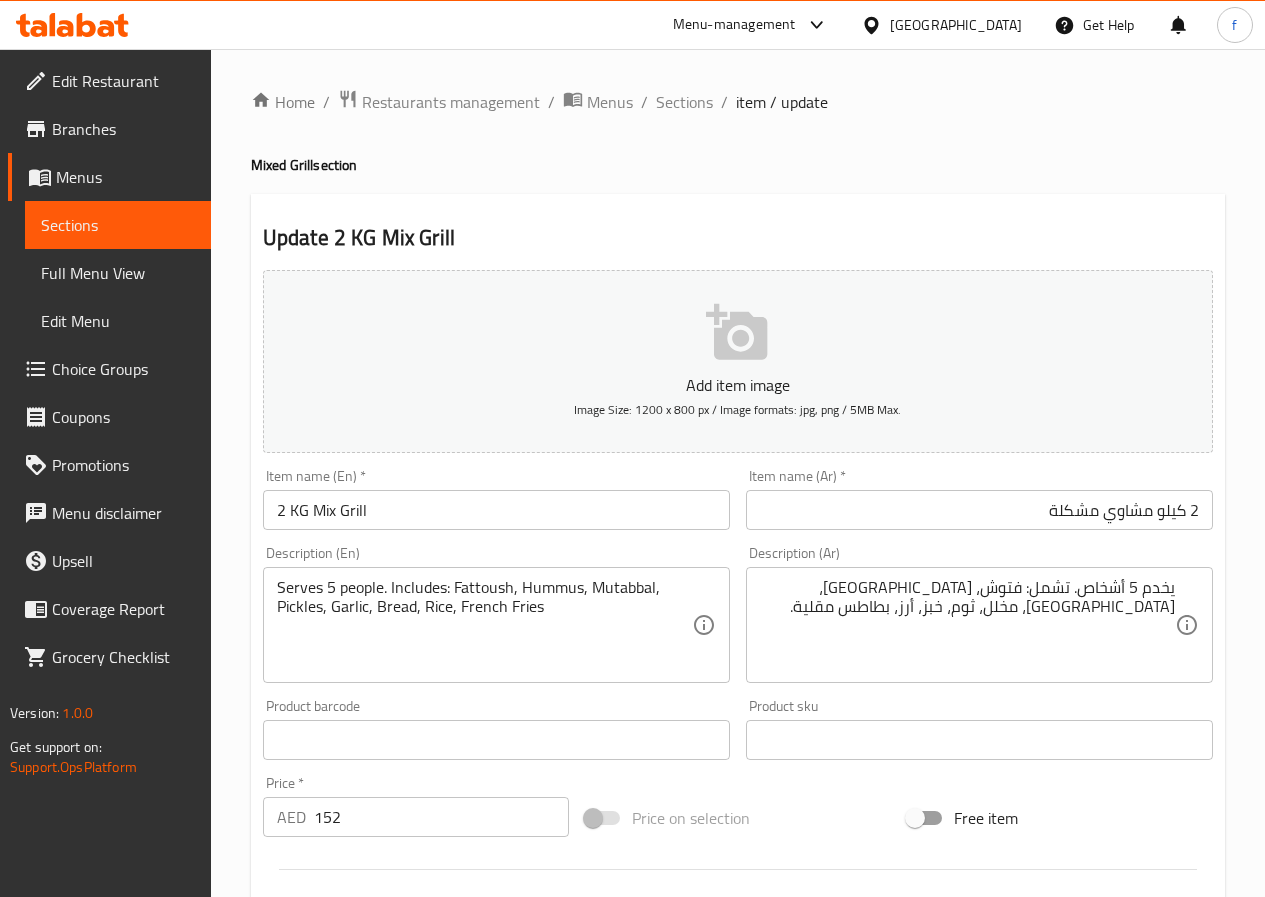 click on "Add item image Image Size: 1200 x 800 px / Image formats: jpg, png / 5MB Max." at bounding box center (738, 361) 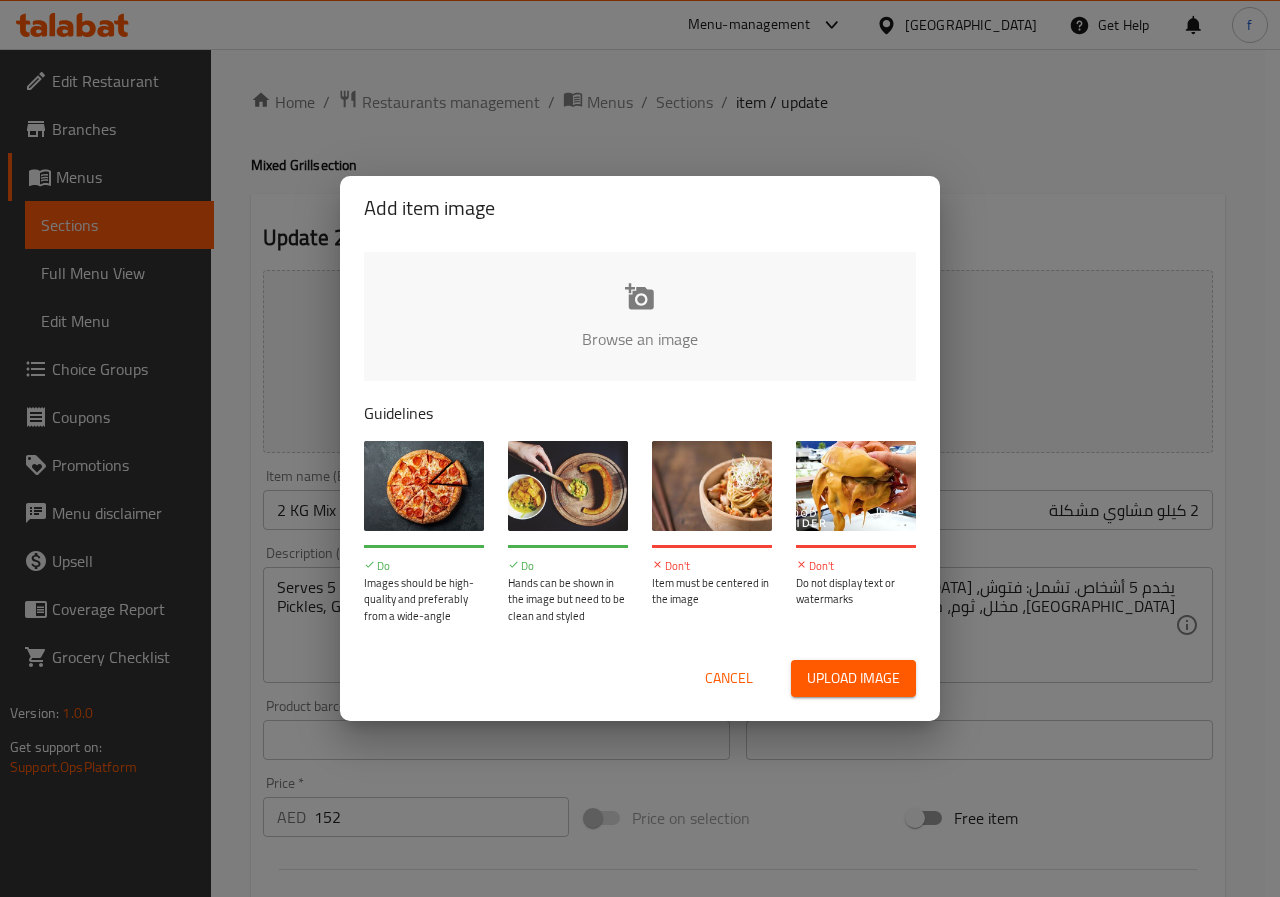 click on "Add item image Browse an image Guidelines   Do Images should be high-quality and preferably from a wide-angle   Do Hands can be shown in the image but need to be clean and styled   Don't Item must be centered in the image   Don't Do not display text or watermarks Cancel Upload image" at bounding box center (640, 448) 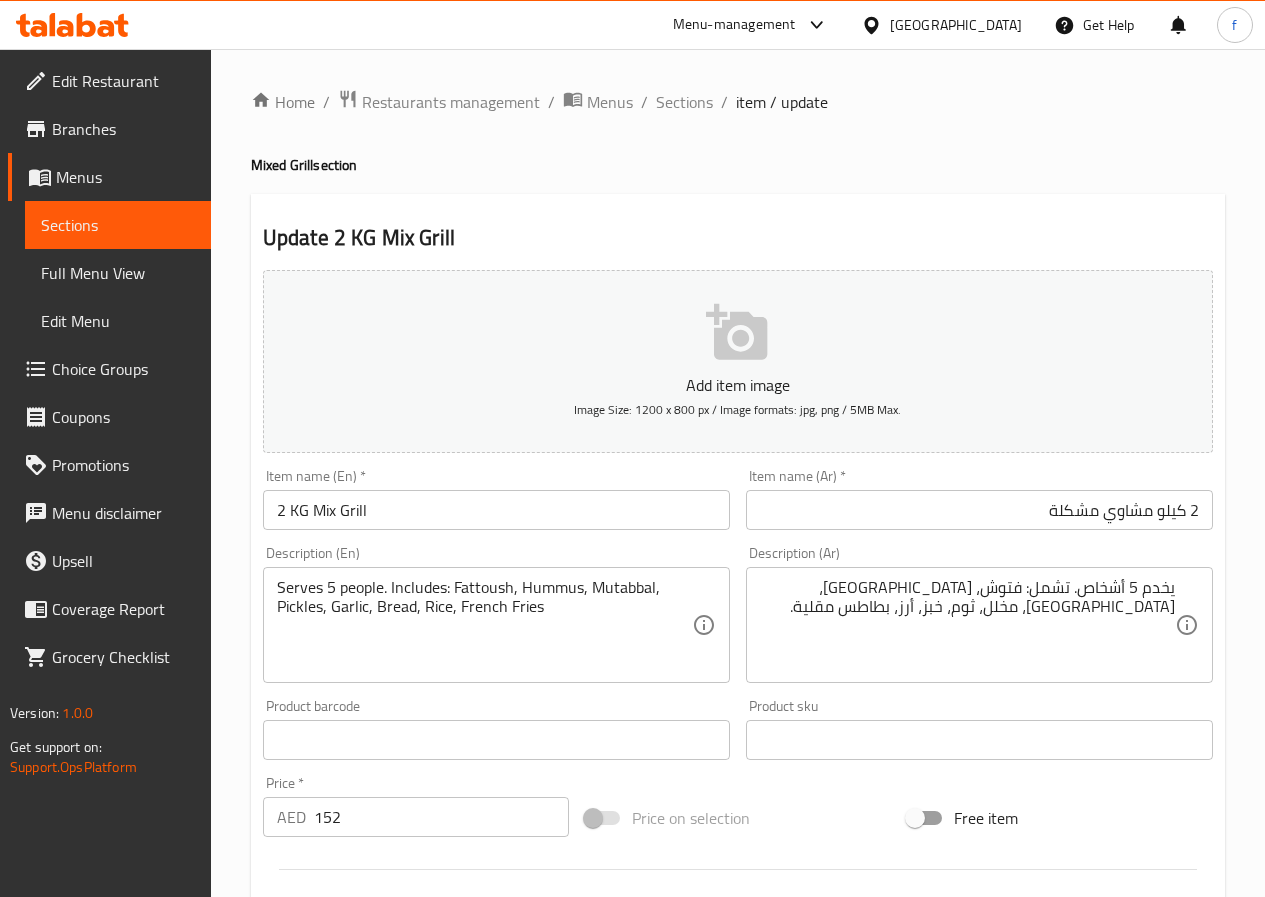 scroll, scrollTop: 516, scrollLeft: 0, axis: vertical 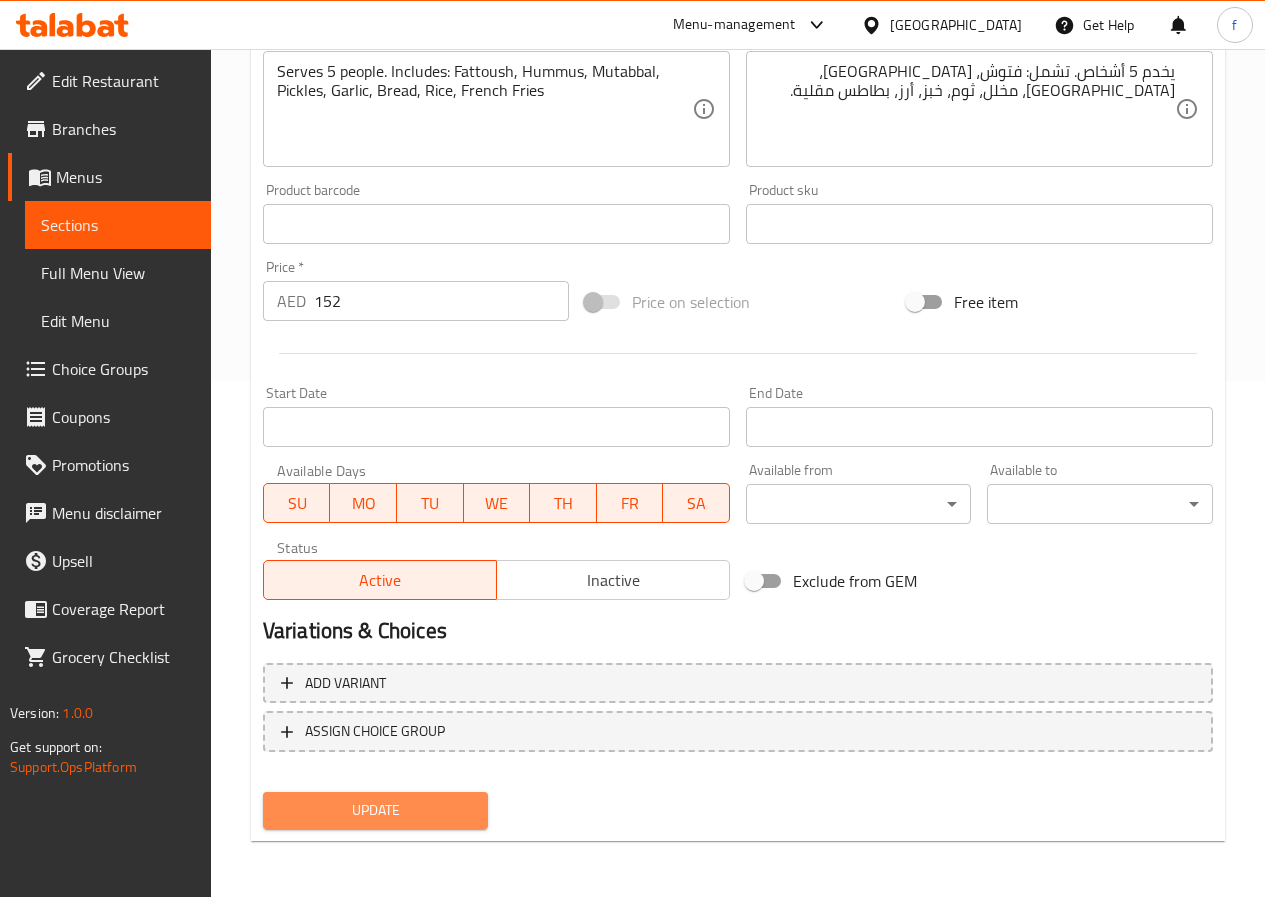 drag, startPoint x: 470, startPoint y: 823, endPoint x: 463, endPoint y: 815, distance: 10.630146 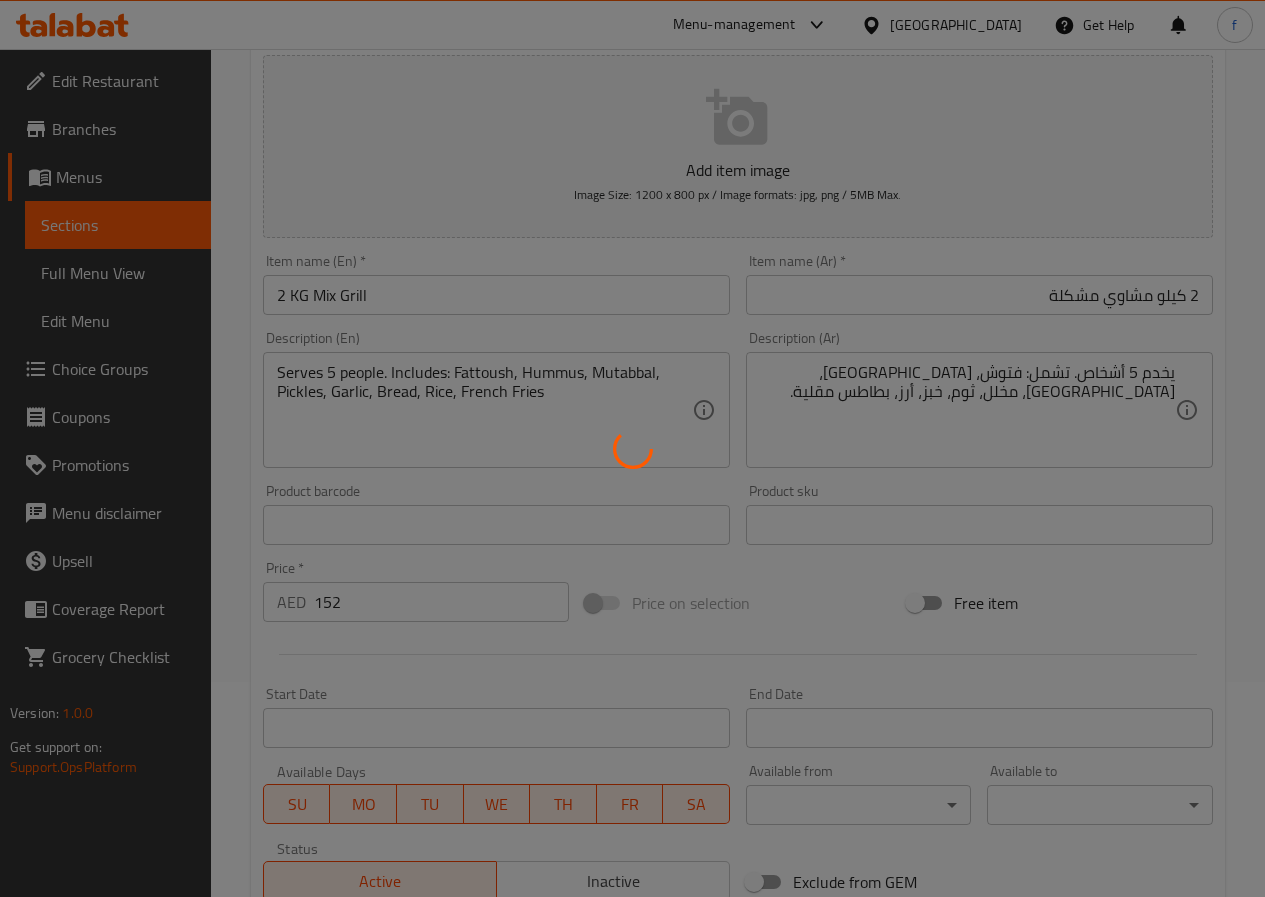 scroll, scrollTop: 0, scrollLeft: 0, axis: both 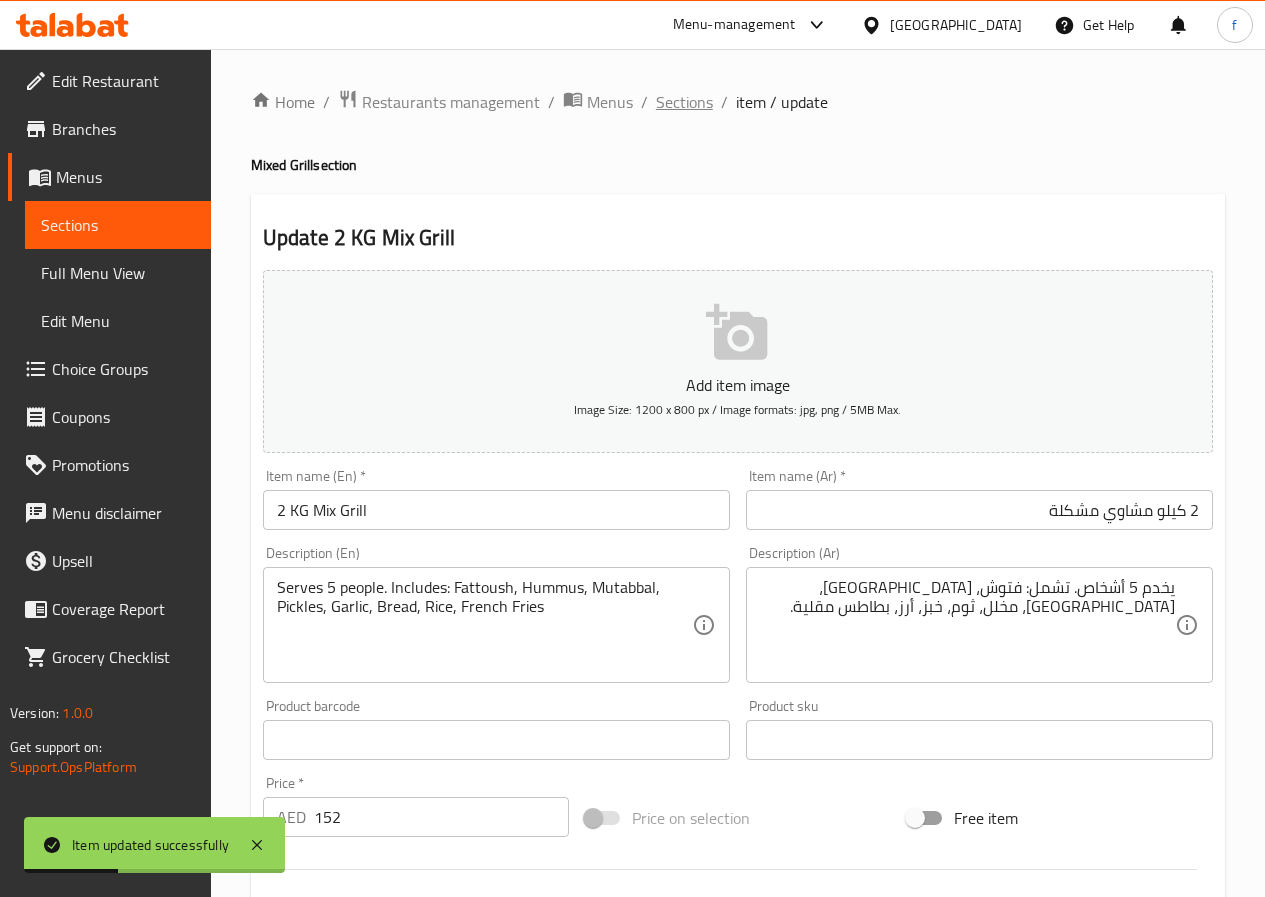 click on "Sections" at bounding box center [684, 102] 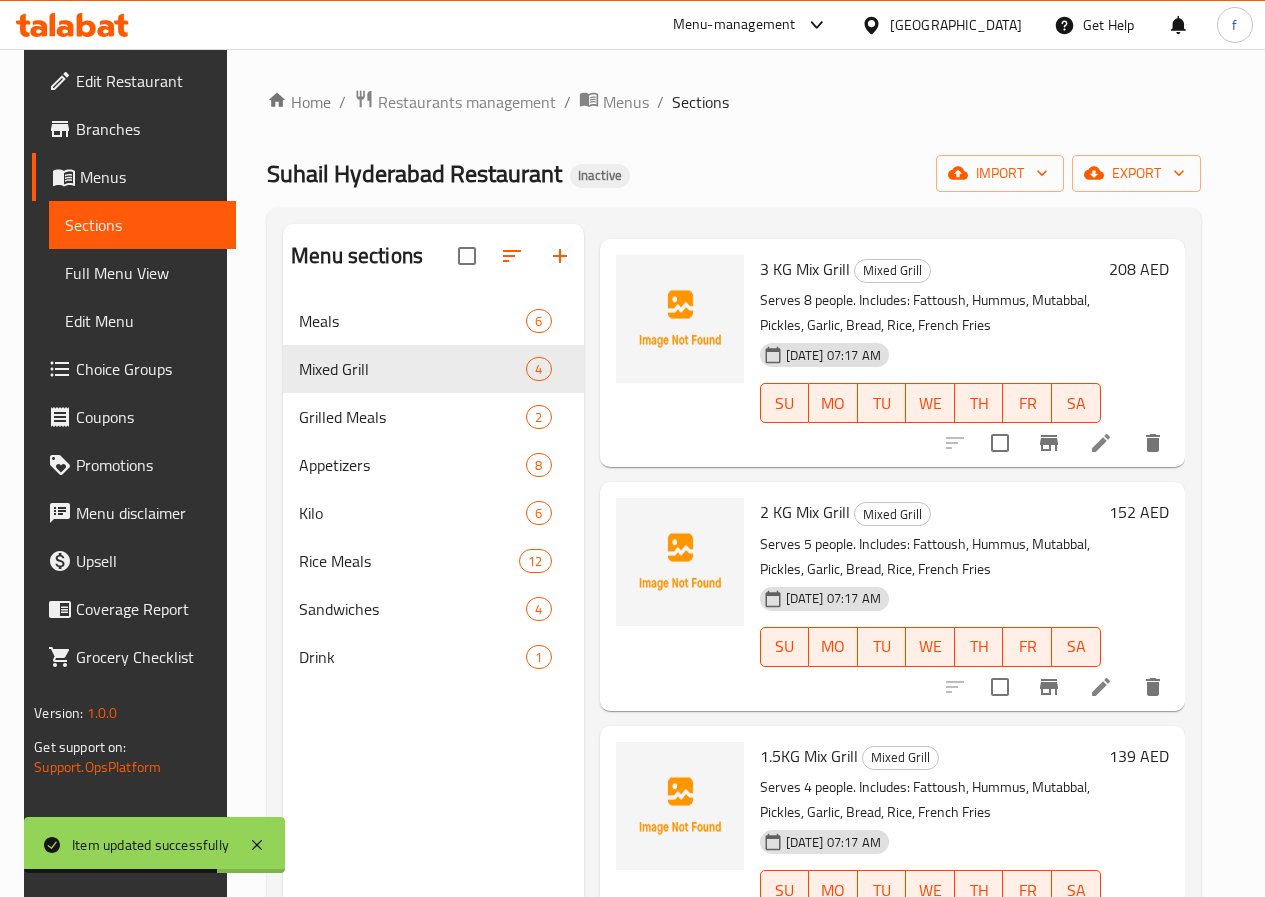 scroll, scrollTop: 0, scrollLeft: 0, axis: both 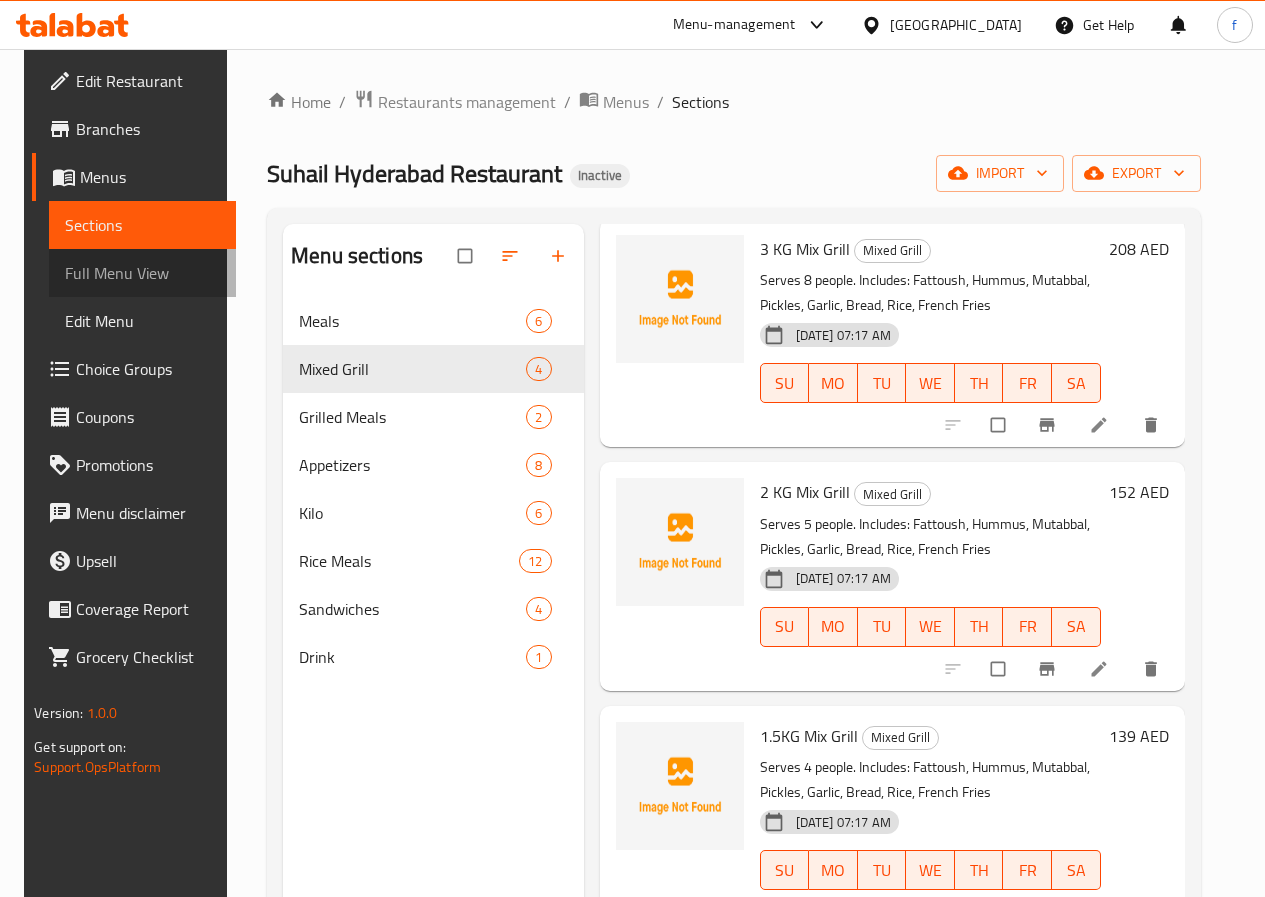 click on "Full Menu View" at bounding box center (142, 273) 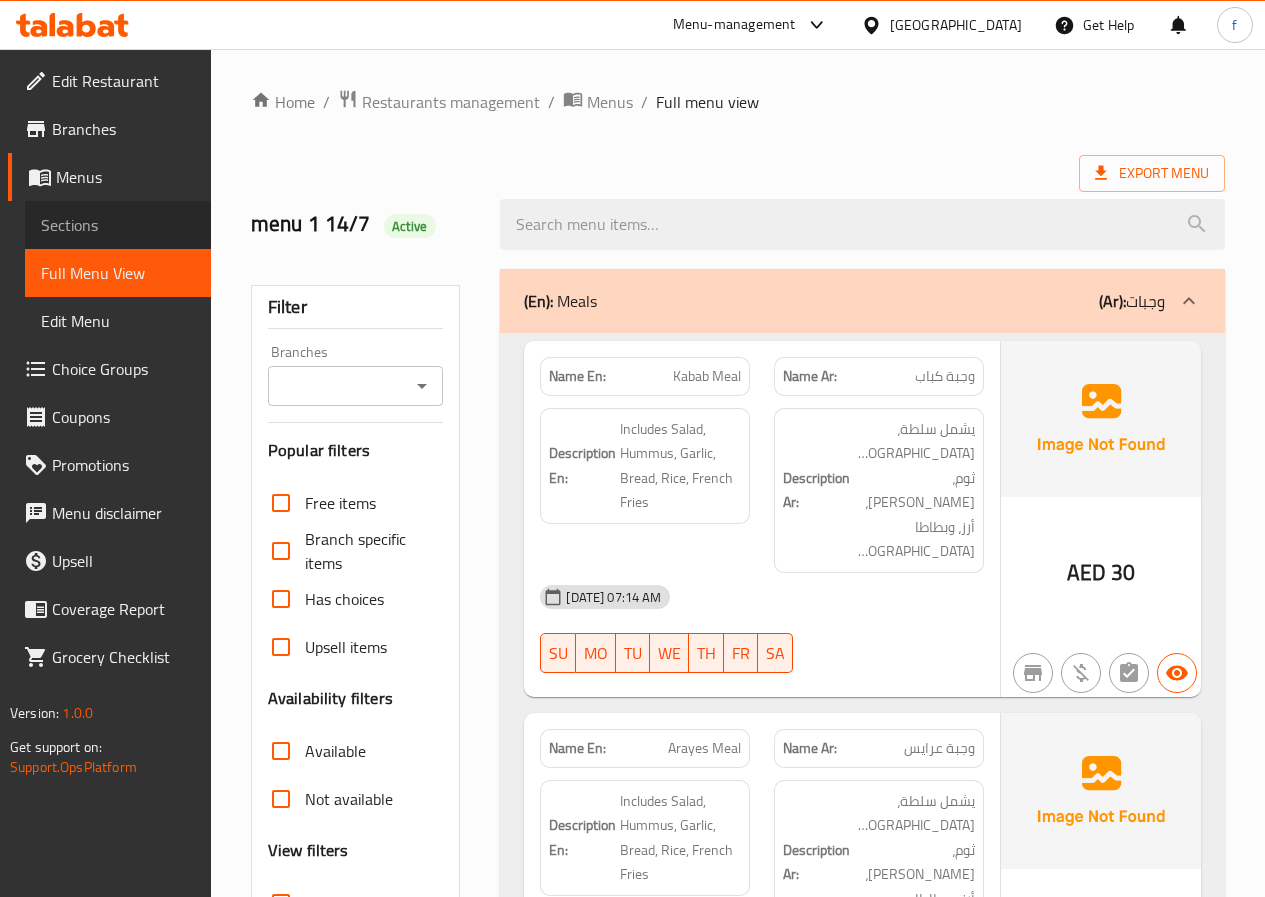 click on "Sections" at bounding box center (118, 225) 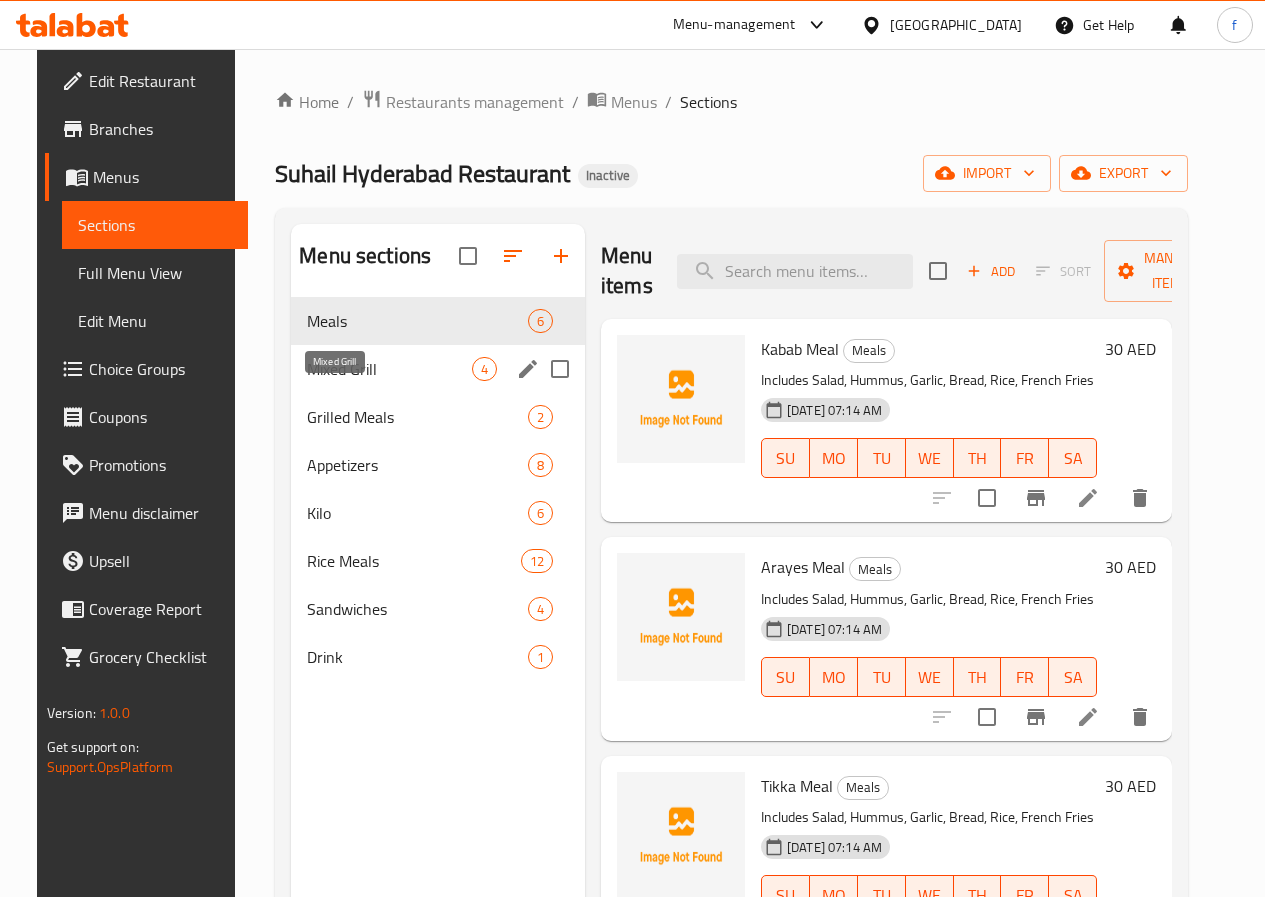 click on "Mixed Grill" at bounding box center [389, 369] 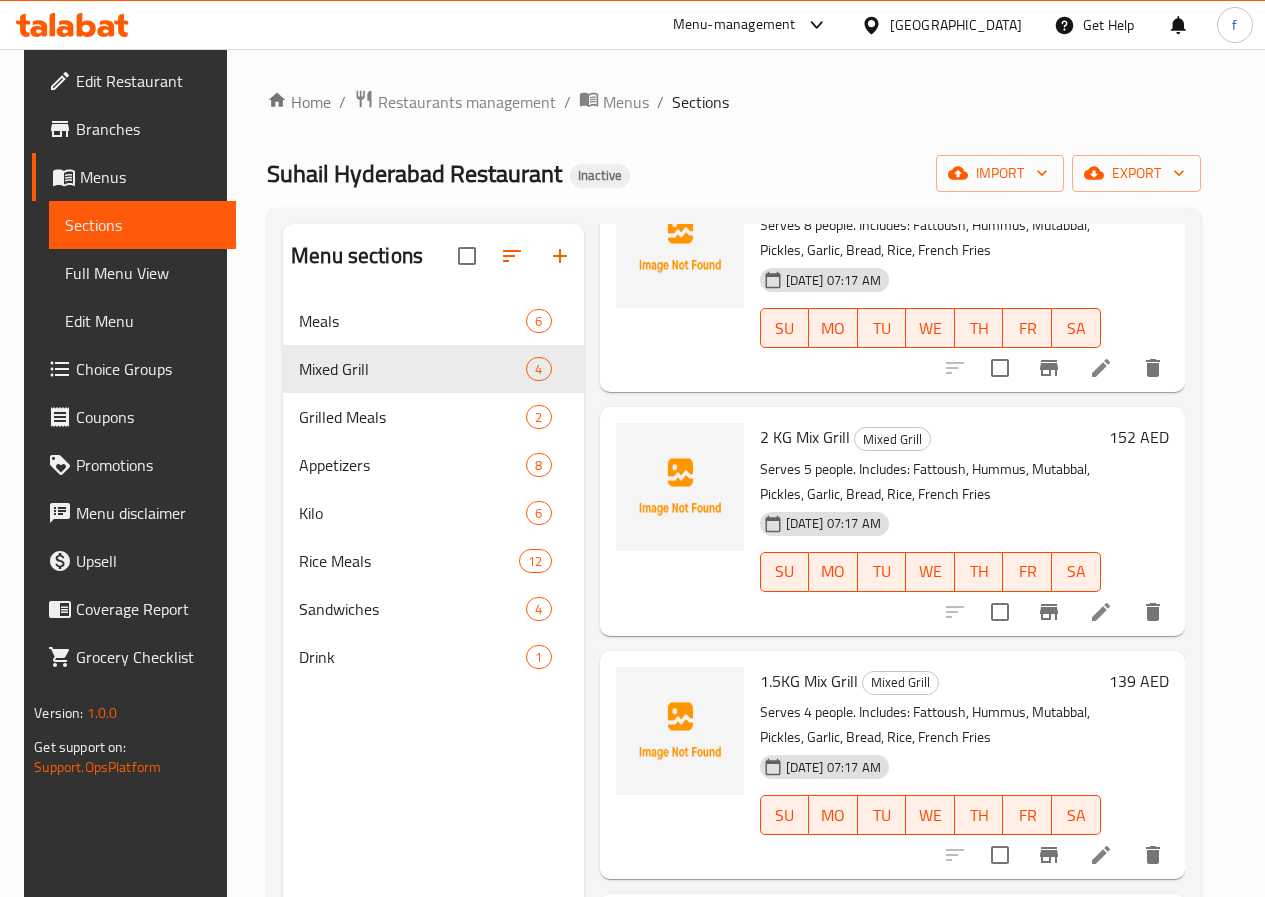 scroll, scrollTop: 157, scrollLeft: 0, axis: vertical 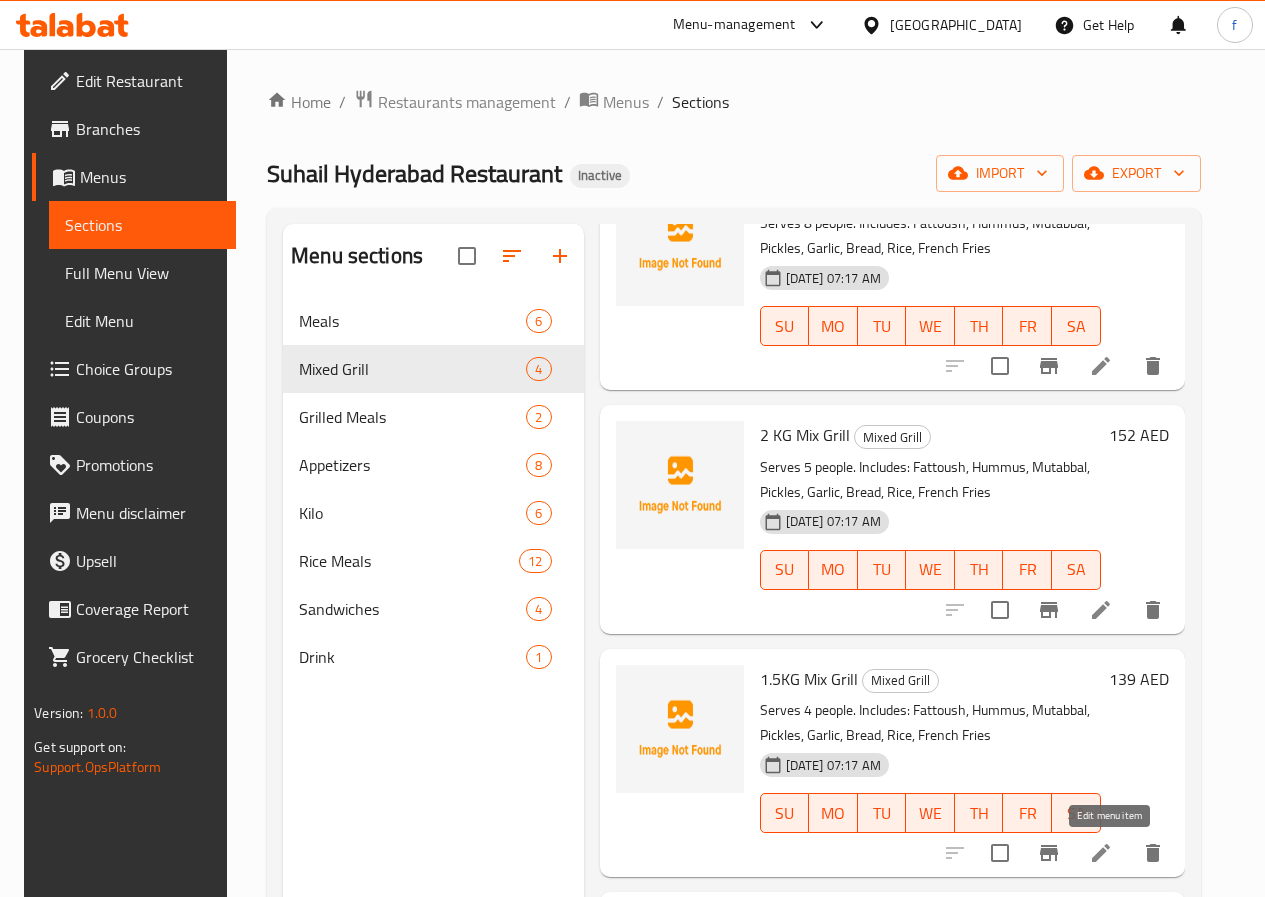 click 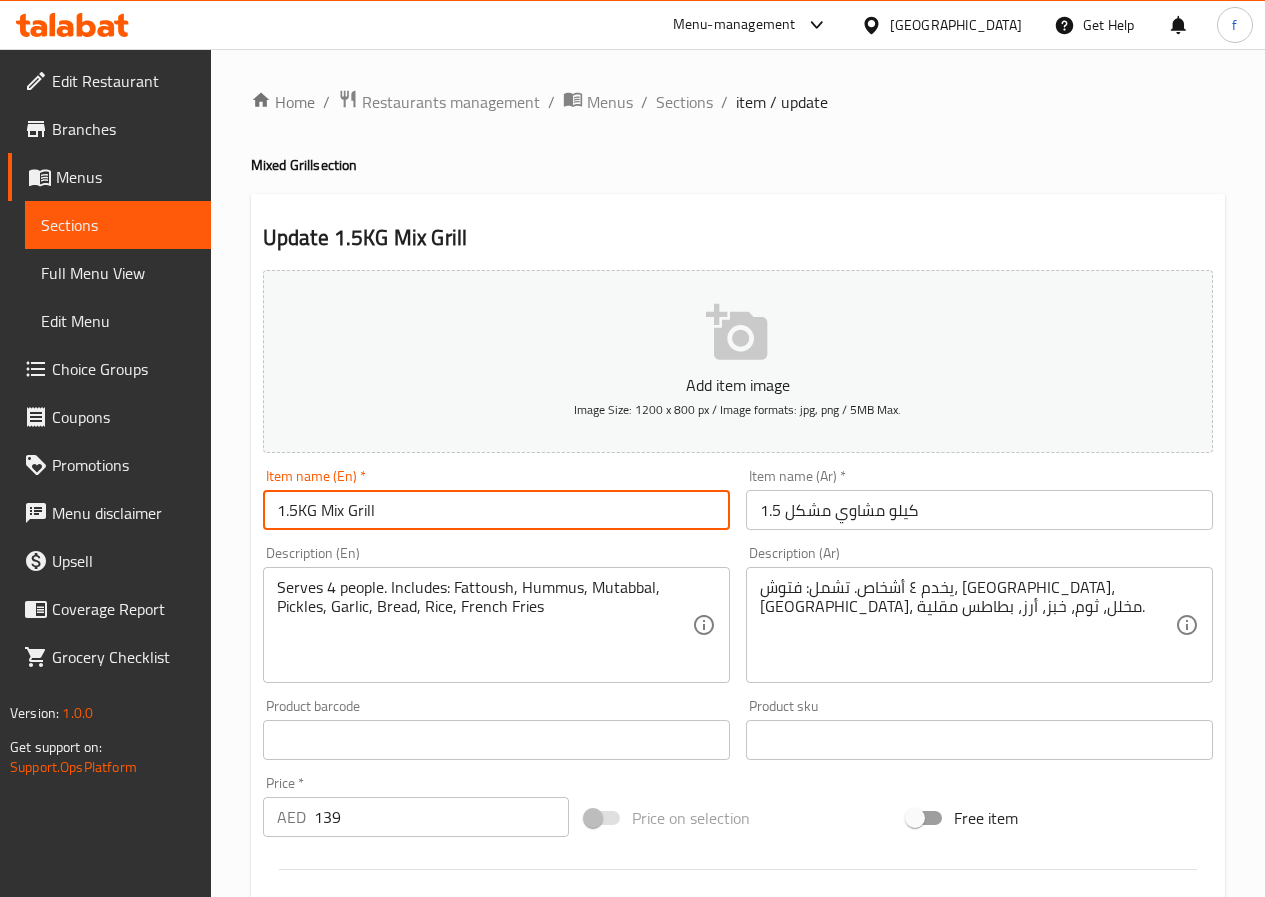 click on "1.5KG Mix Grill" at bounding box center (496, 510) 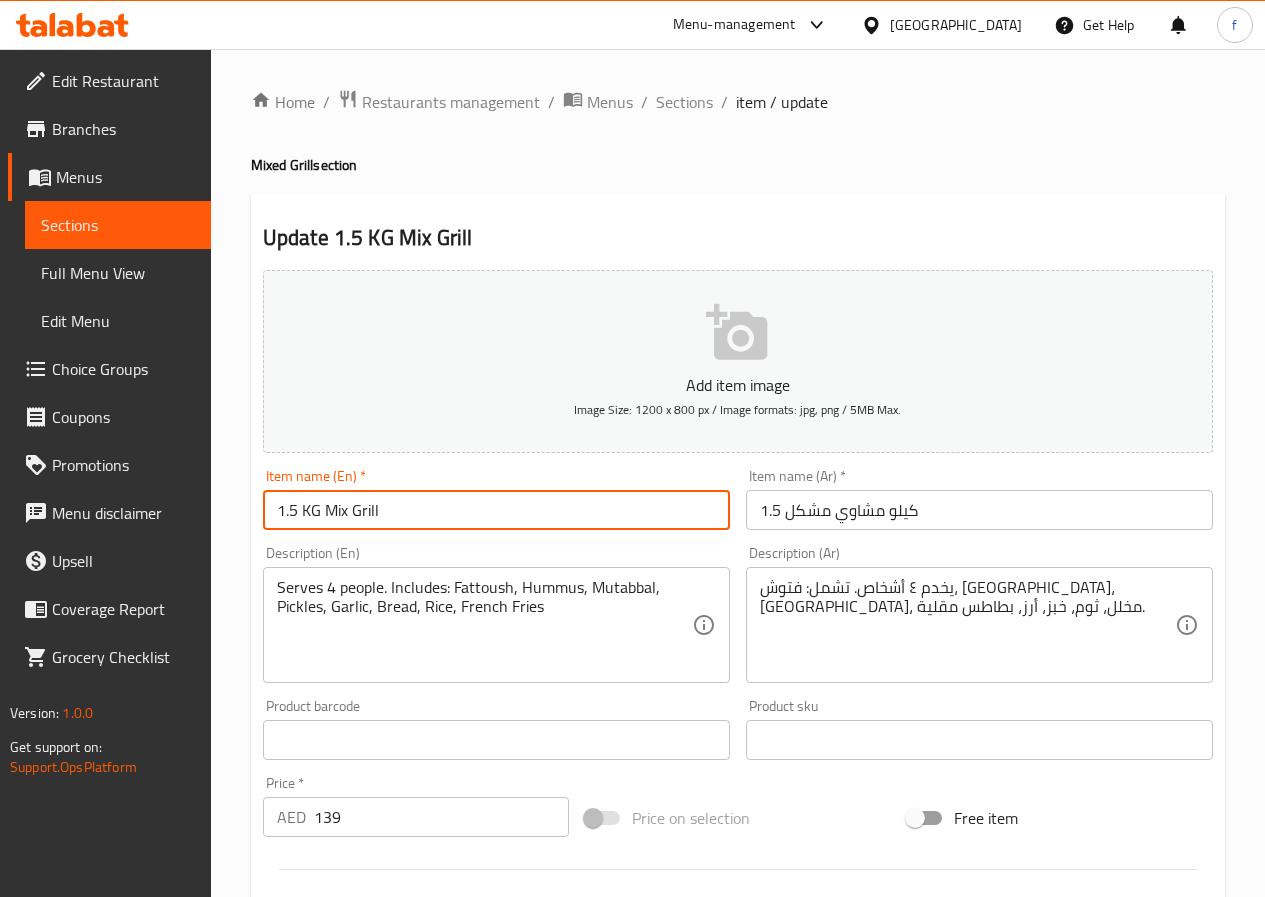 type on "1.5 KG Mix Grill" 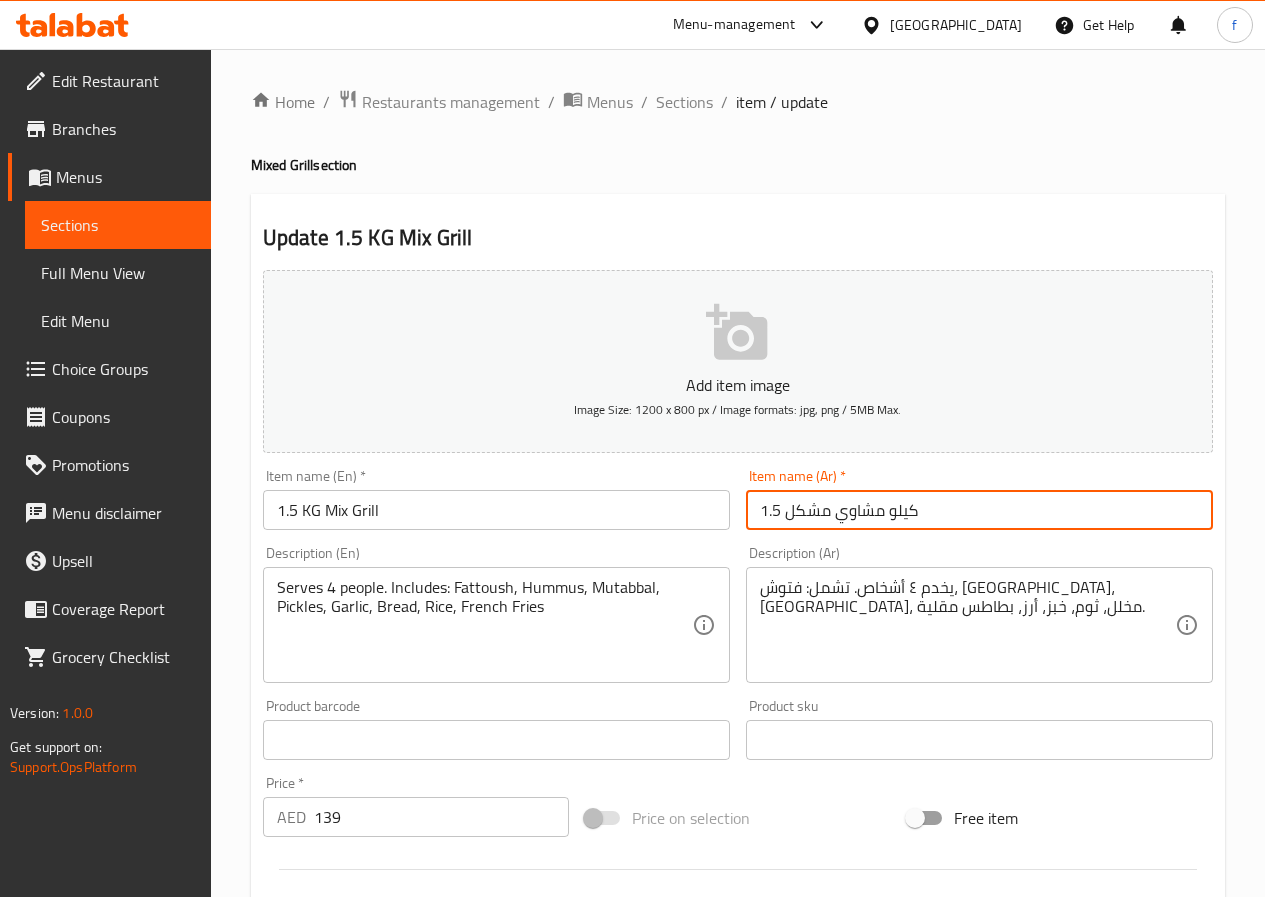 drag, startPoint x: 829, startPoint y: 533, endPoint x: 767, endPoint y: 497, distance: 71.693794 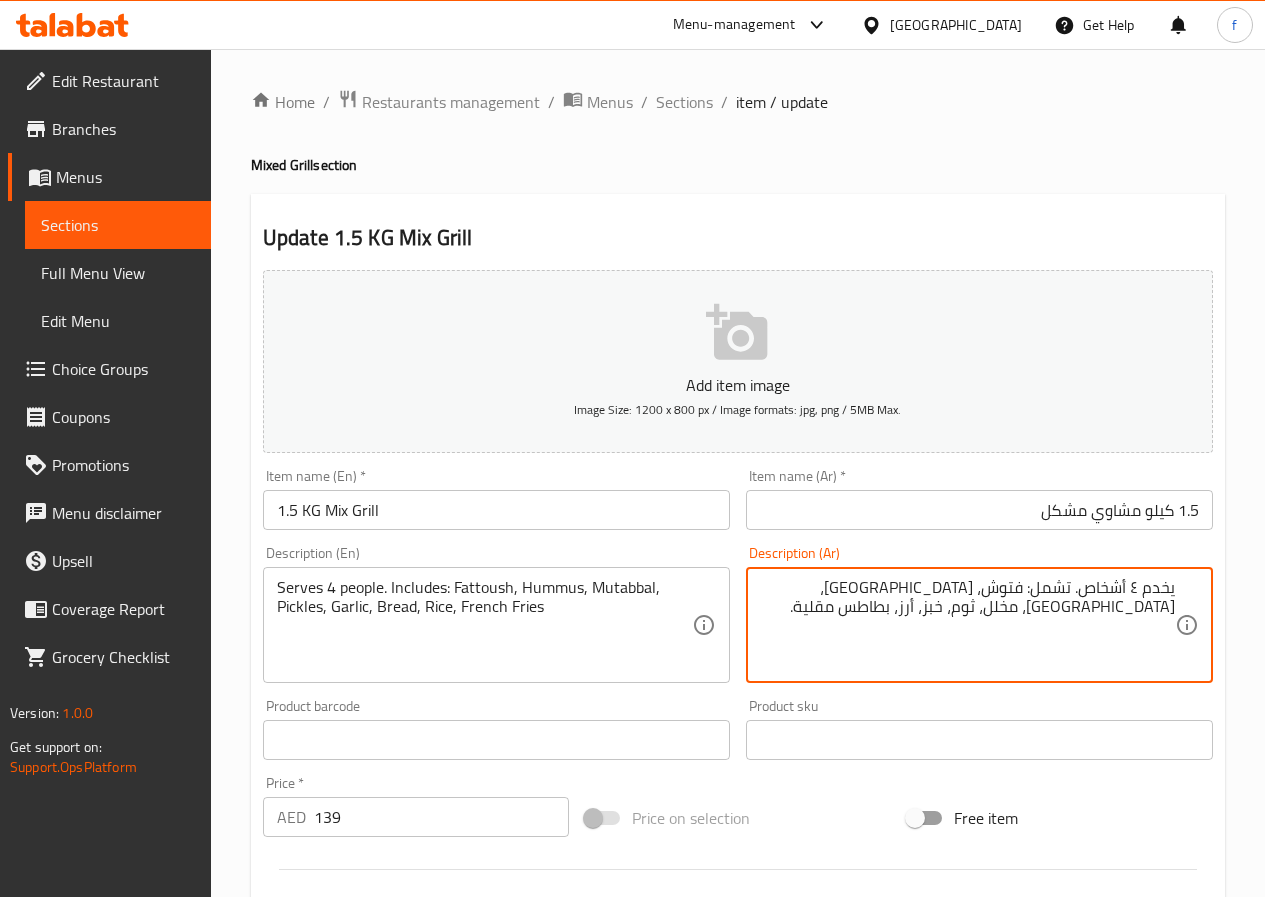 click on "يخدم ٤ أشخاص. تشمل: فتوش، [GEOGRAPHIC_DATA]، [GEOGRAPHIC_DATA]، مخلل، ثوم، خبز، أرز، بطاطس مقلية." at bounding box center (967, 625) 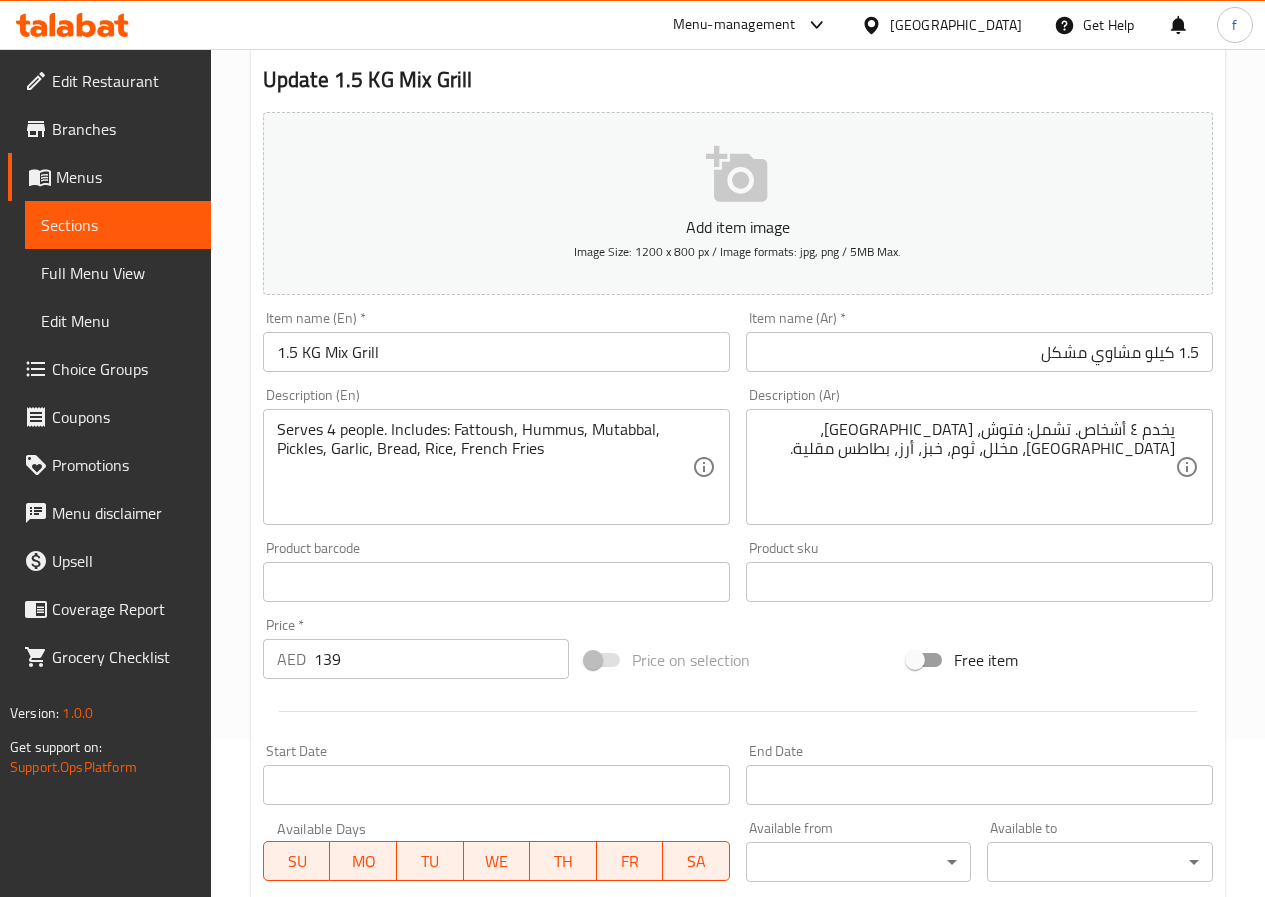 scroll, scrollTop: 516, scrollLeft: 0, axis: vertical 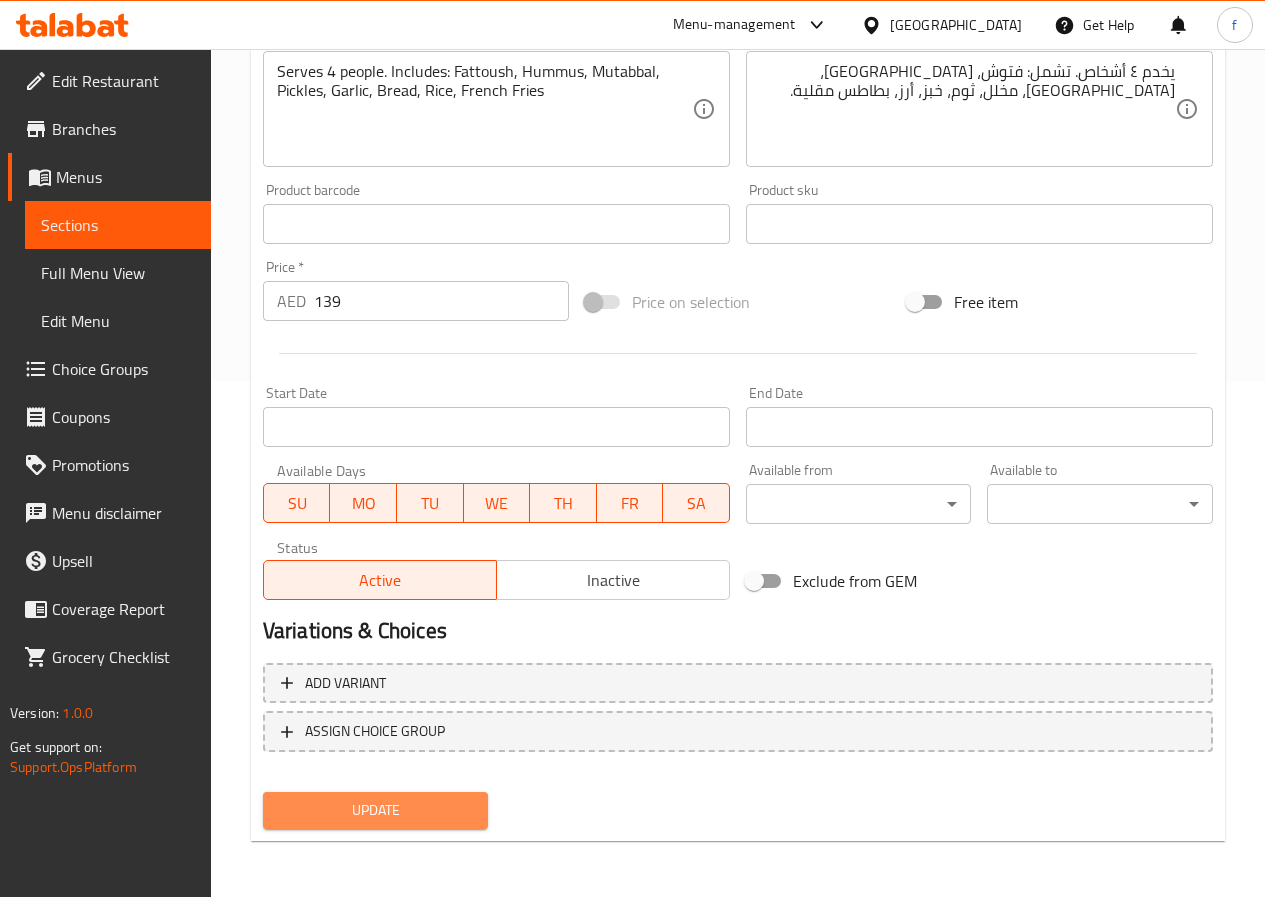 click on "Update" at bounding box center [376, 810] 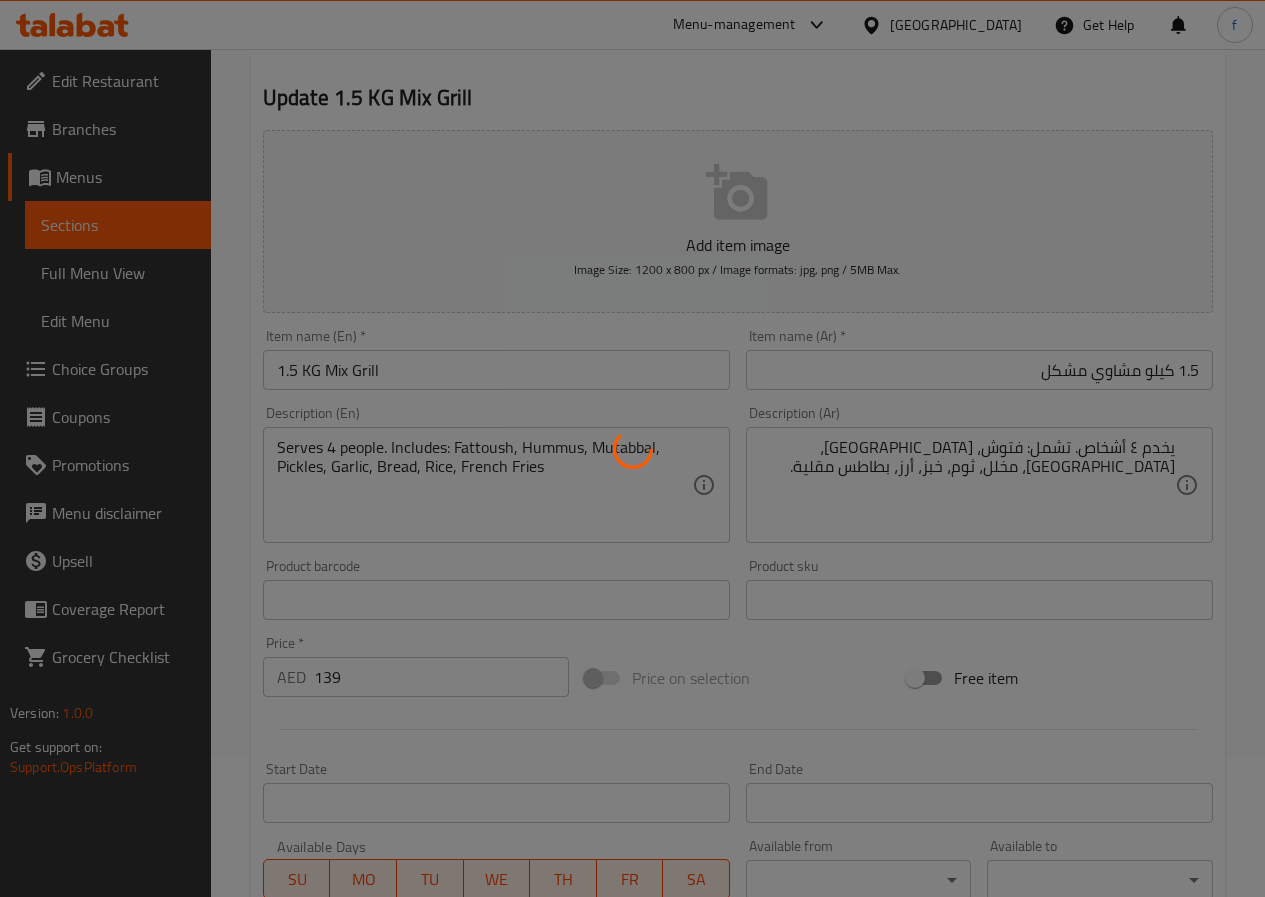 scroll, scrollTop: 0, scrollLeft: 0, axis: both 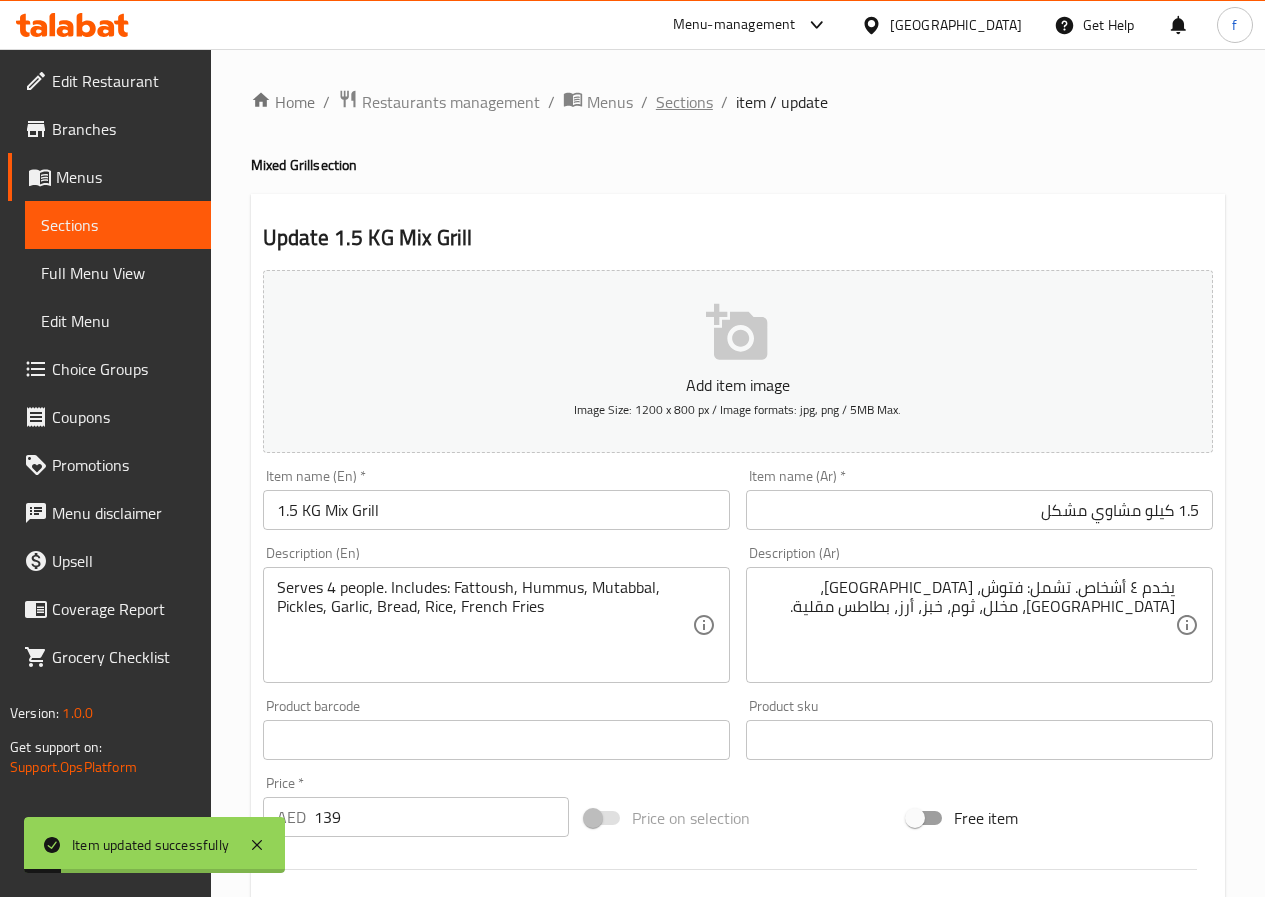 click on "Sections" at bounding box center (684, 102) 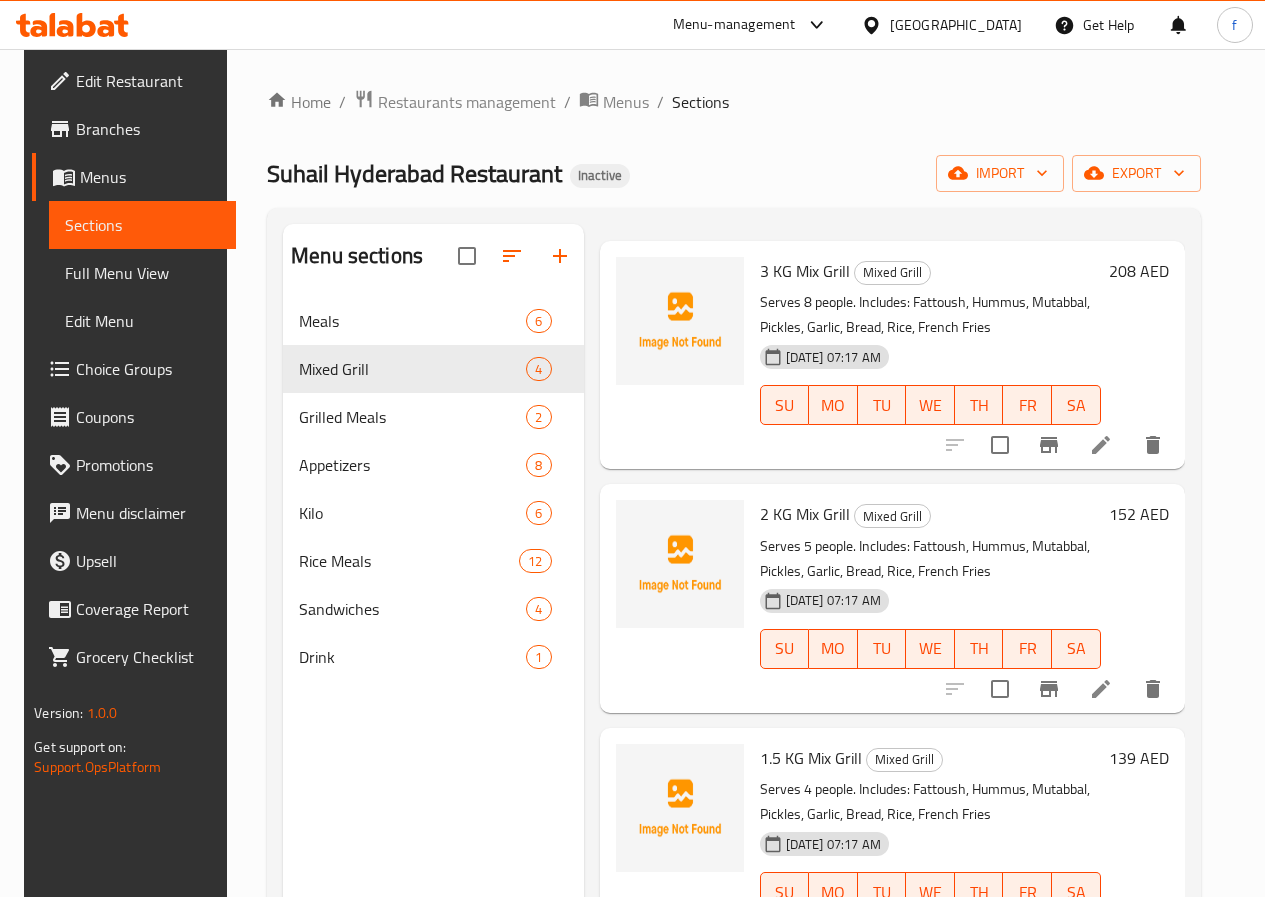 scroll, scrollTop: 157, scrollLeft: 0, axis: vertical 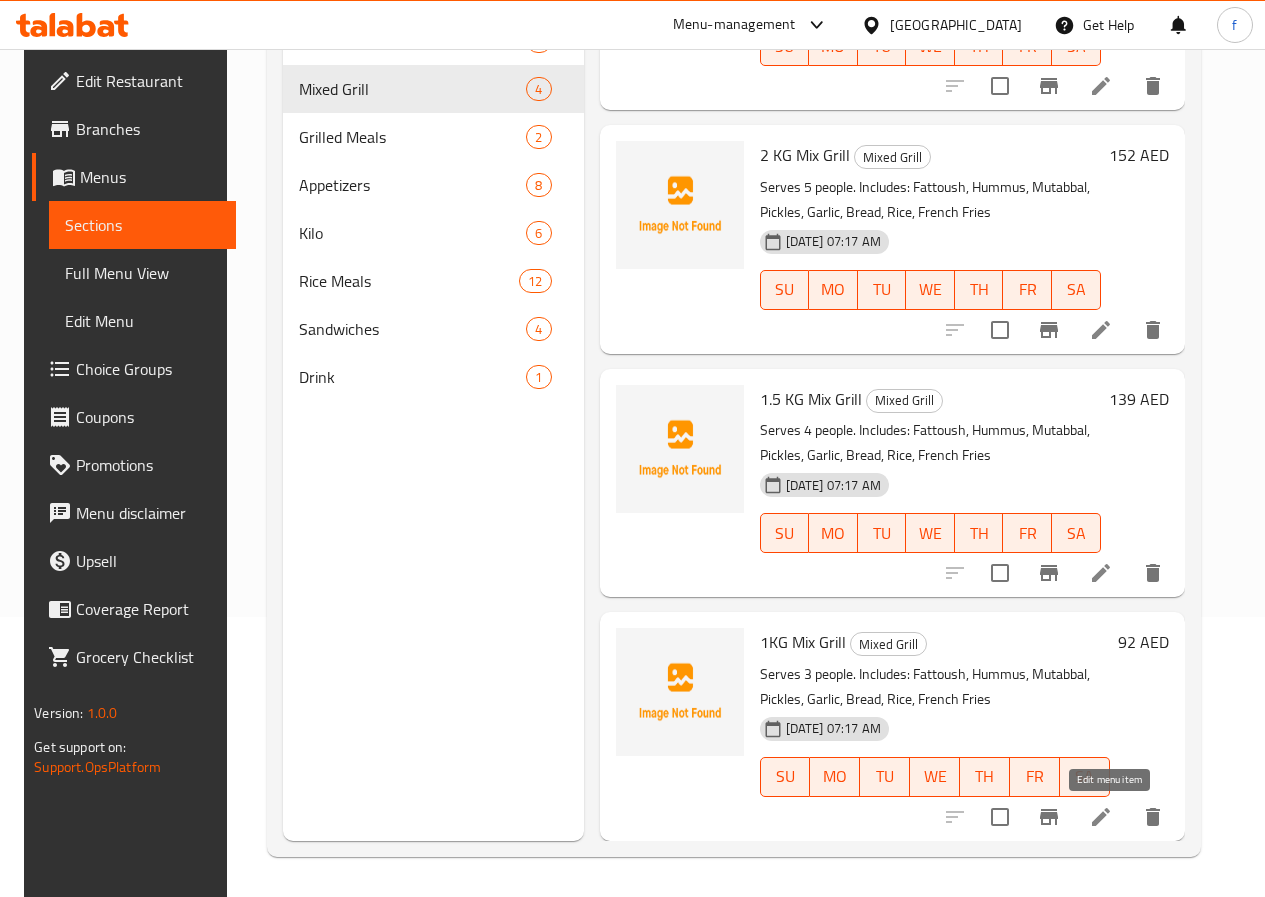 click 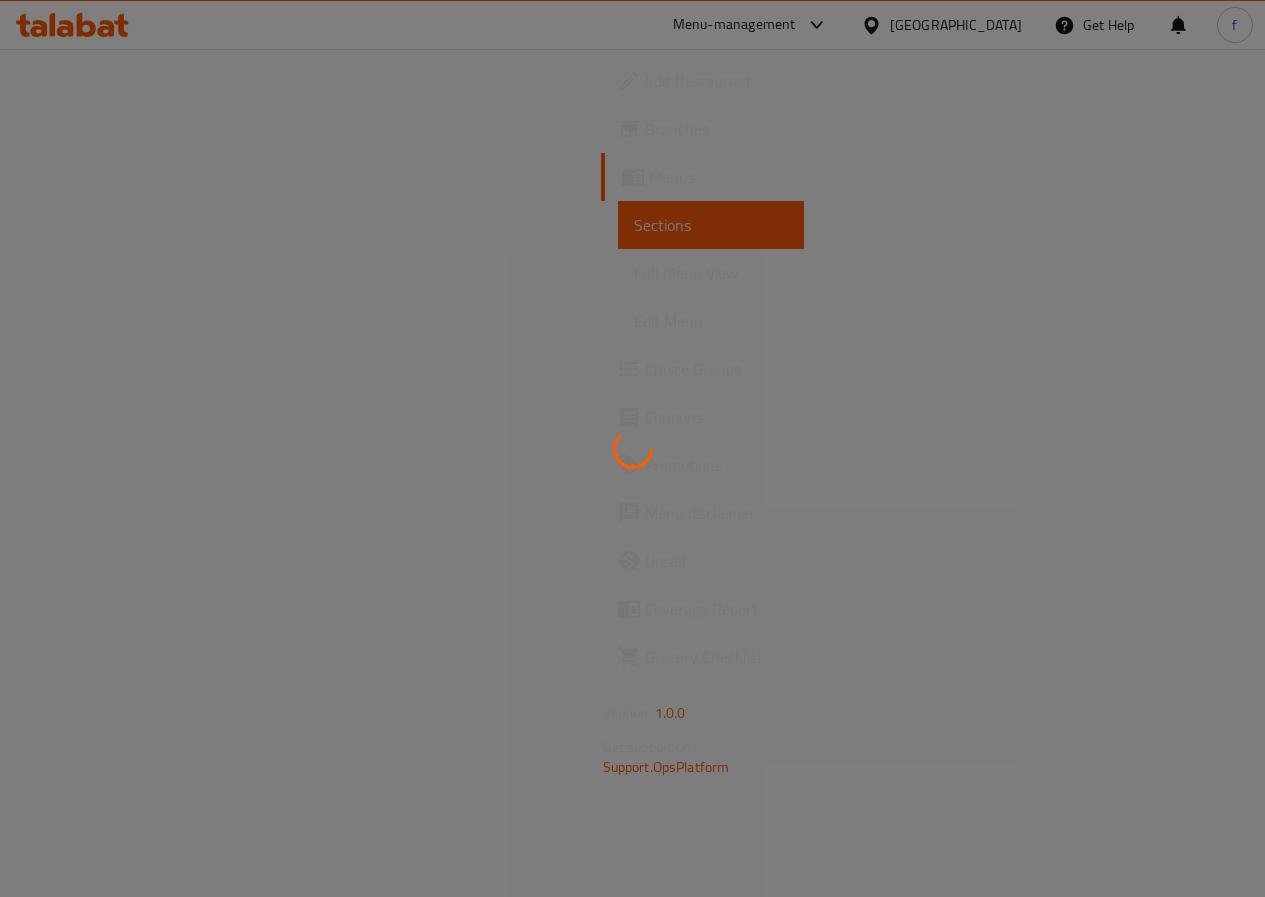 scroll, scrollTop: 0, scrollLeft: 0, axis: both 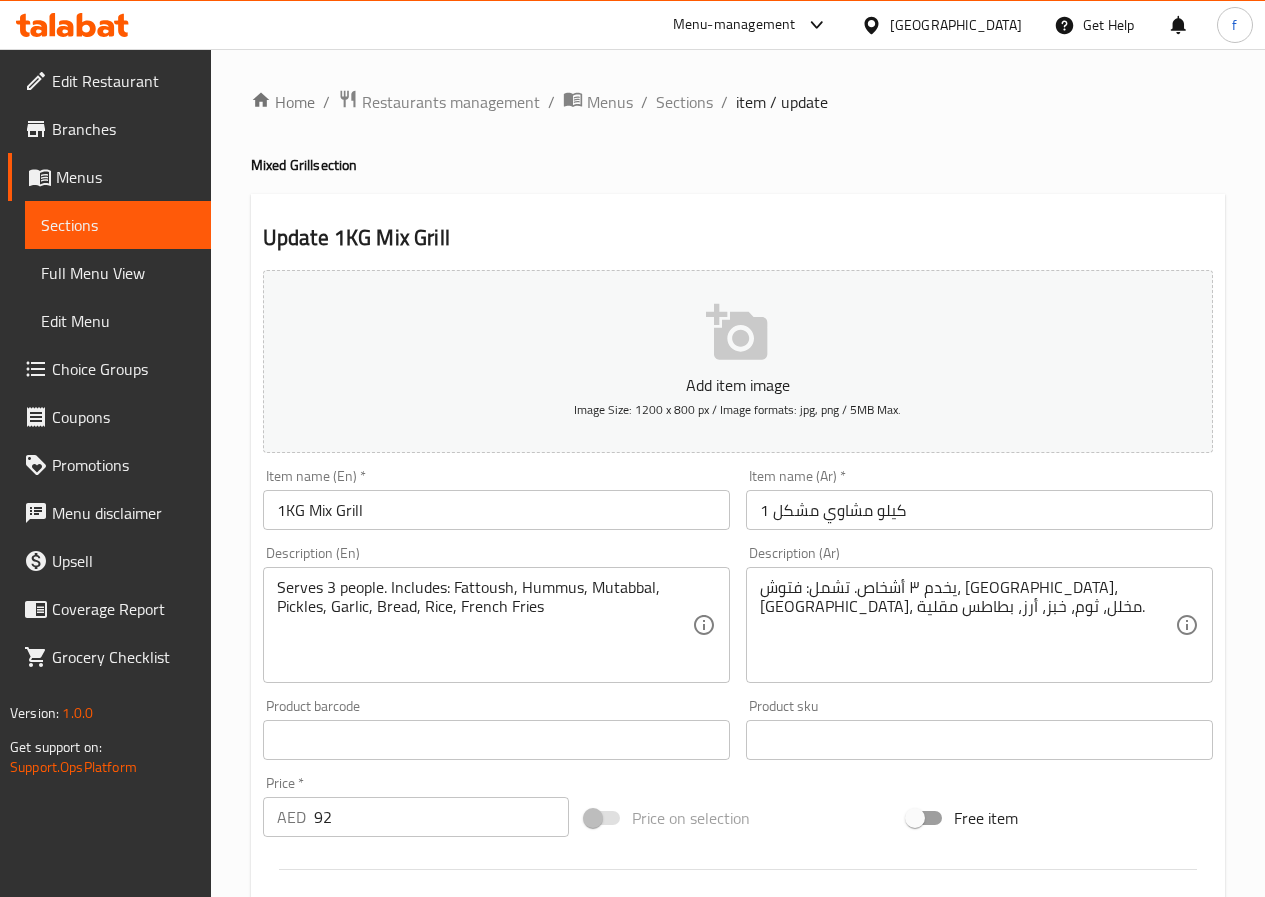 click on "1KG Mix Grill" at bounding box center [496, 510] 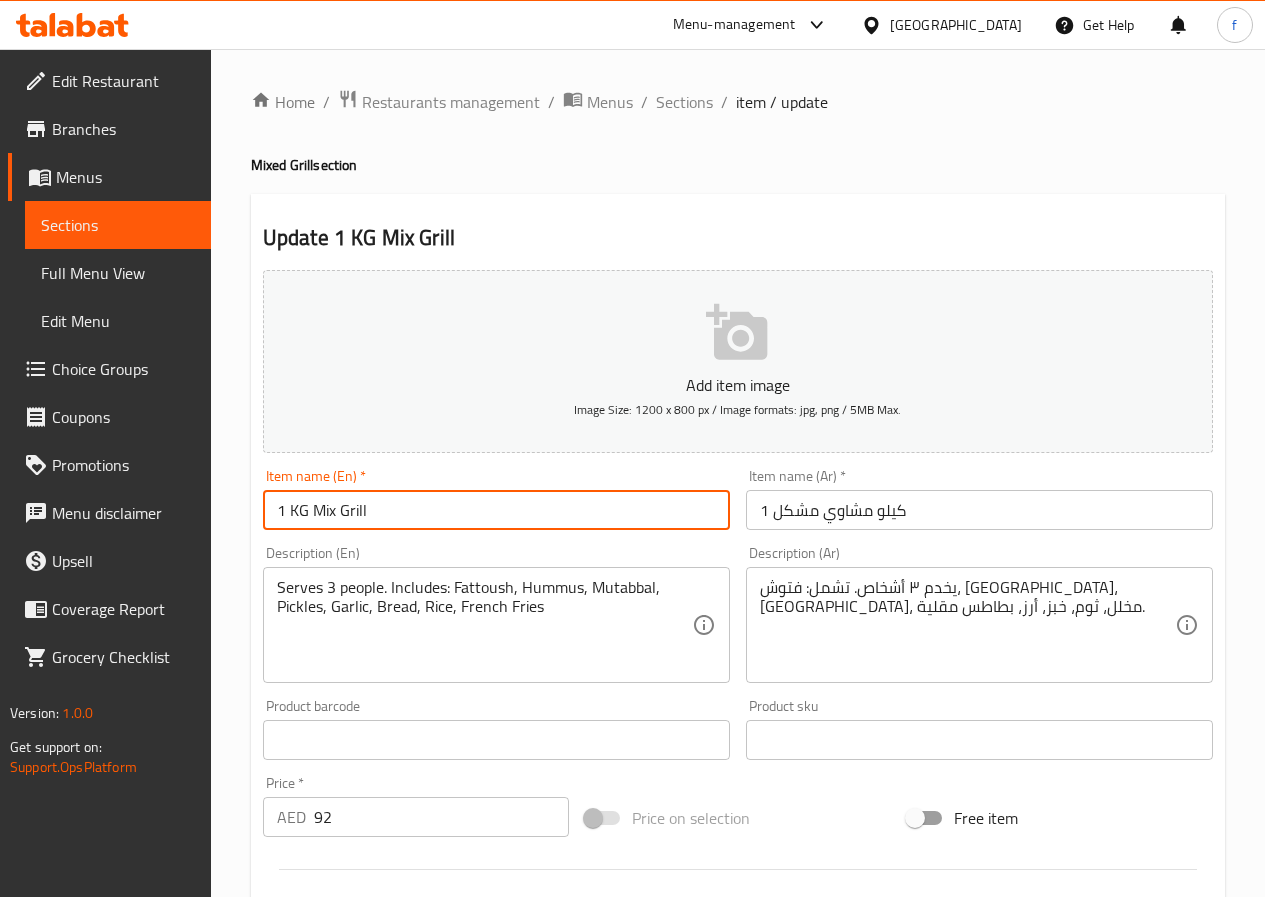 type on "1 KG Mix Grill" 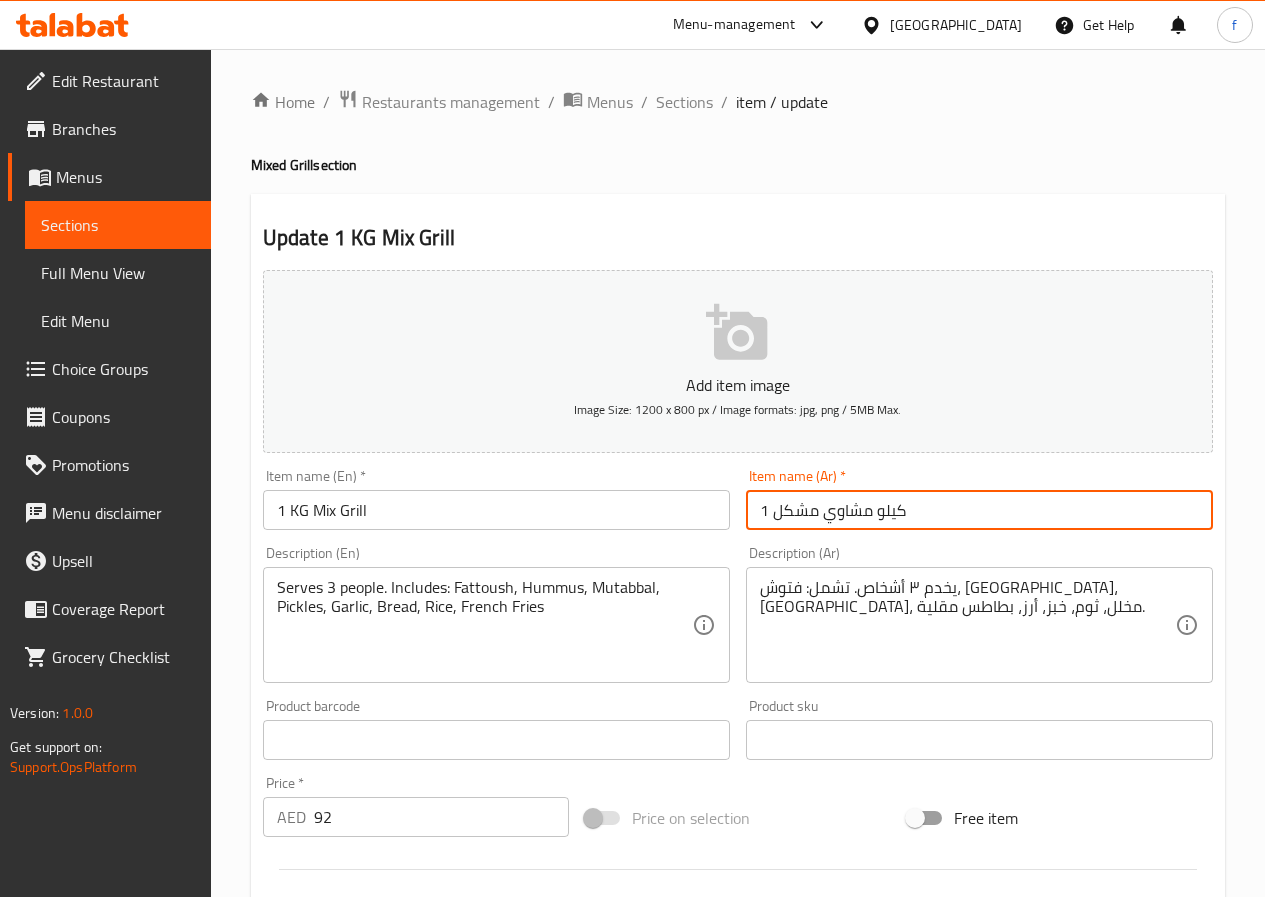 drag, startPoint x: 843, startPoint y: 508, endPoint x: 1159, endPoint y: 512, distance: 316.02533 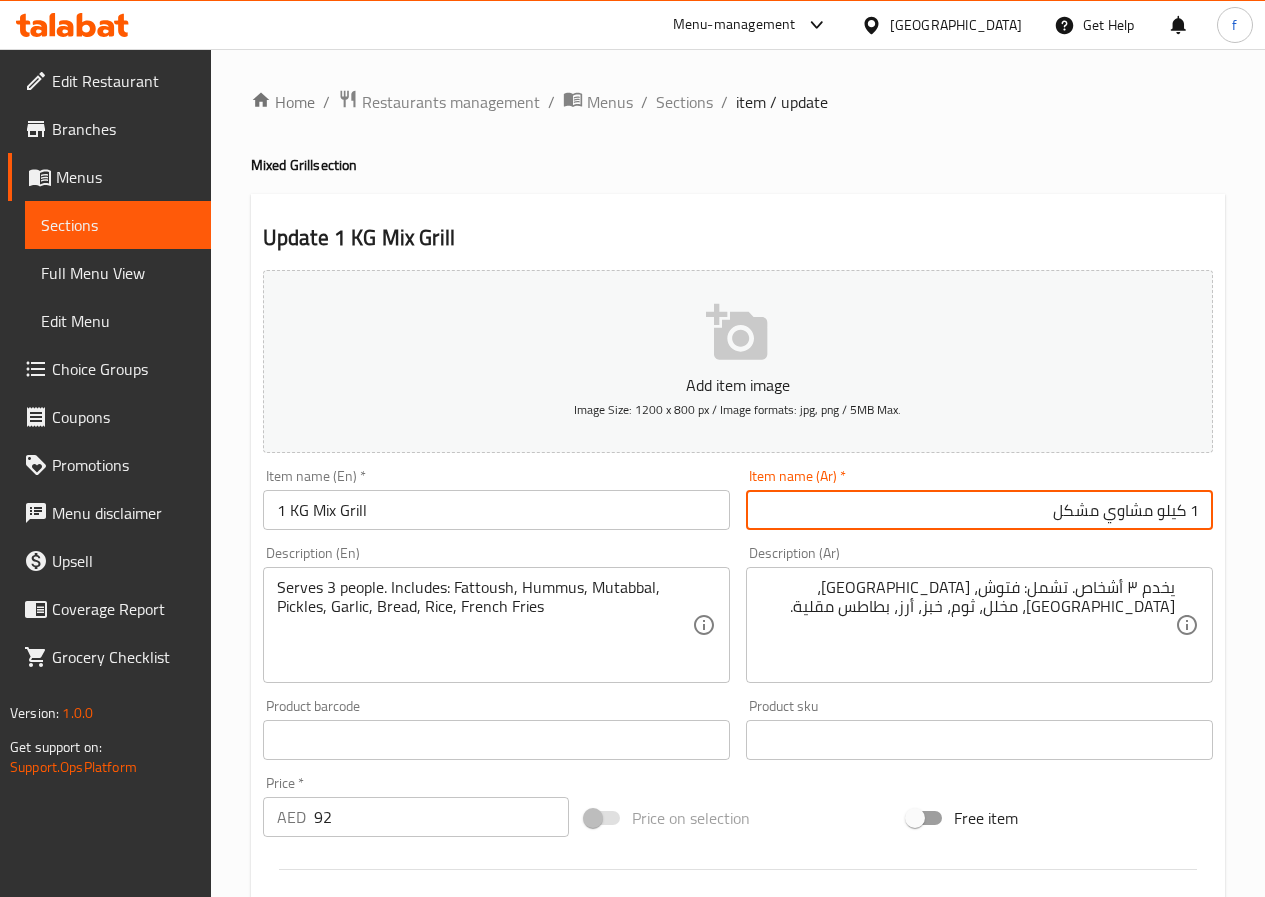 click on "1 كيلو مشاوي مشكل" at bounding box center (979, 510) 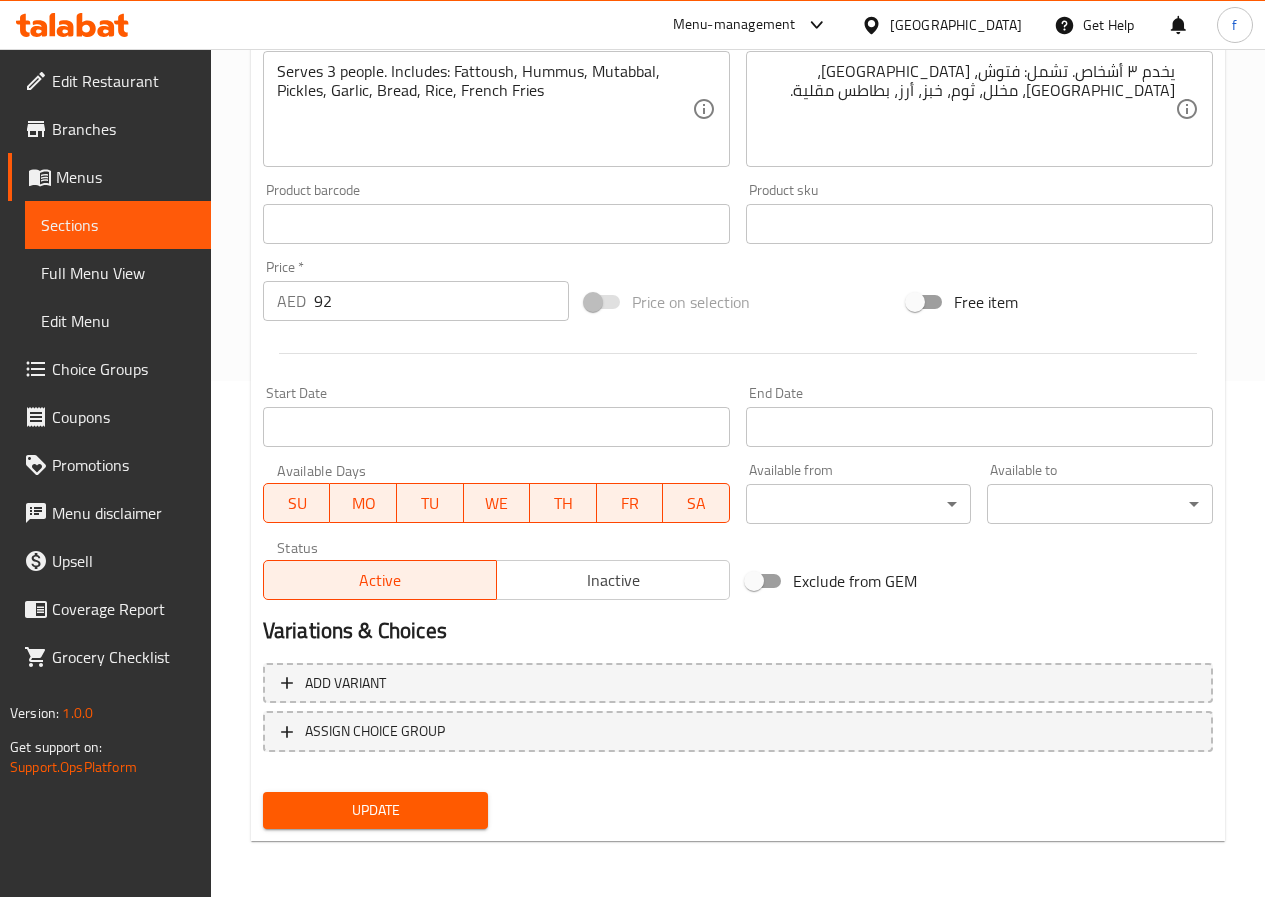 click on "Update" at bounding box center [376, 810] 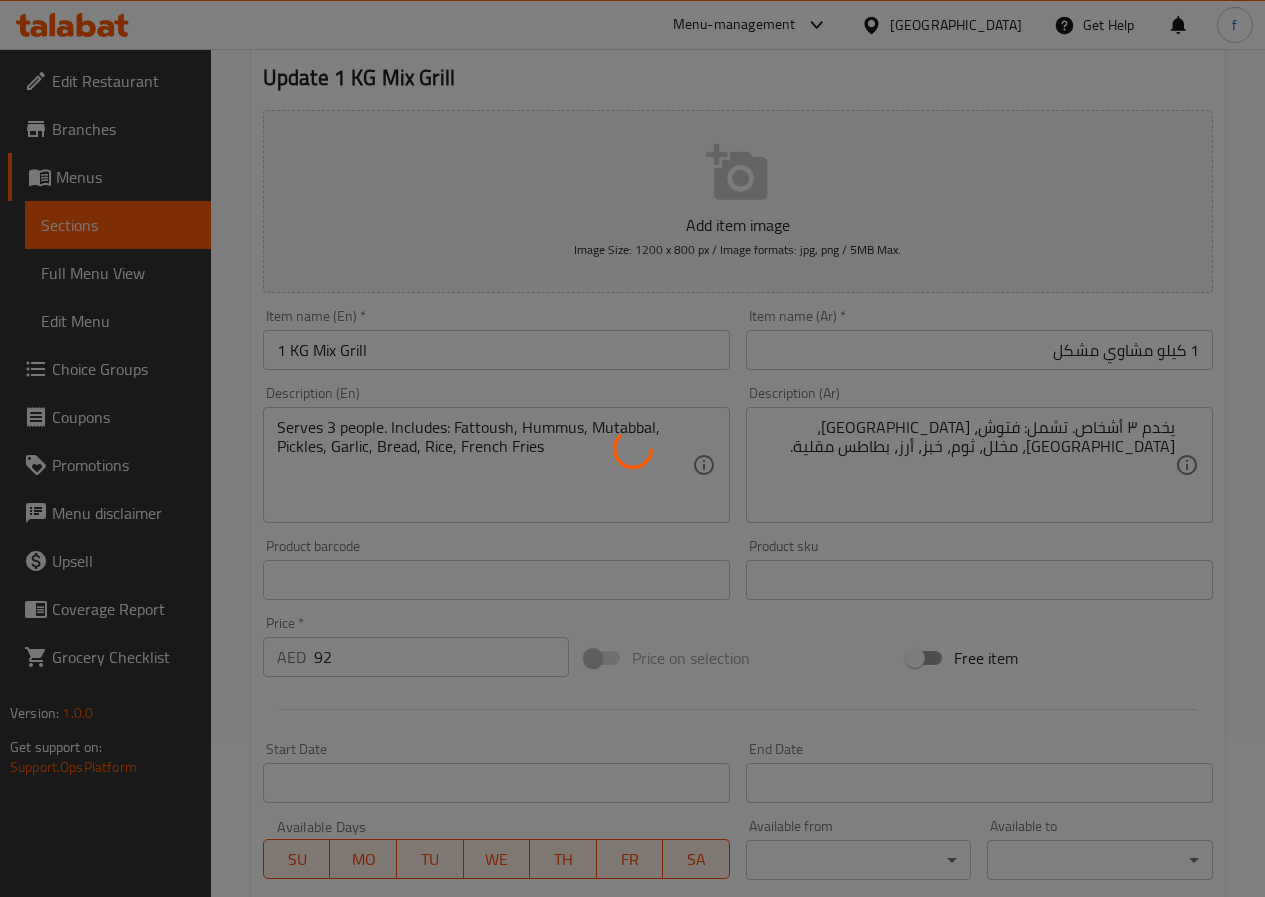 scroll, scrollTop: 0, scrollLeft: 0, axis: both 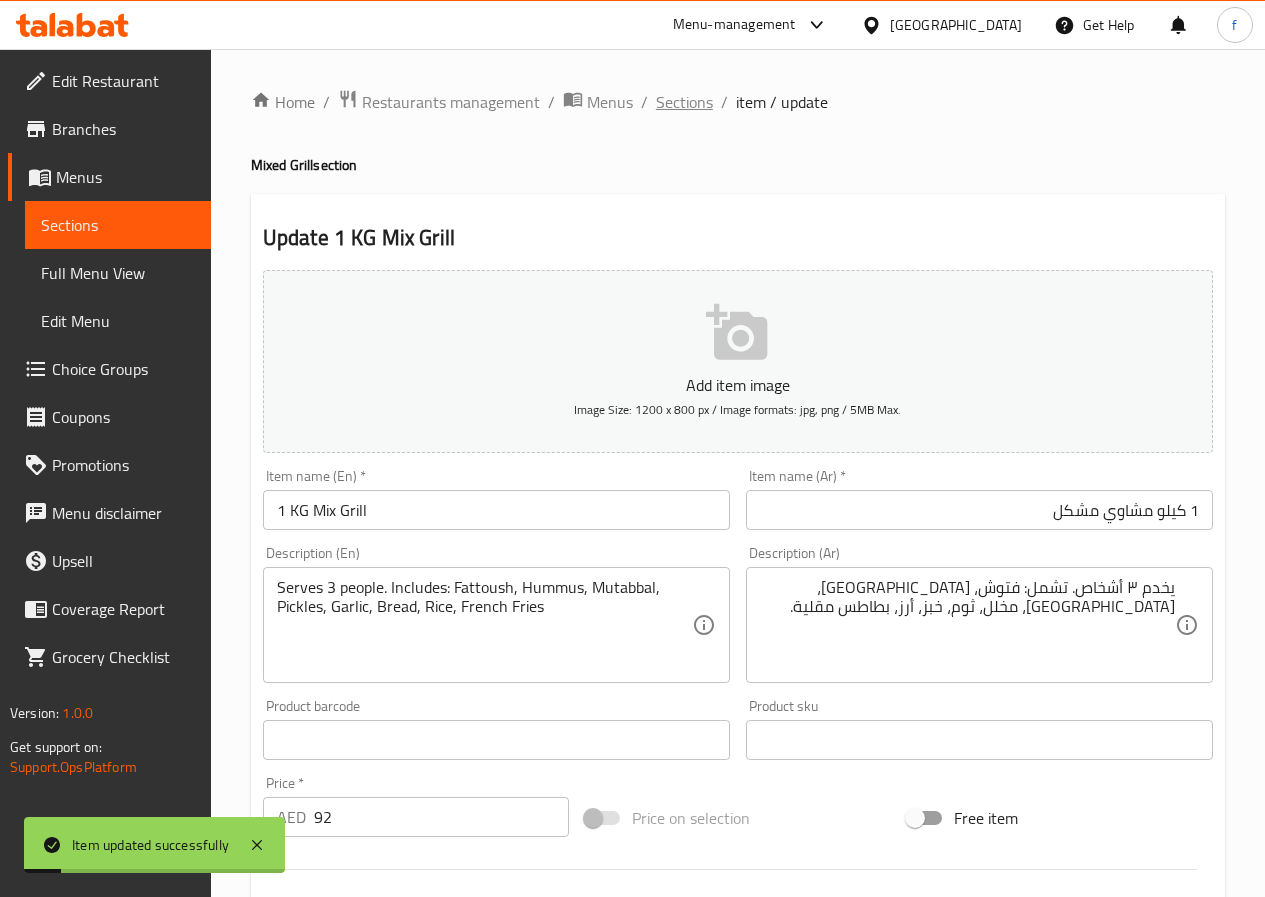 click on "Sections" at bounding box center (684, 102) 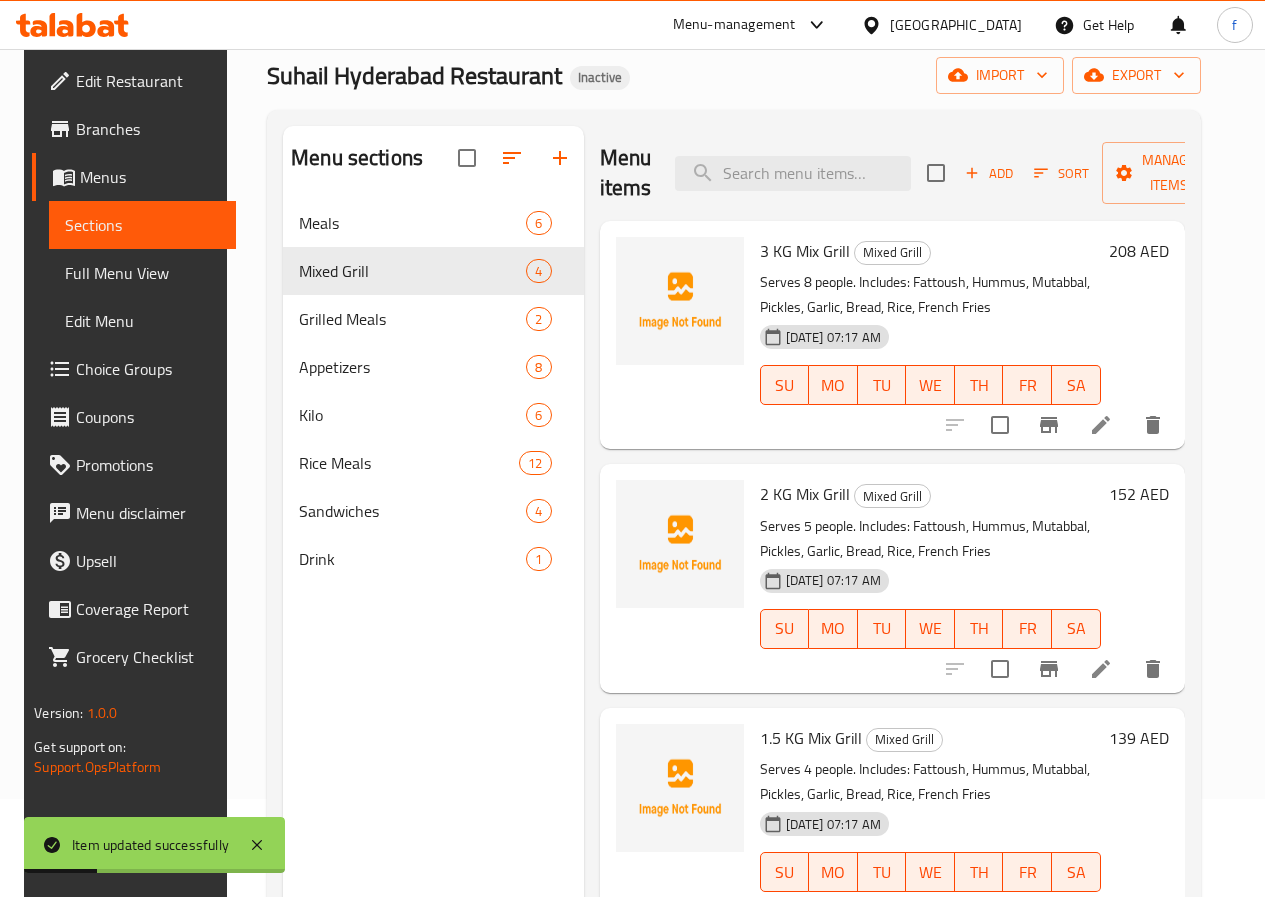 scroll, scrollTop: 0, scrollLeft: 0, axis: both 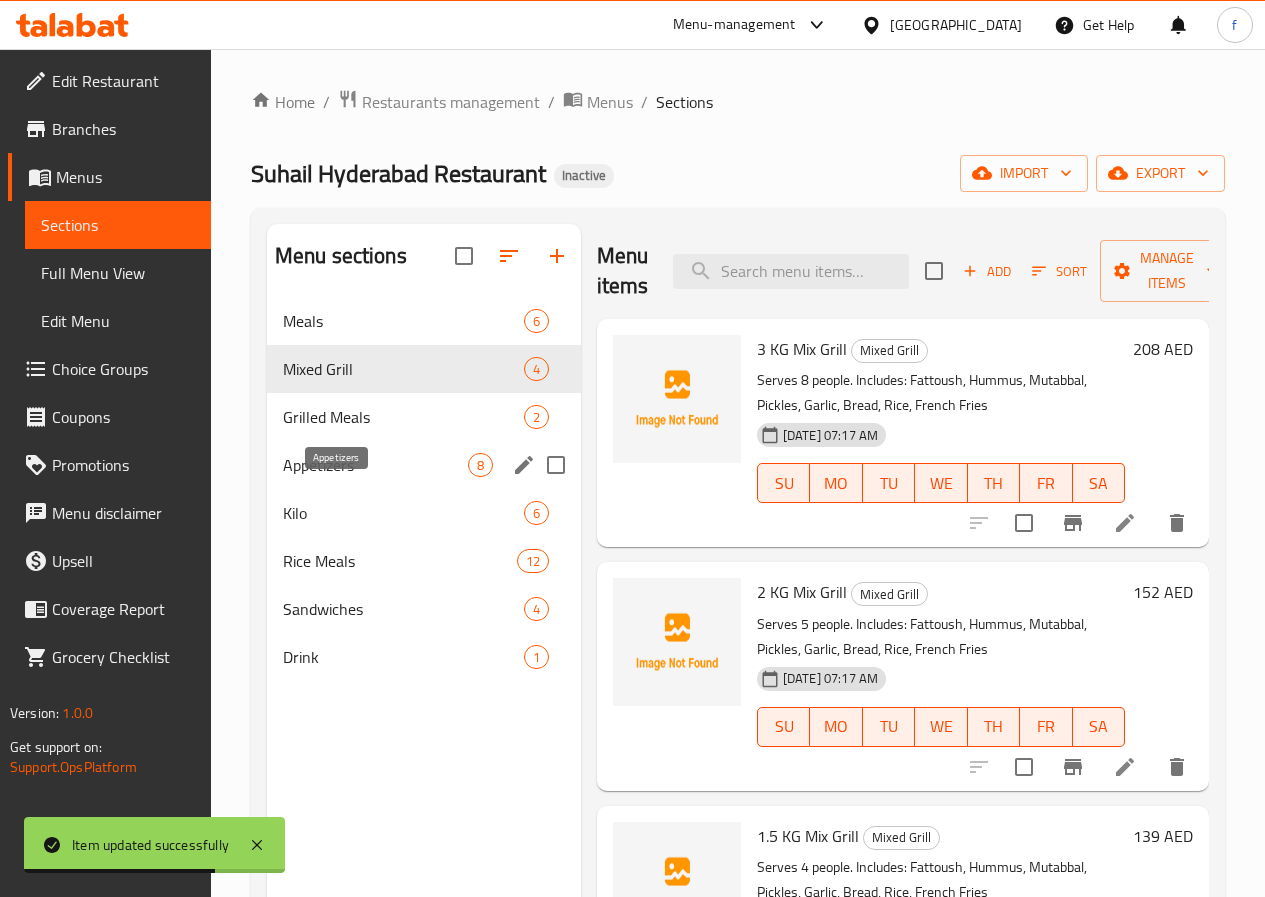 click on "Appetizers" at bounding box center (375, 465) 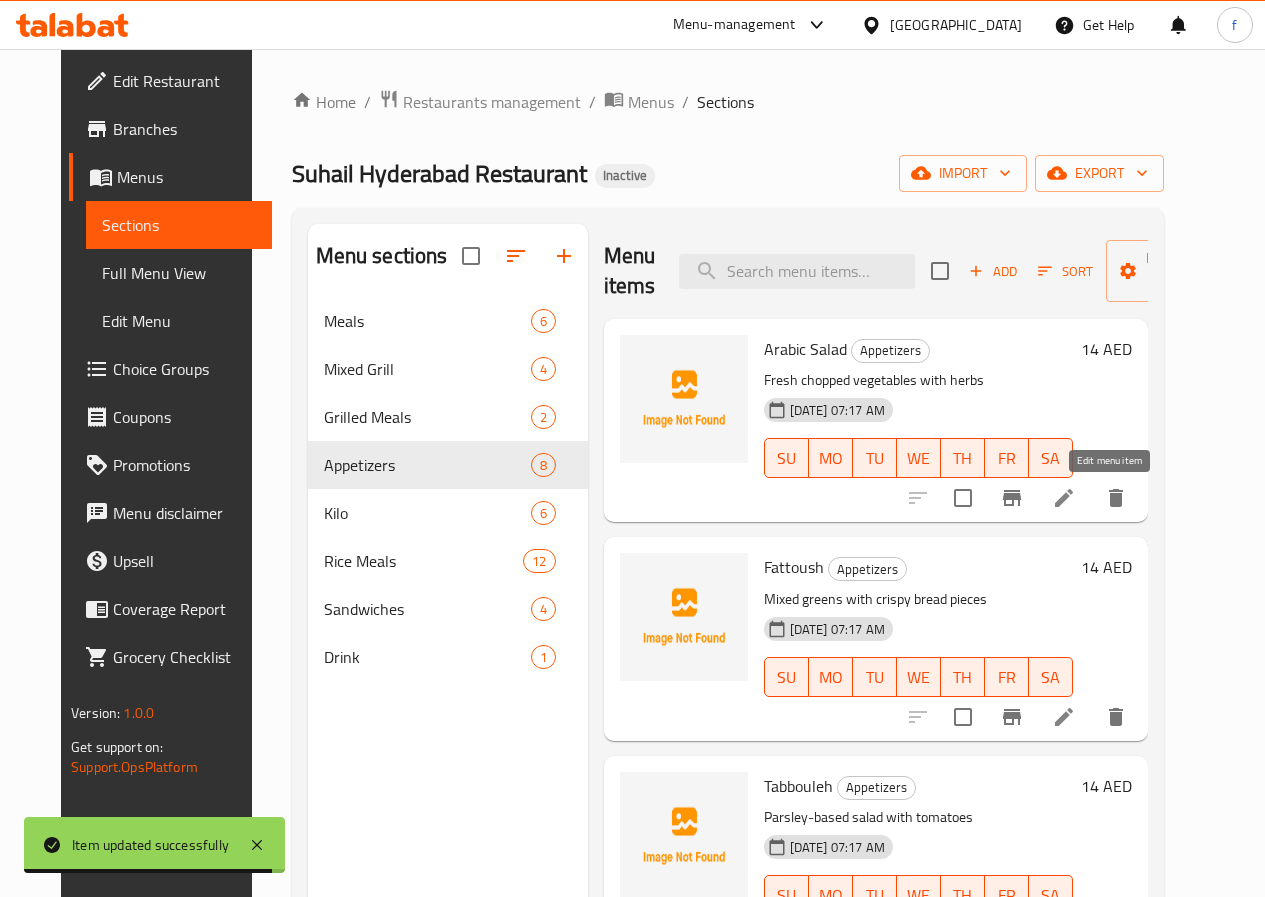 click 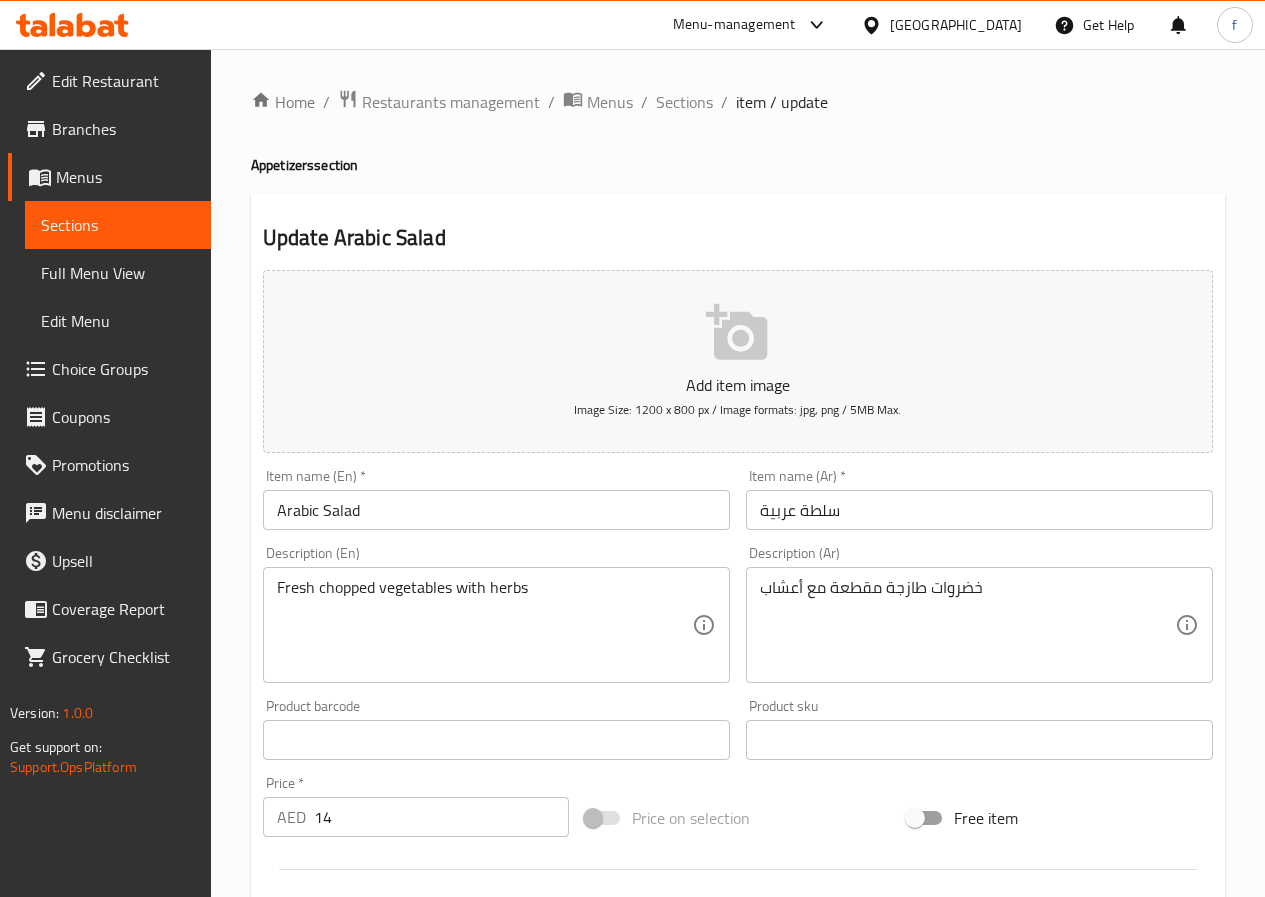 scroll, scrollTop: 500, scrollLeft: 0, axis: vertical 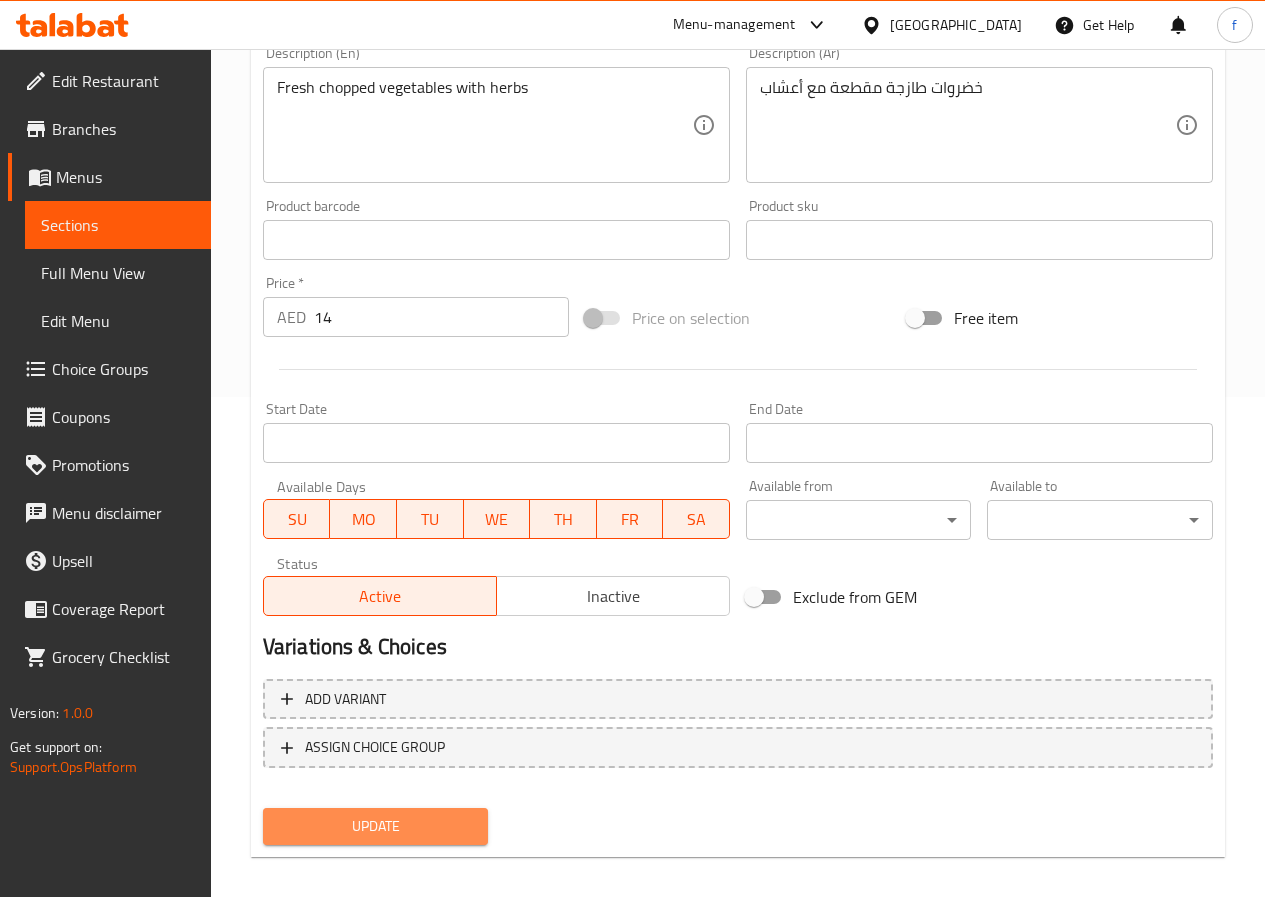 click on "Update" at bounding box center [376, 826] 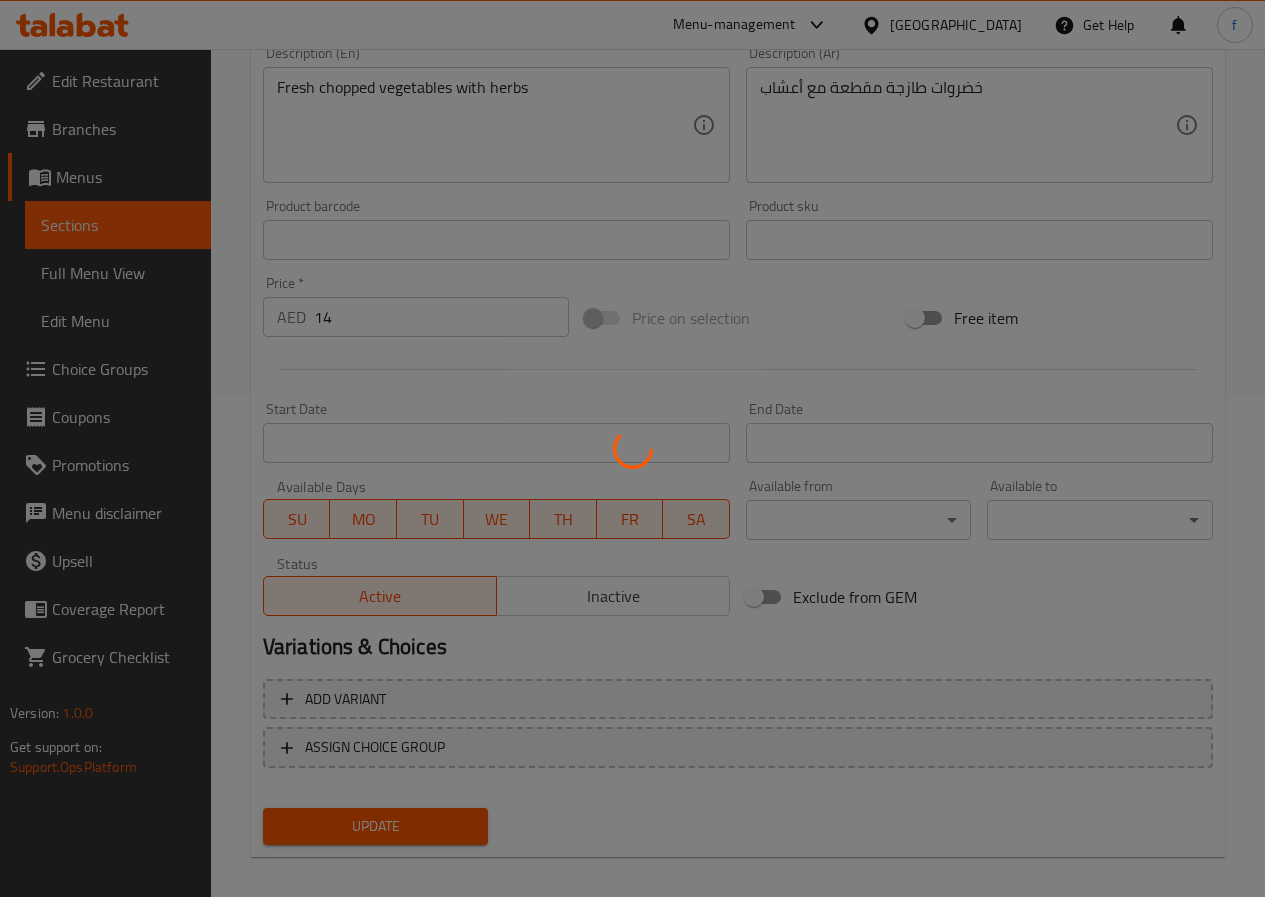 scroll, scrollTop: 0, scrollLeft: 0, axis: both 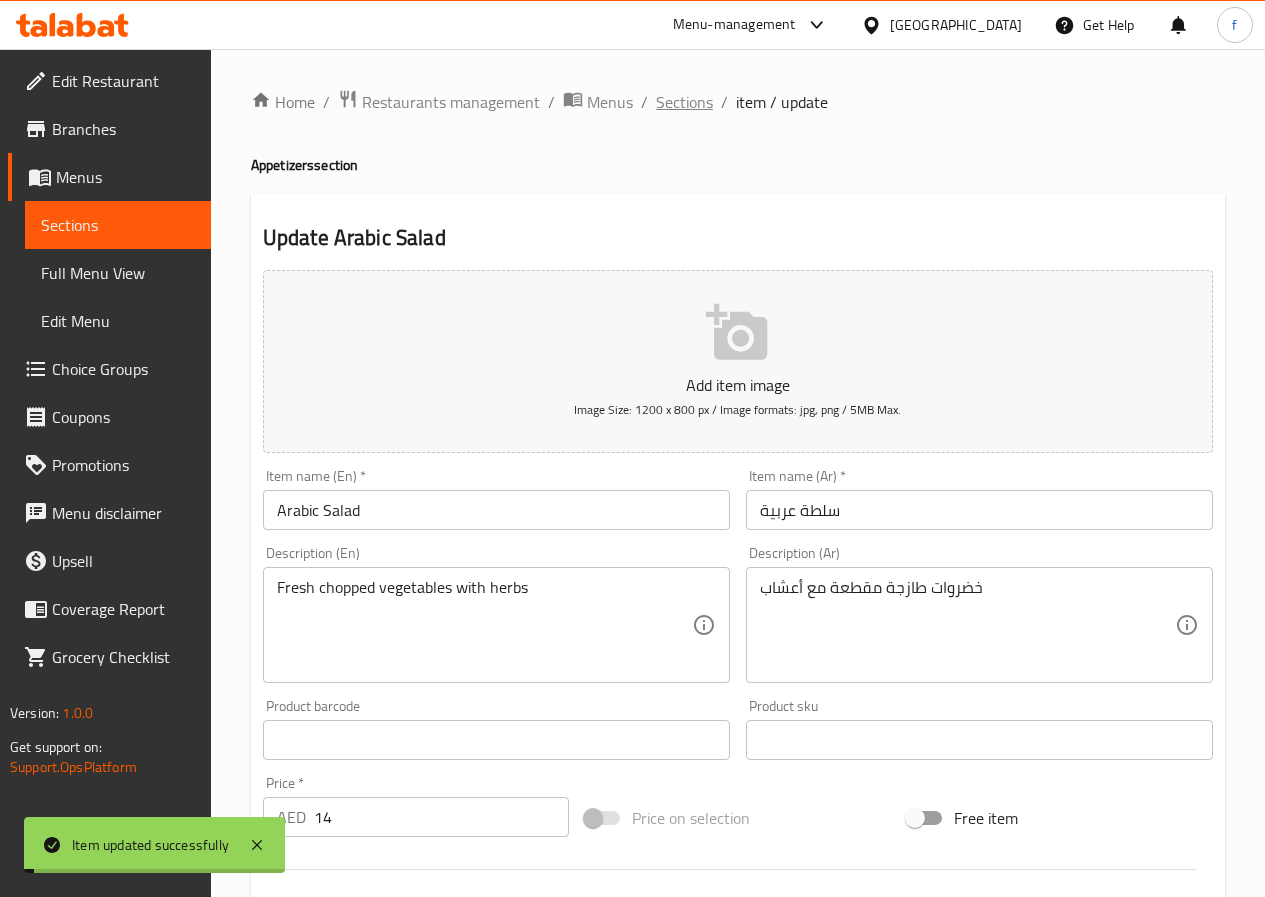 click on "Sections" at bounding box center [684, 102] 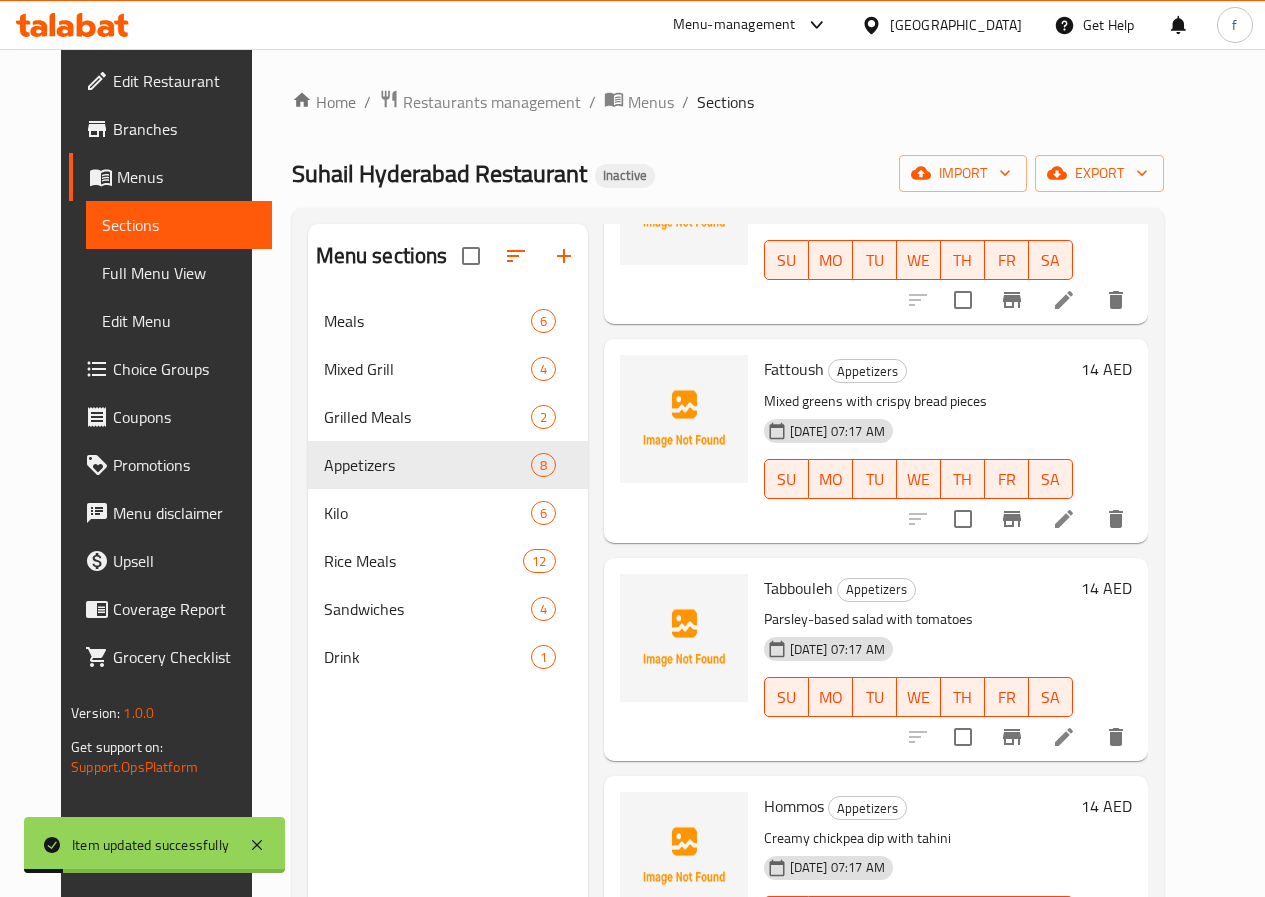 scroll, scrollTop: 200, scrollLeft: 0, axis: vertical 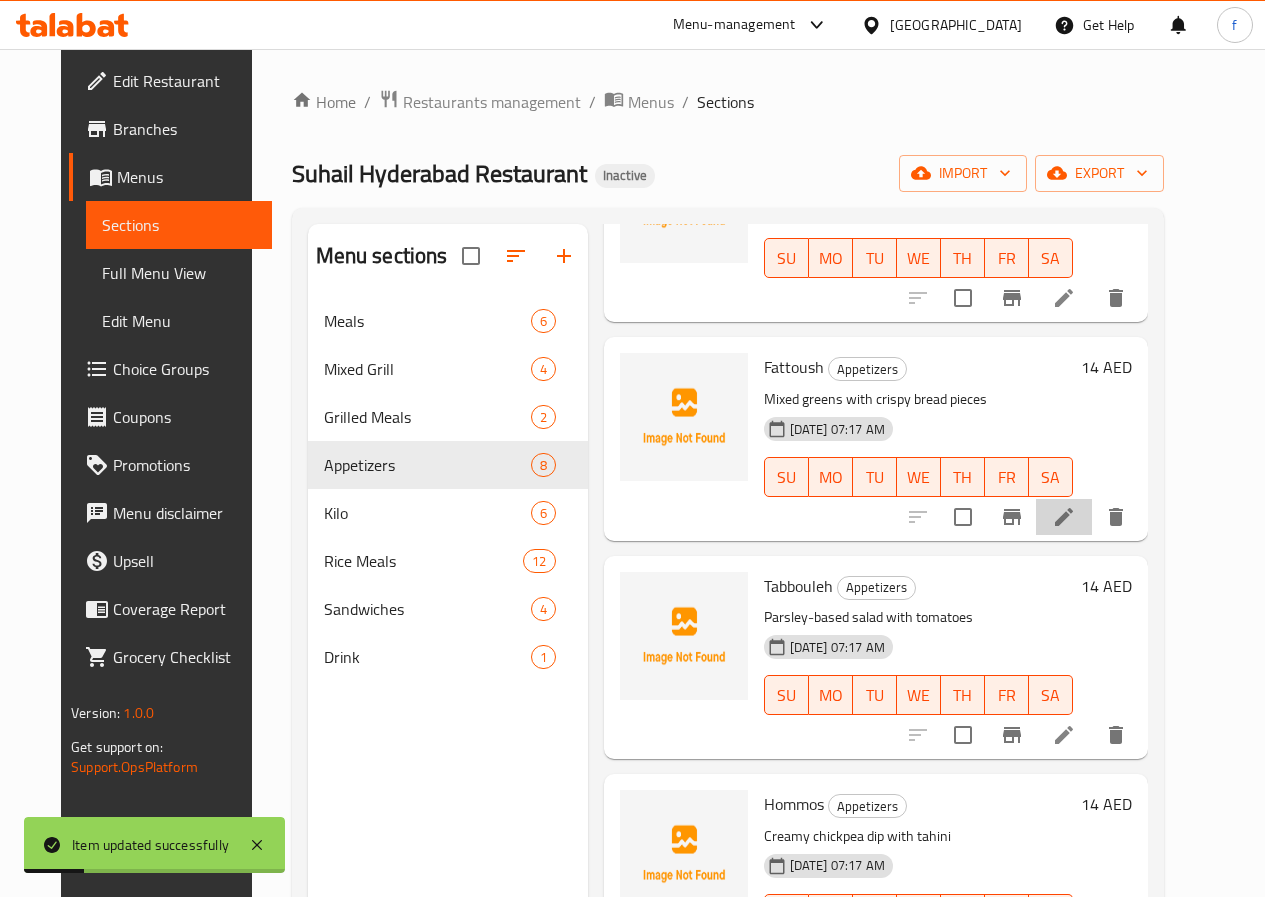 click at bounding box center [1064, 517] 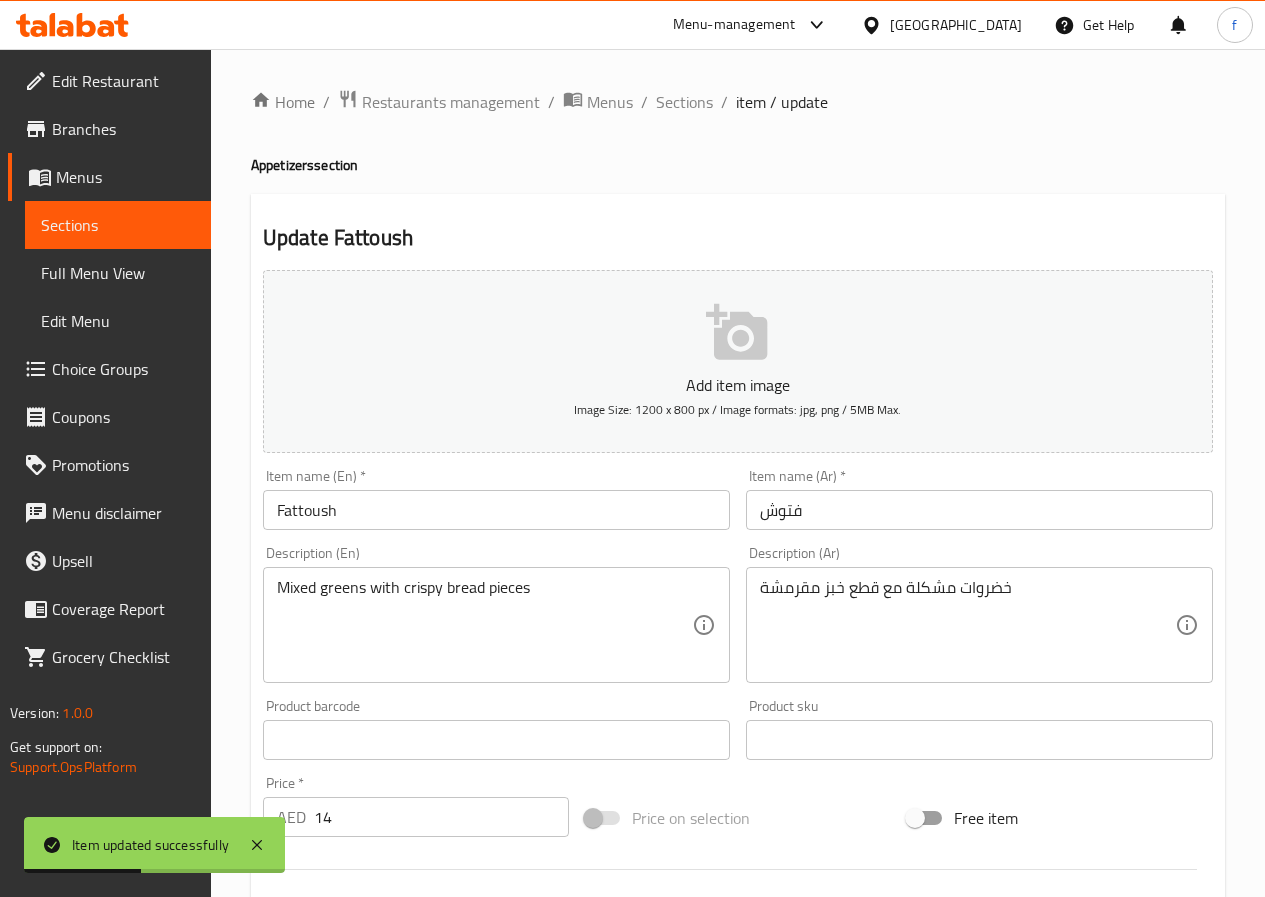 click on "فتوش" at bounding box center [979, 510] 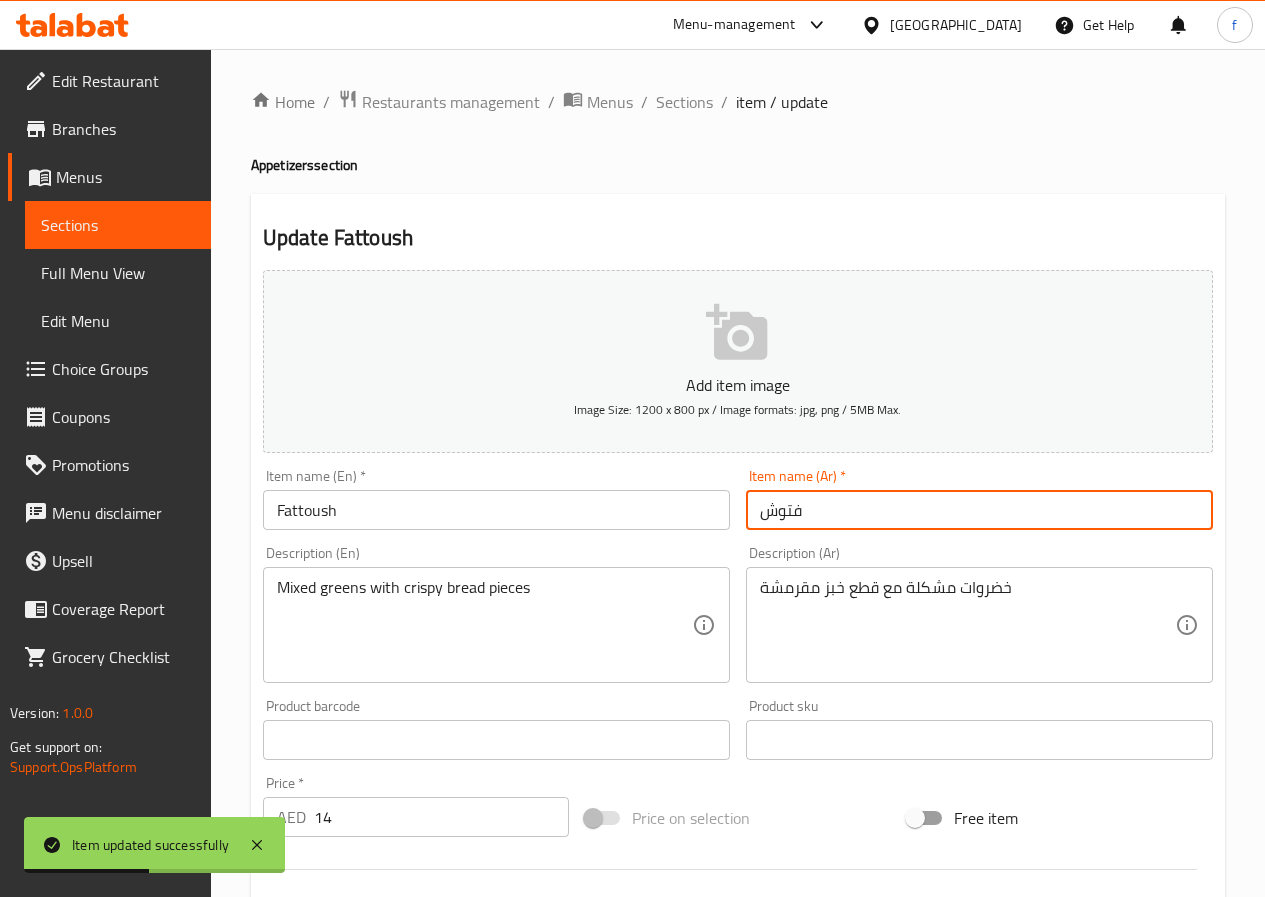 click on "فتوش" at bounding box center [979, 510] 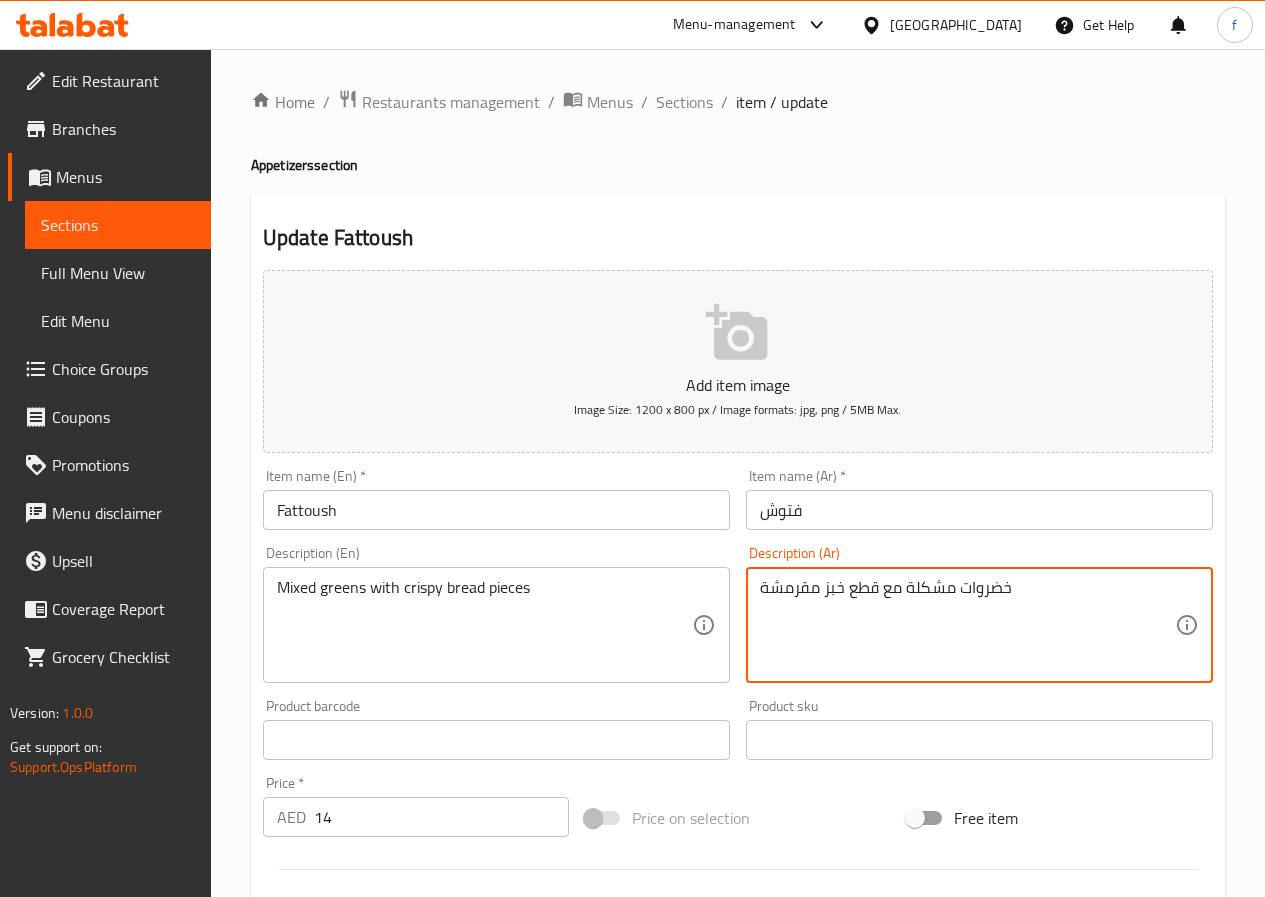click on "خضروات مشكلة مع قطع خبز مقرمشة Description (Ar)" at bounding box center (979, 625) 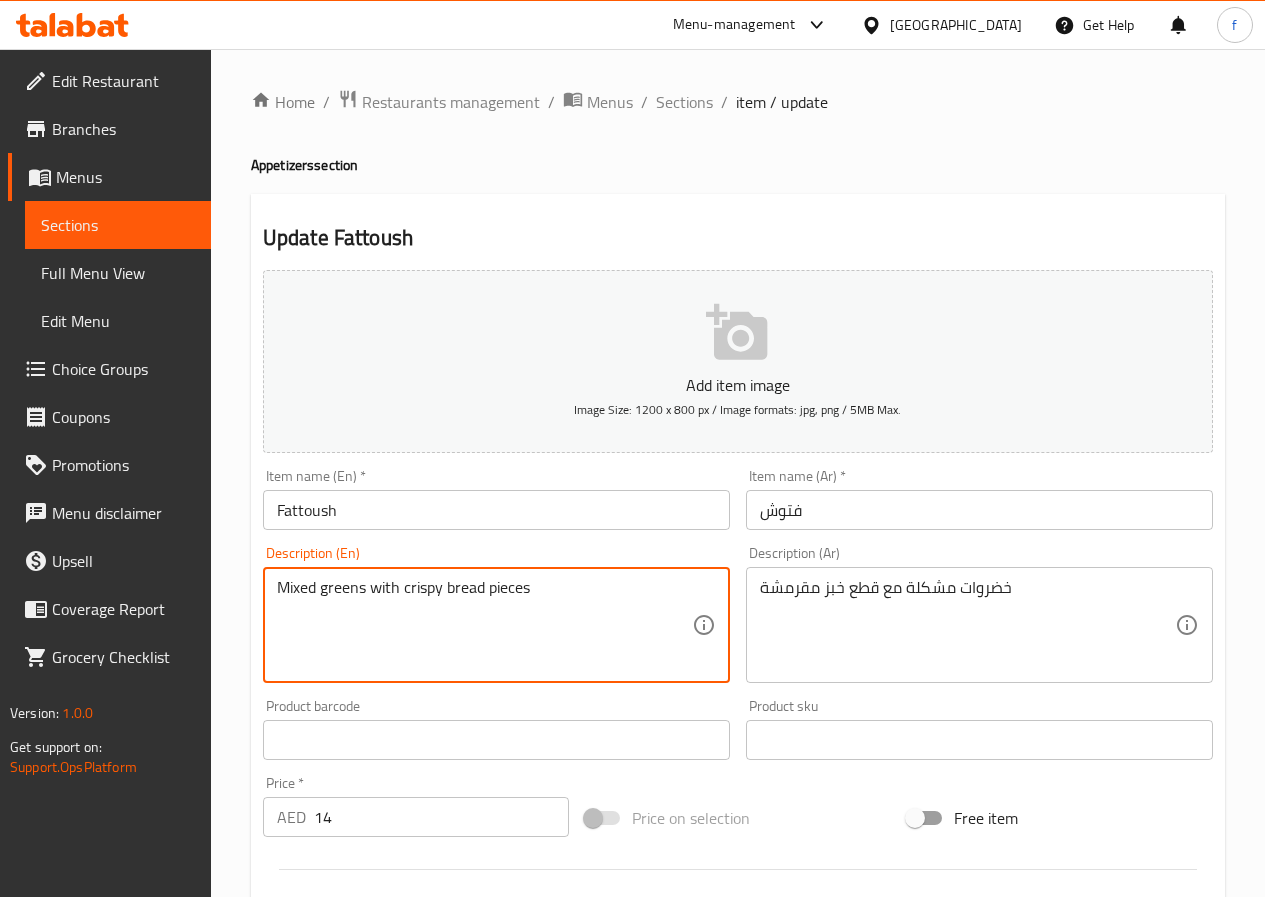 click on "Mixed greens with crispy bread pieces" at bounding box center [484, 625] 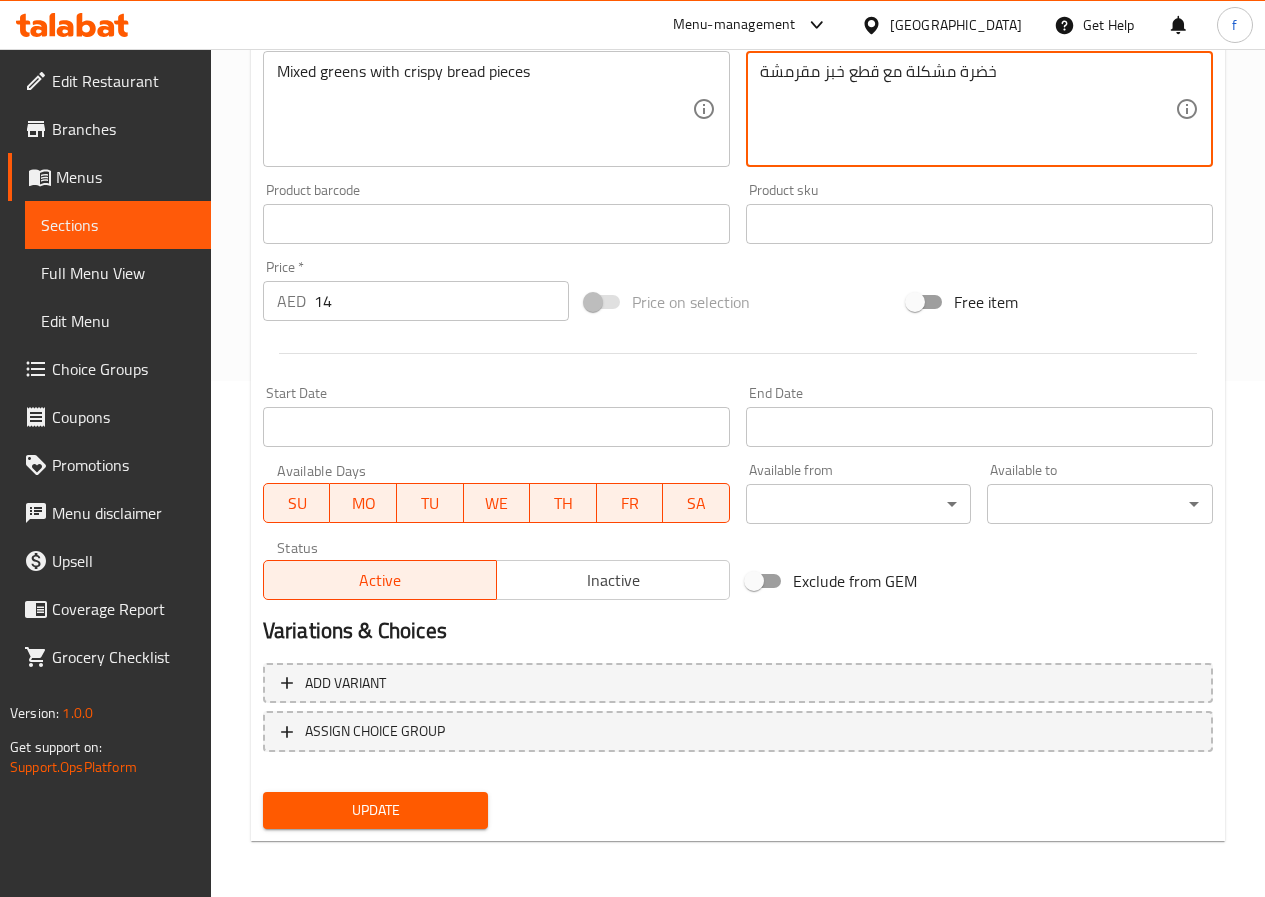 type on "خضرة مشكلة مع قطع خبز مقرمشة" 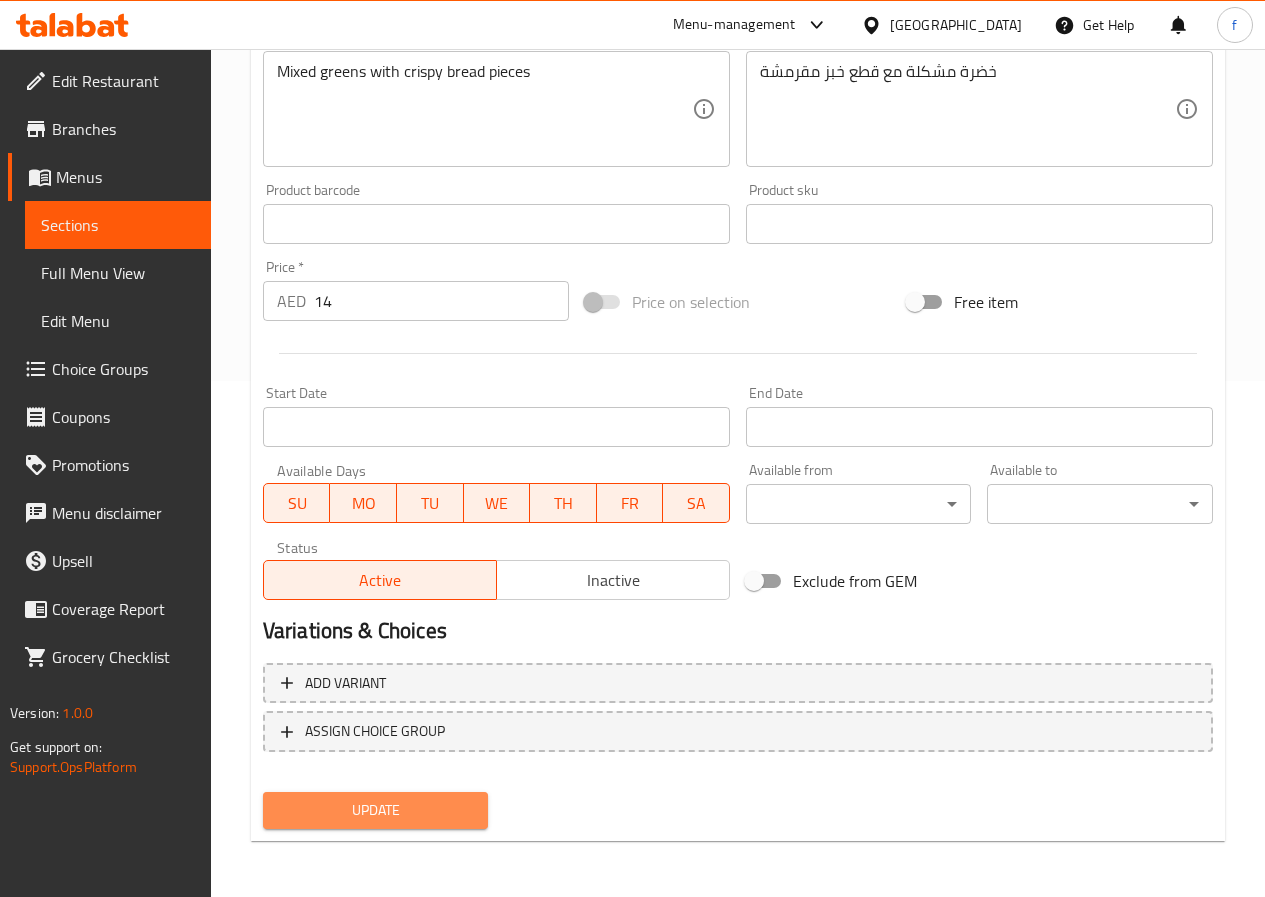 click on "Update" at bounding box center [376, 810] 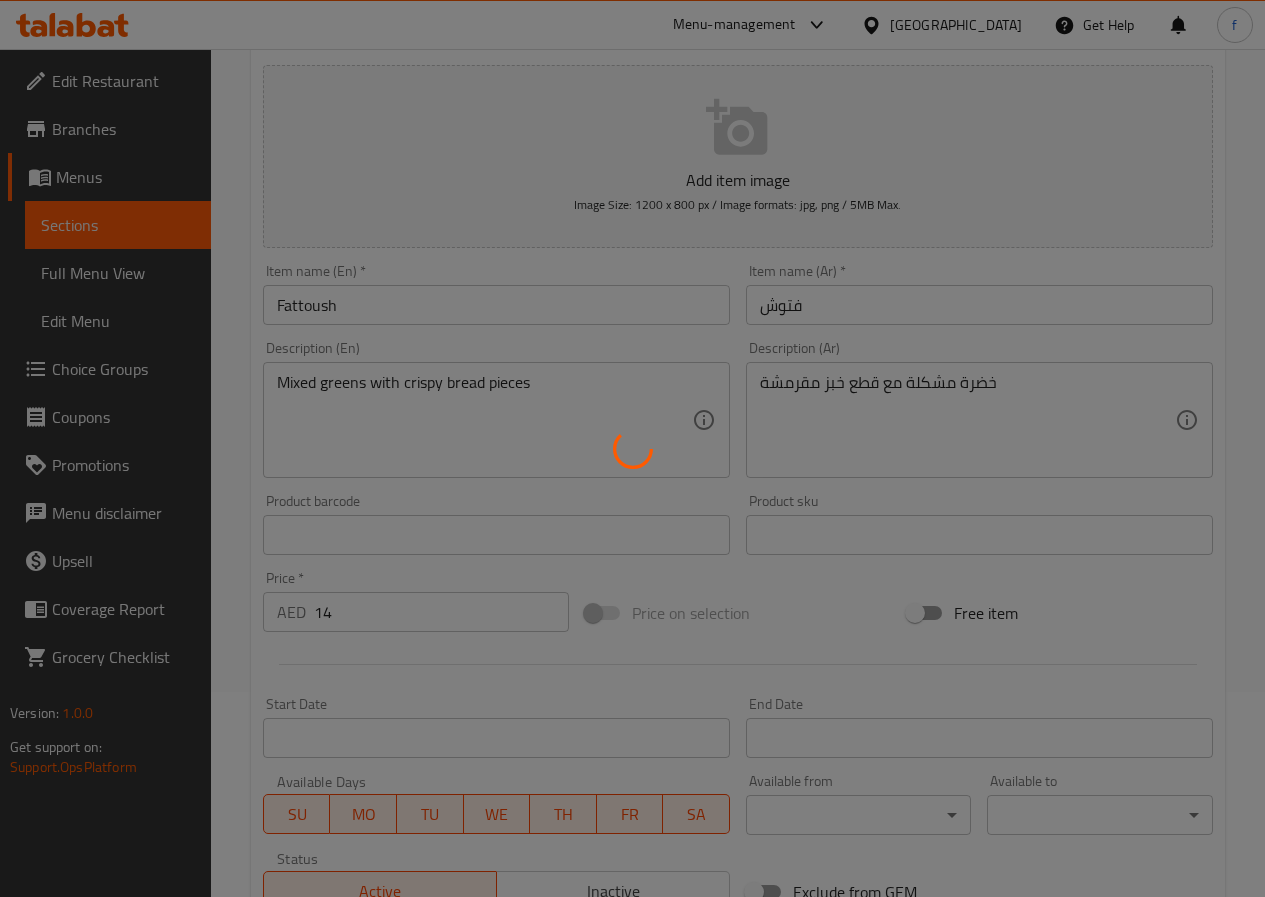 scroll, scrollTop: 0, scrollLeft: 0, axis: both 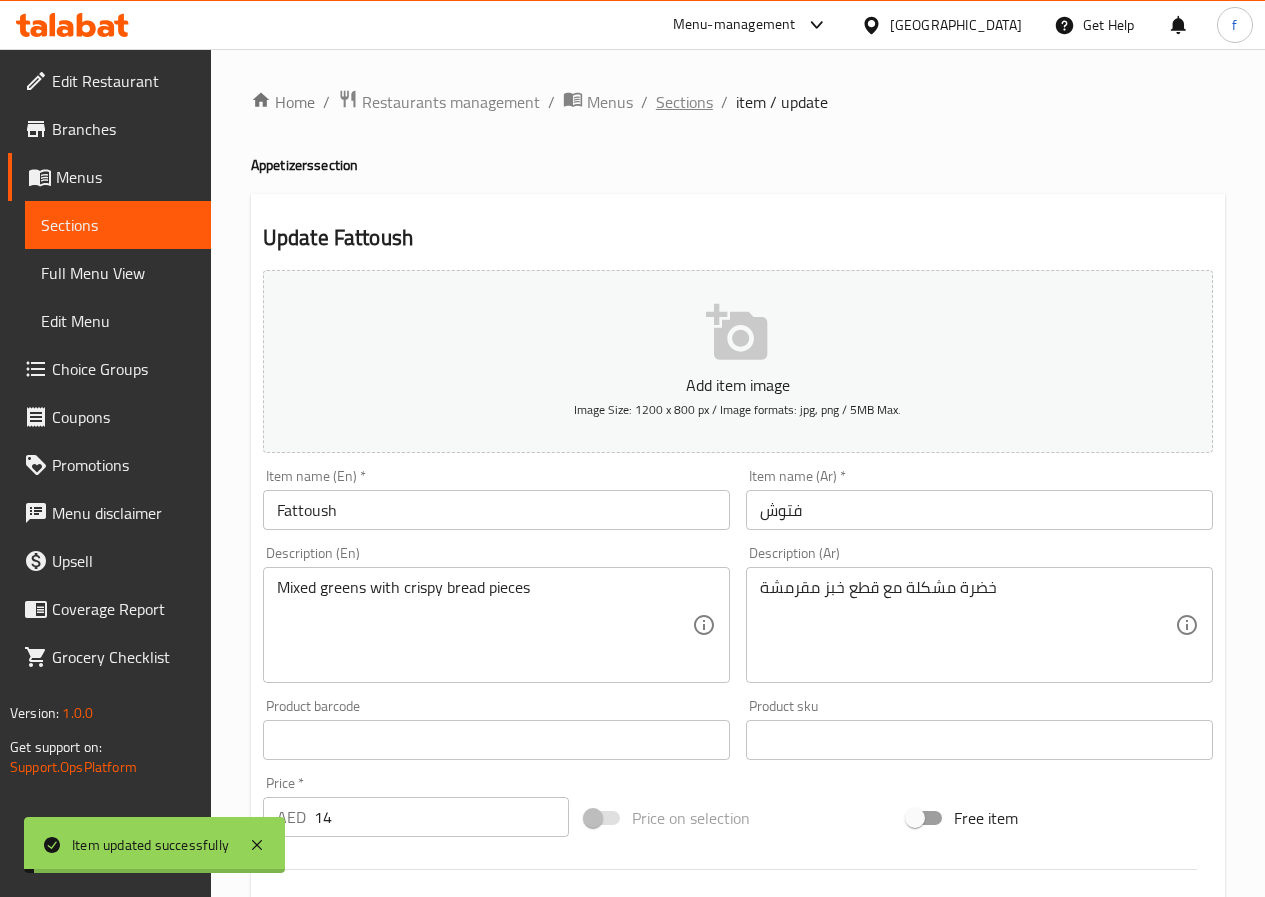 click on "Sections" at bounding box center (684, 102) 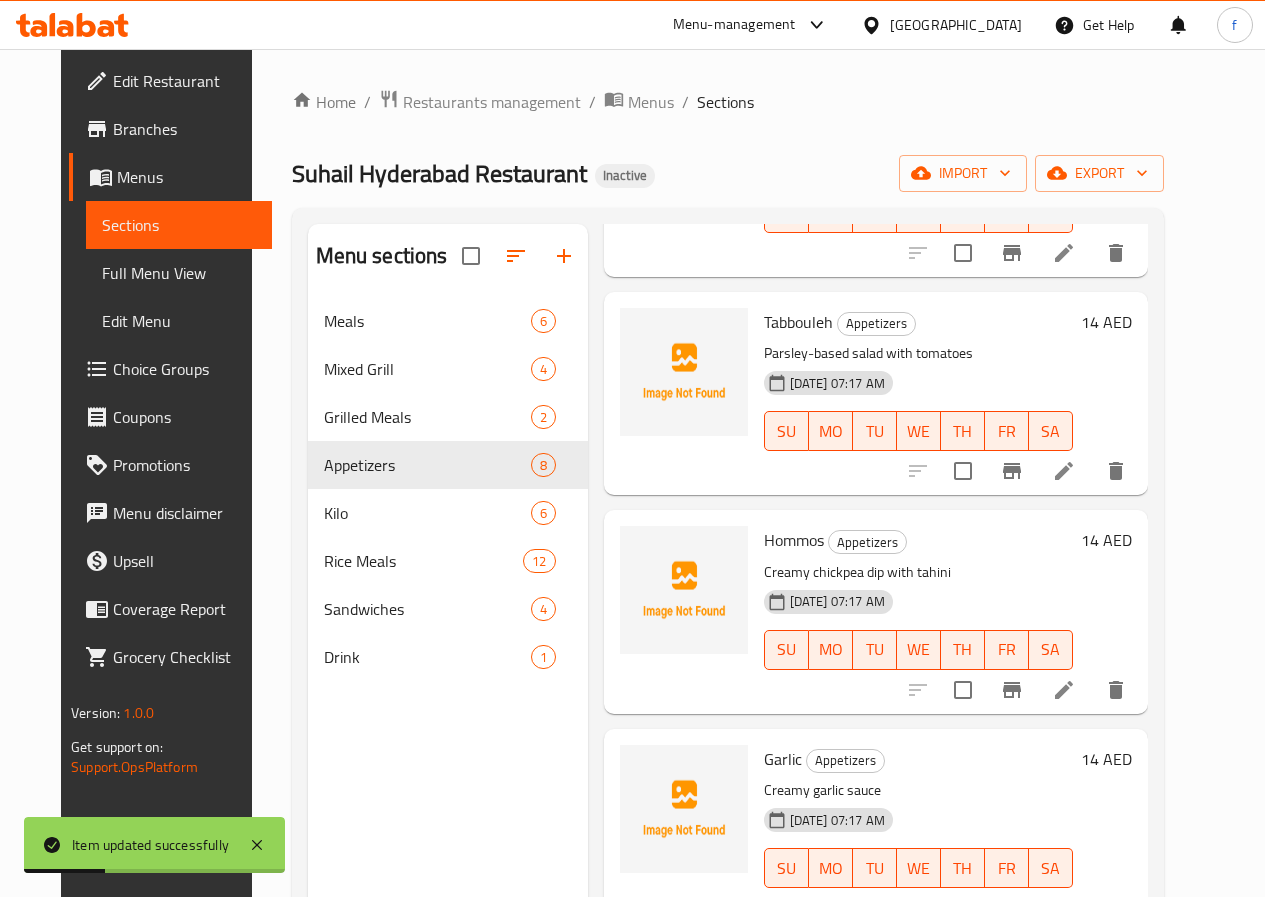 scroll, scrollTop: 500, scrollLeft: 0, axis: vertical 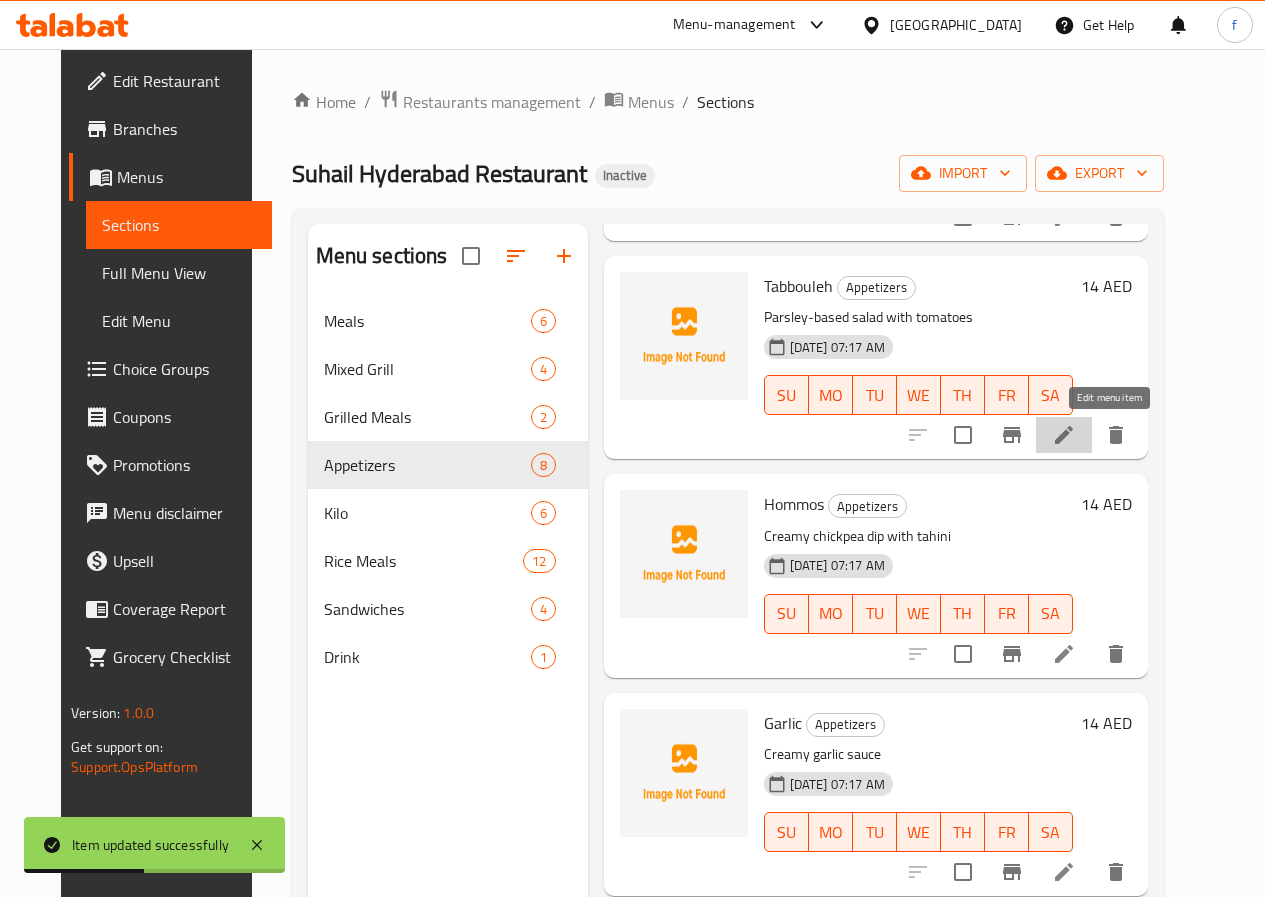 click 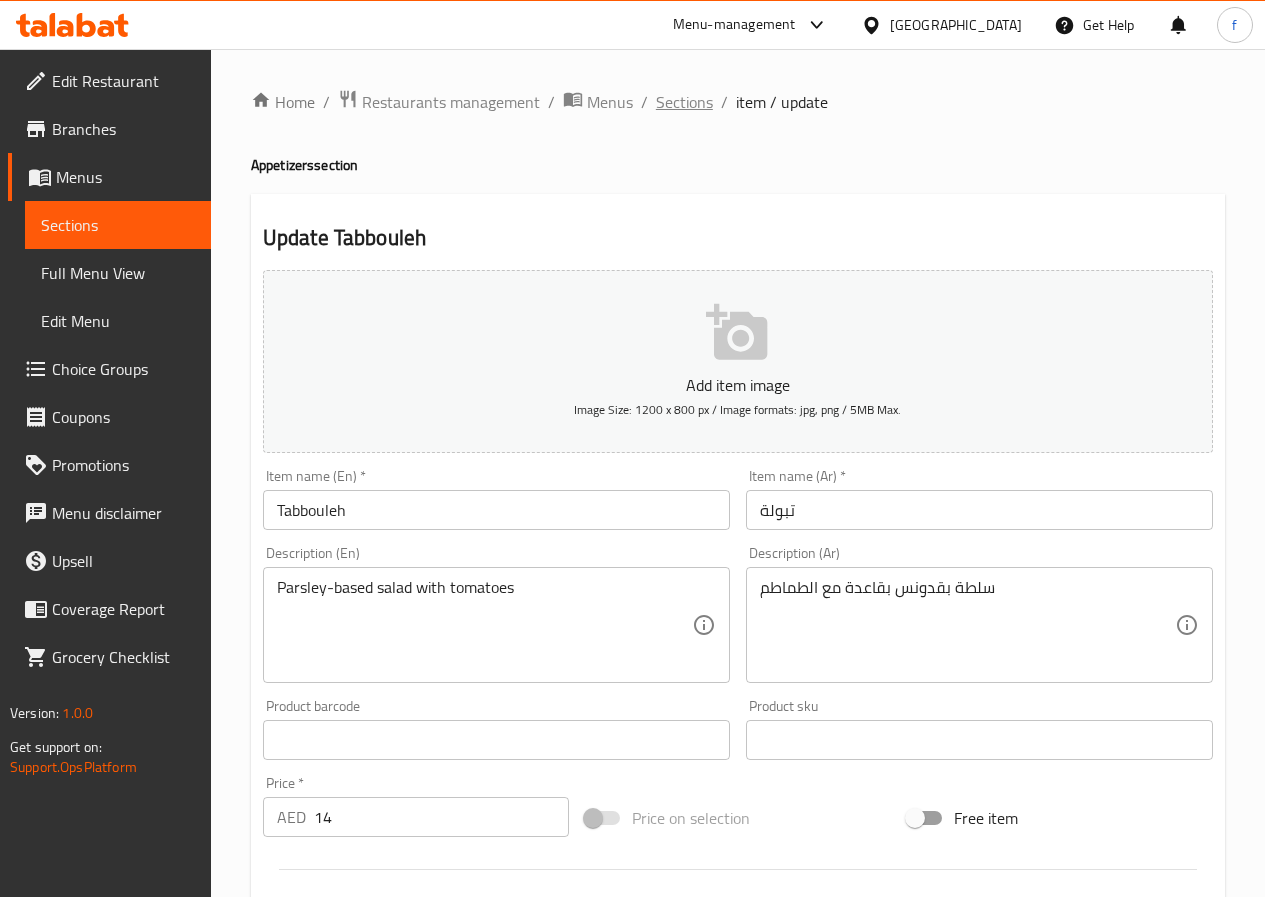 click on "Sections" at bounding box center (684, 102) 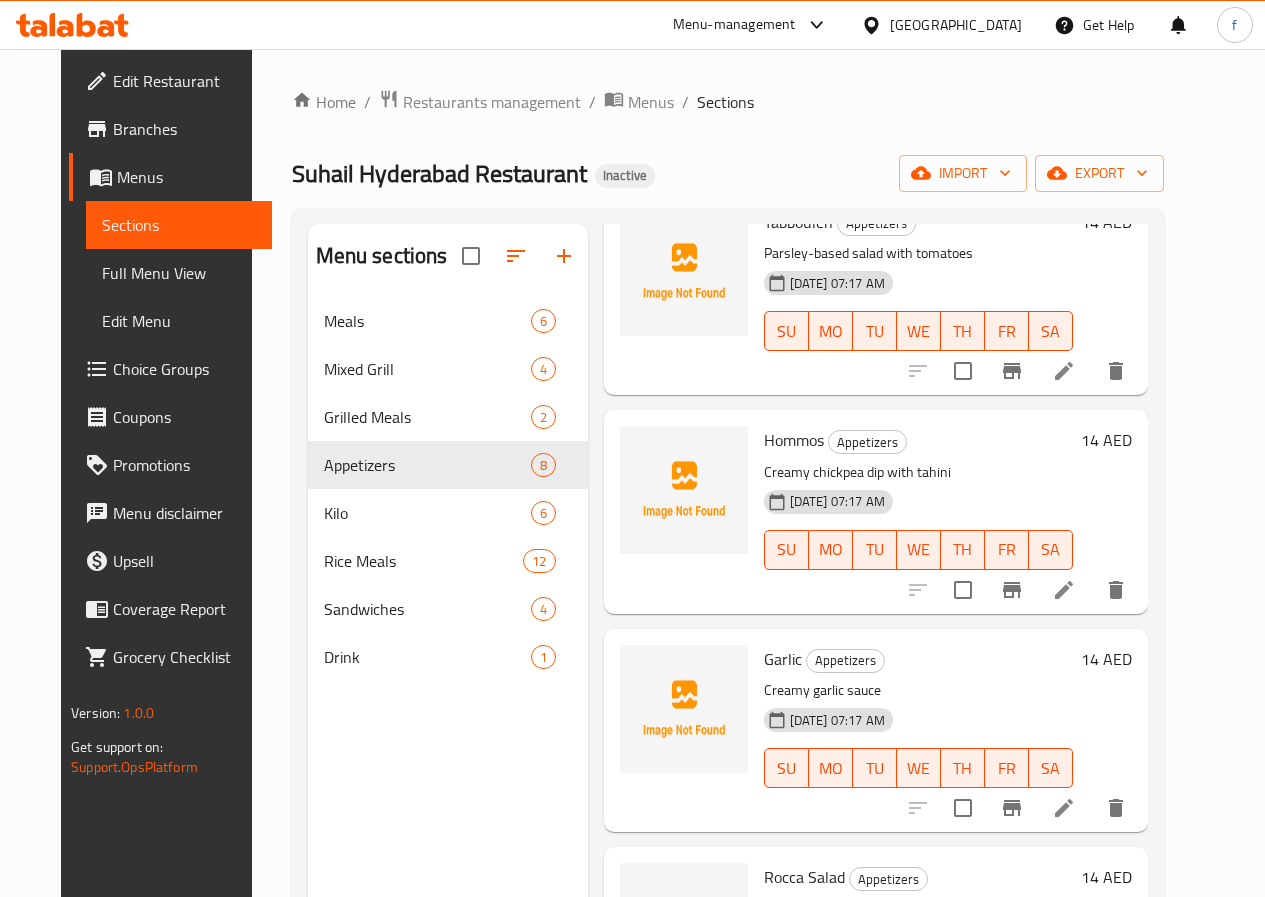 scroll, scrollTop: 600, scrollLeft: 0, axis: vertical 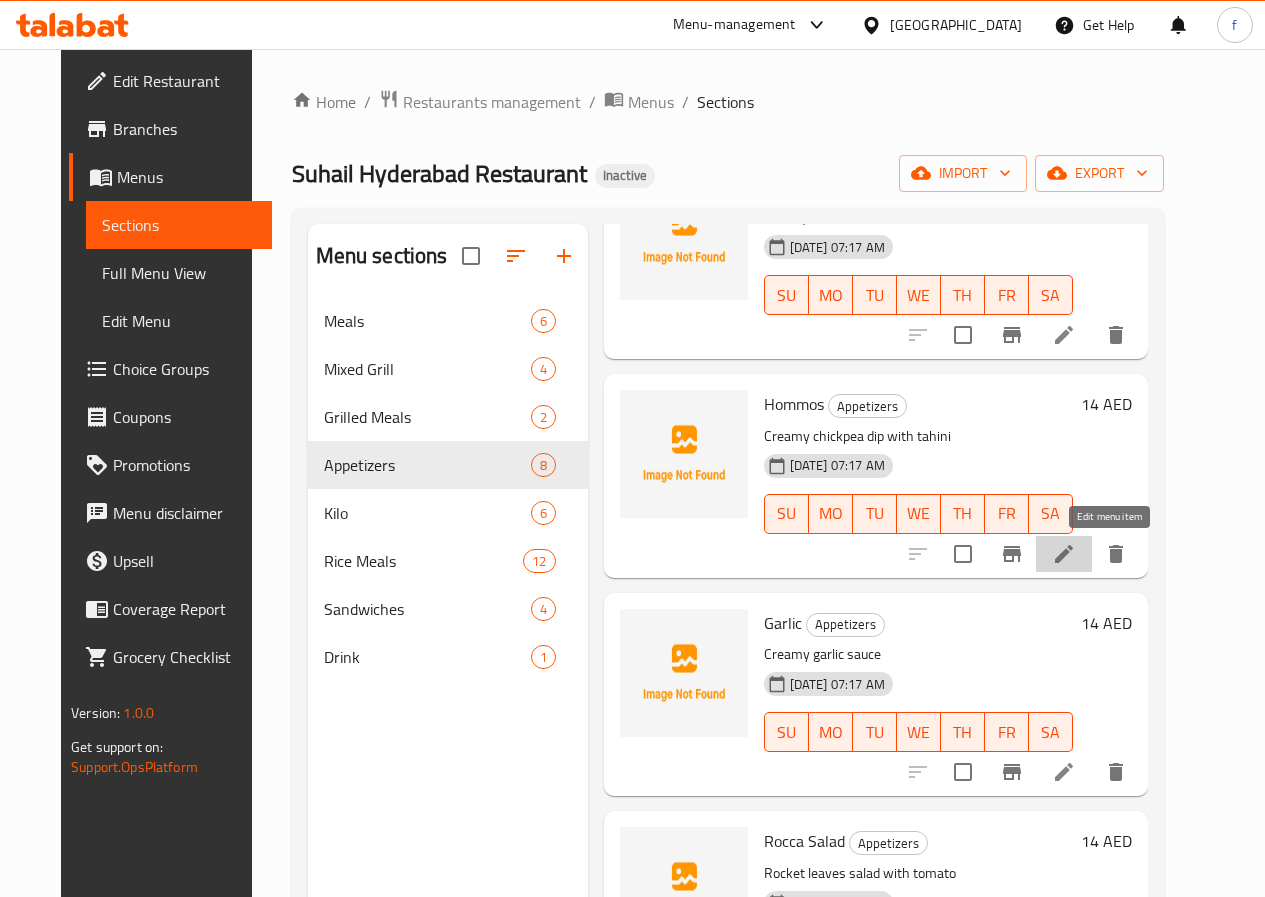 click 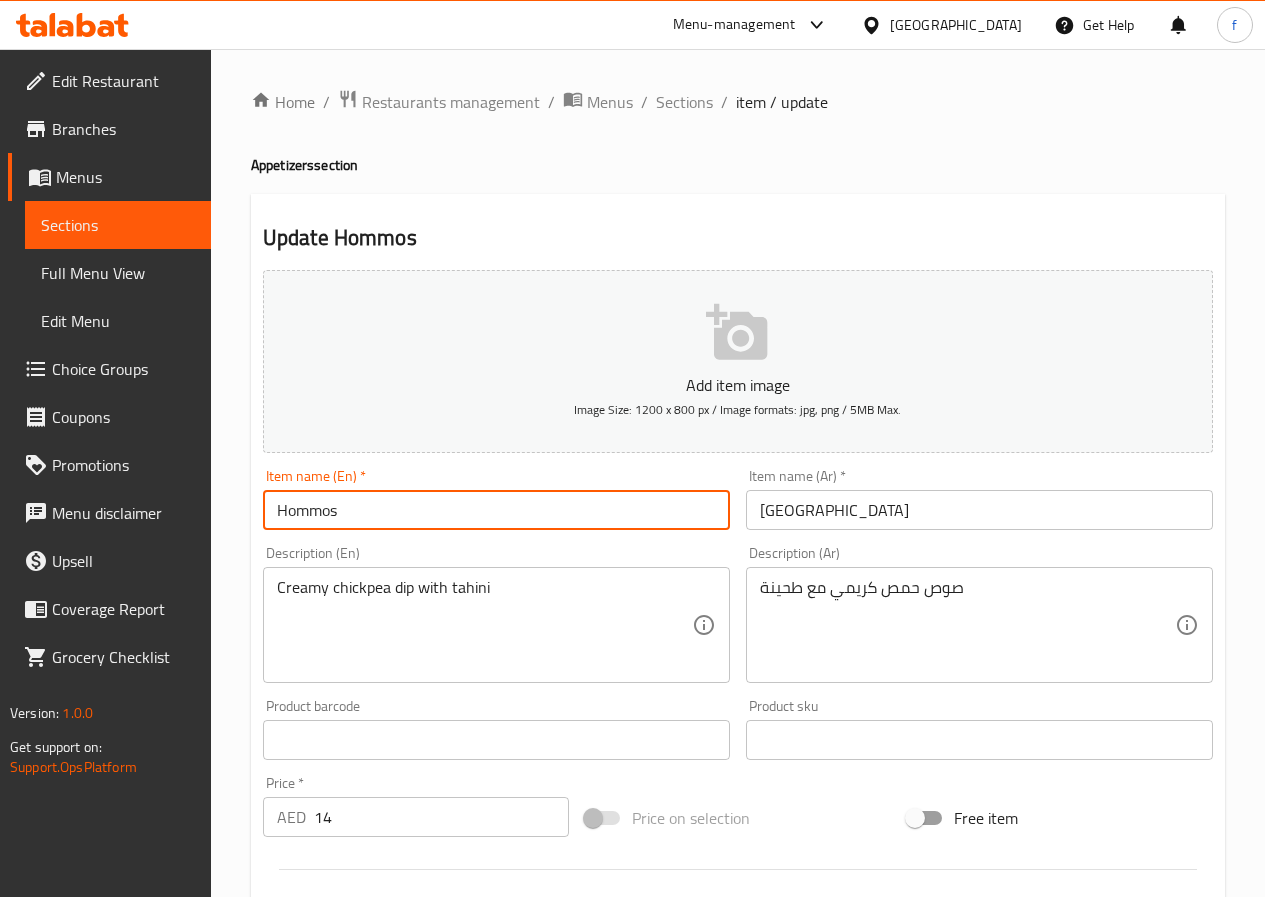drag, startPoint x: 356, startPoint y: 510, endPoint x: 271, endPoint y: 501, distance: 85.47514 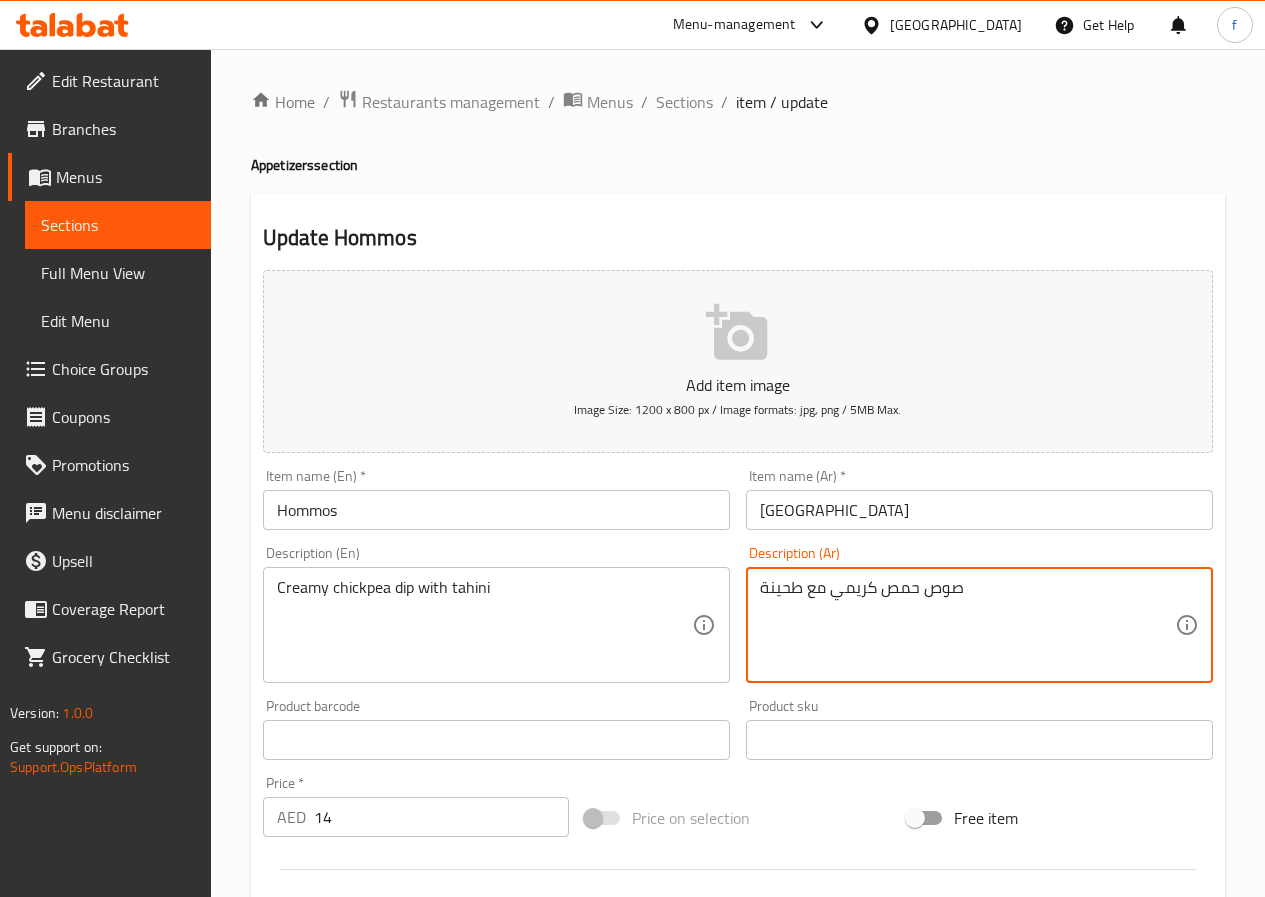 click on "صوص حمص كريمي مع طحينة" at bounding box center [967, 625] 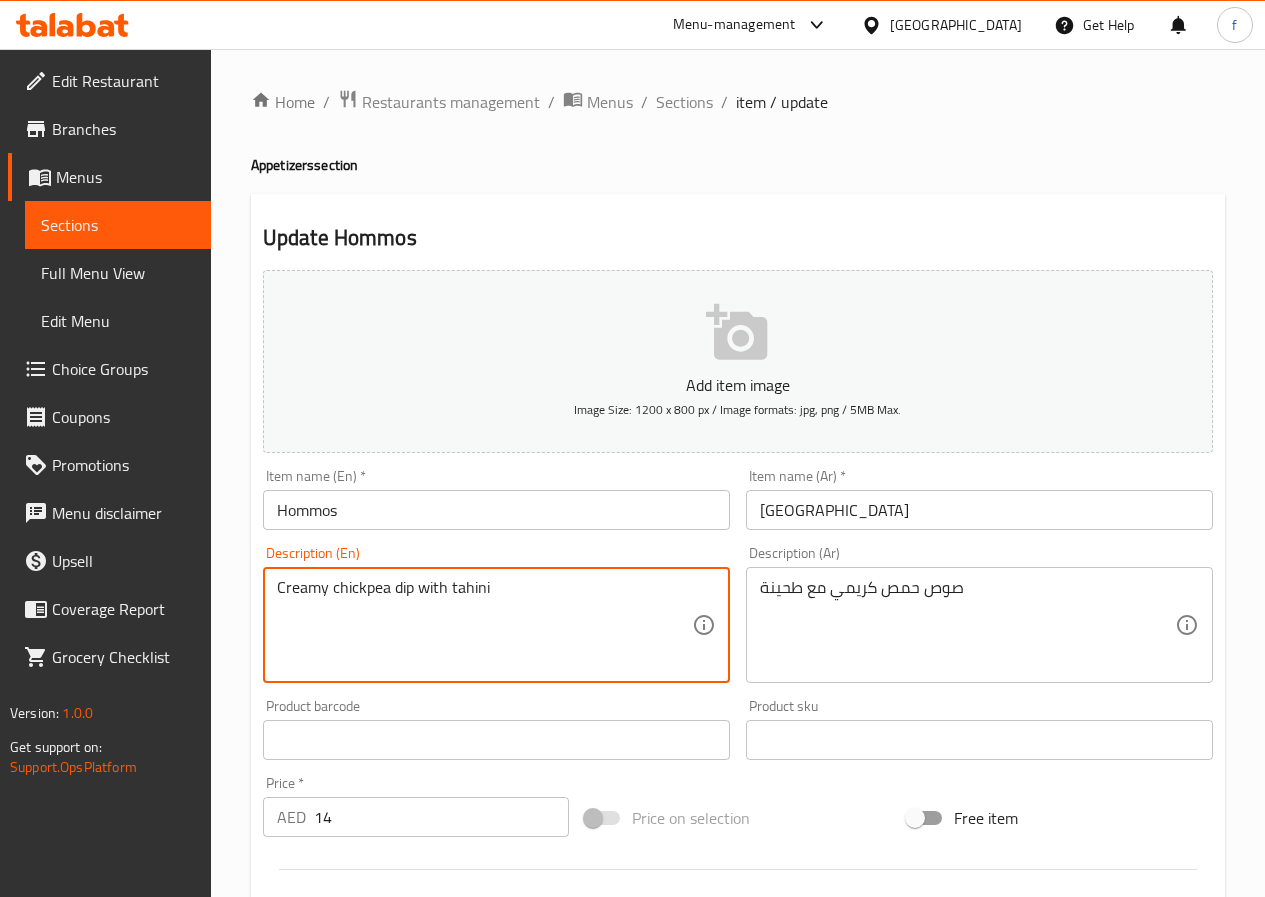 click on "Creamy chickpea dip with tahini" at bounding box center [484, 625] 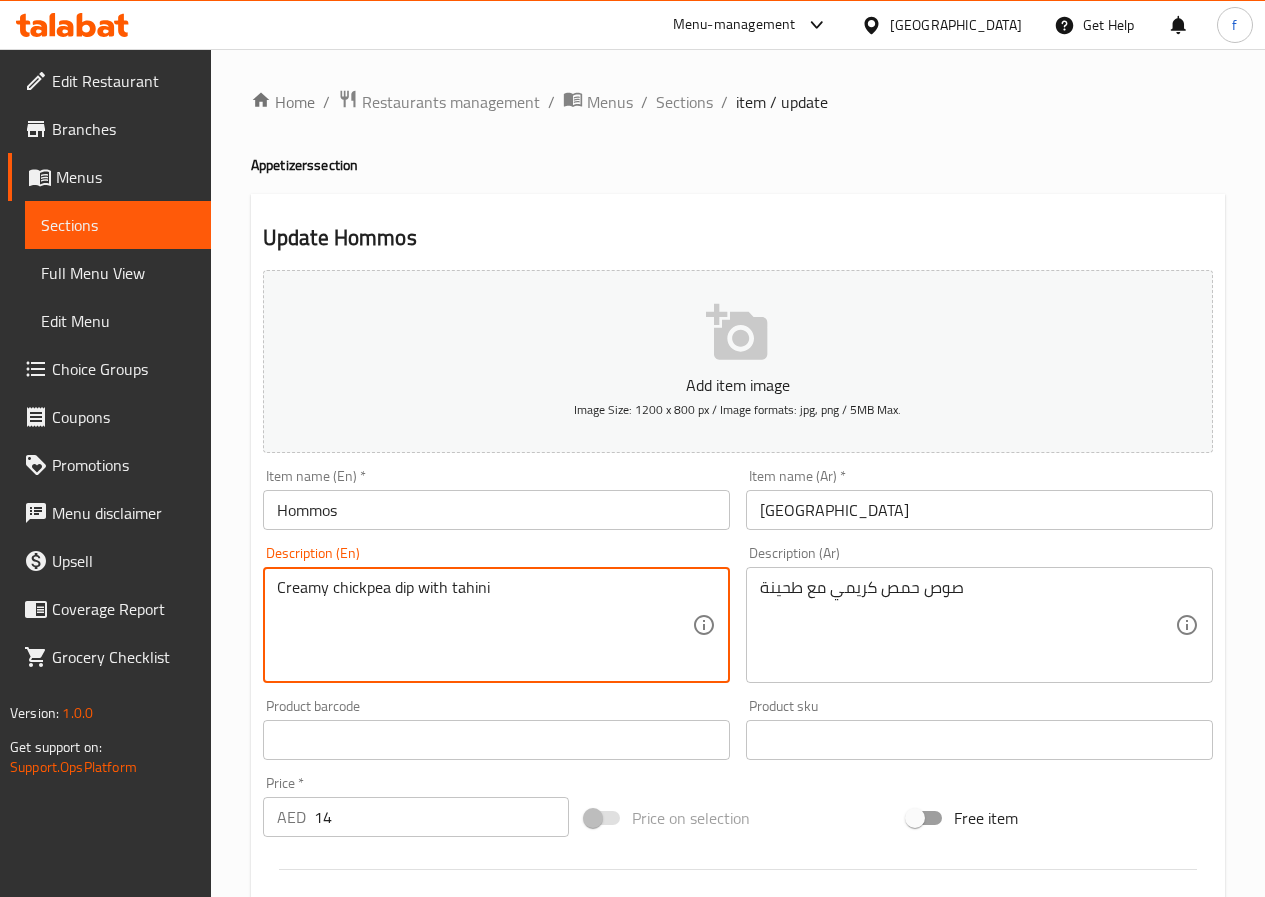 click on "Creamy chickpea dip with tahini" at bounding box center [484, 625] 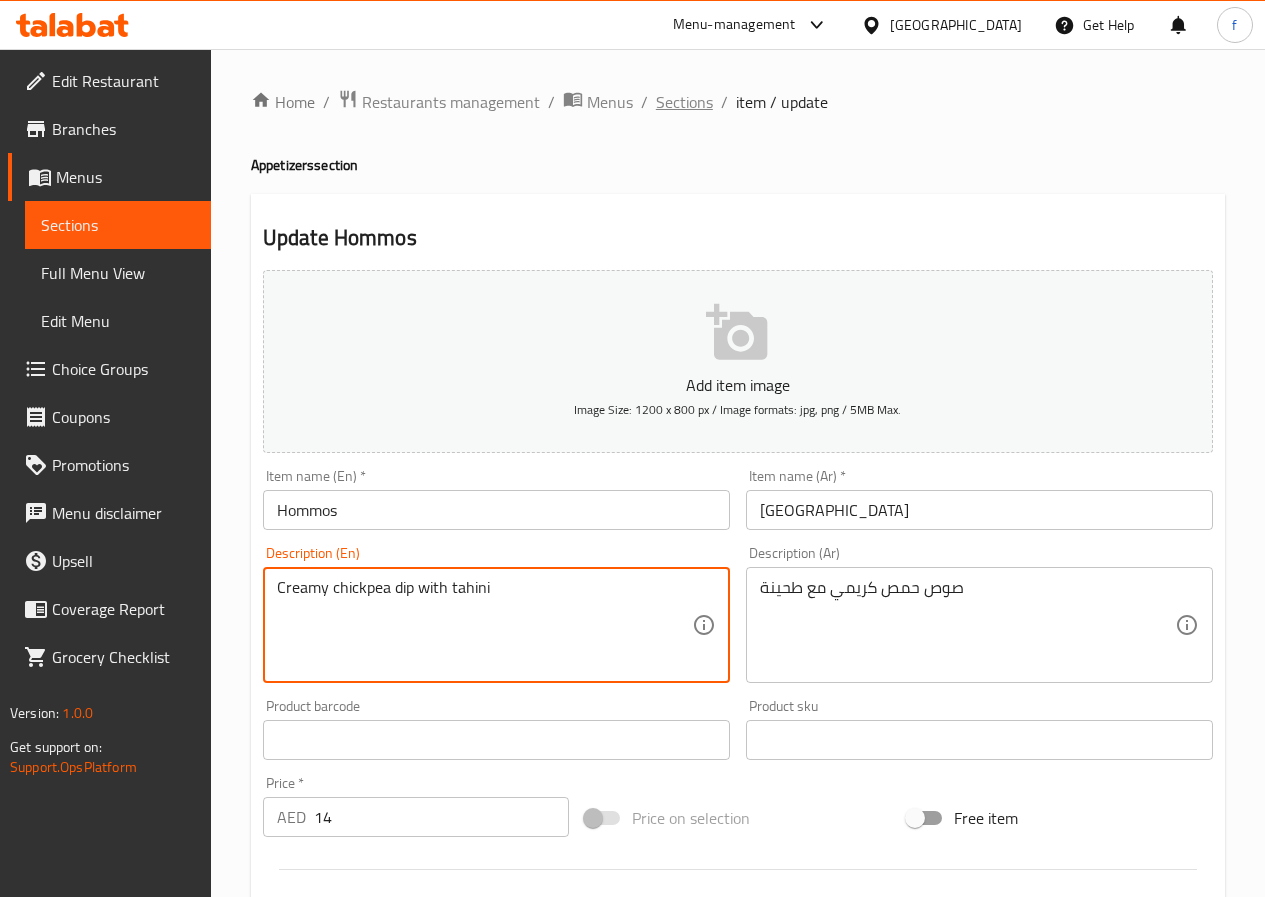 click on "Sections" at bounding box center (684, 102) 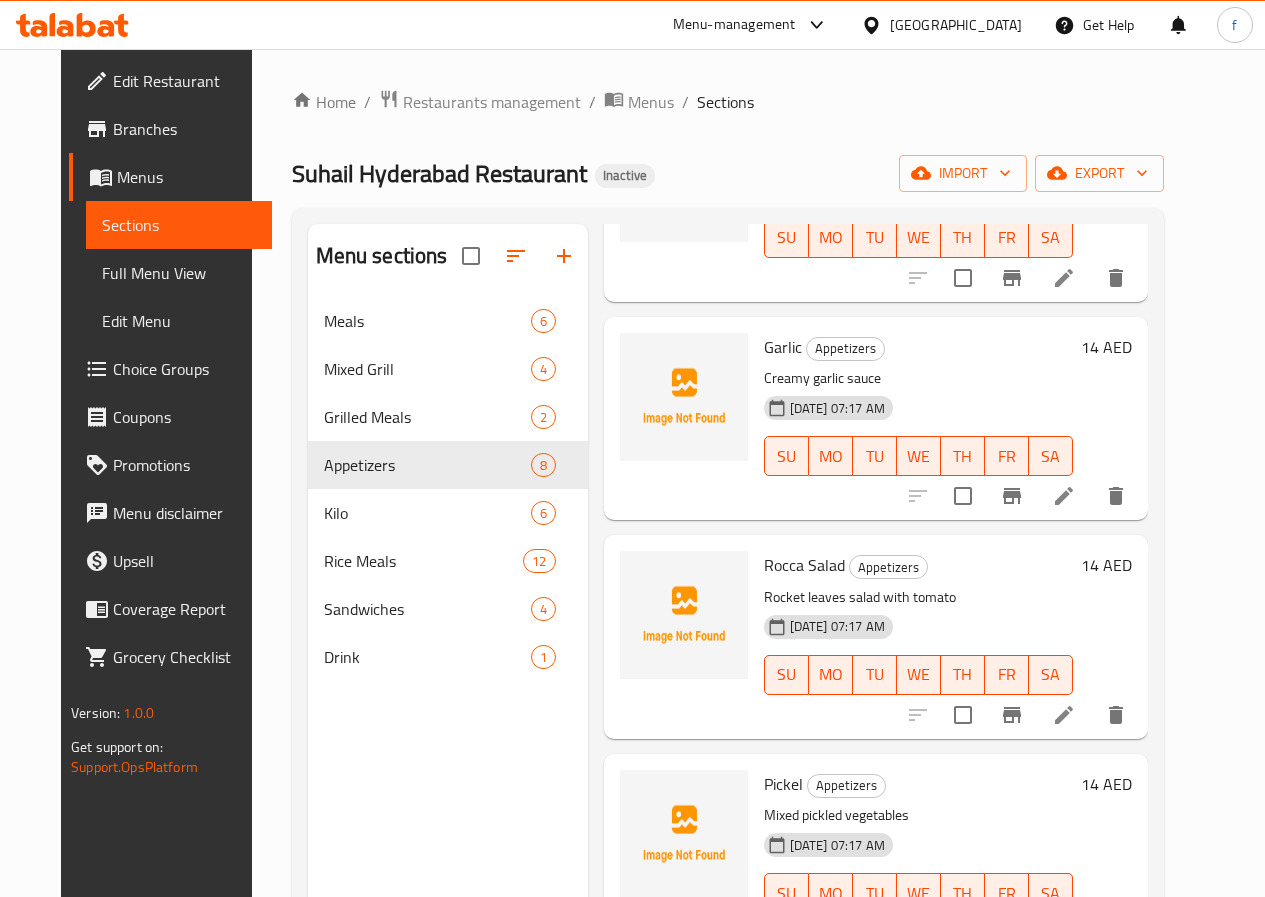 scroll, scrollTop: 931, scrollLeft: 0, axis: vertical 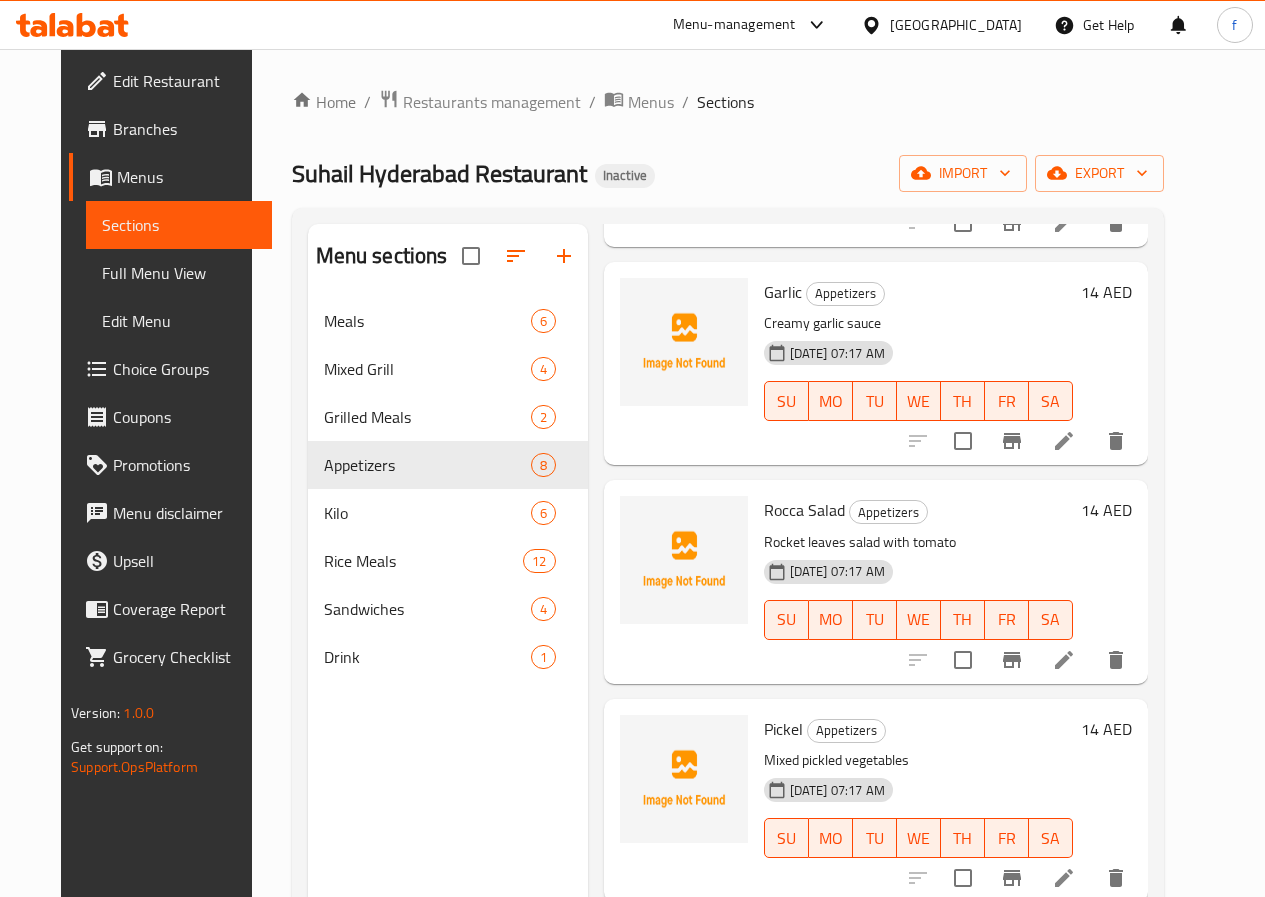 click at bounding box center (1064, 441) 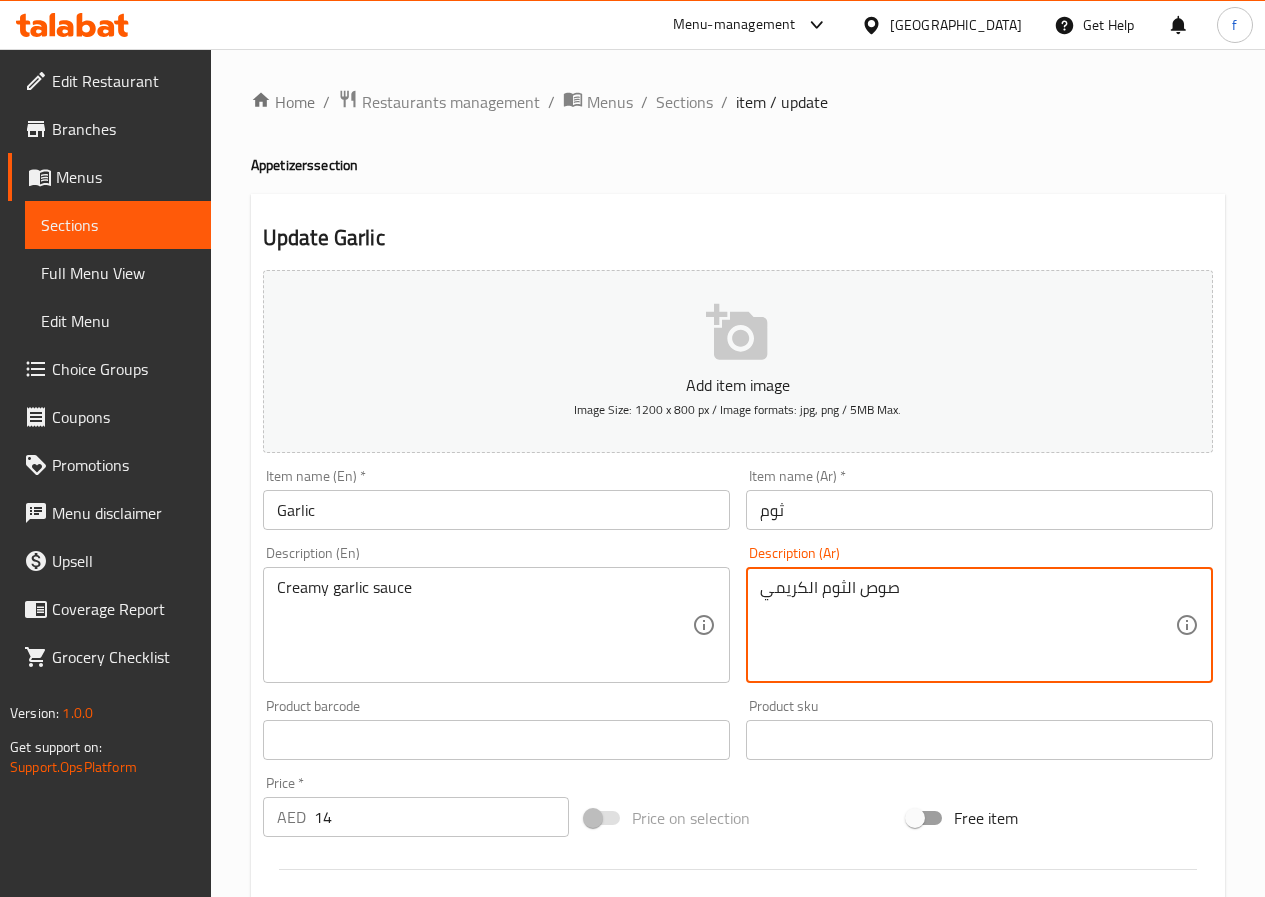 drag, startPoint x: 906, startPoint y: 595, endPoint x: 690, endPoint y: 607, distance: 216.33308 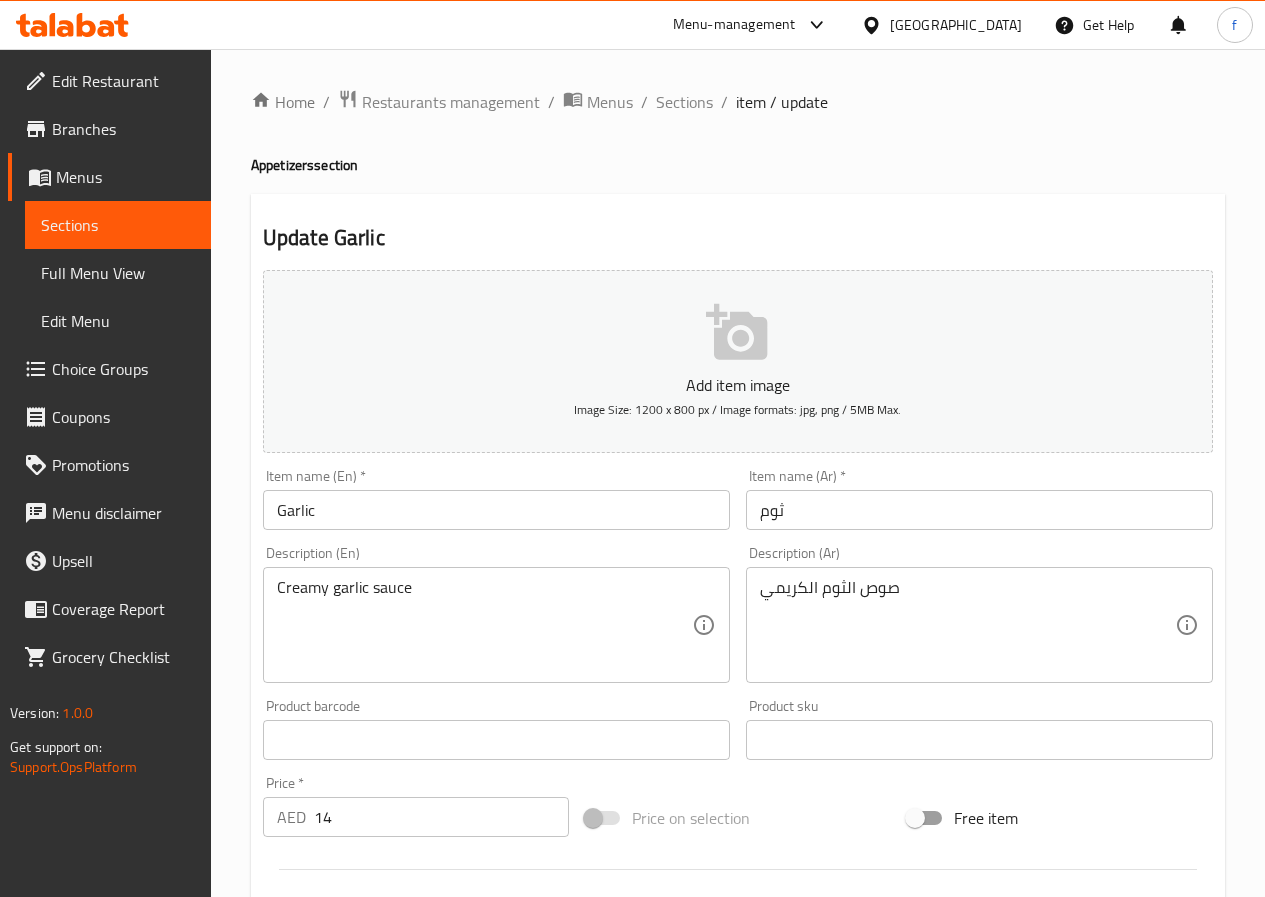 drag, startPoint x: 275, startPoint y: 586, endPoint x: 426, endPoint y: 607, distance: 152.45328 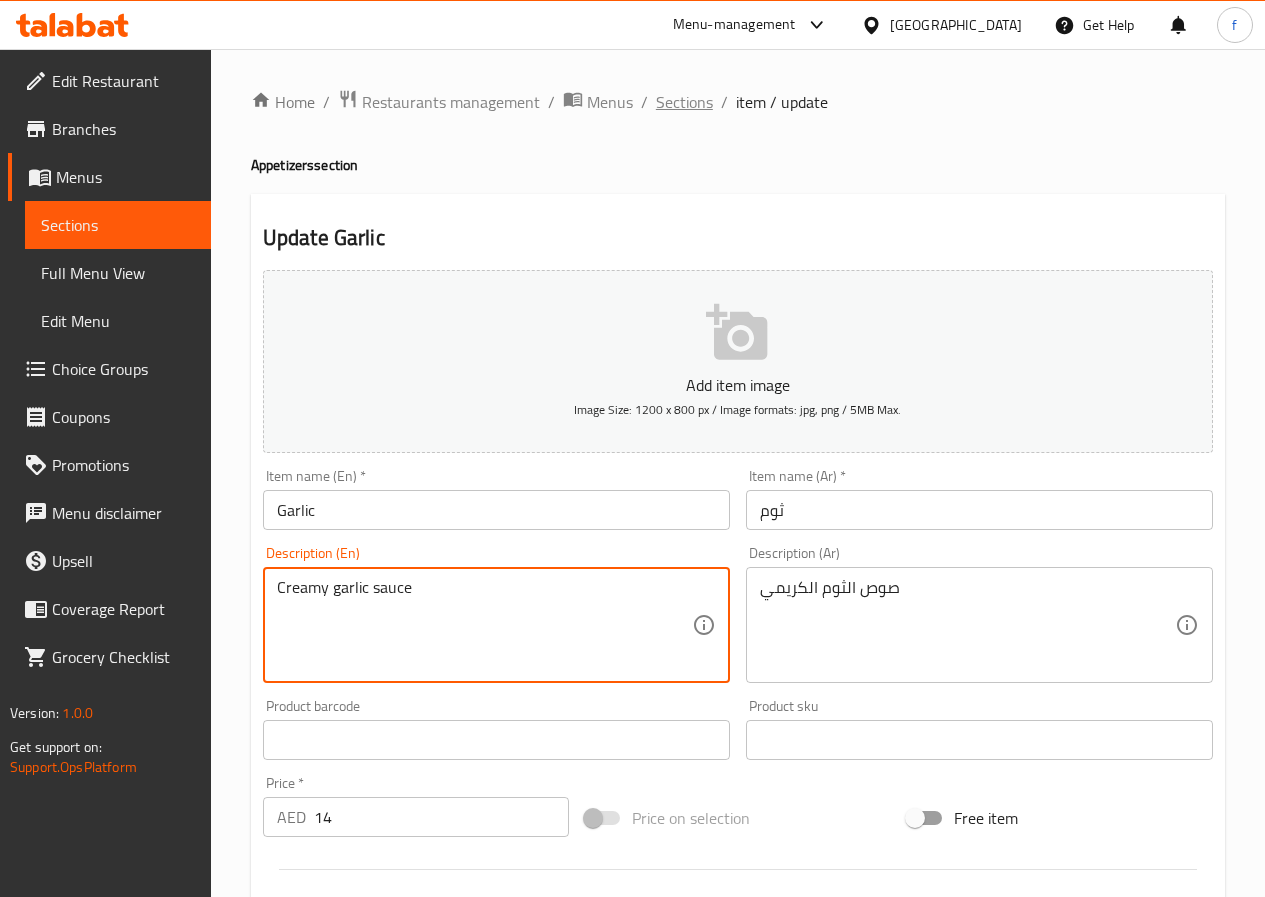 click on "Sections" at bounding box center (684, 102) 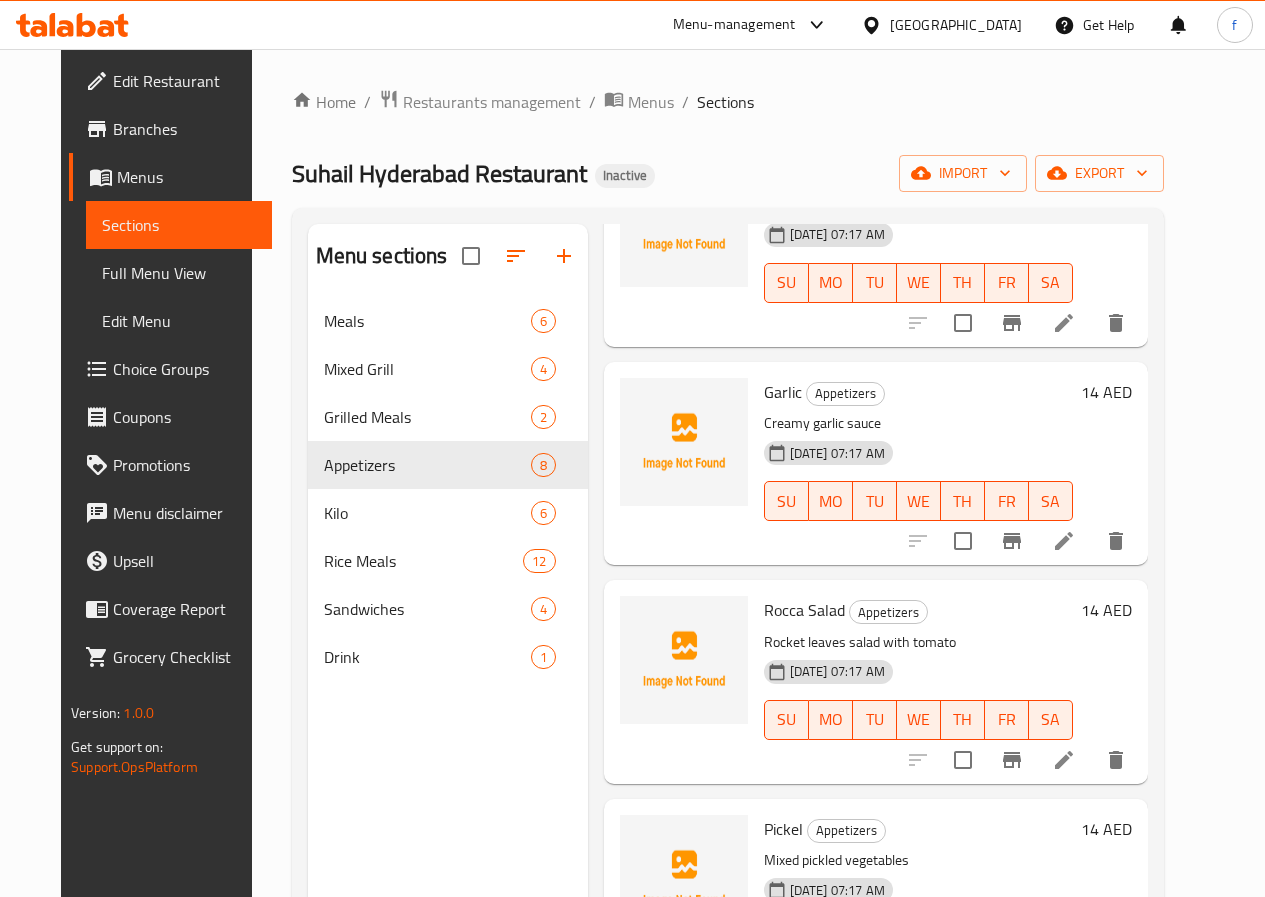 scroll, scrollTop: 931, scrollLeft: 0, axis: vertical 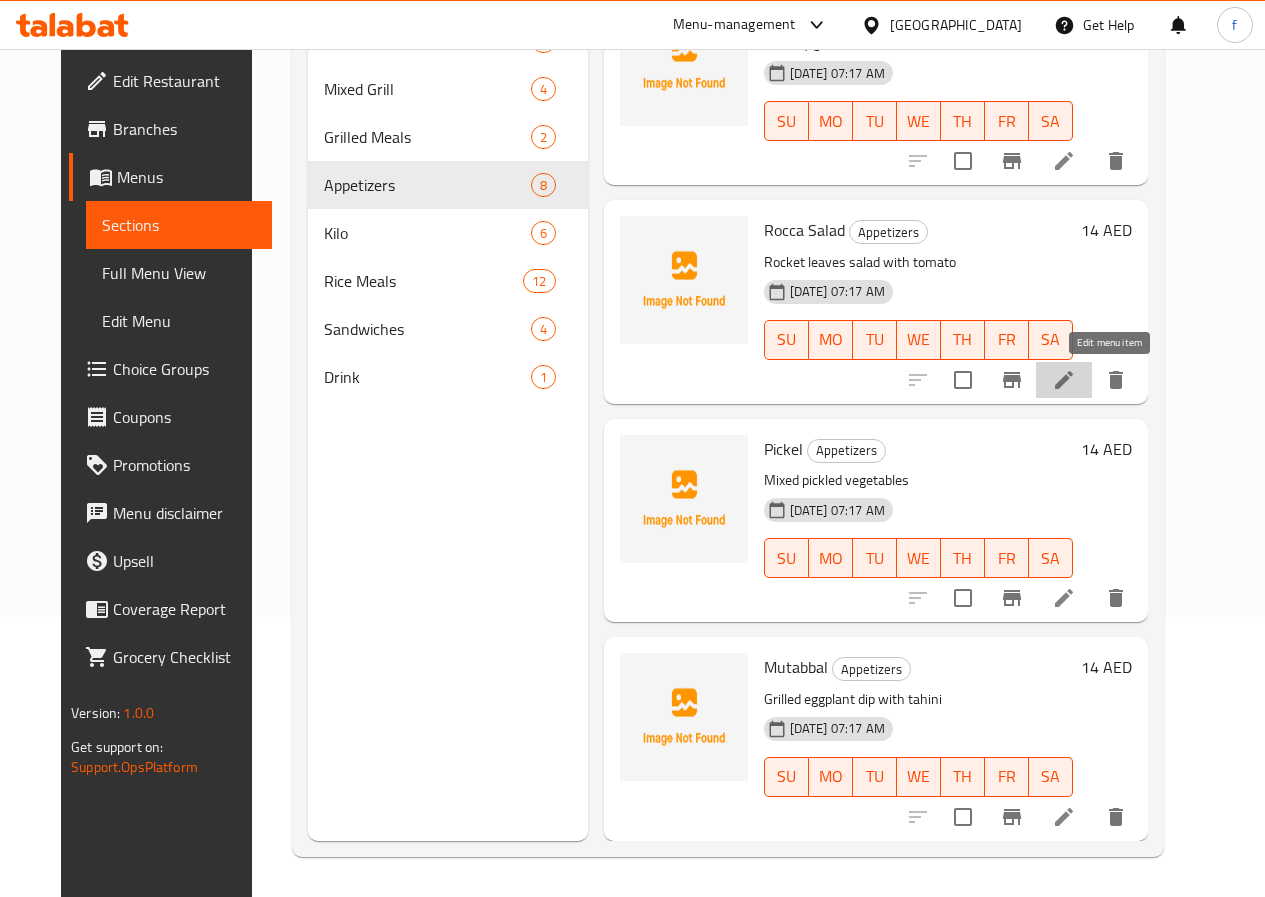 click 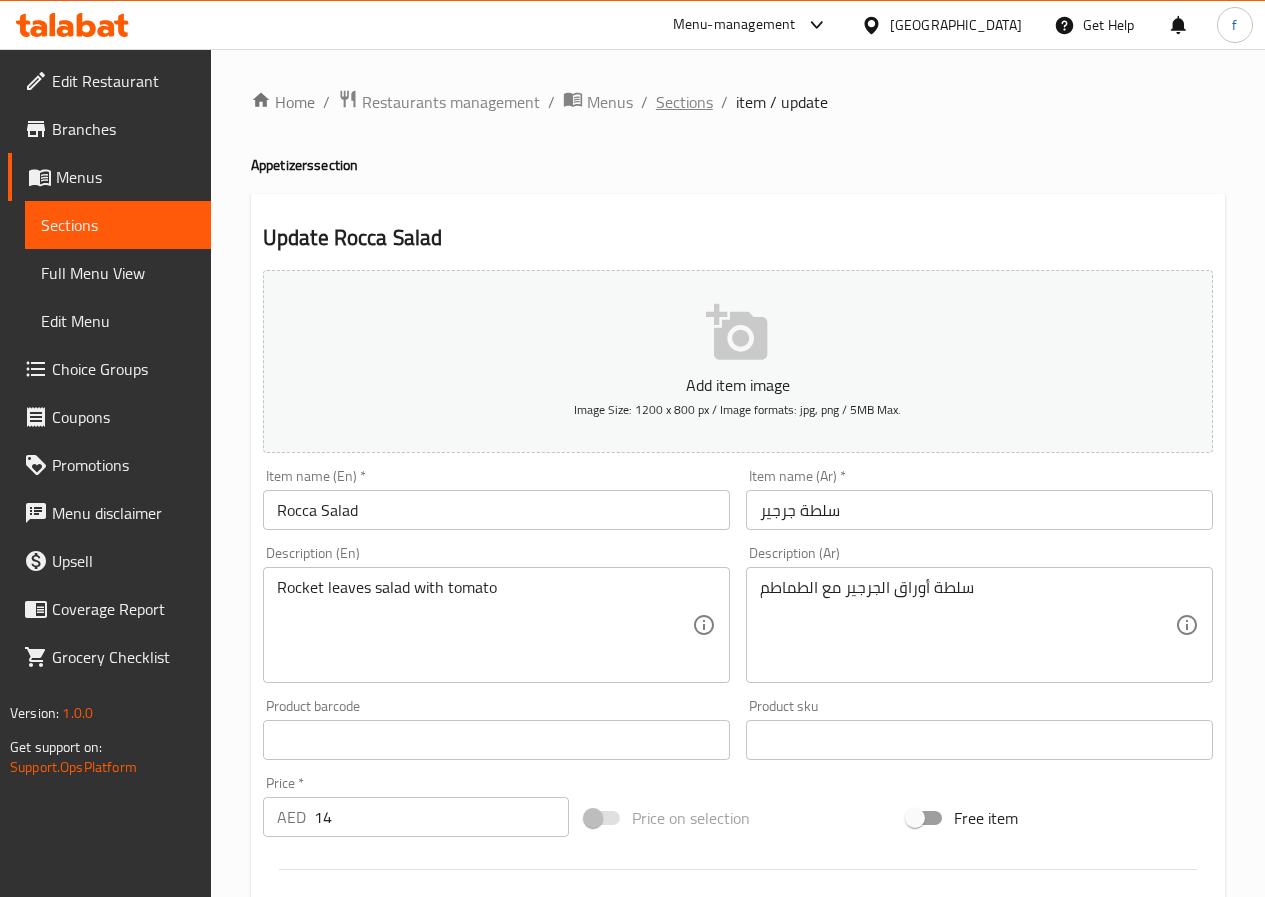 click on "Sections" at bounding box center (684, 102) 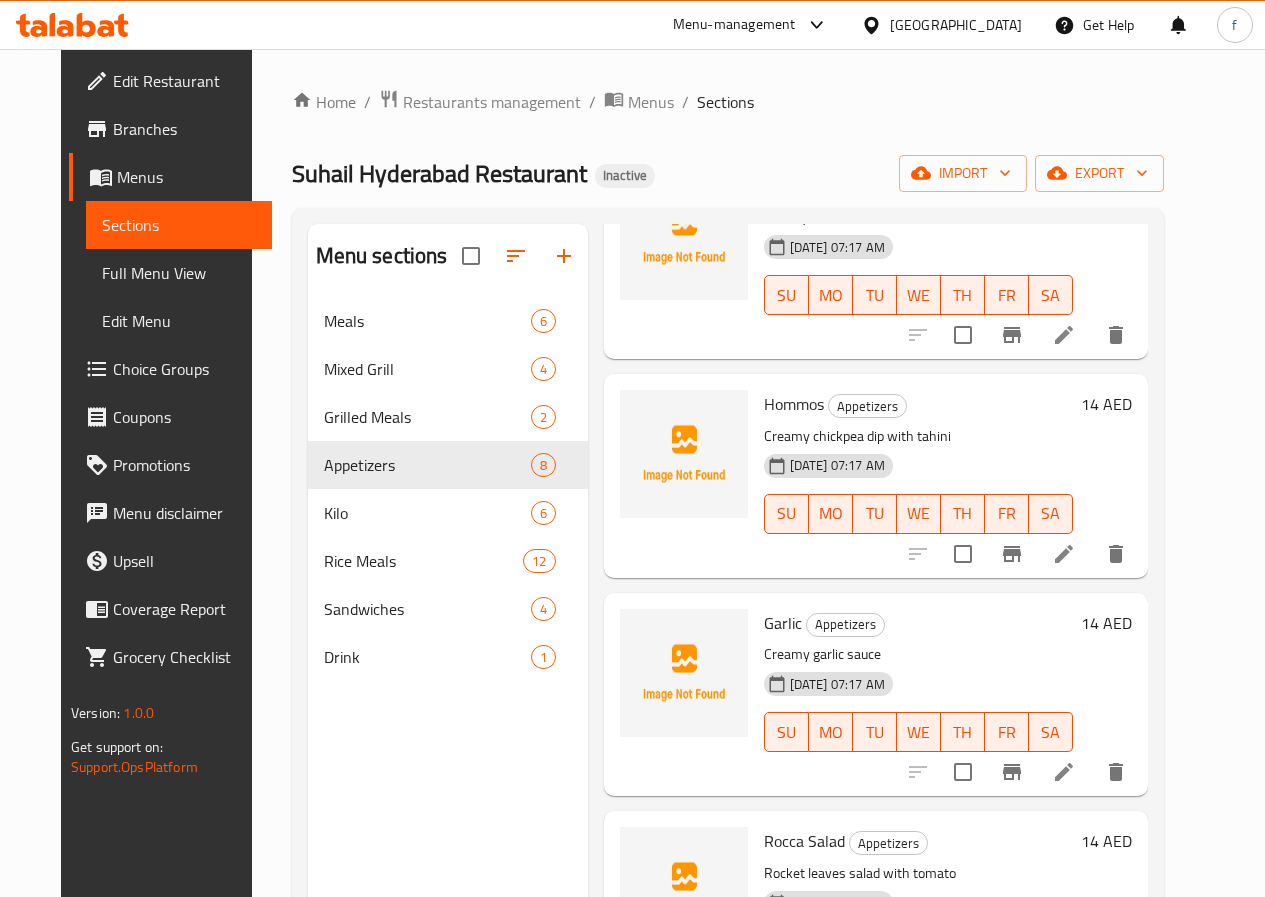 scroll, scrollTop: 931, scrollLeft: 0, axis: vertical 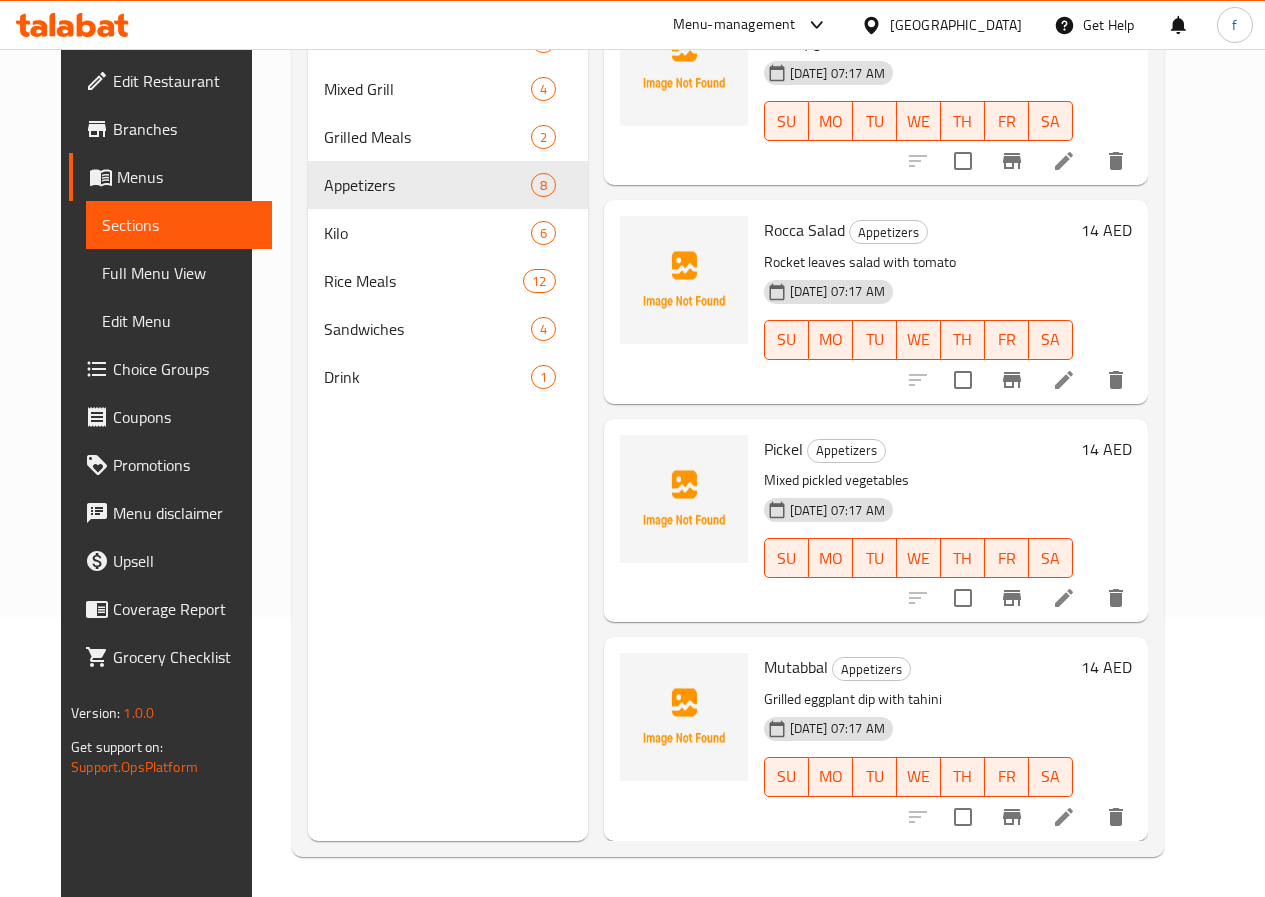 click at bounding box center (1064, 598) 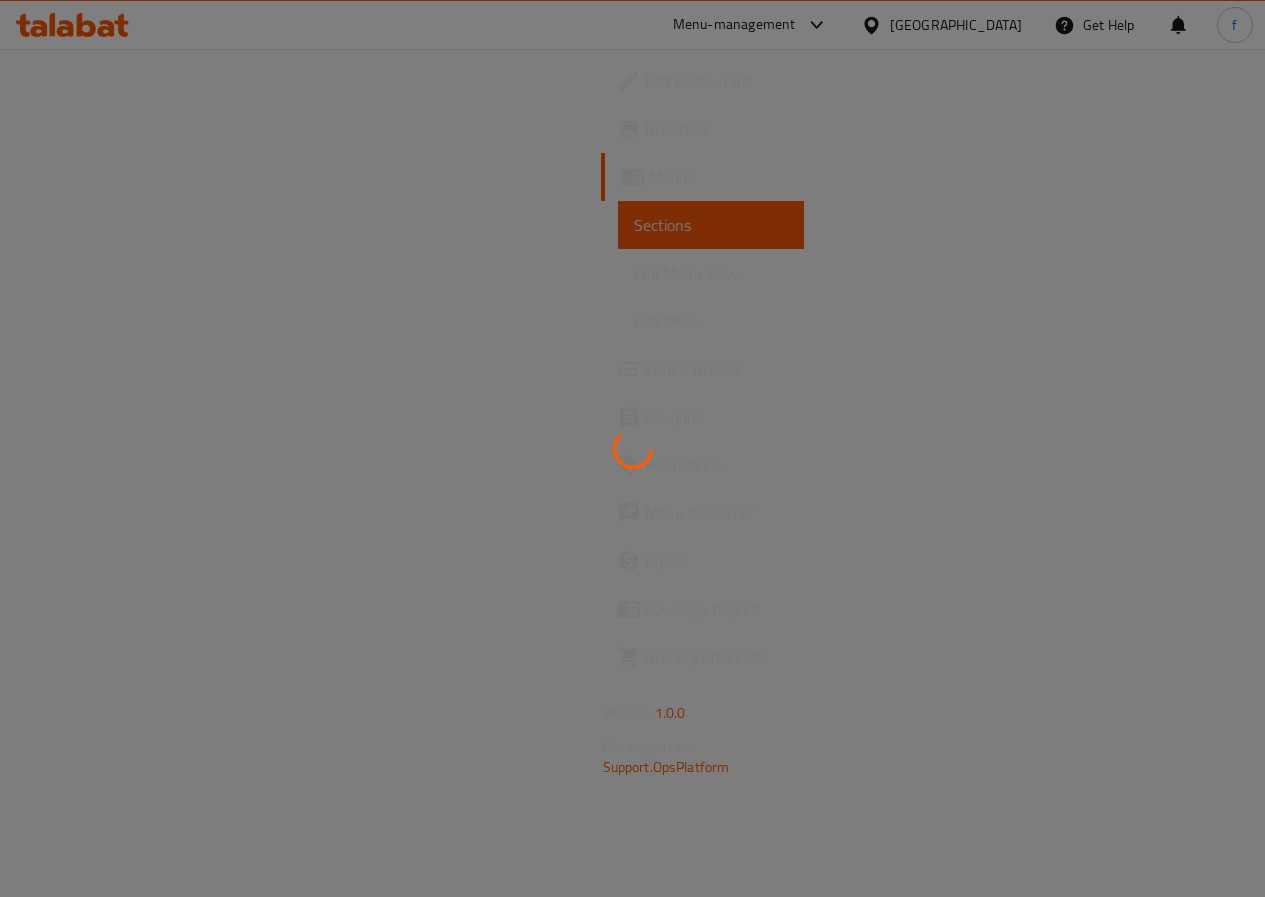 scroll, scrollTop: 0, scrollLeft: 0, axis: both 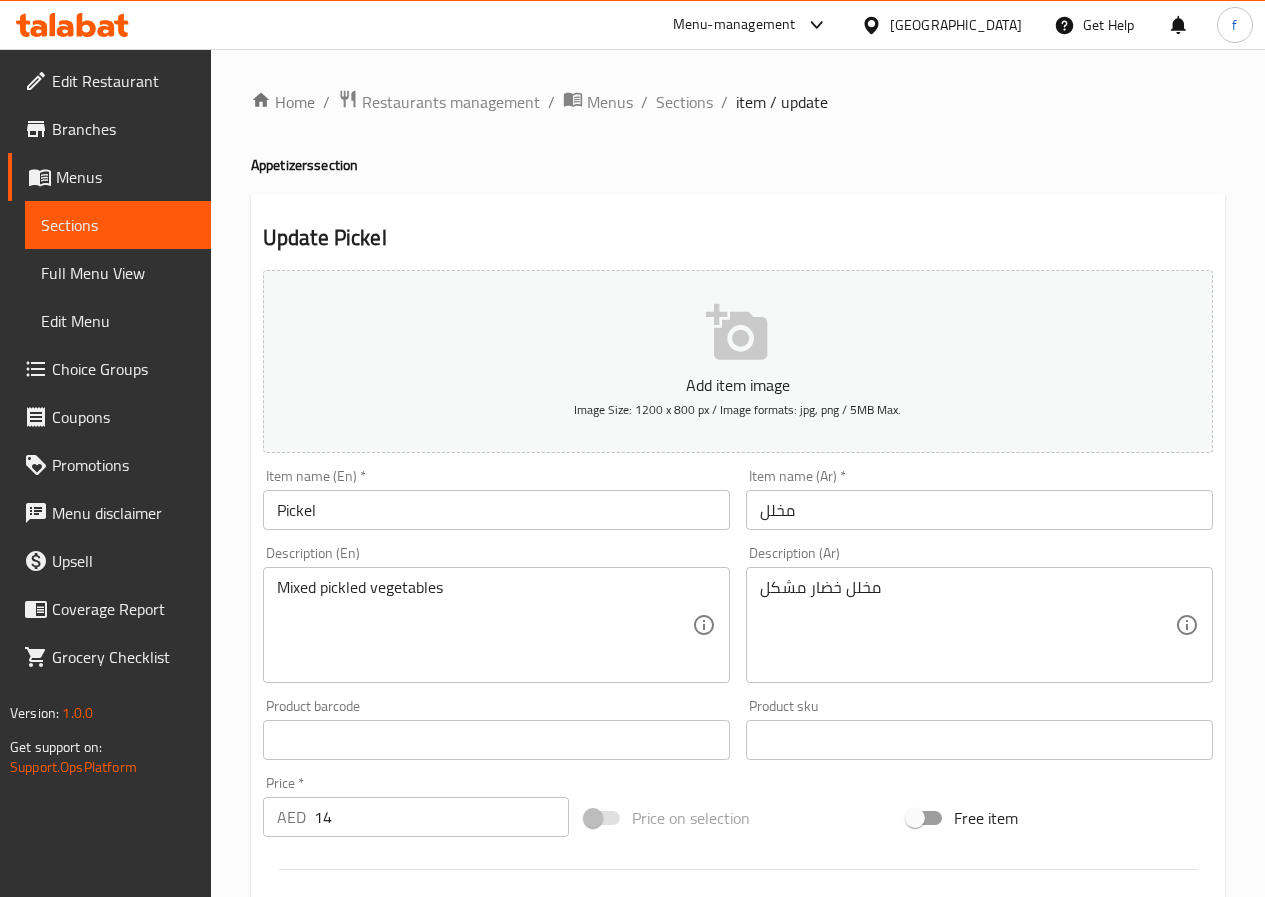 click on "Pickel" at bounding box center [496, 510] 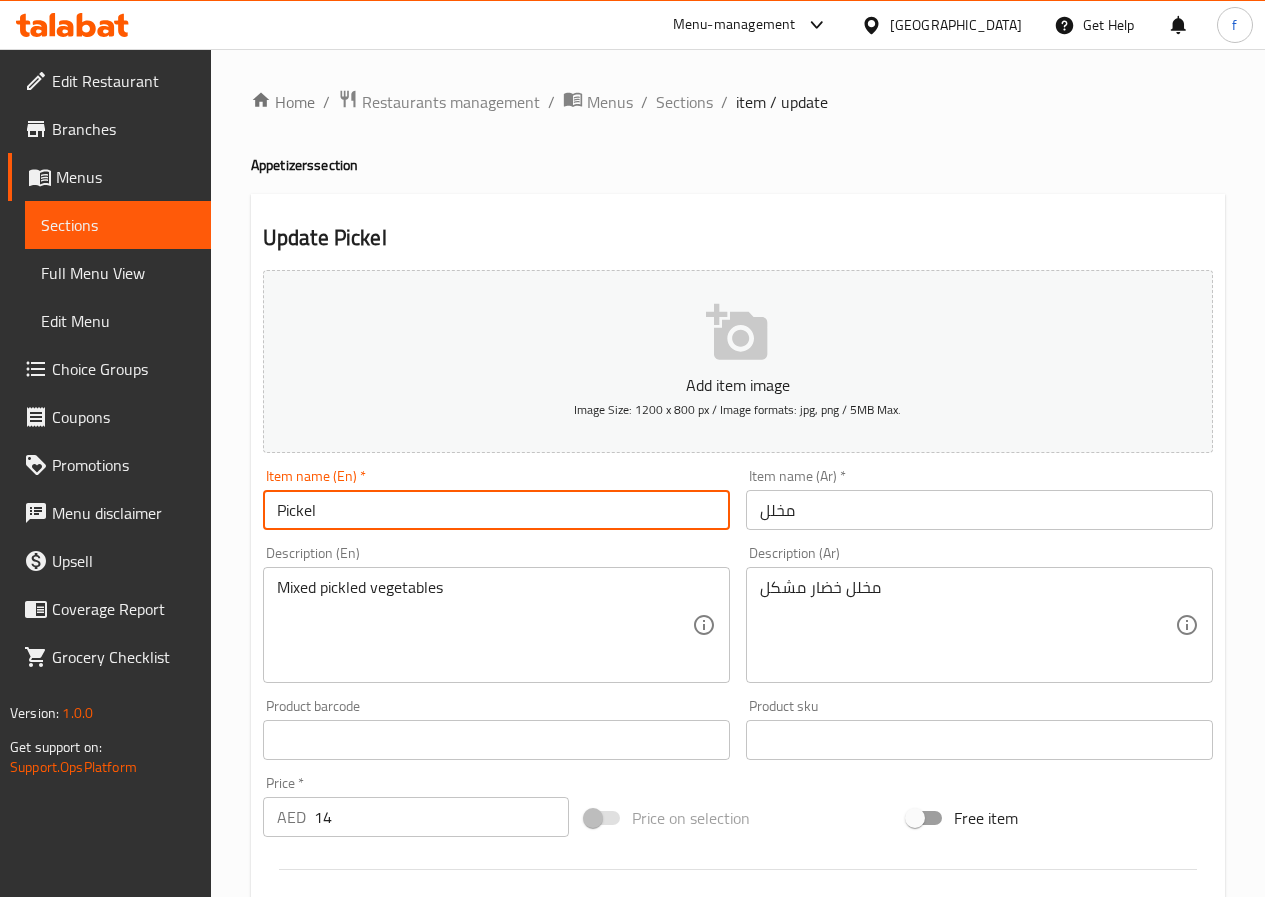 click on "Pickel" at bounding box center (496, 510) 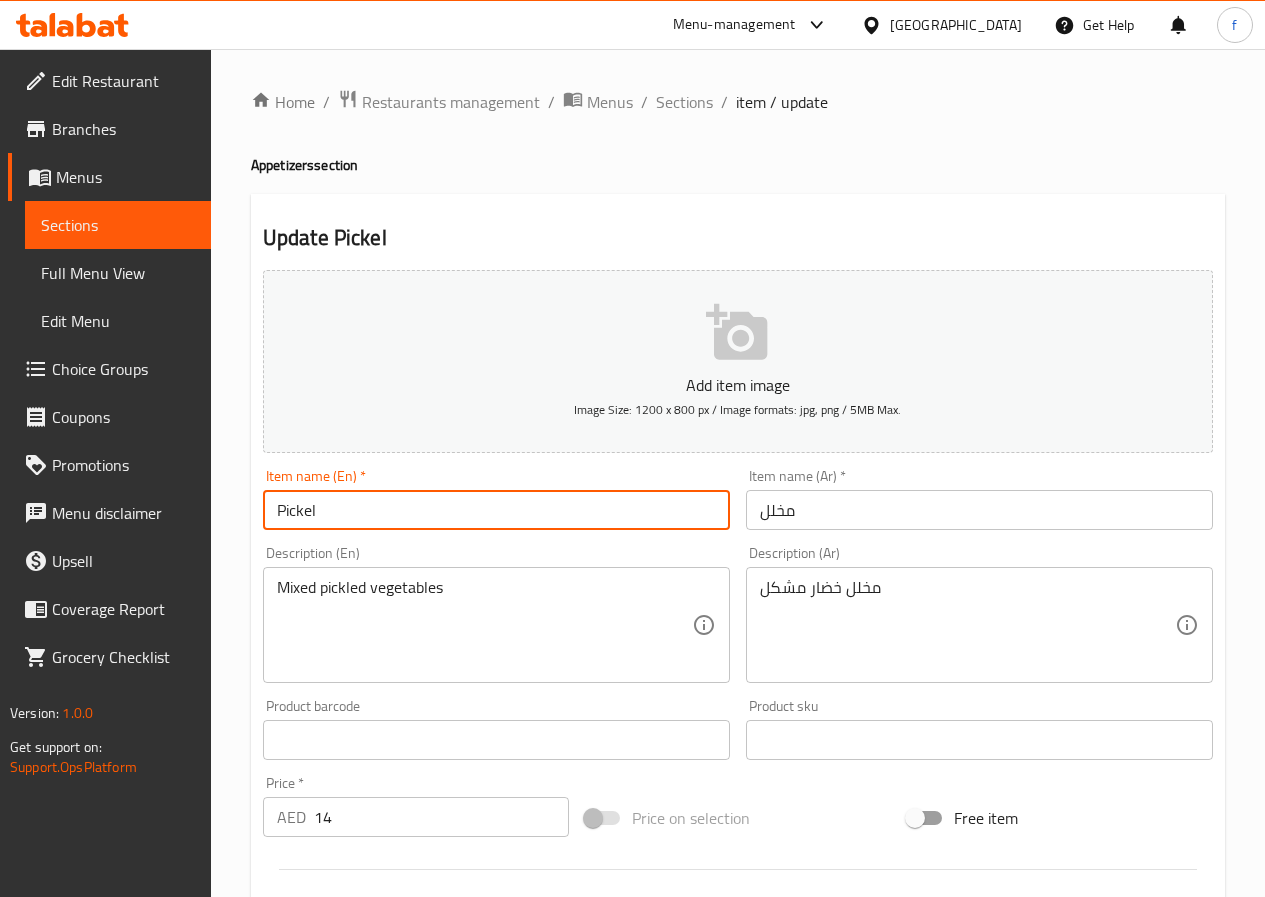 click on "Pickel" at bounding box center [496, 510] 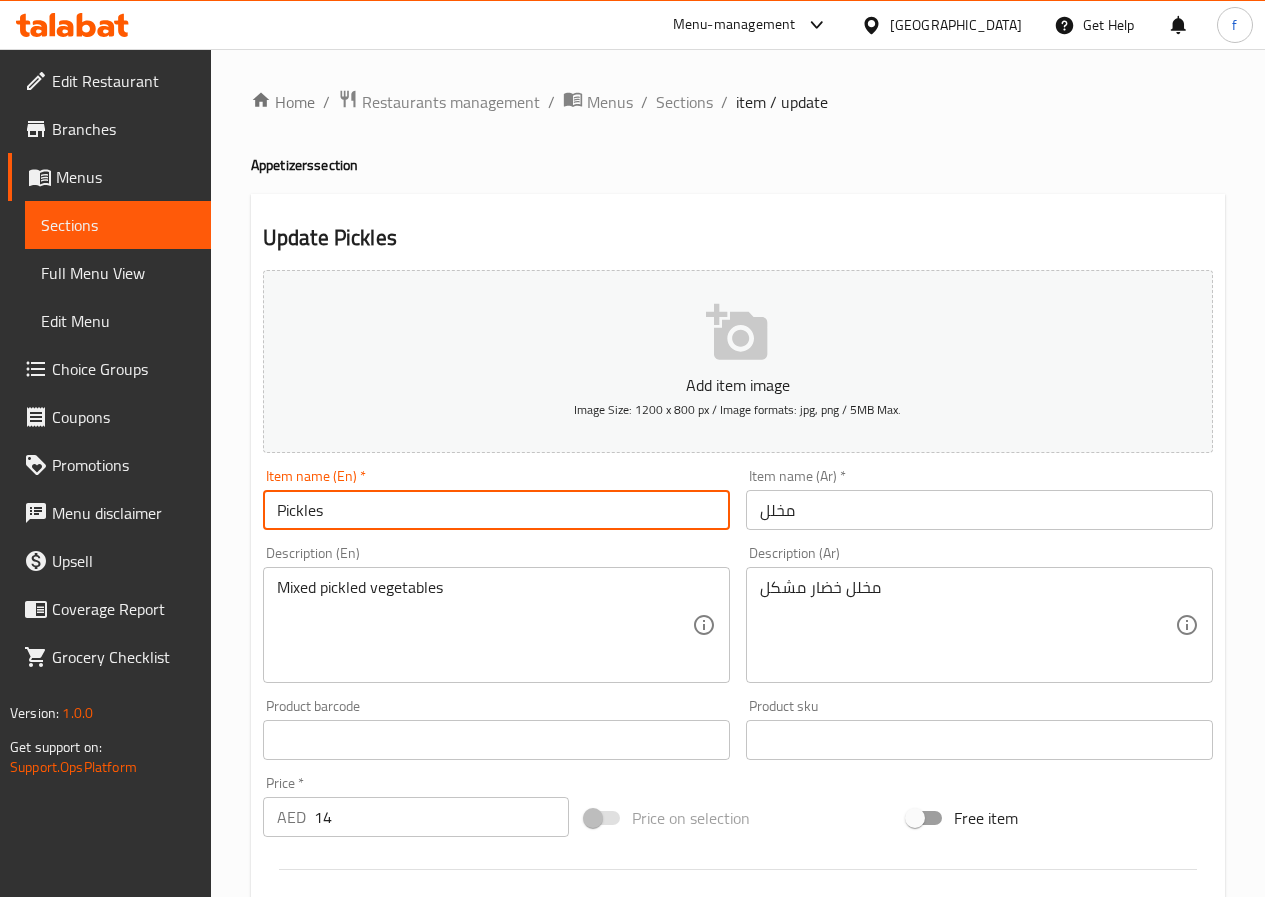type on "Pickles" 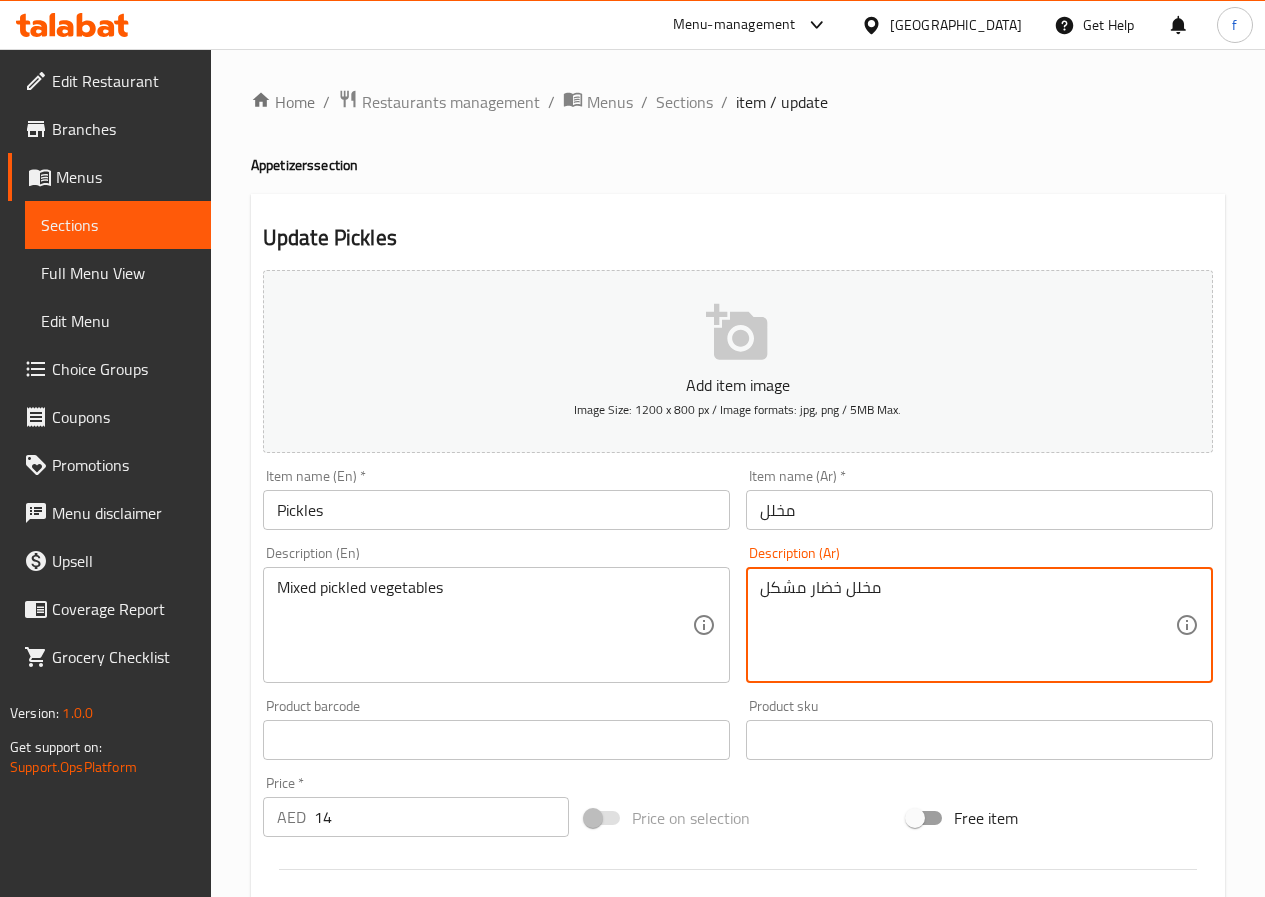 drag, startPoint x: 888, startPoint y: 588, endPoint x: 751, endPoint y: 589, distance: 137.00365 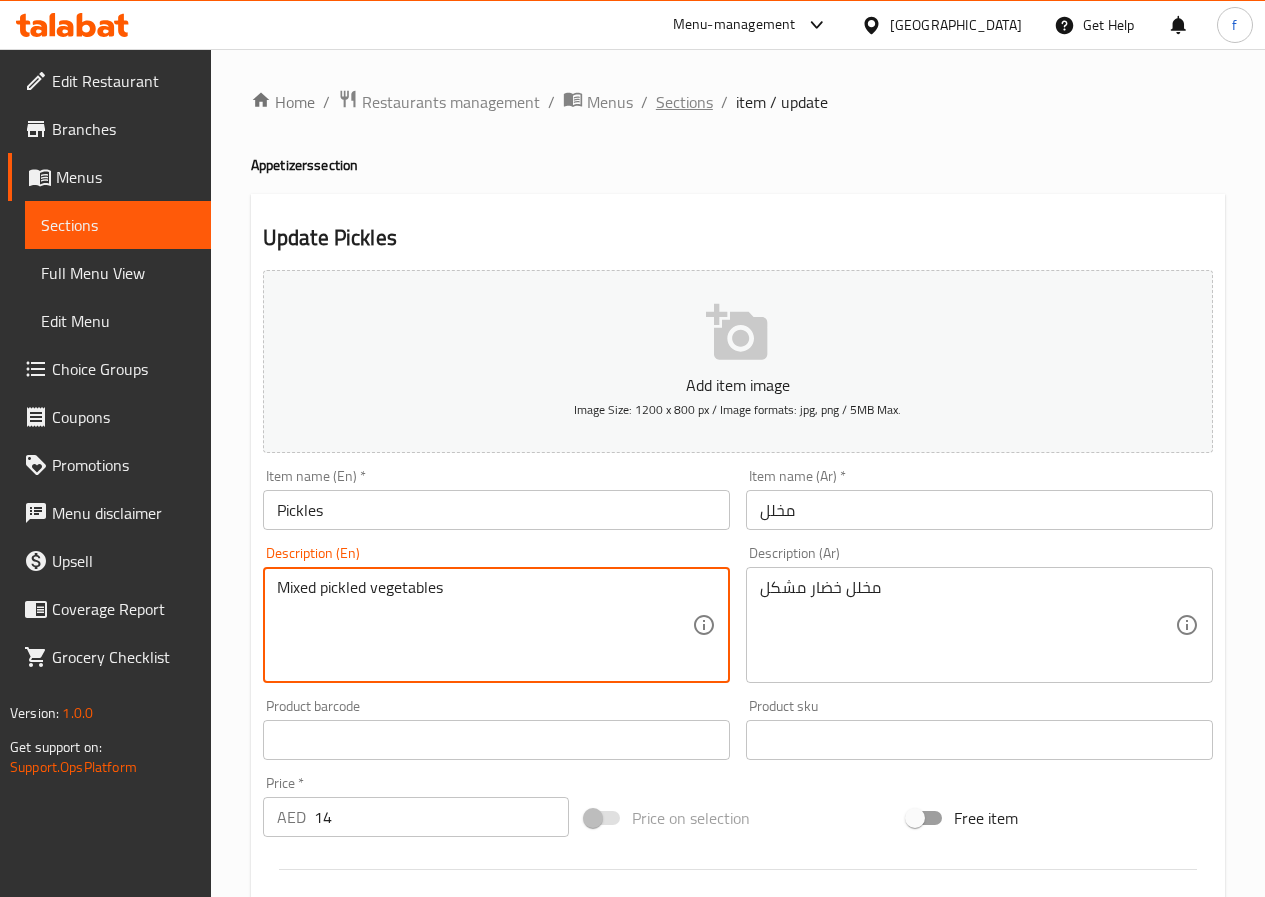 click on "Sections" at bounding box center [684, 102] 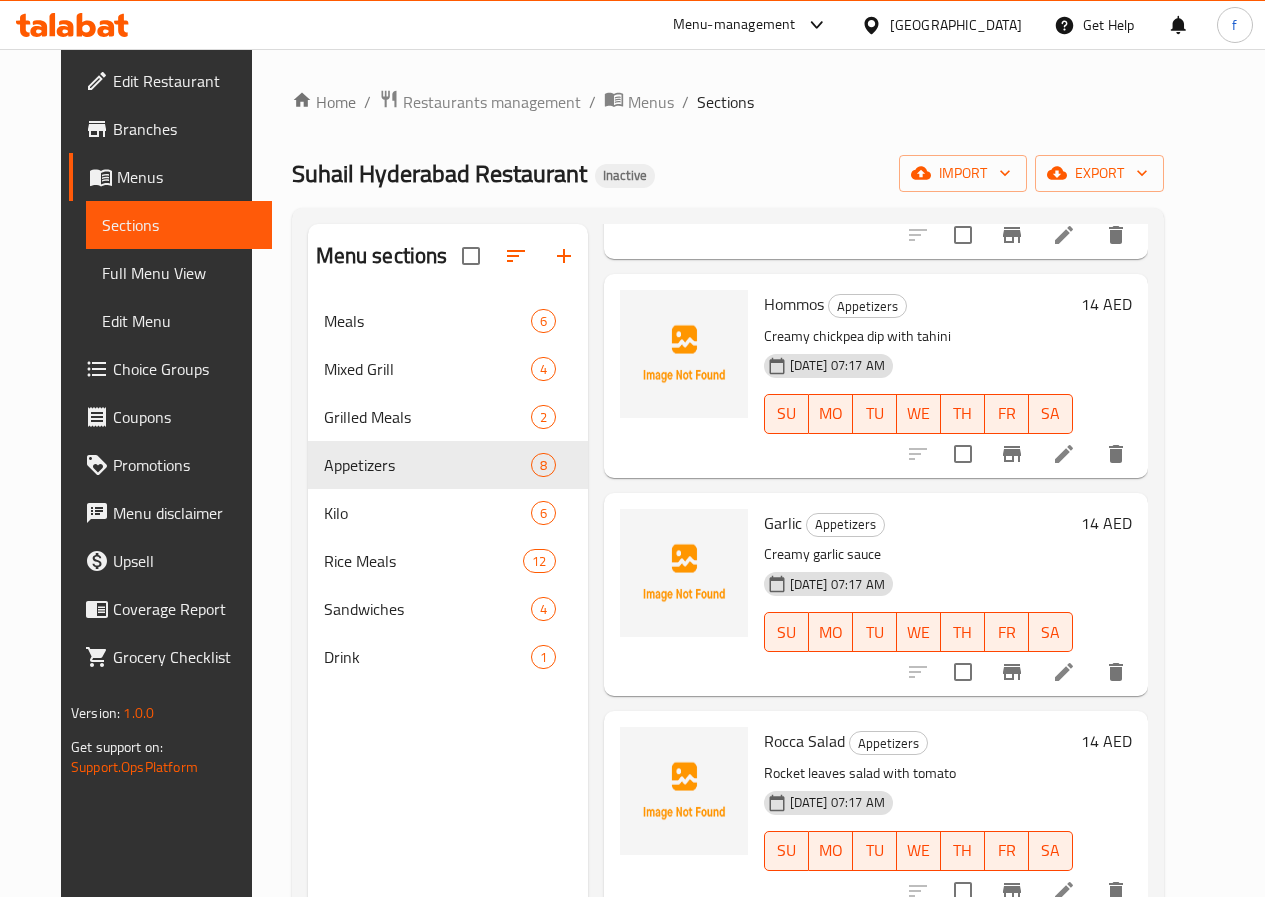 scroll, scrollTop: 931, scrollLeft: 0, axis: vertical 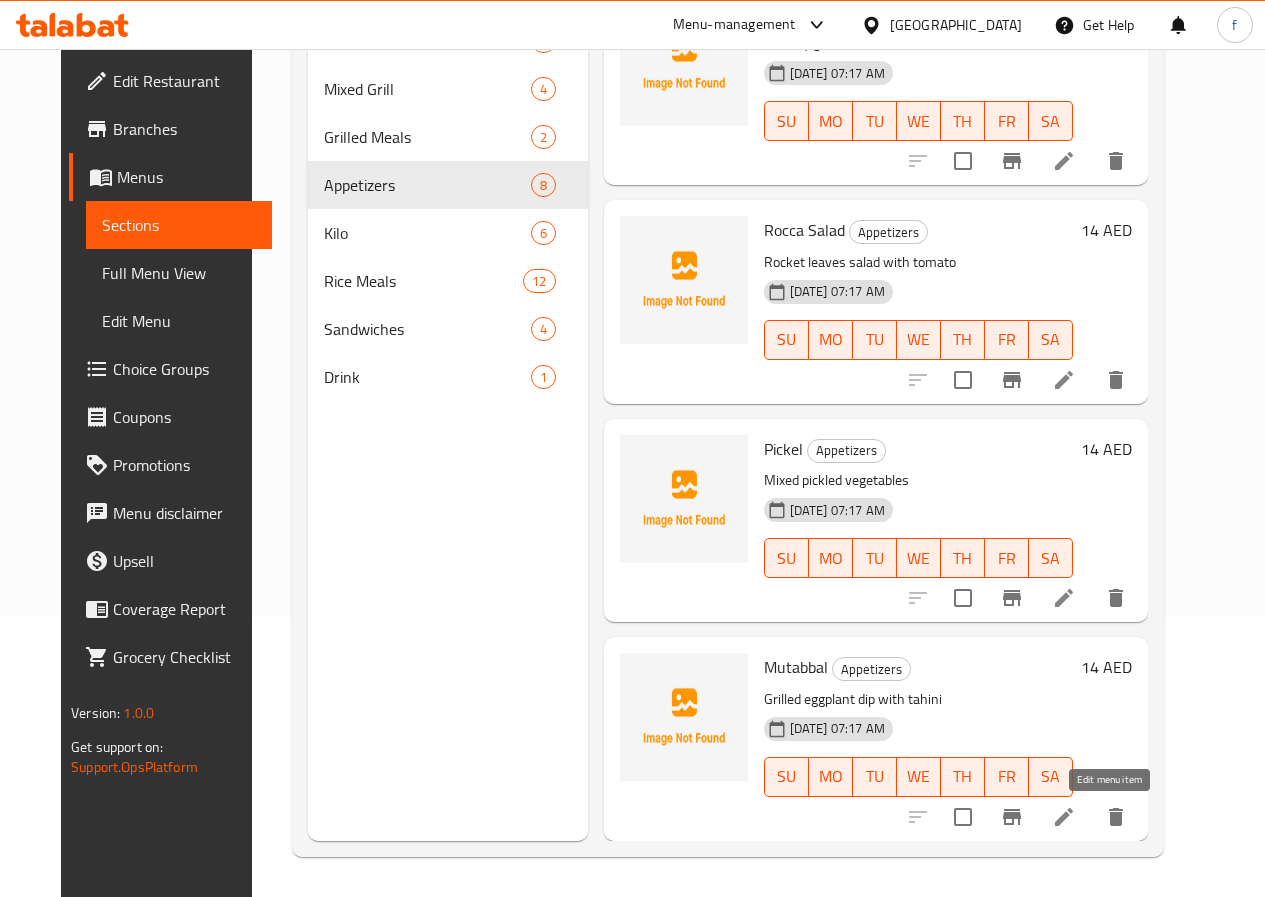 click 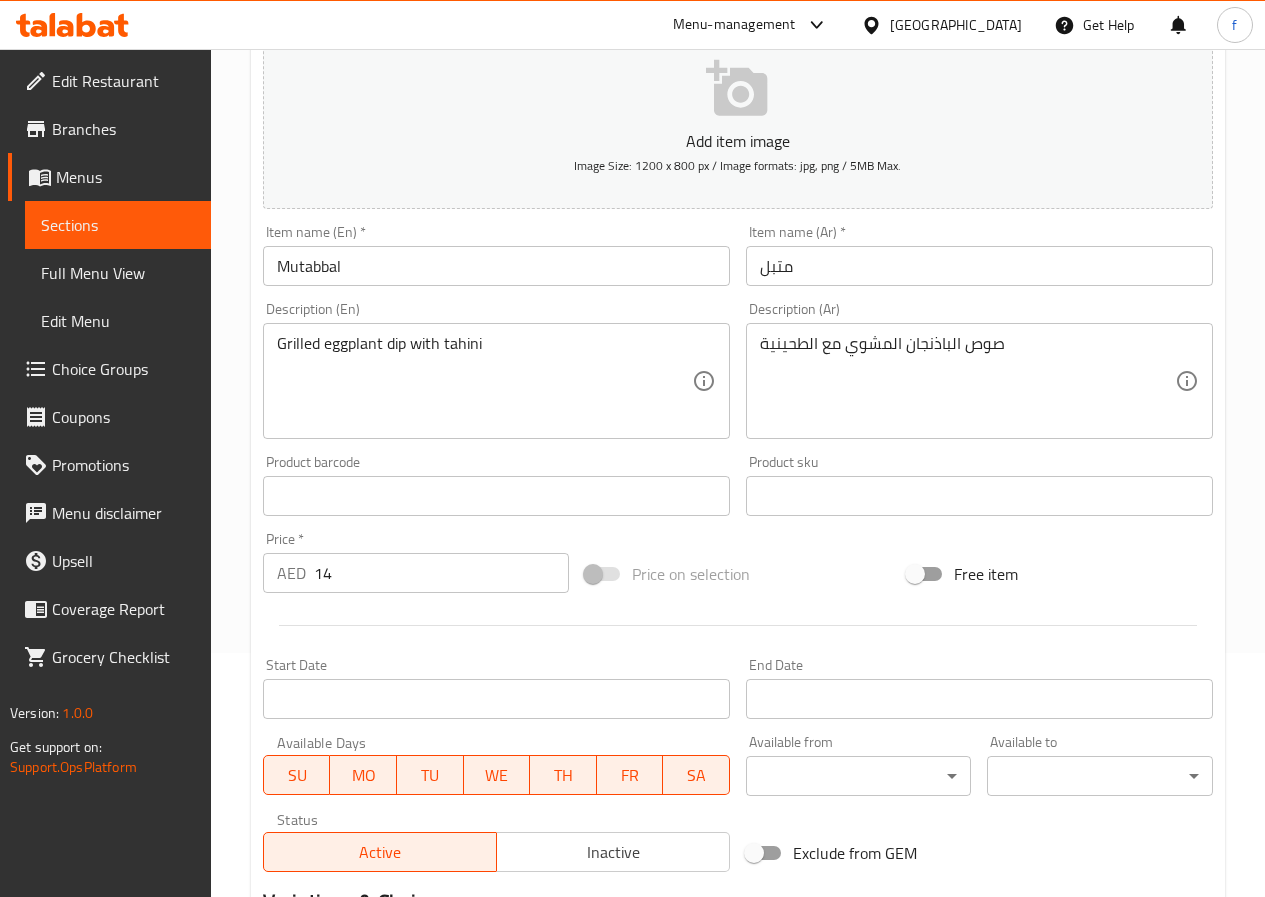 scroll, scrollTop: 100, scrollLeft: 0, axis: vertical 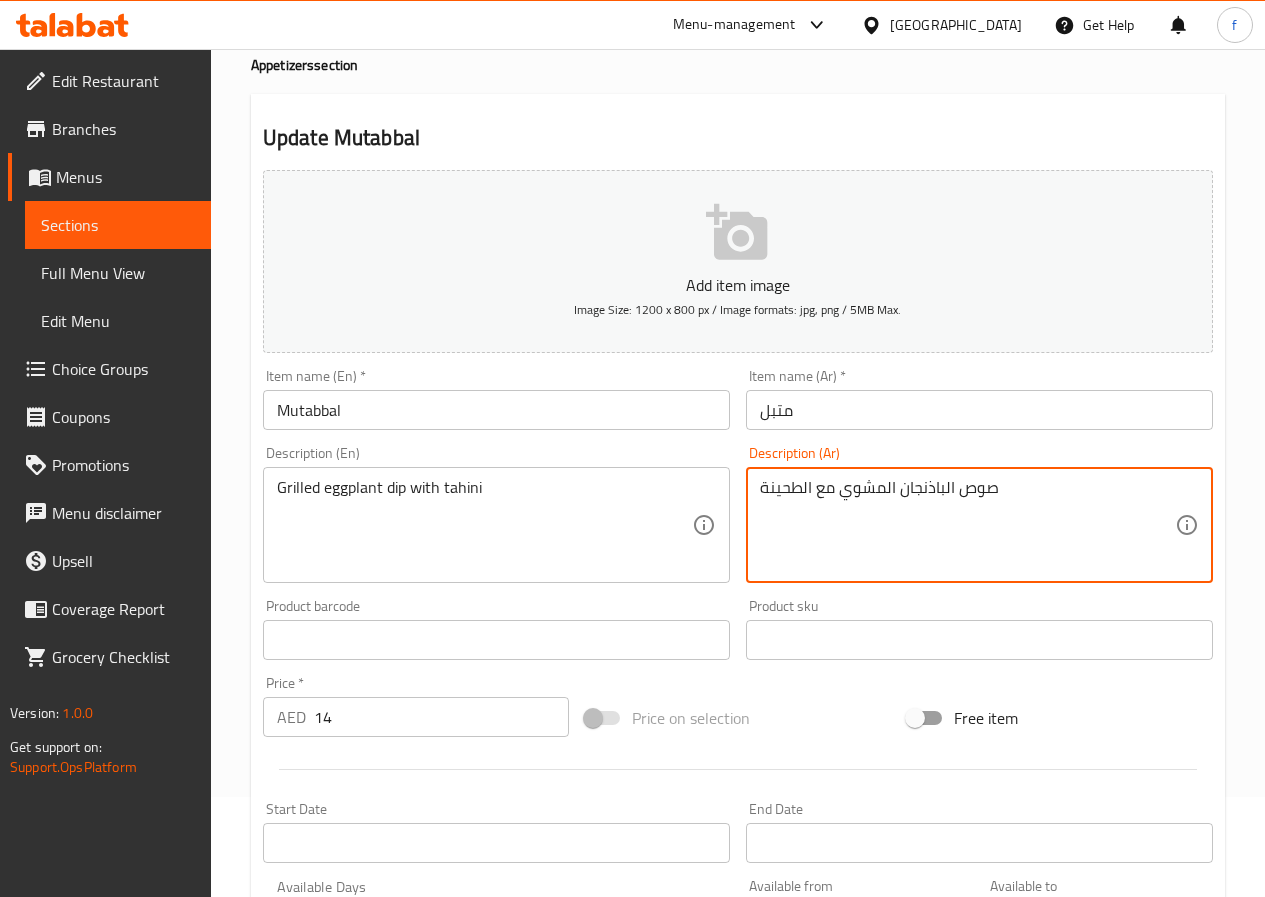 type on "صوص الباذنجان المشوي مع الطحينة" 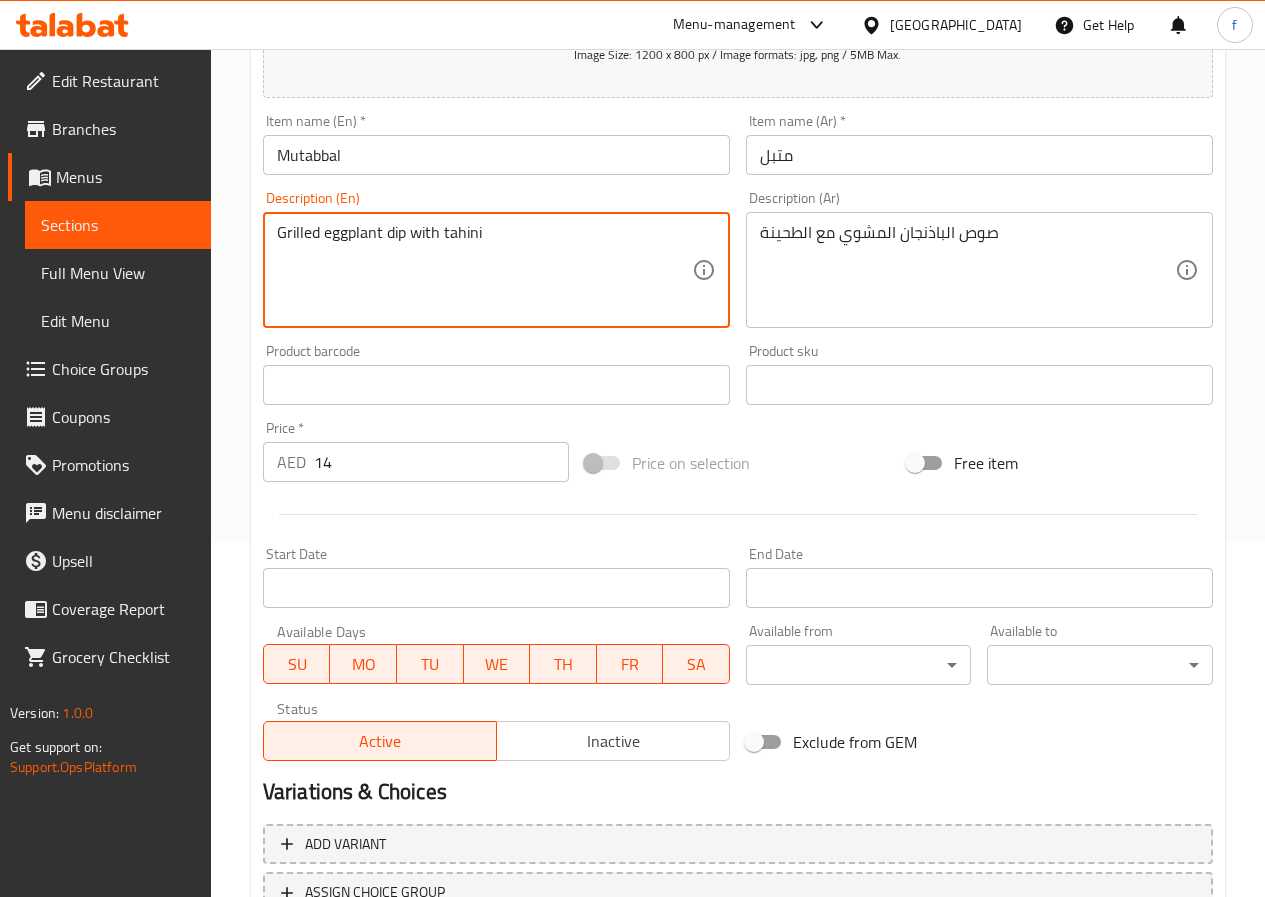 scroll, scrollTop: 516, scrollLeft: 0, axis: vertical 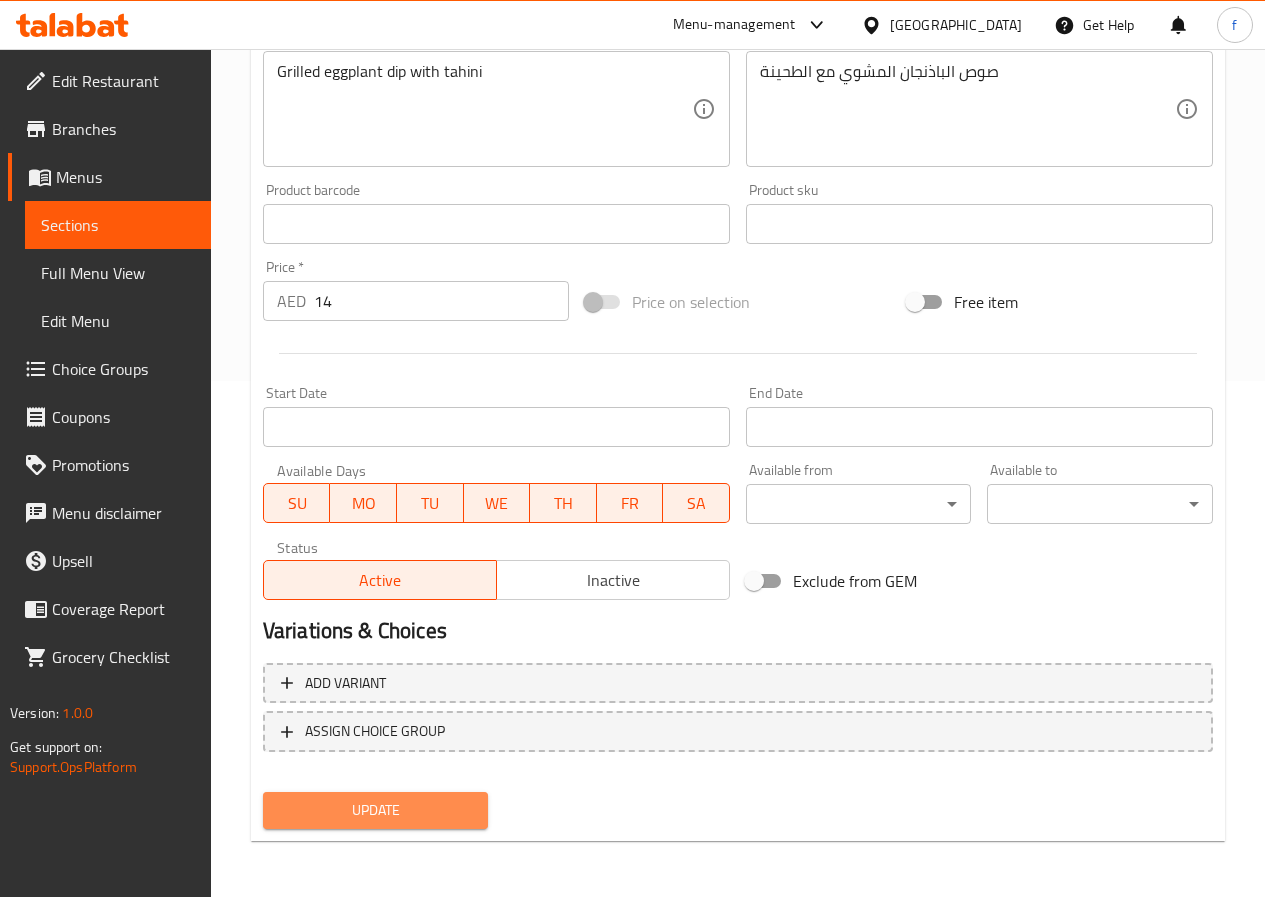click on "Update" at bounding box center [376, 810] 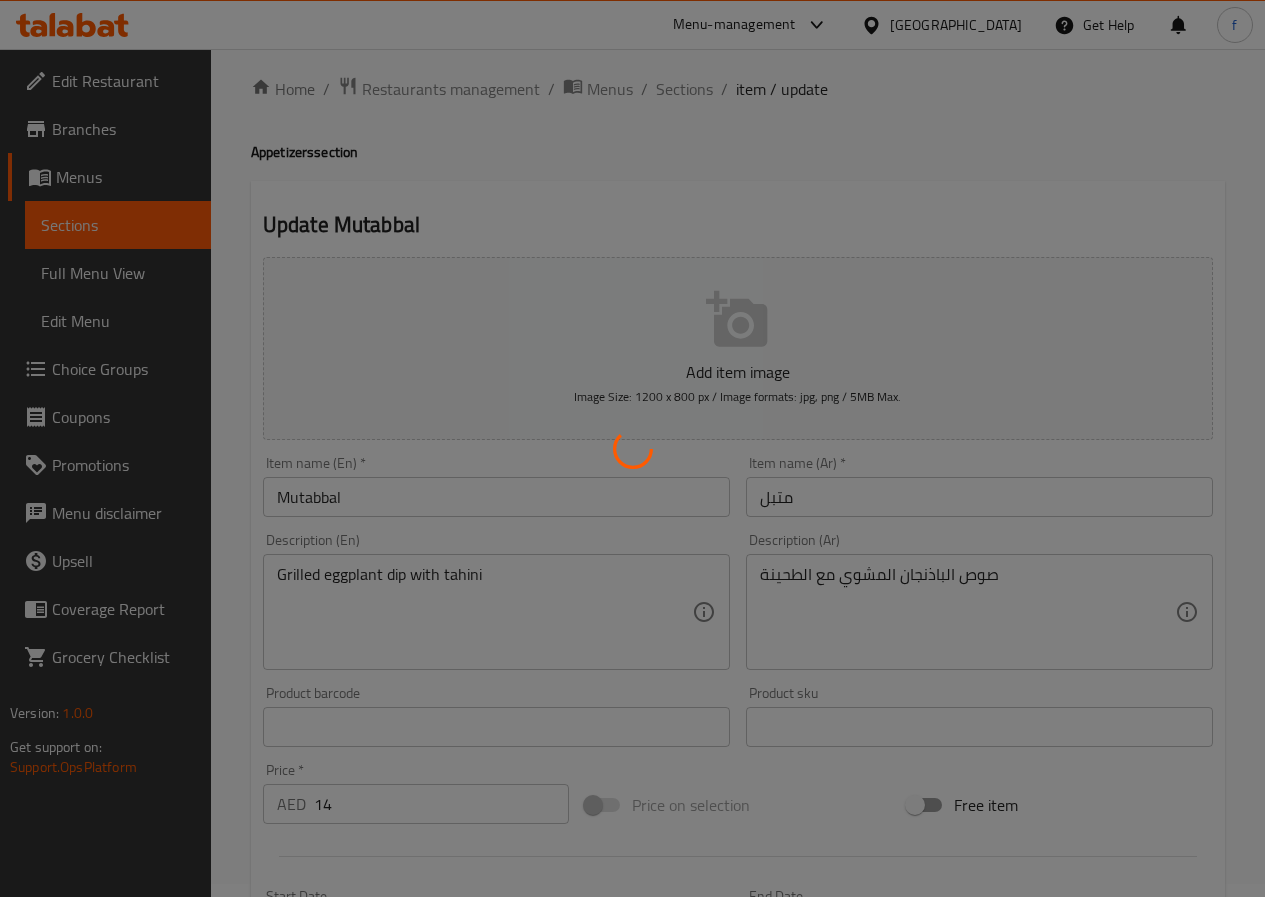 scroll, scrollTop: 0, scrollLeft: 0, axis: both 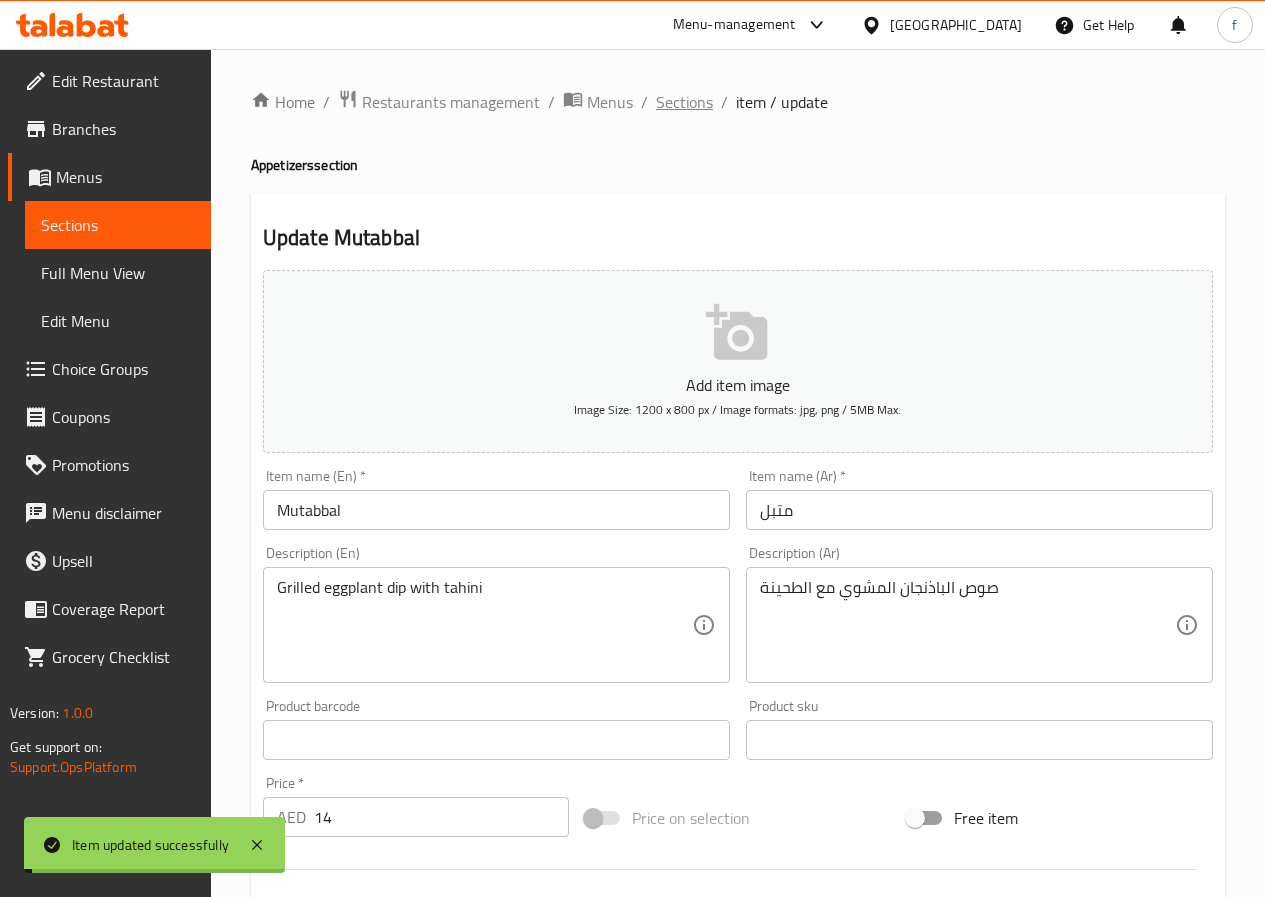 click on "Sections" at bounding box center [684, 102] 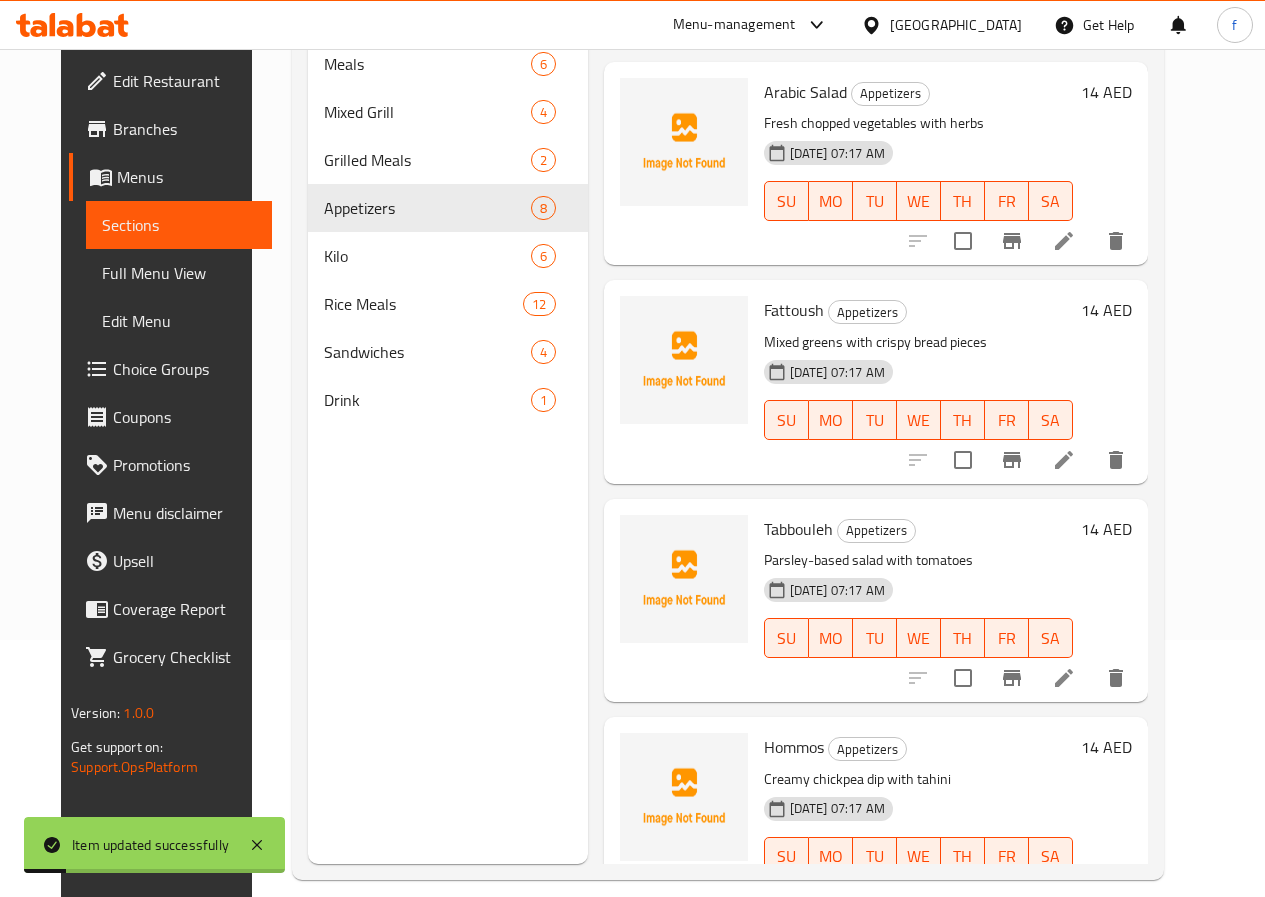 scroll, scrollTop: 180, scrollLeft: 0, axis: vertical 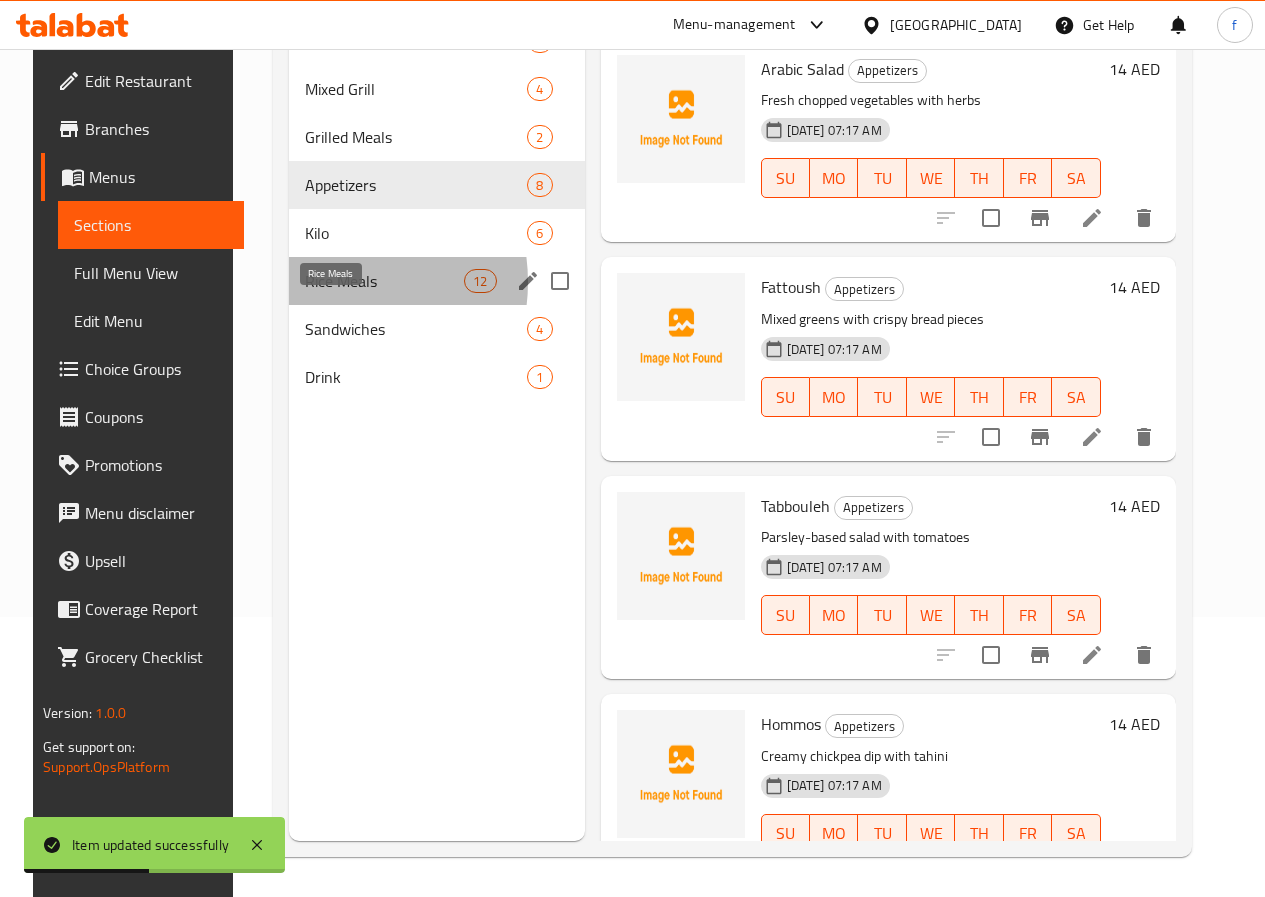 click on "Rice Meals" at bounding box center (384, 281) 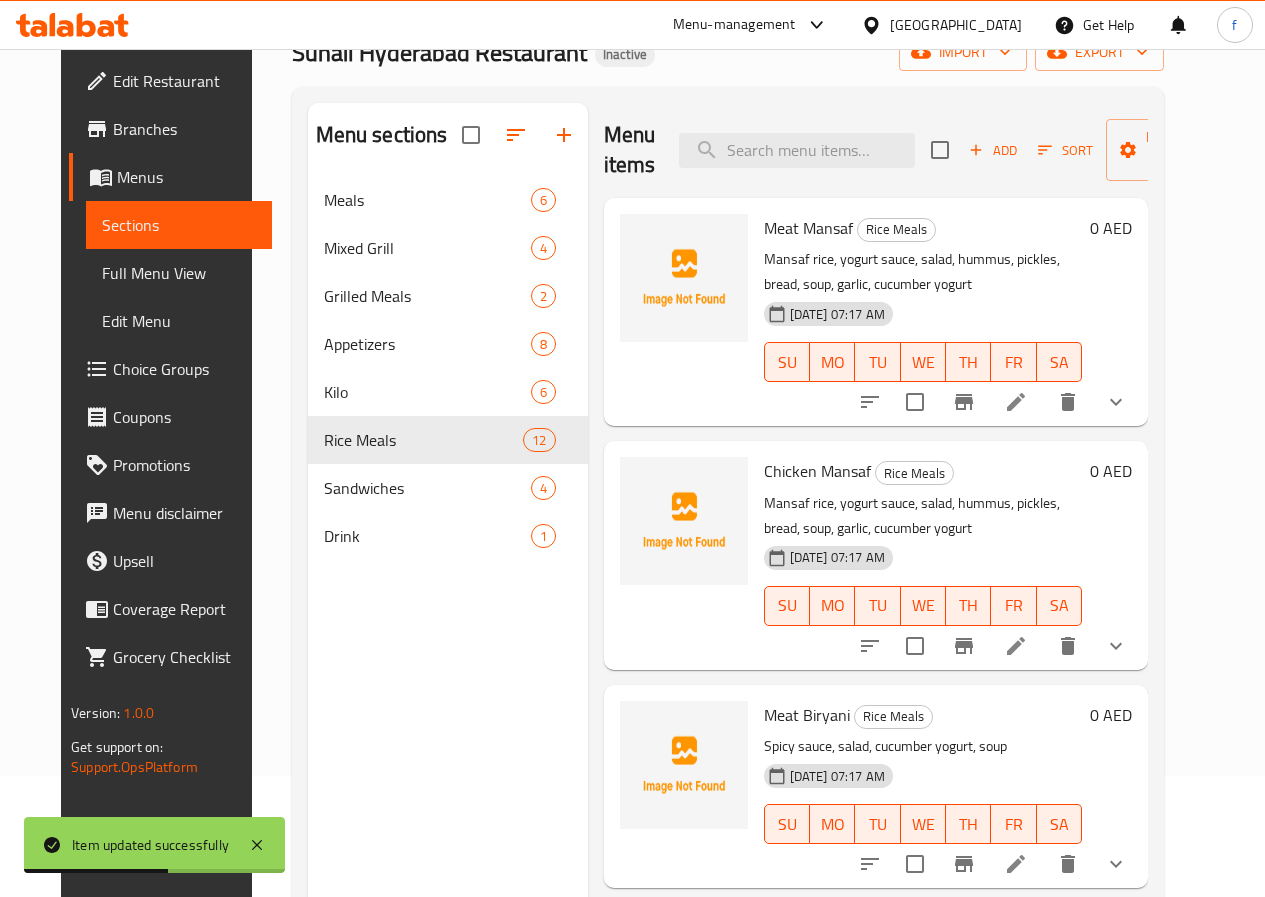 scroll, scrollTop: 0, scrollLeft: 0, axis: both 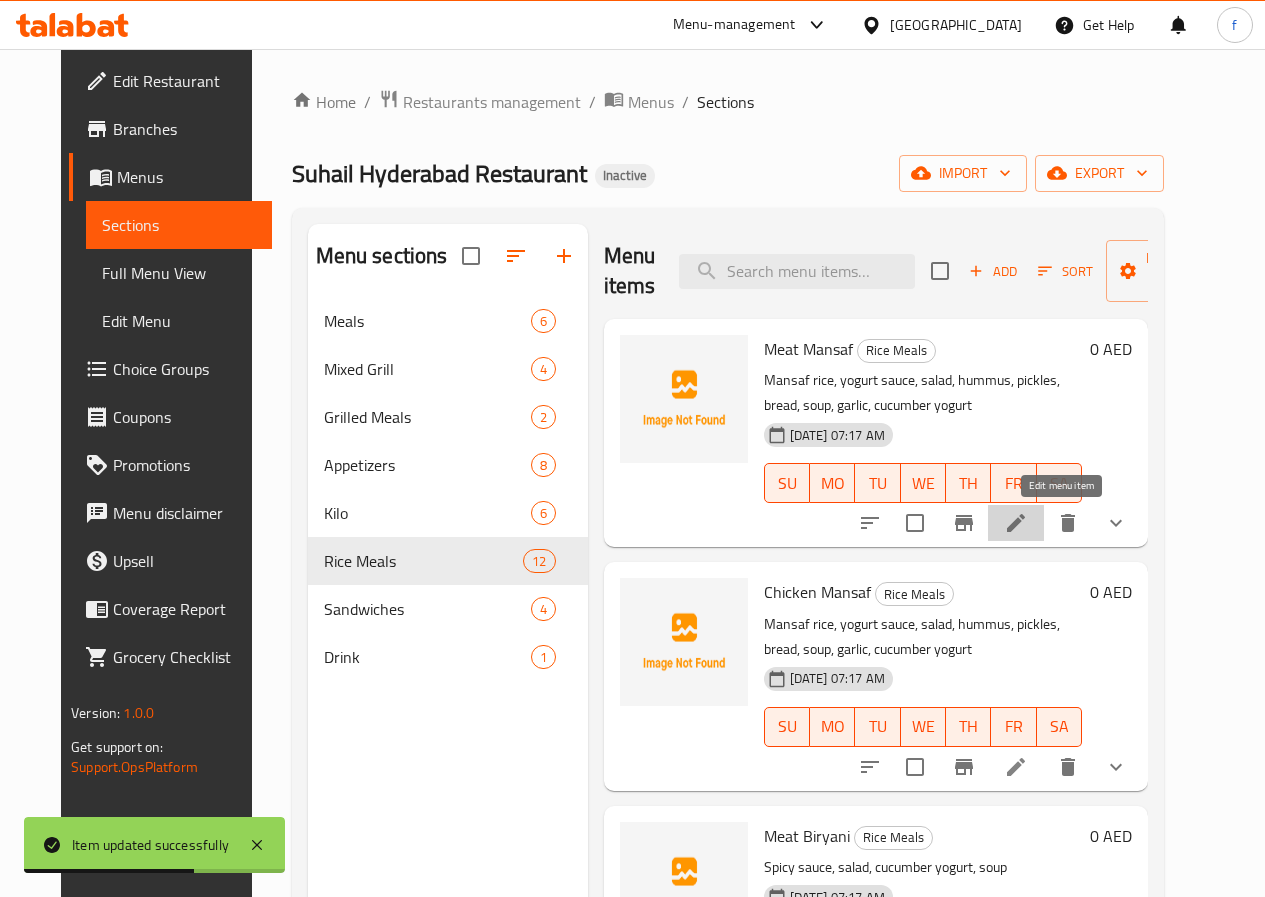 click 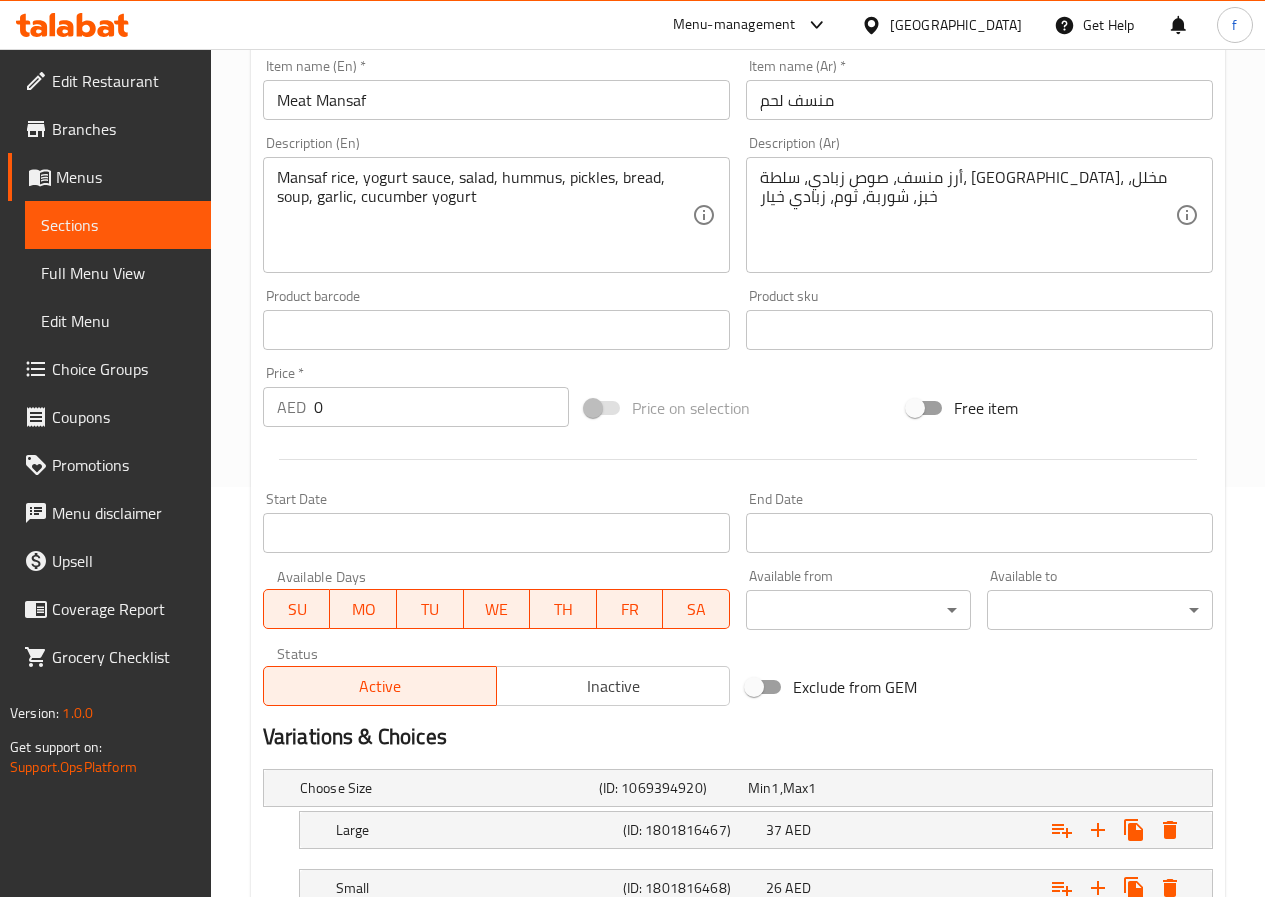 scroll, scrollTop: 561, scrollLeft: 0, axis: vertical 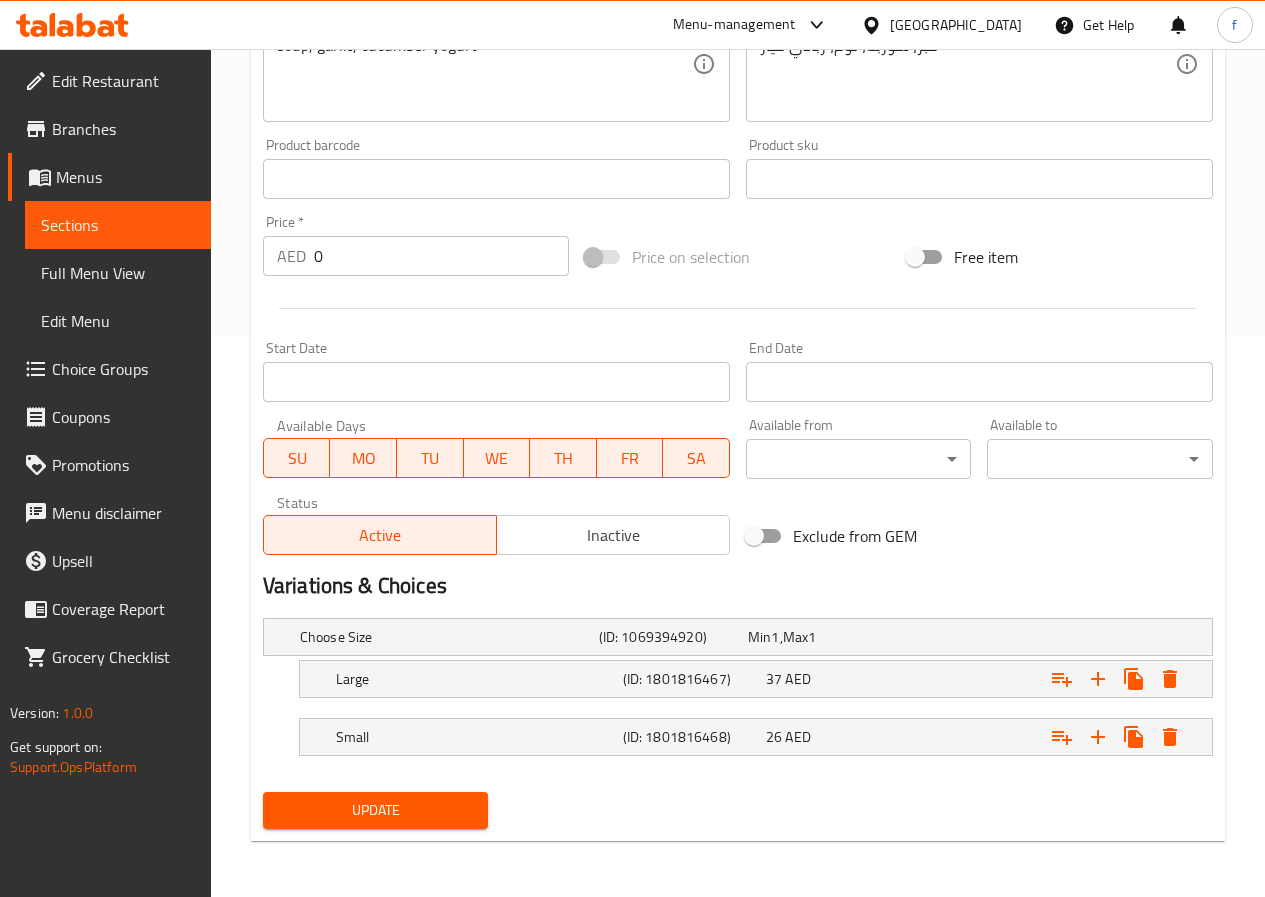 click on "Update" at bounding box center (376, 810) 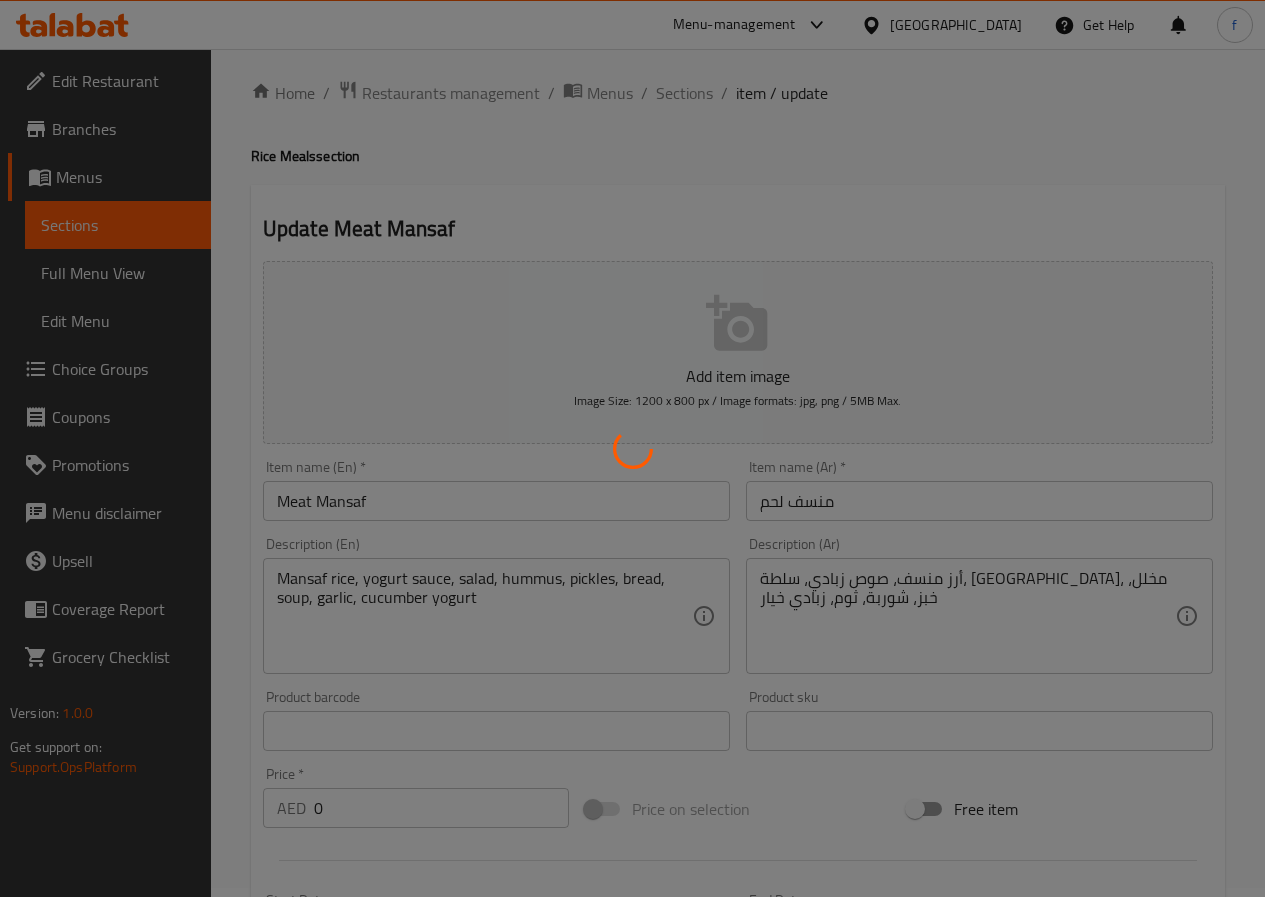 scroll, scrollTop: 0, scrollLeft: 0, axis: both 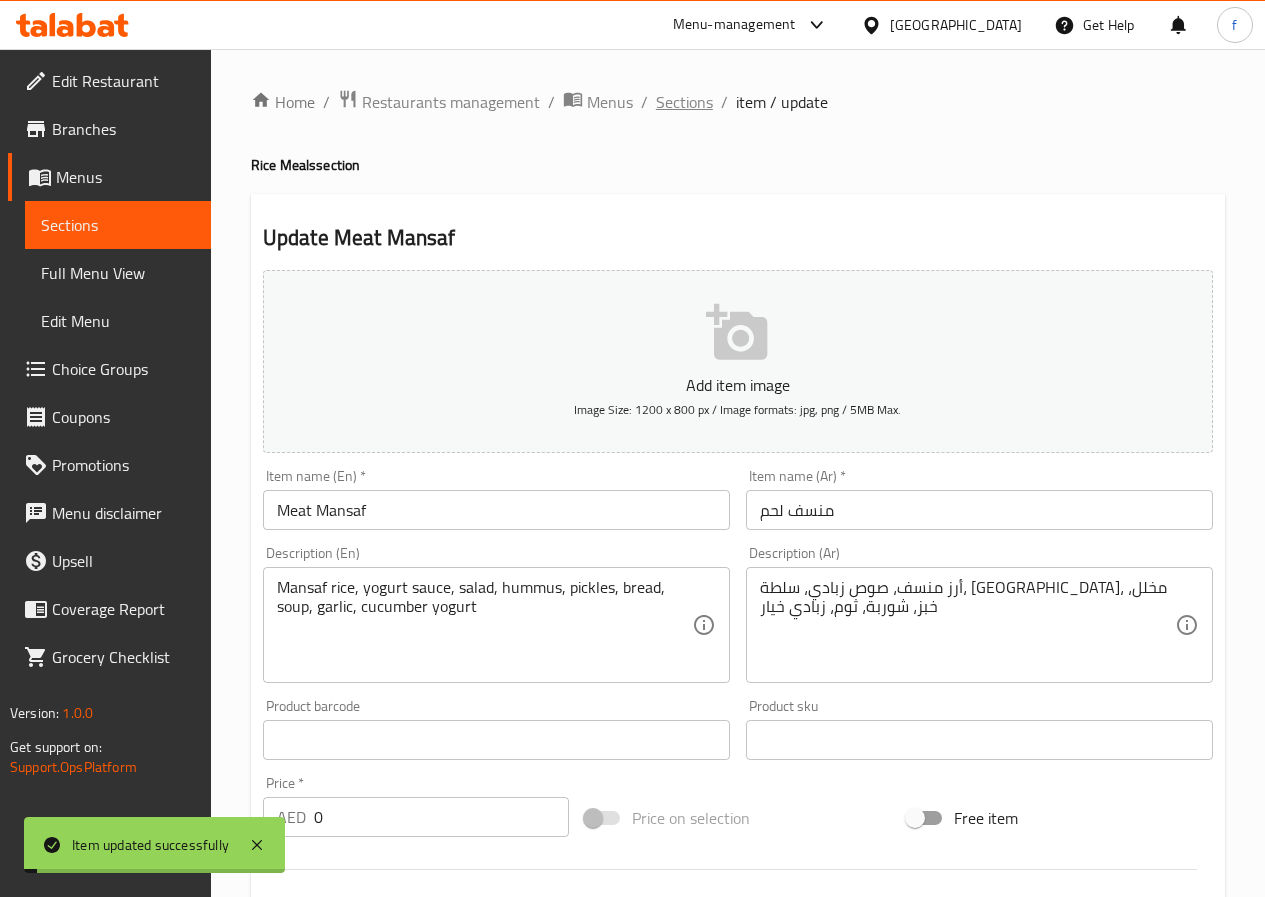 click on "Sections" at bounding box center (684, 102) 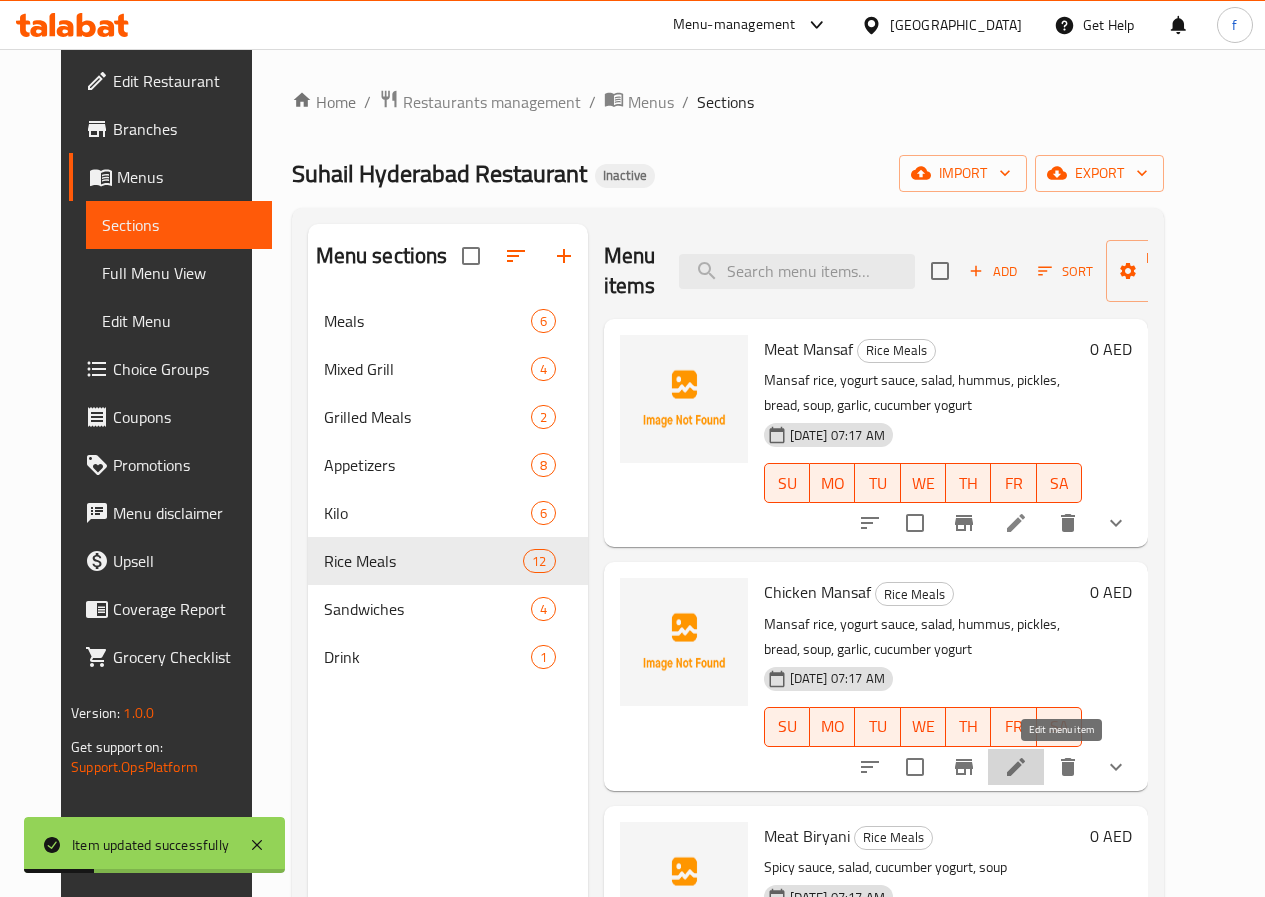 click 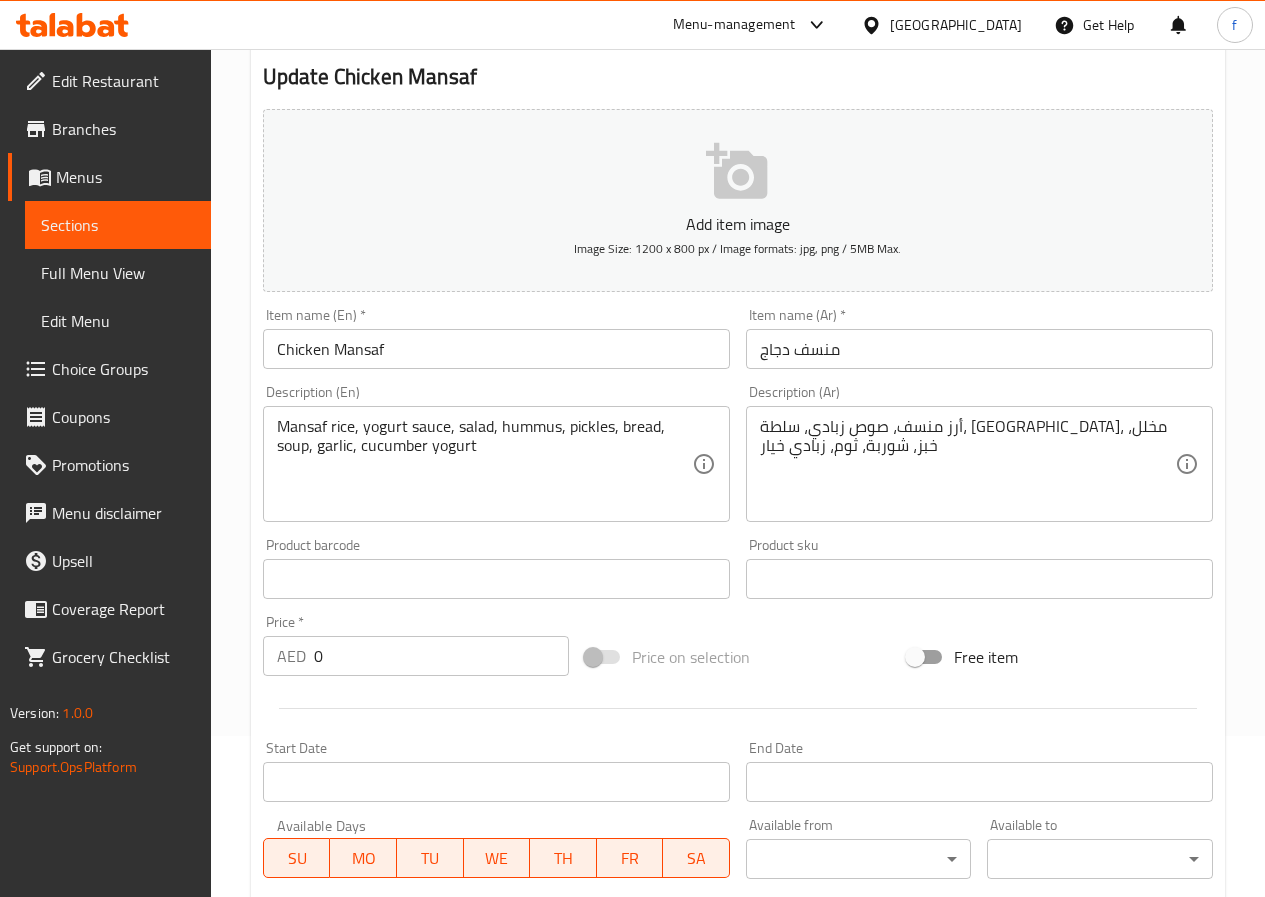 scroll, scrollTop: 0, scrollLeft: 0, axis: both 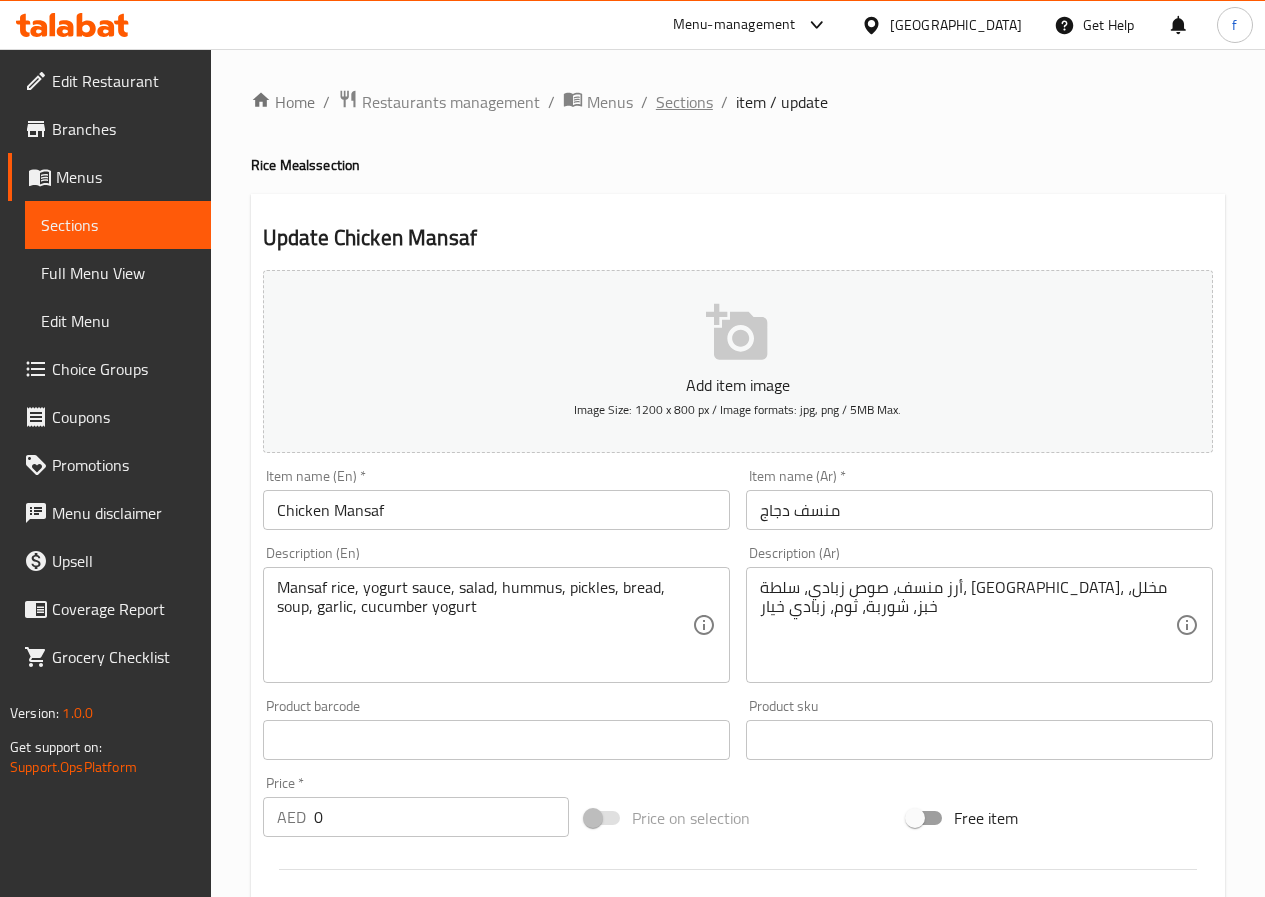 click on "Sections" at bounding box center (684, 102) 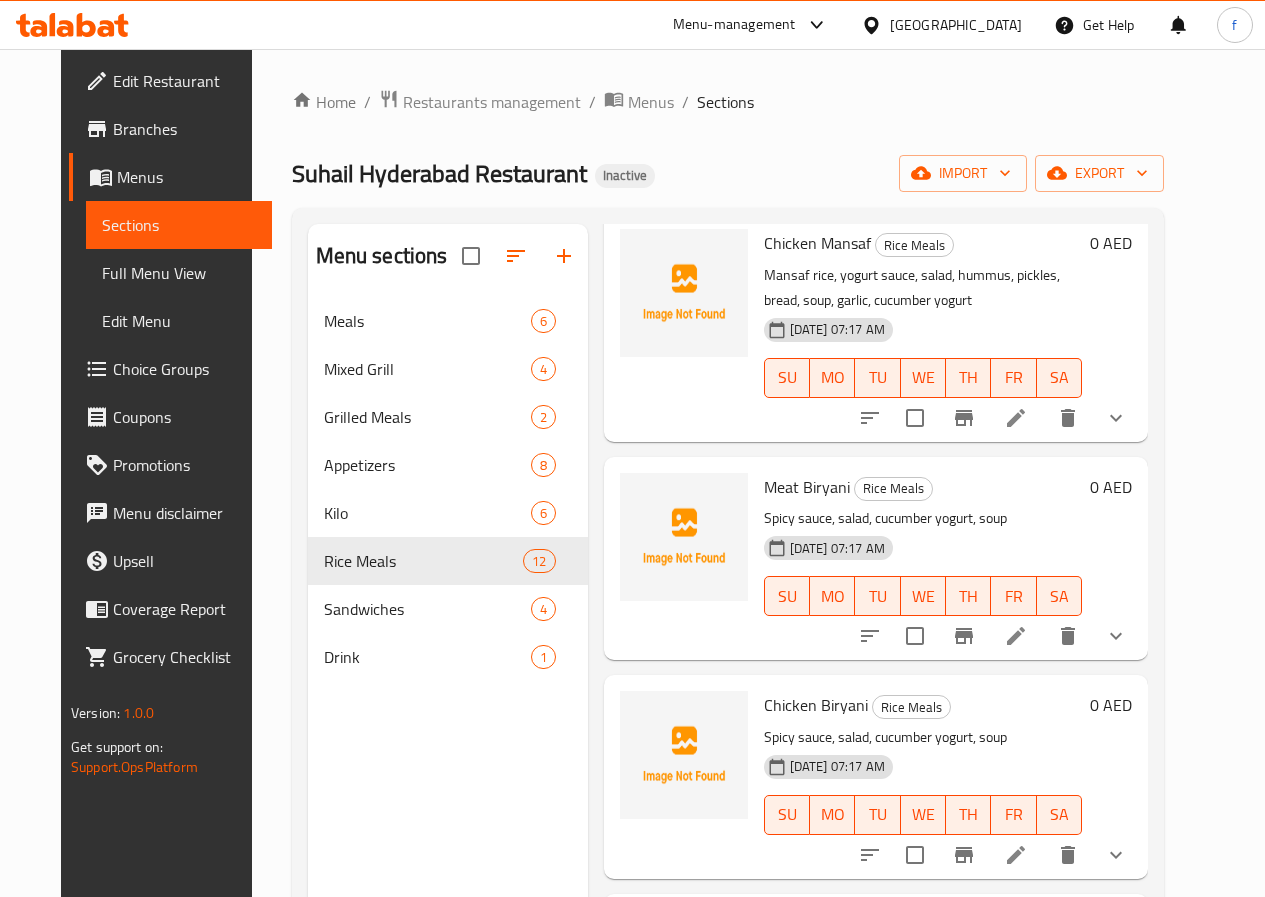 scroll, scrollTop: 400, scrollLeft: 0, axis: vertical 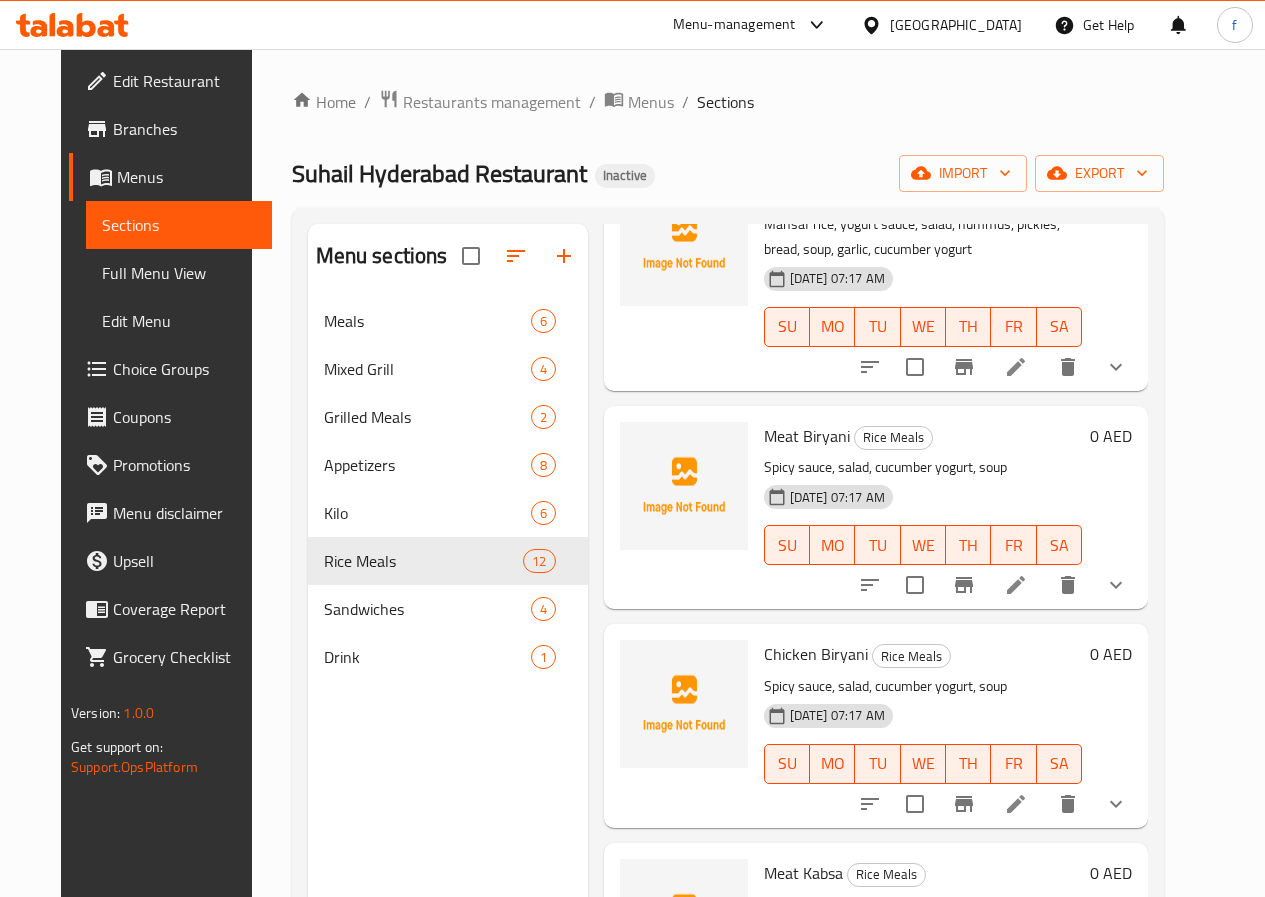 click at bounding box center [1016, 585] 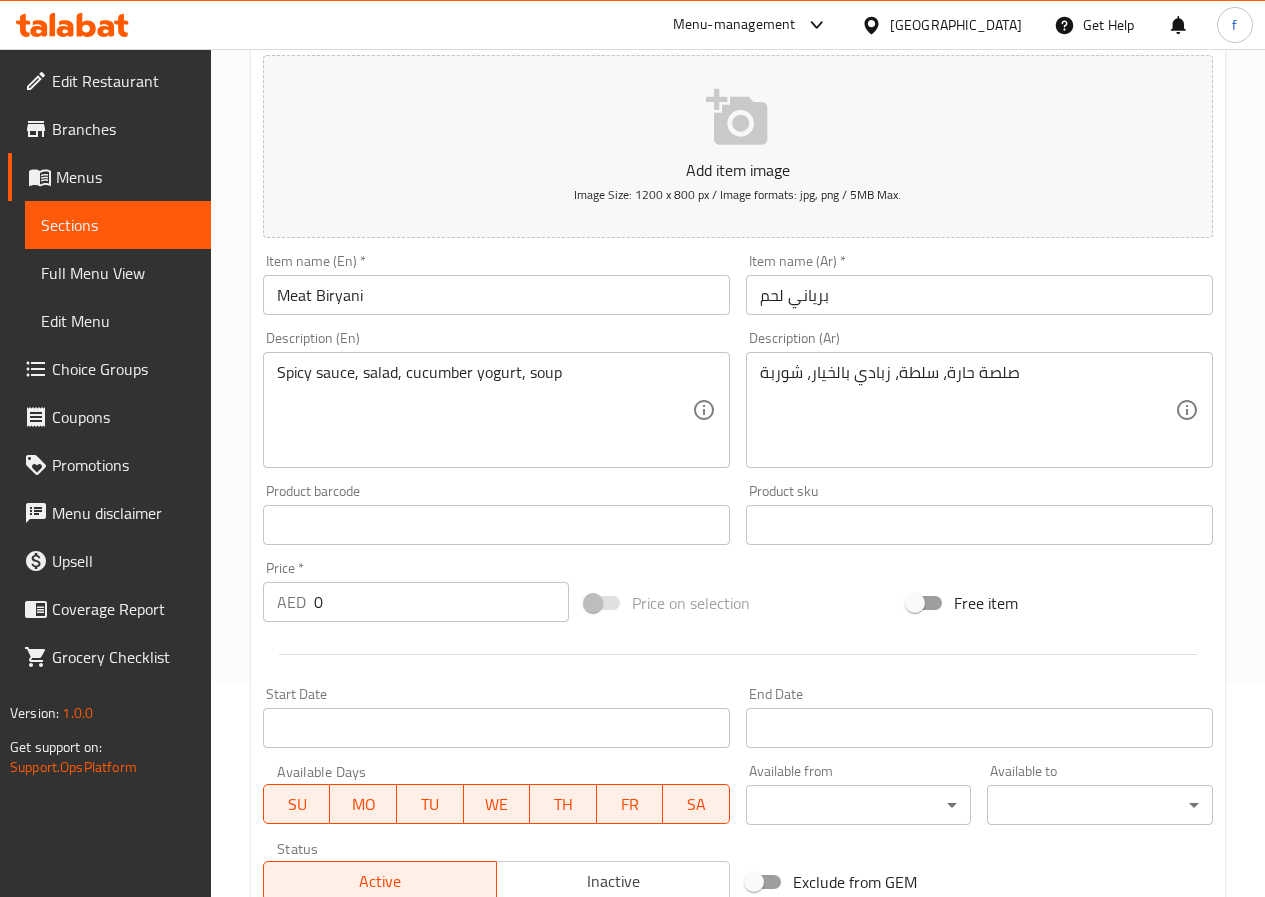 scroll, scrollTop: 100, scrollLeft: 0, axis: vertical 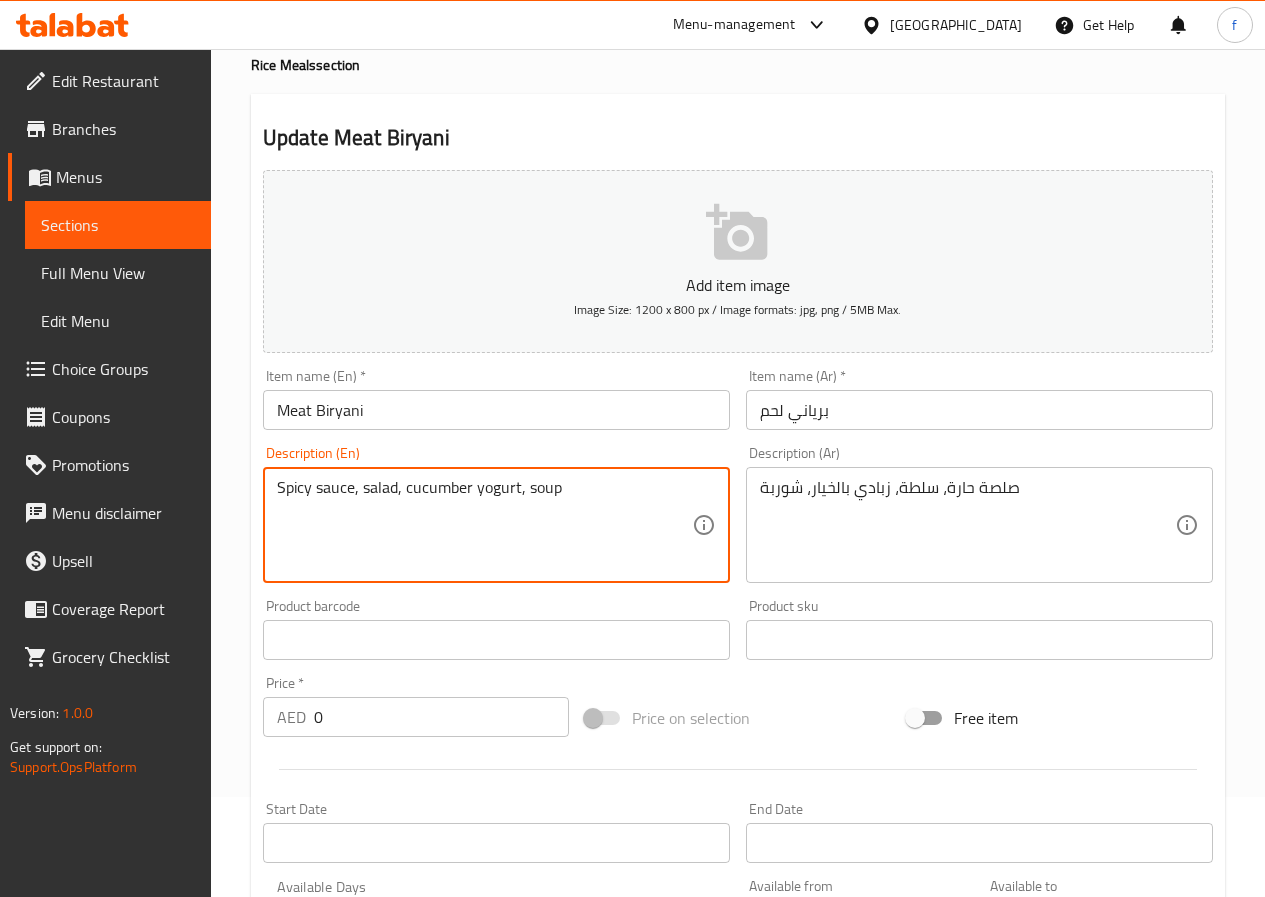 click on "Spicy sauce, salad, cucumber yogurt, soup" at bounding box center (484, 525) 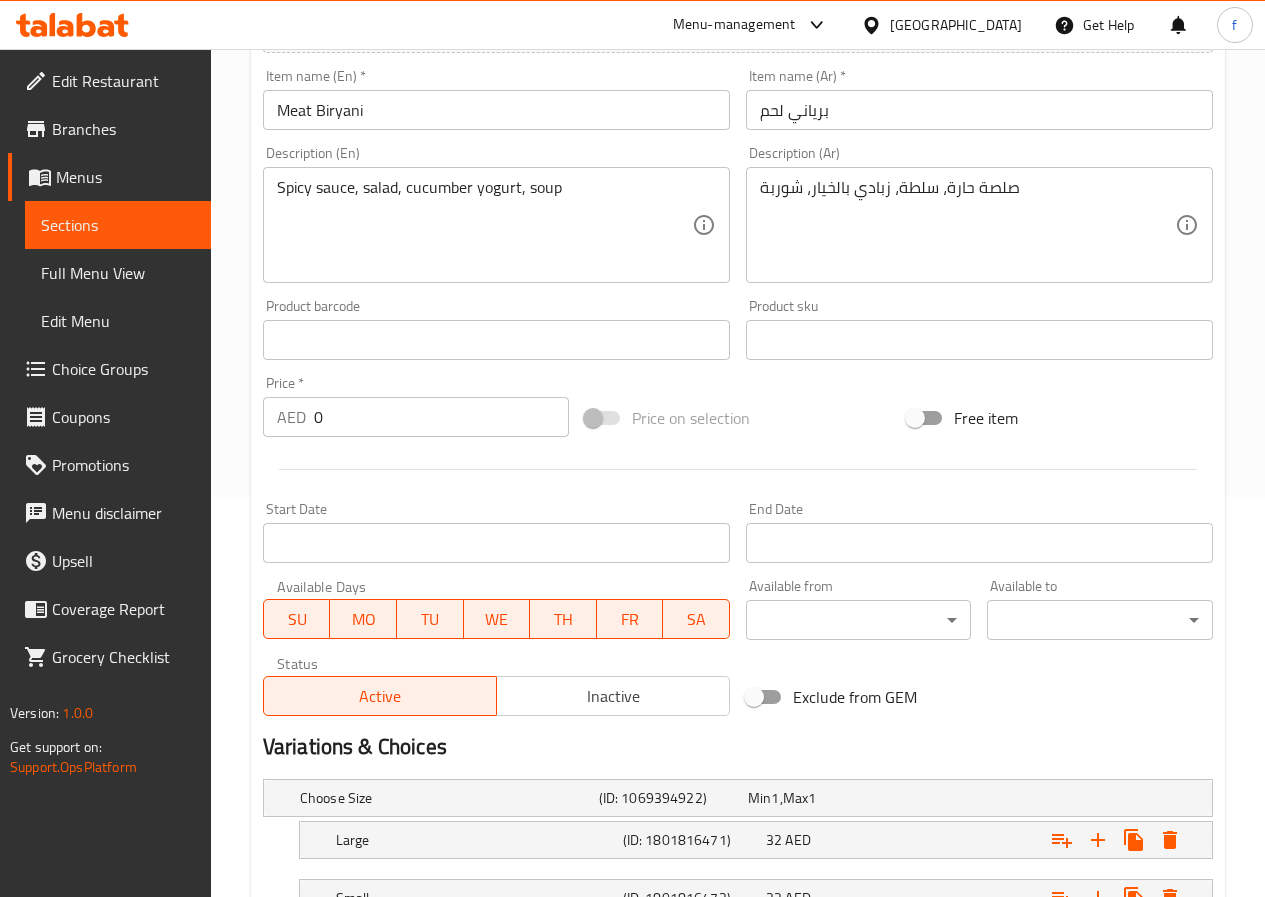 scroll, scrollTop: 561, scrollLeft: 0, axis: vertical 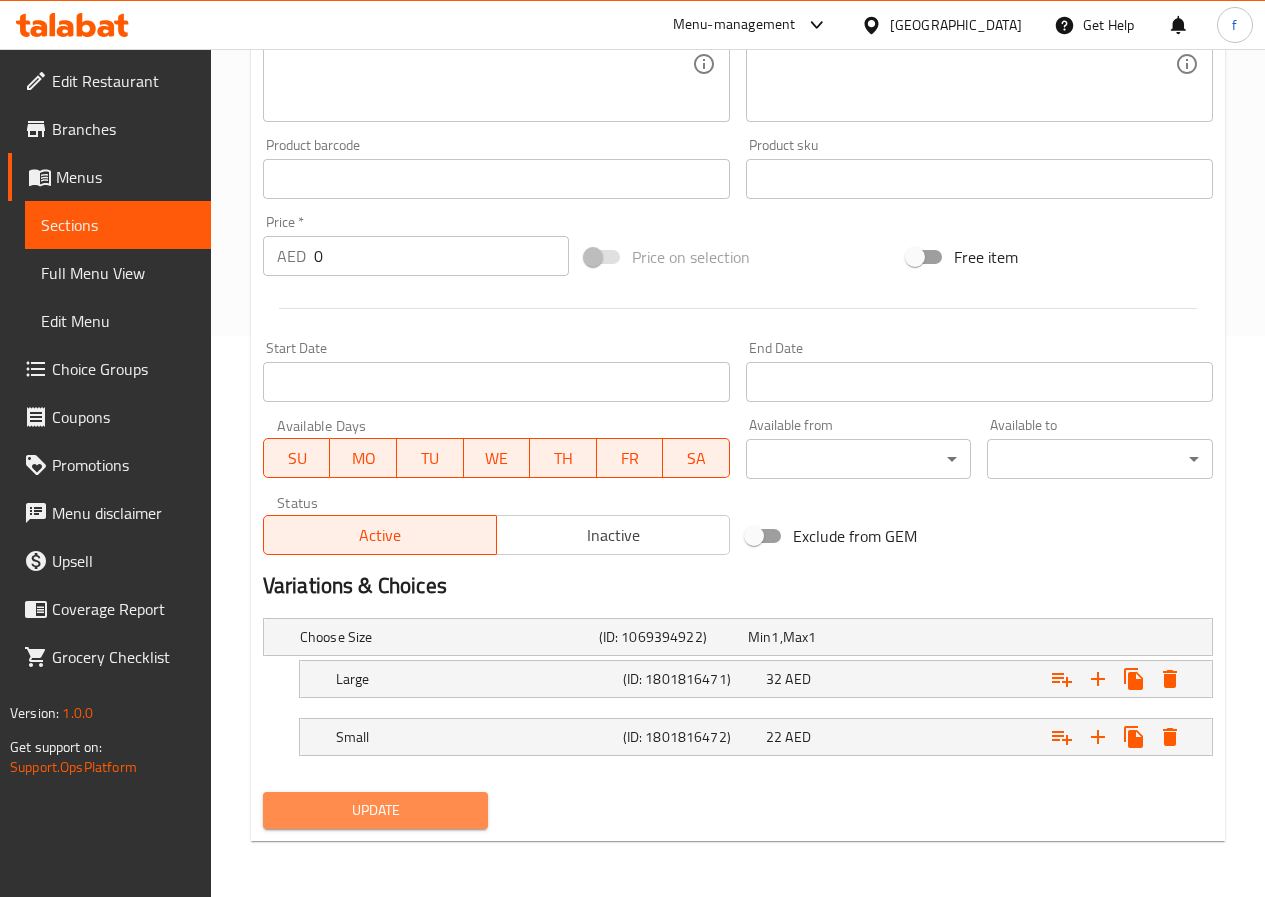 click on "Update" at bounding box center [376, 810] 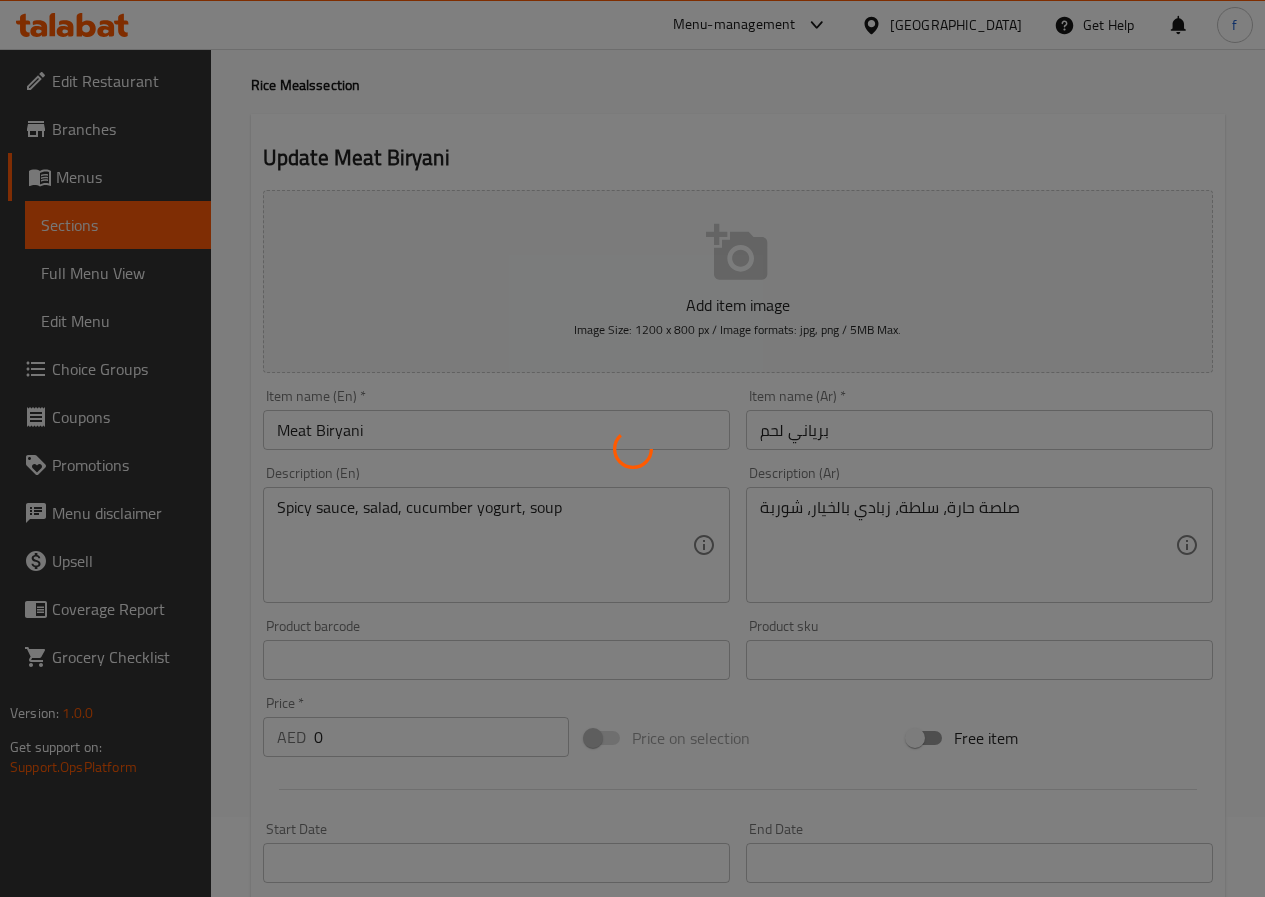 scroll, scrollTop: 0, scrollLeft: 0, axis: both 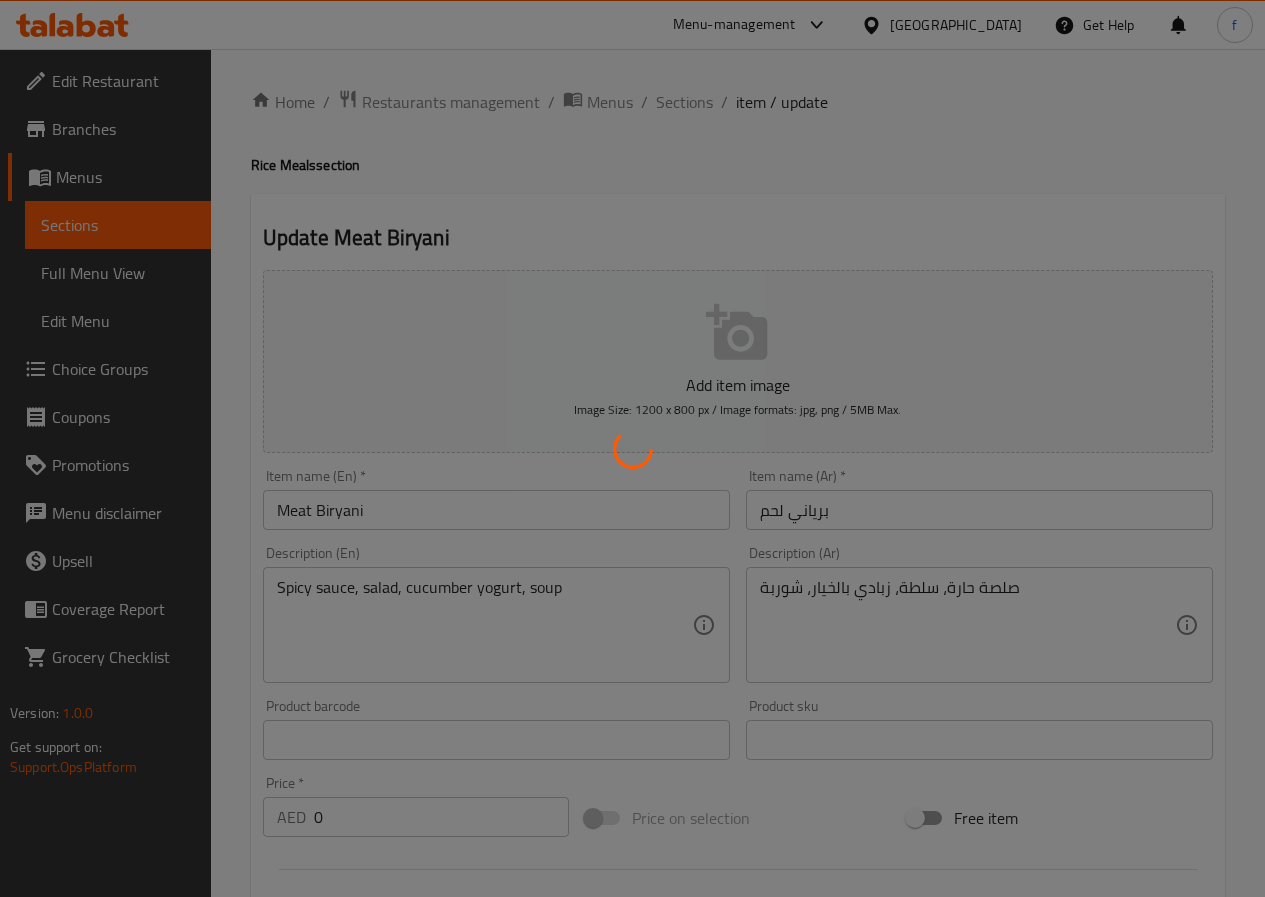 click at bounding box center [632, 448] 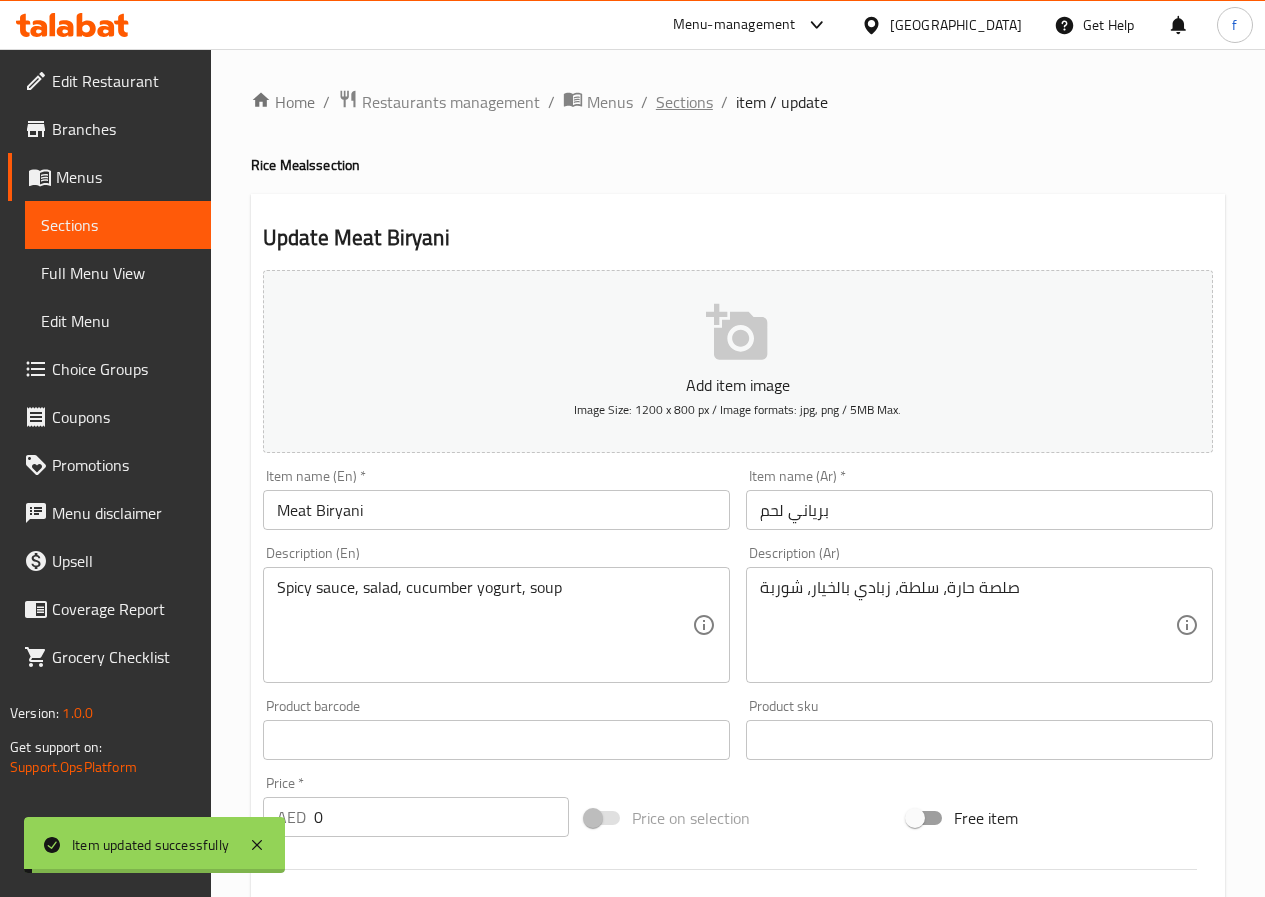 click on "Sections" at bounding box center [684, 102] 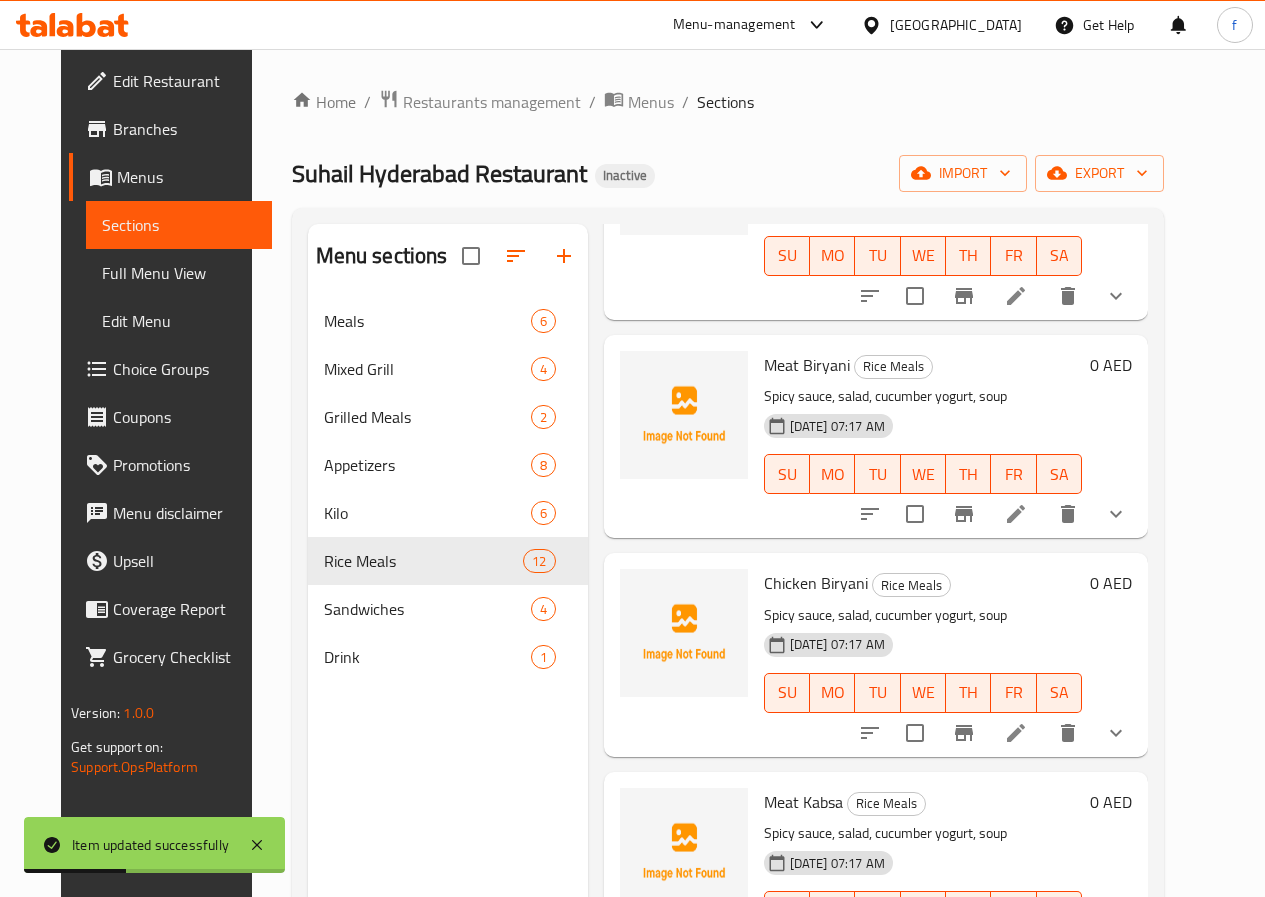 scroll, scrollTop: 600, scrollLeft: 0, axis: vertical 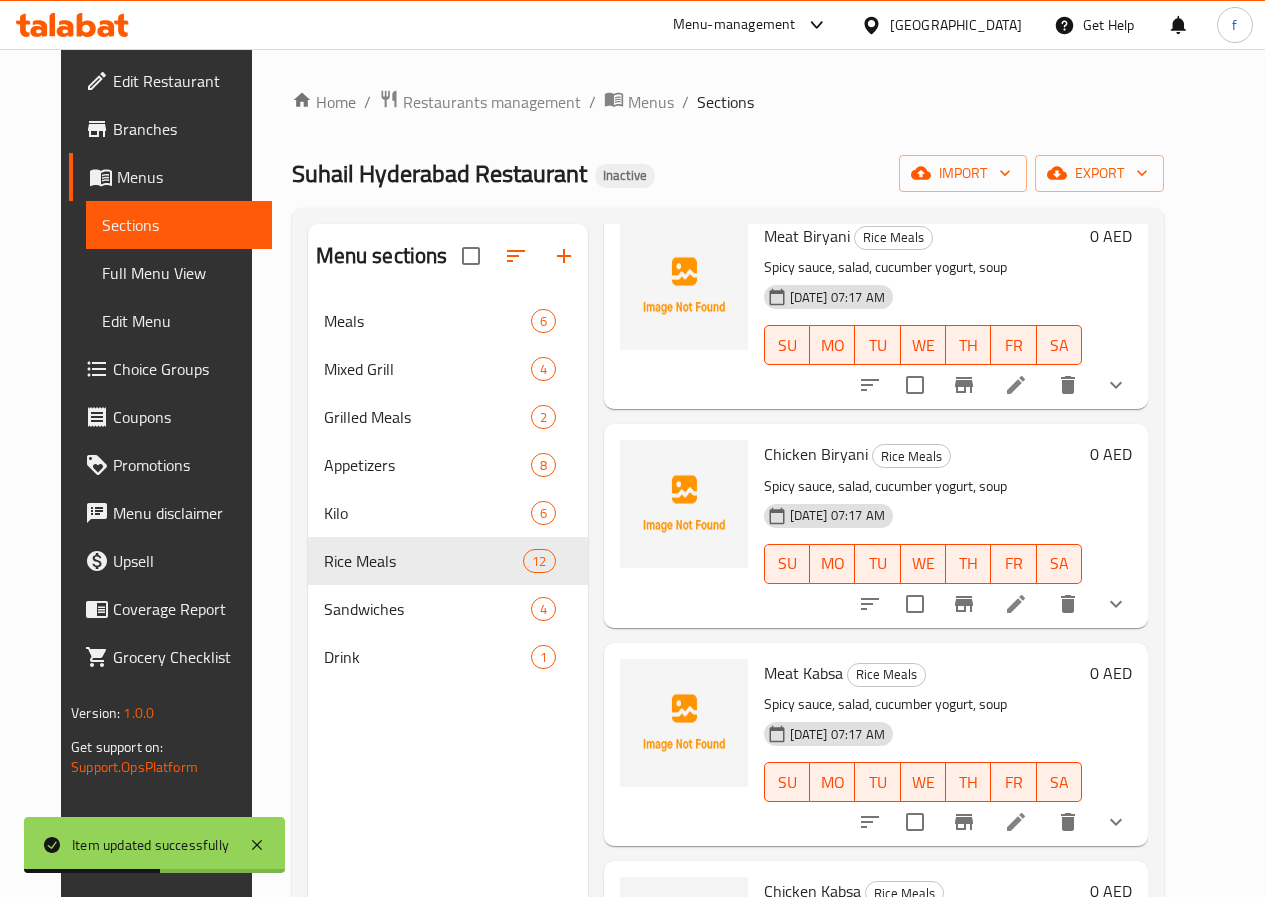 click 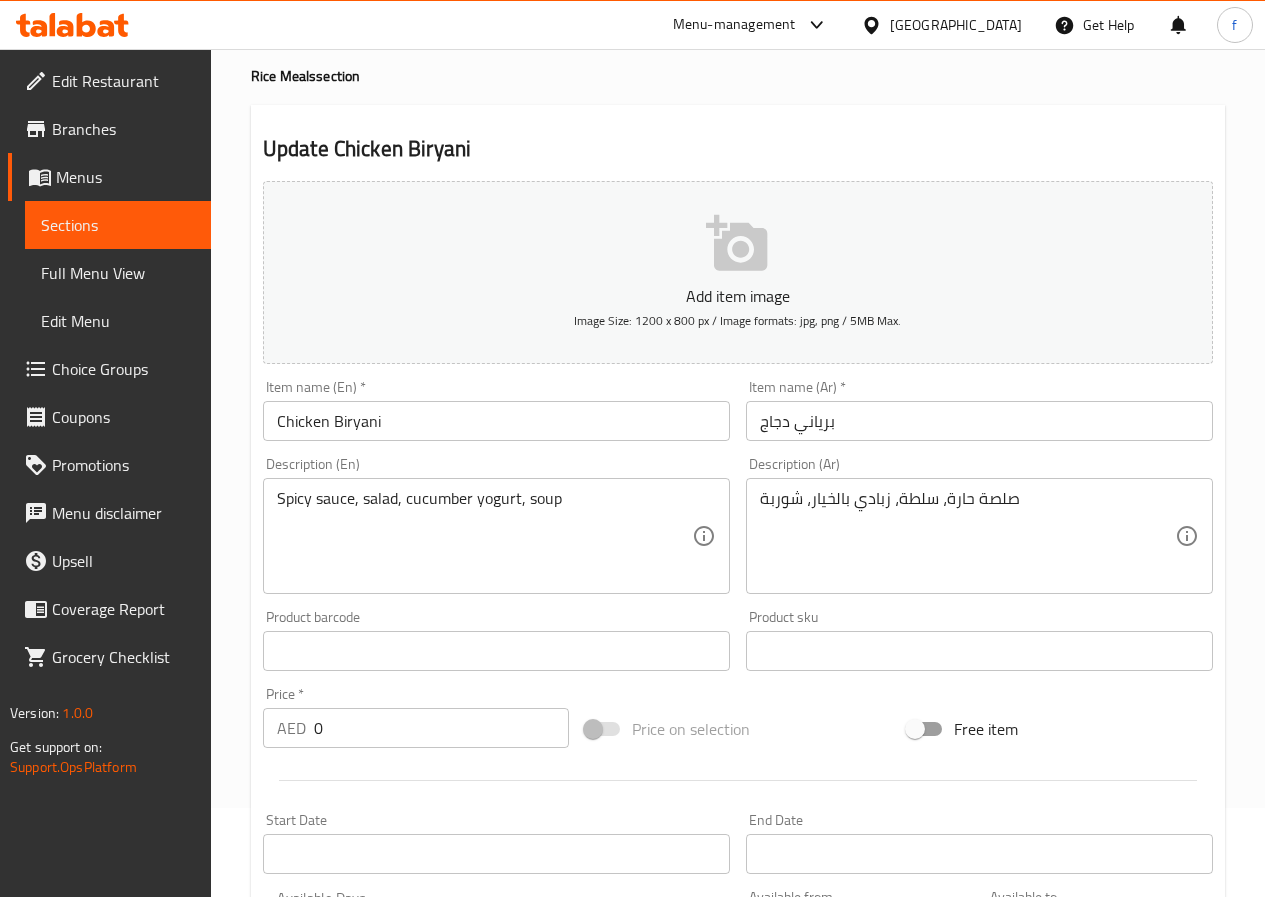 scroll, scrollTop: 0, scrollLeft: 0, axis: both 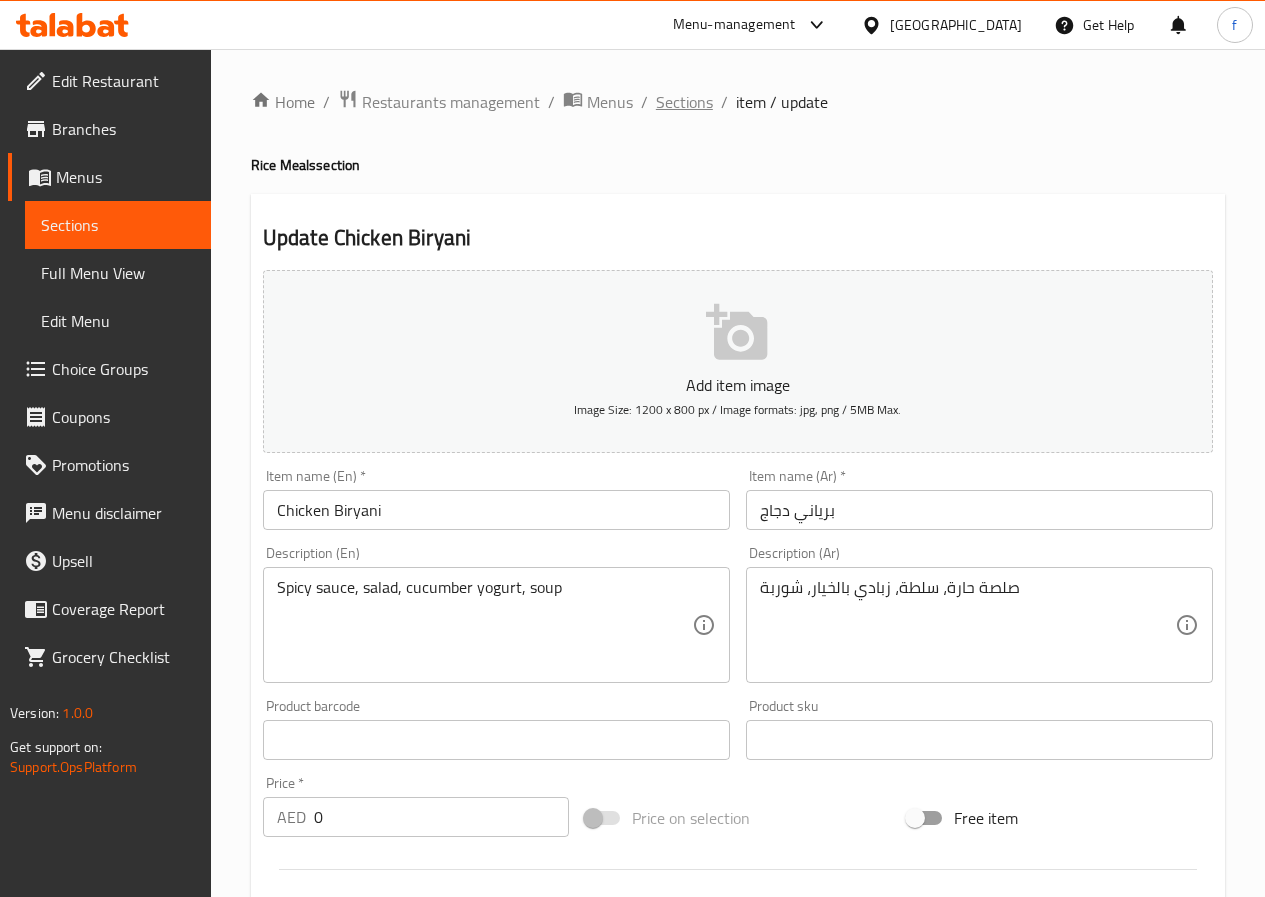 click on "Sections" at bounding box center [684, 102] 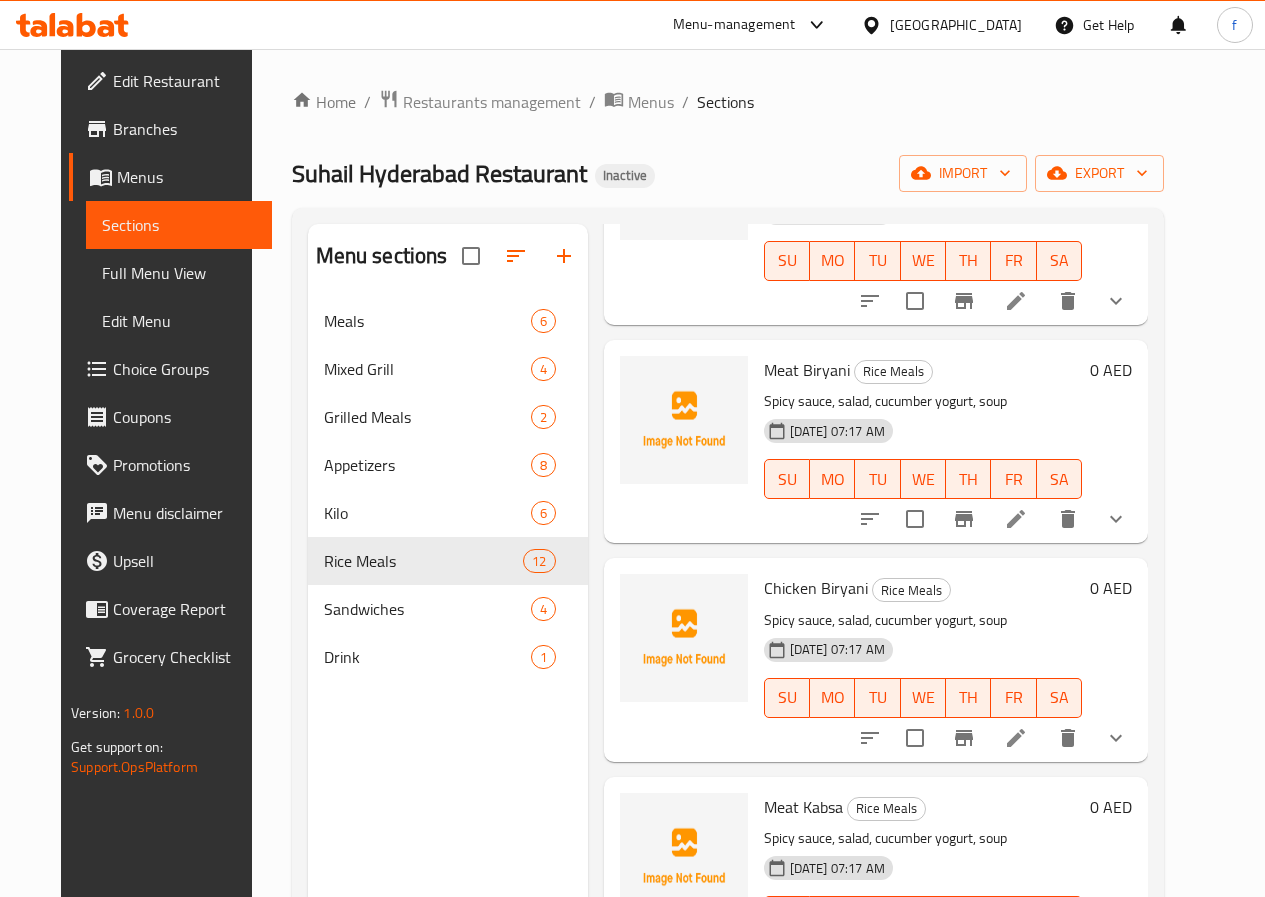 scroll, scrollTop: 800, scrollLeft: 0, axis: vertical 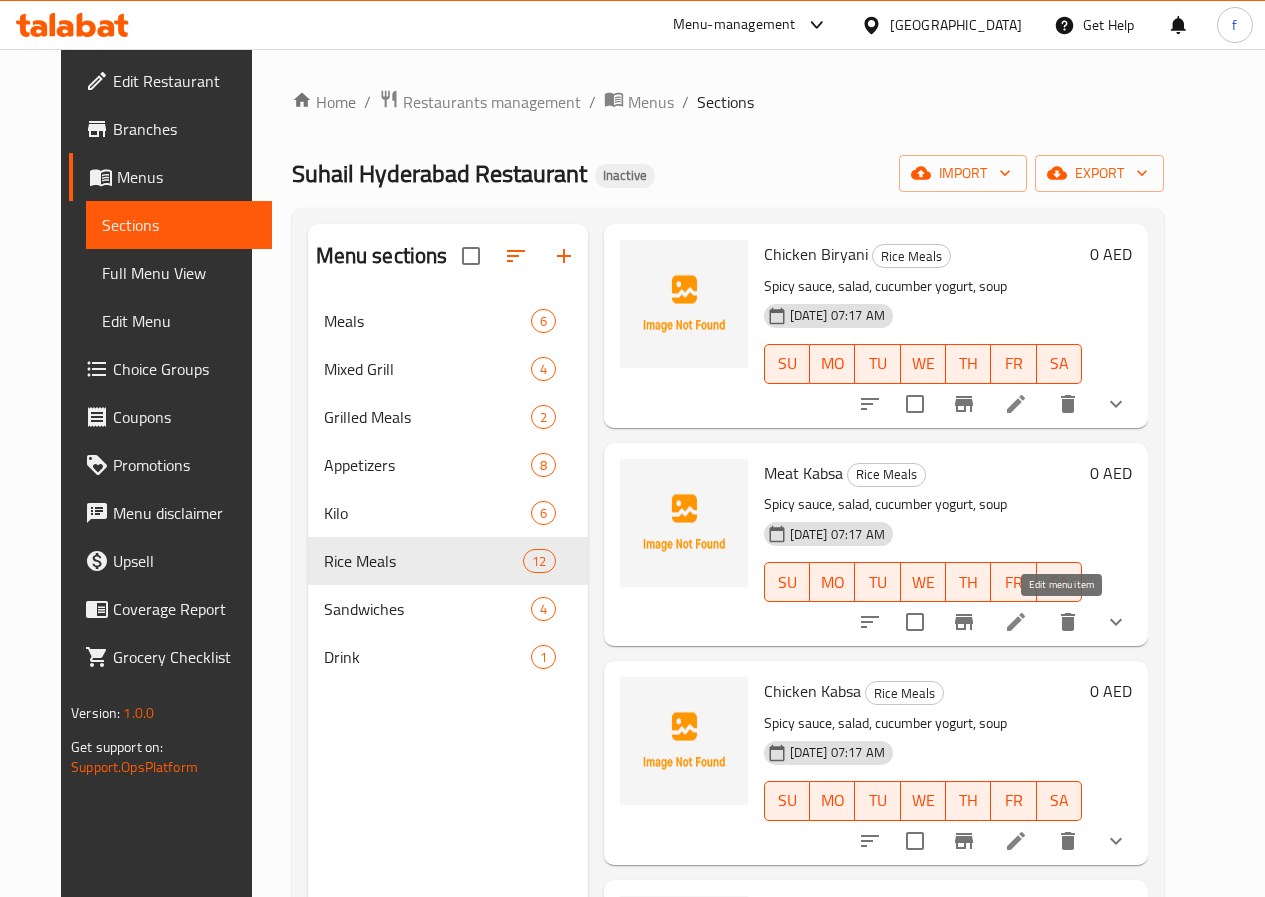 click 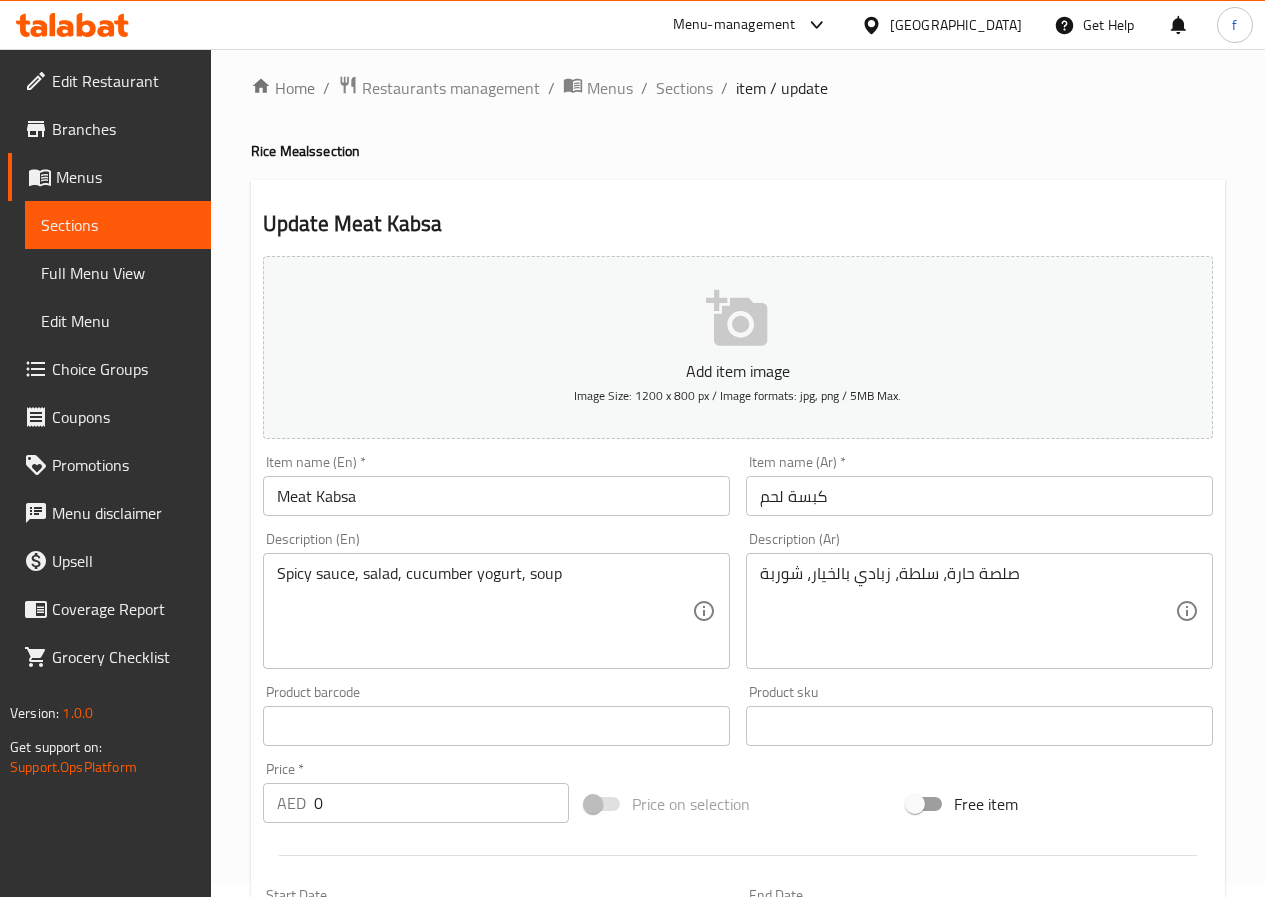 scroll, scrollTop: 0, scrollLeft: 0, axis: both 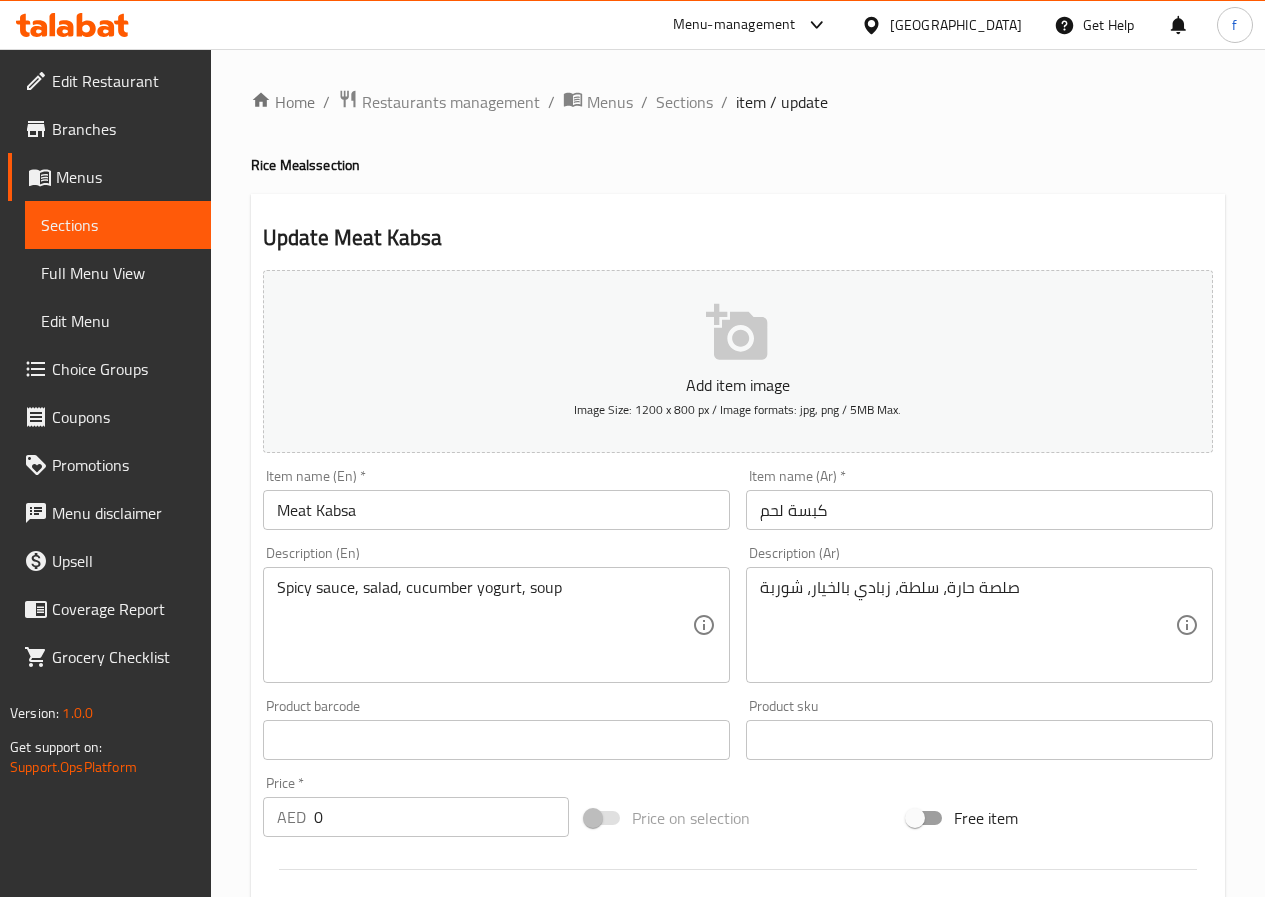 drag, startPoint x: 704, startPoint y: 92, endPoint x: 702, endPoint y: 146, distance: 54.037025 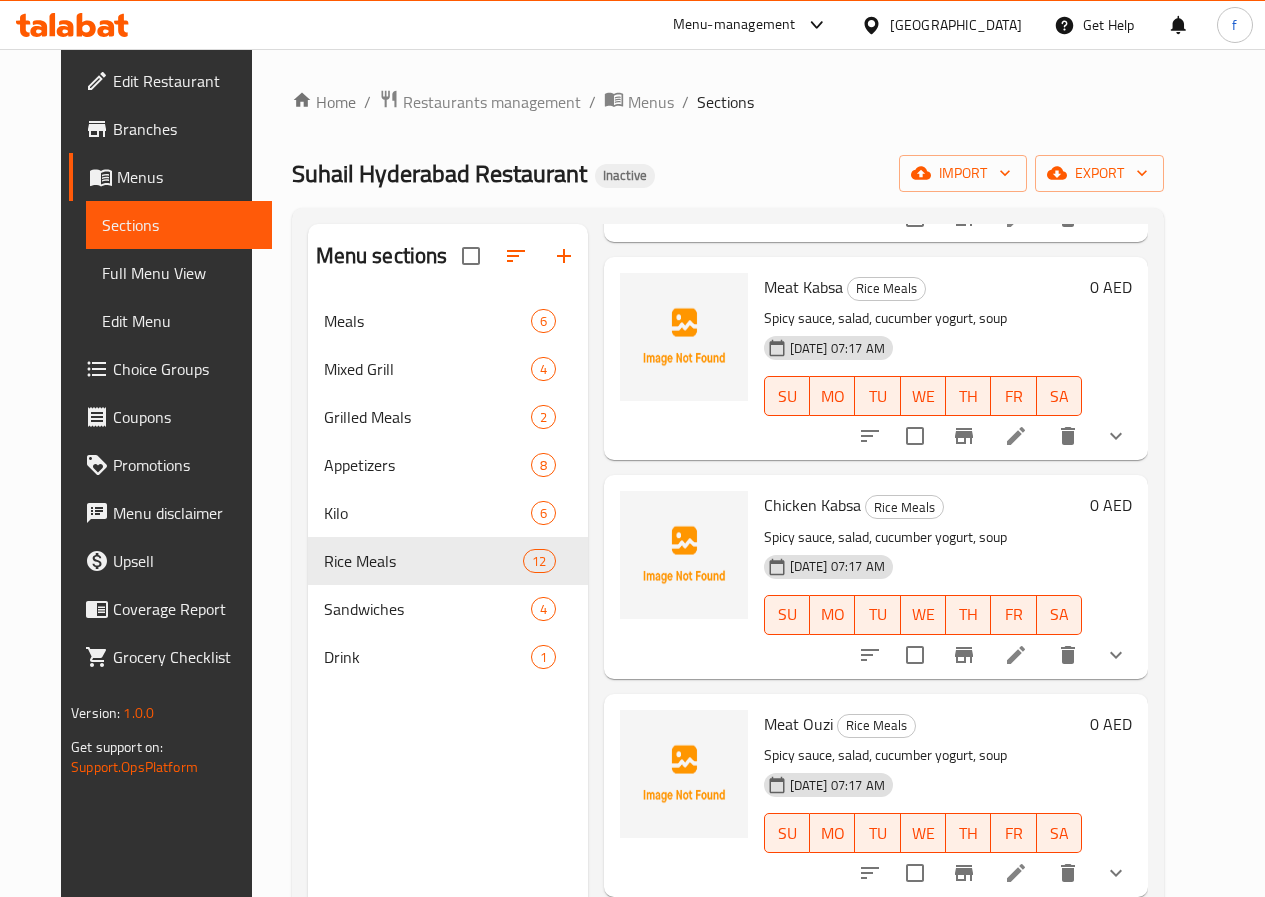 scroll, scrollTop: 1100, scrollLeft: 0, axis: vertical 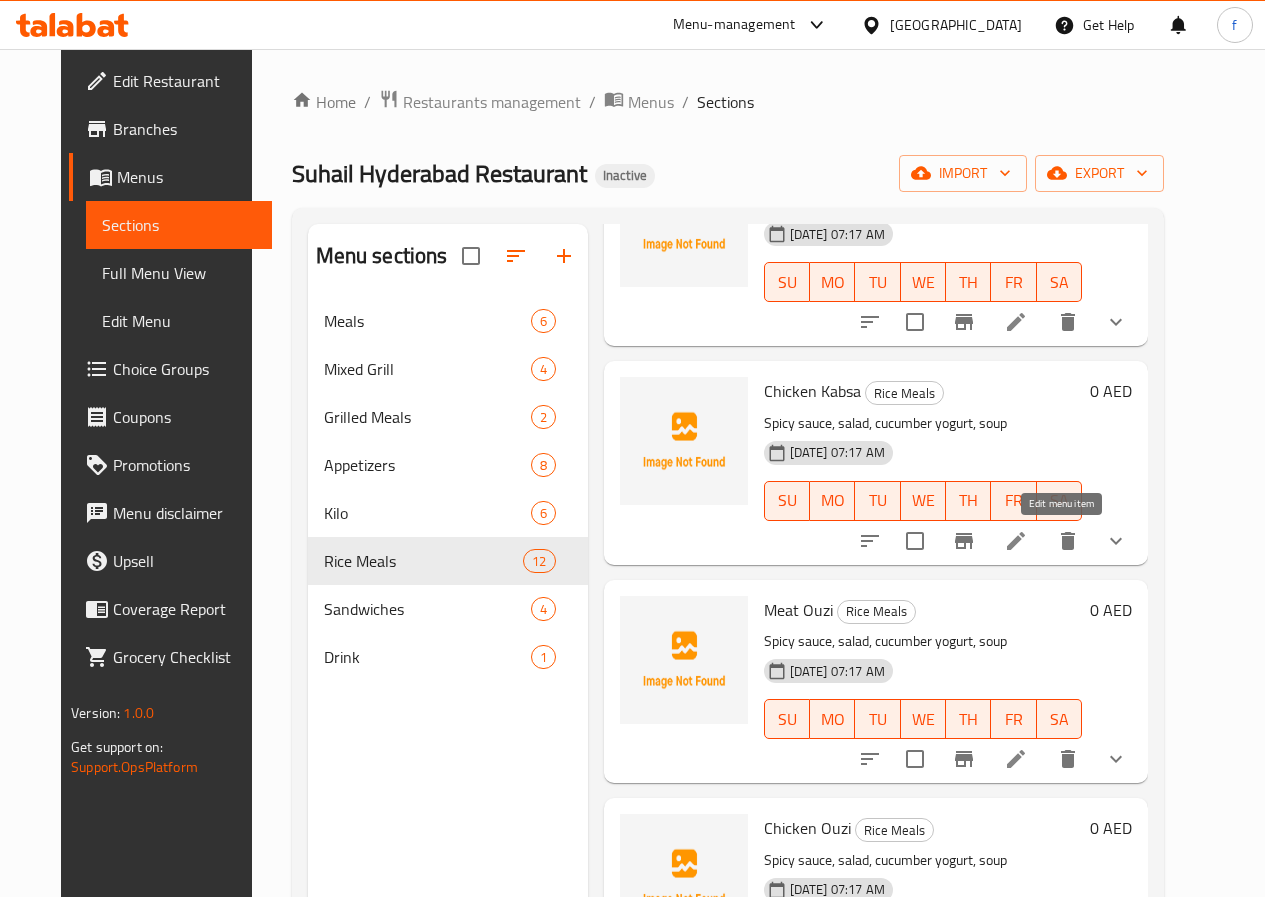 click 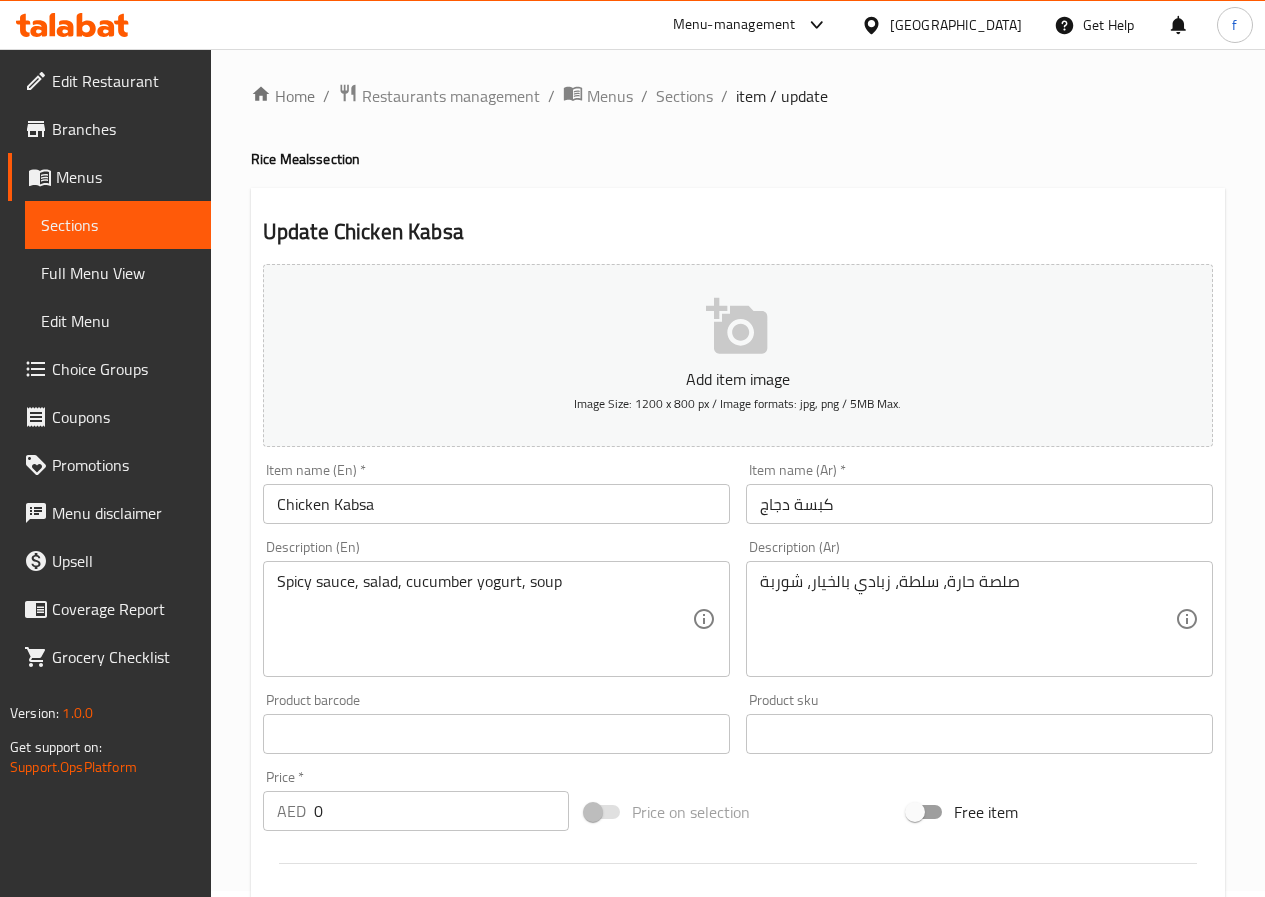 scroll, scrollTop: 0, scrollLeft: 0, axis: both 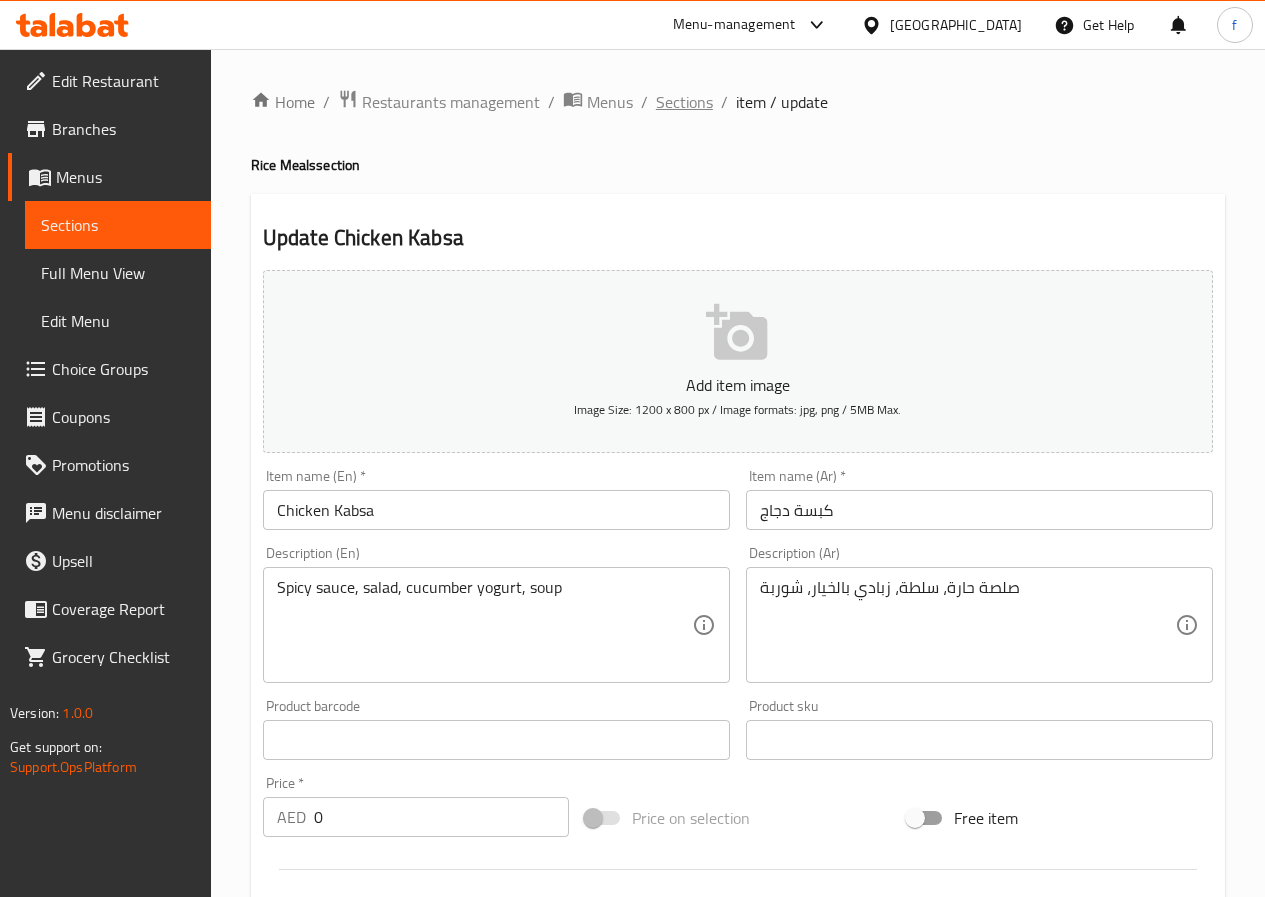 click on "Sections" at bounding box center (684, 102) 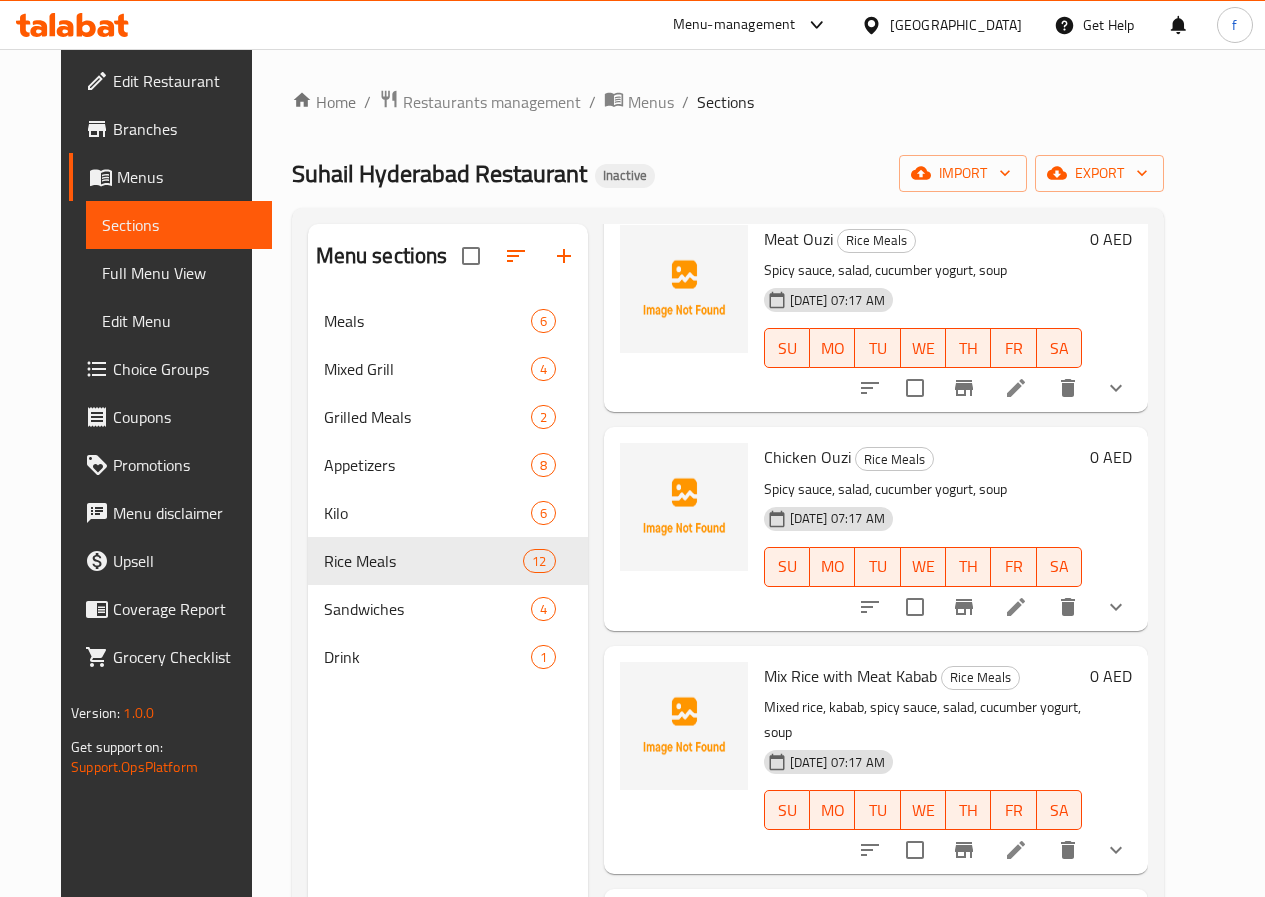 scroll, scrollTop: 1500, scrollLeft: 0, axis: vertical 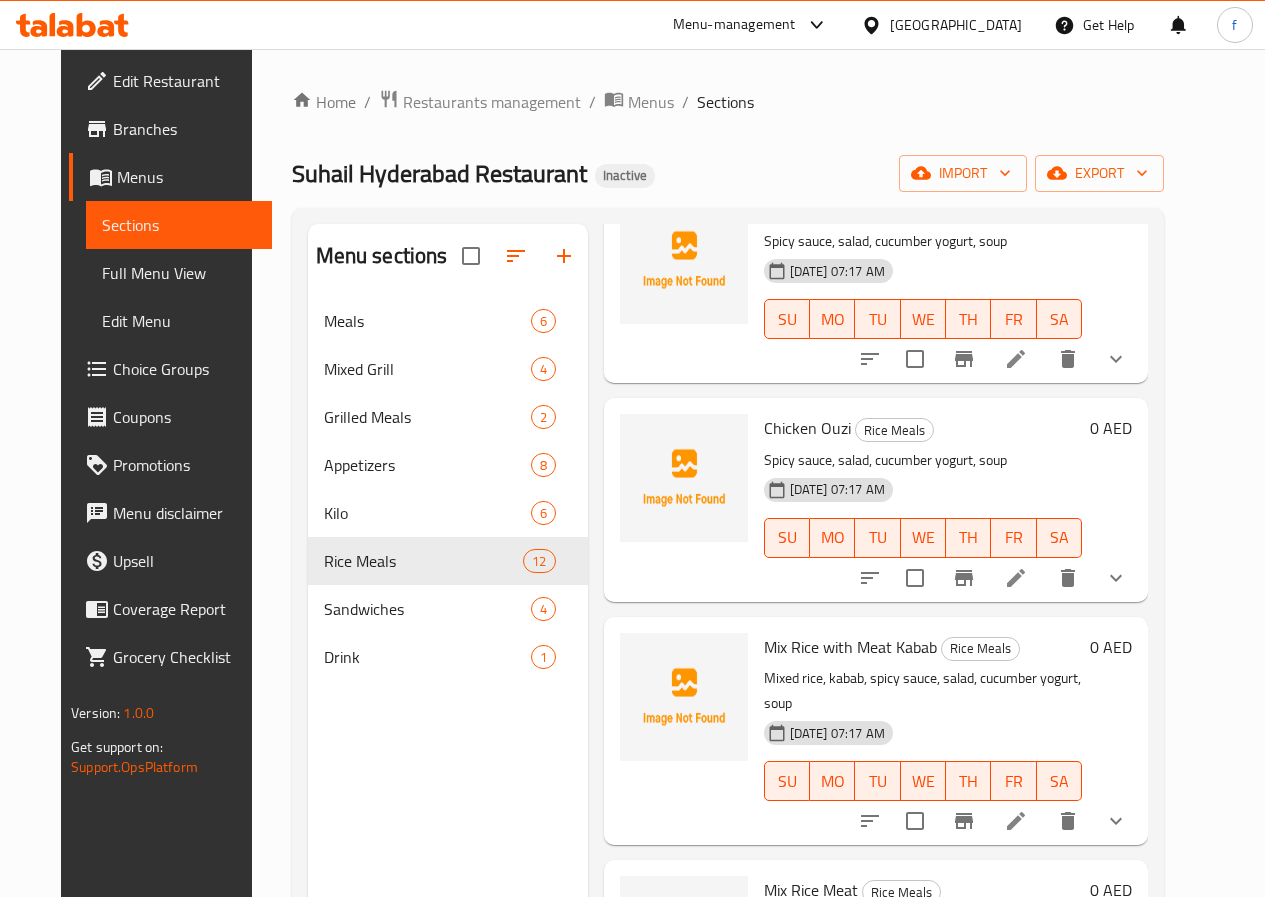click 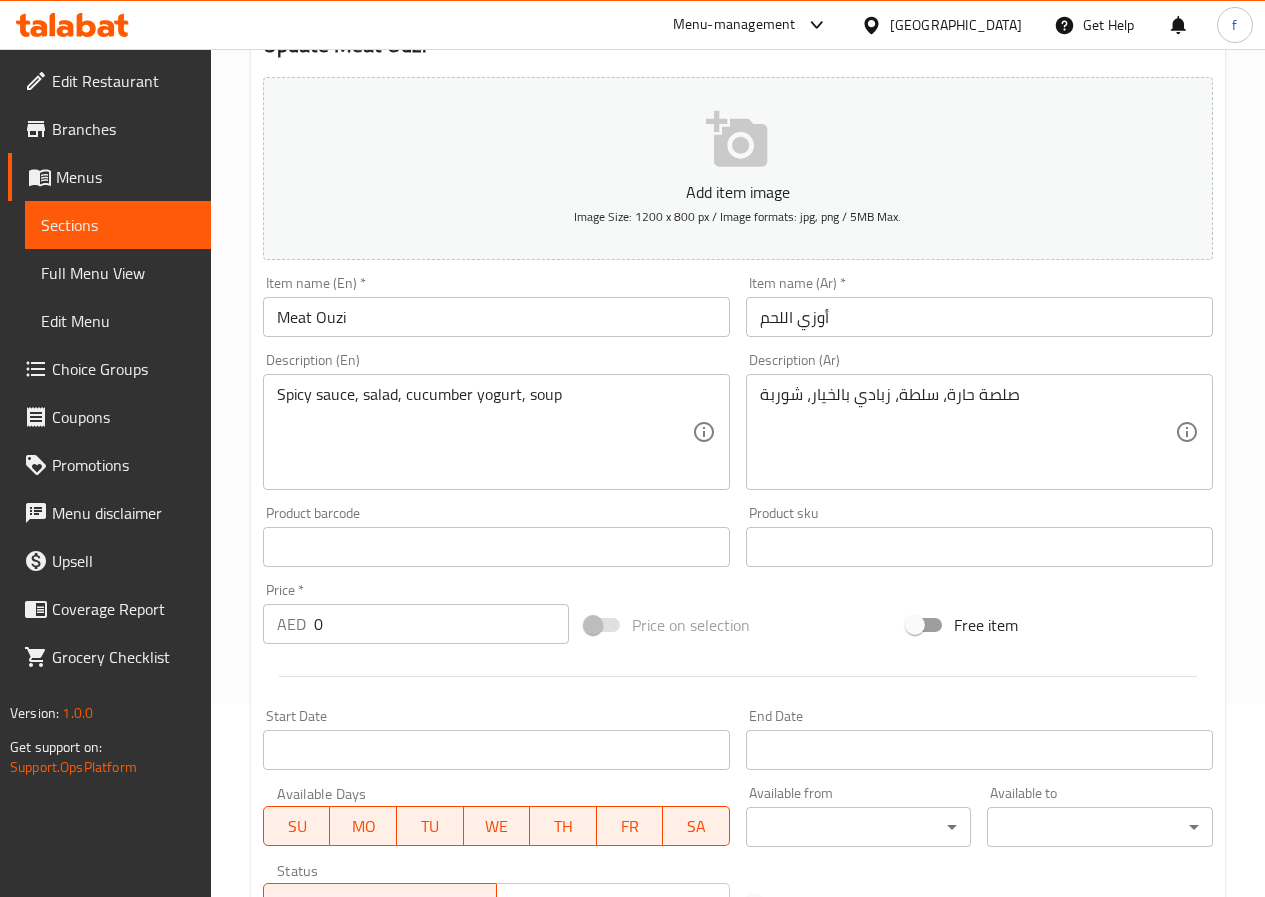 scroll, scrollTop: 0, scrollLeft: 0, axis: both 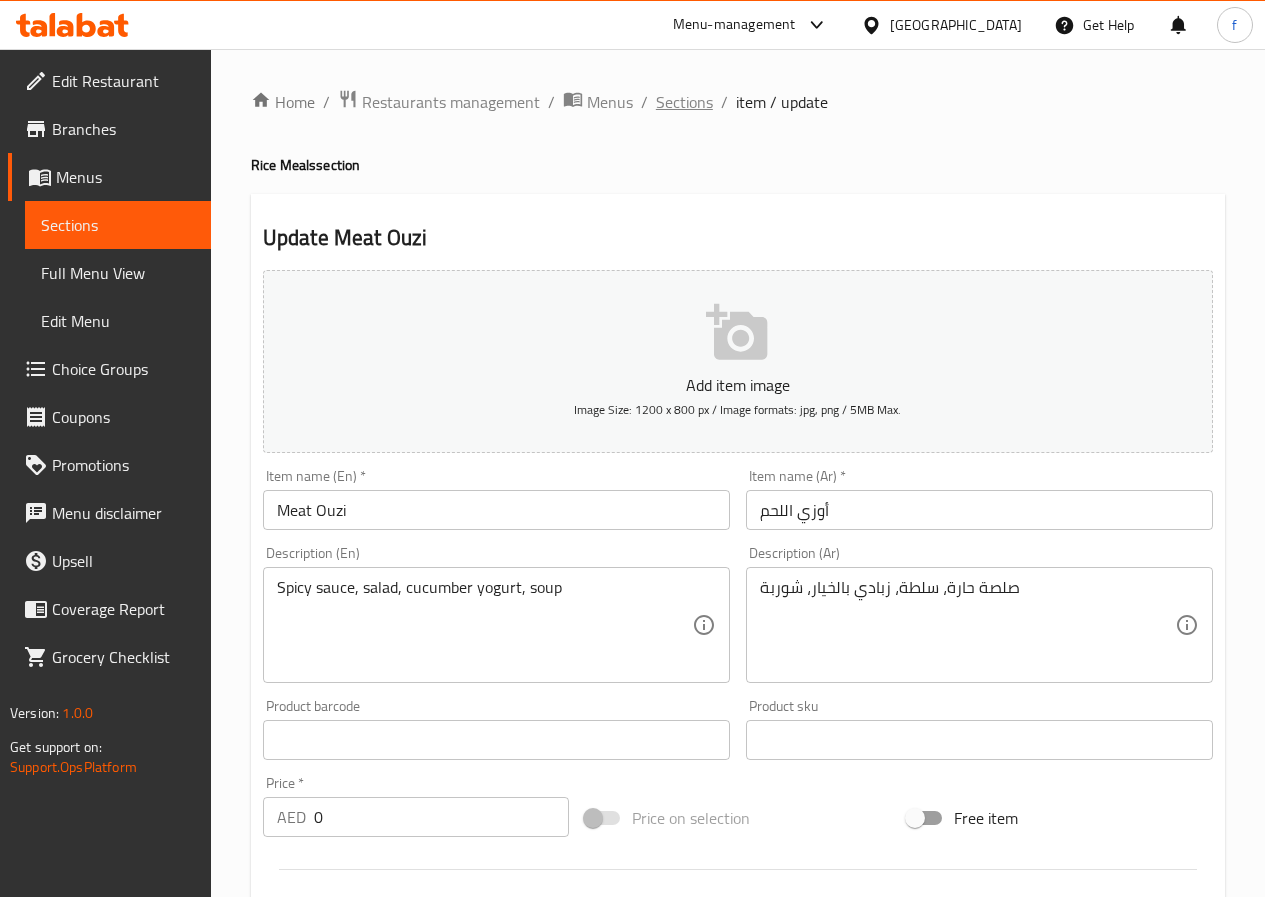 click on "Sections" at bounding box center (684, 102) 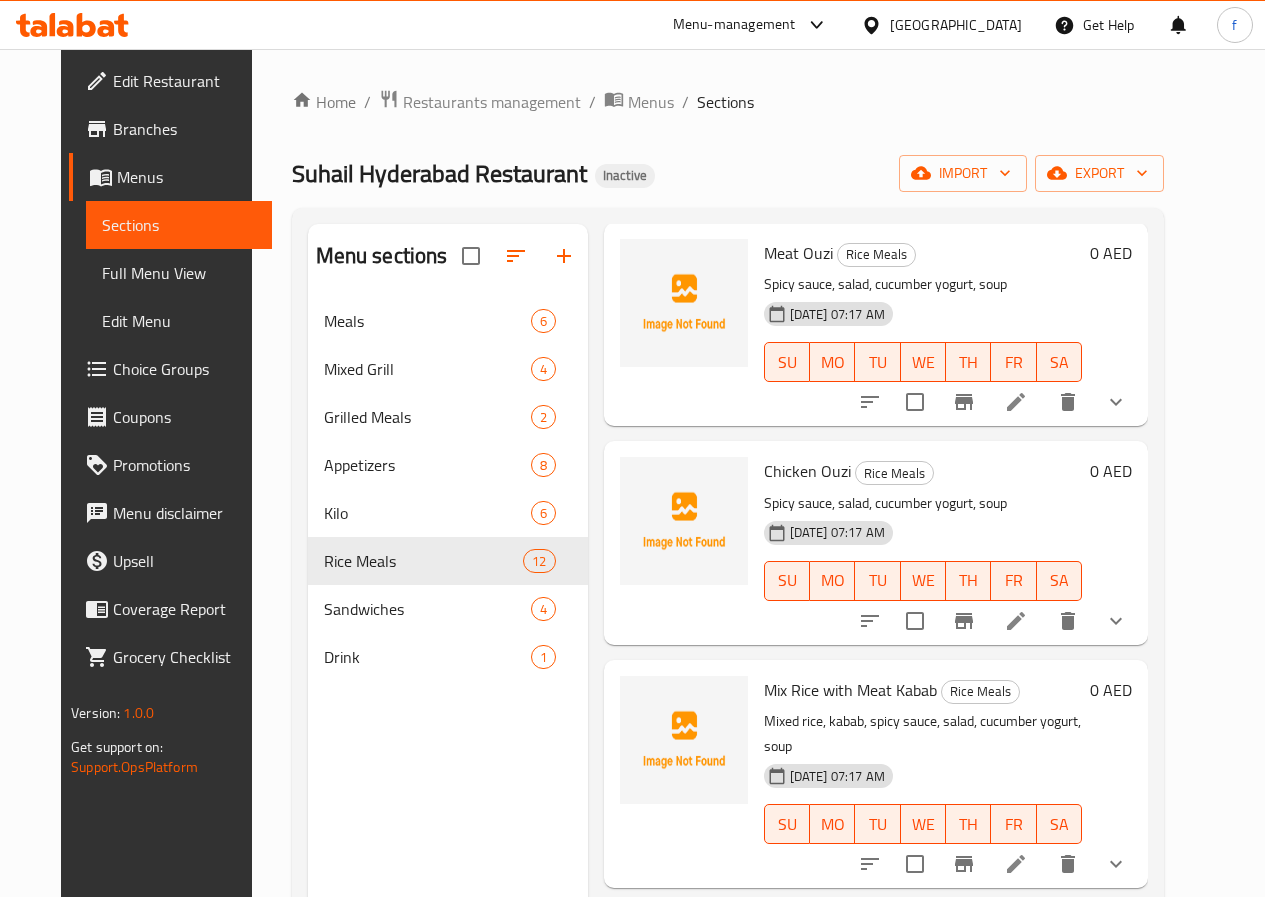 scroll, scrollTop: 1554, scrollLeft: 0, axis: vertical 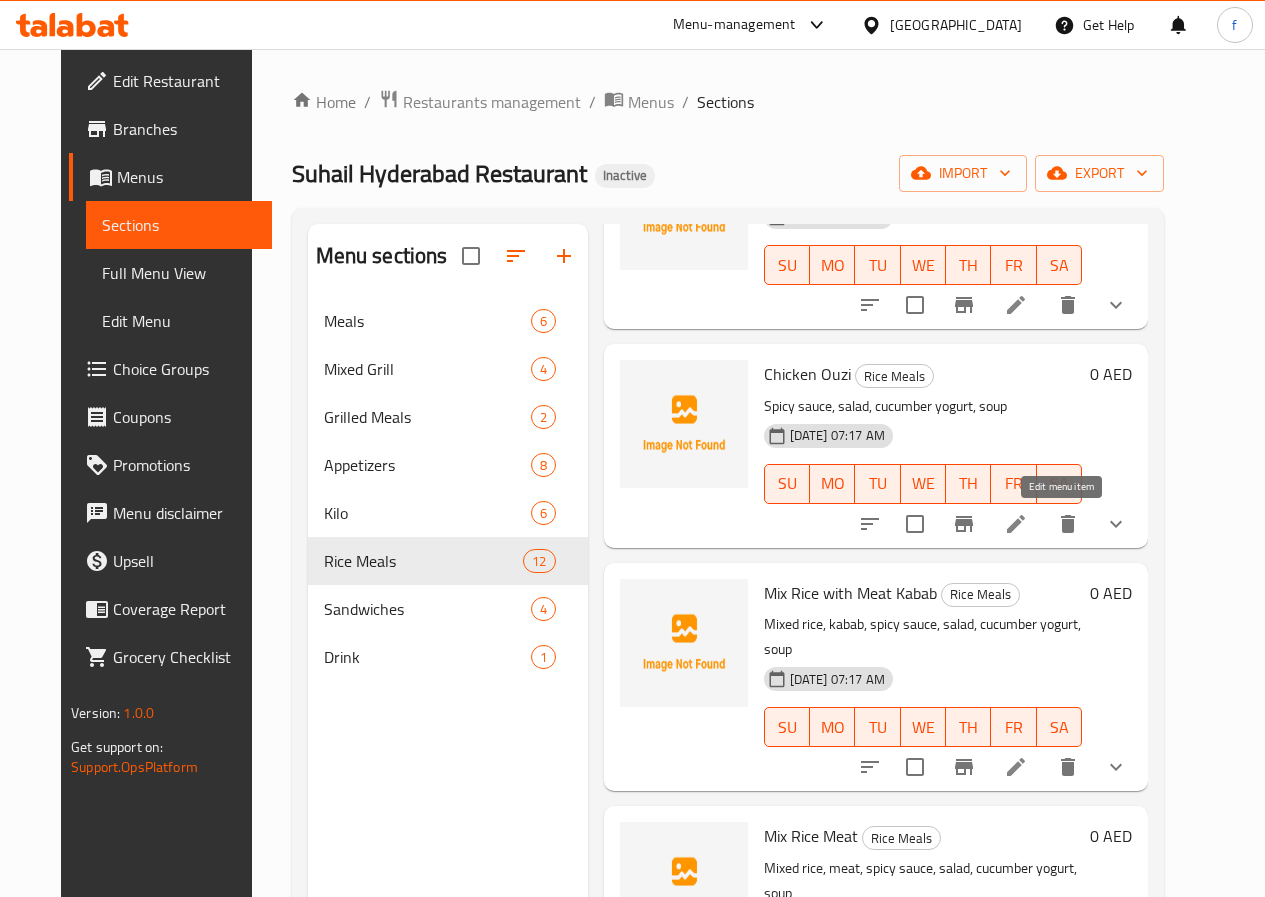 click 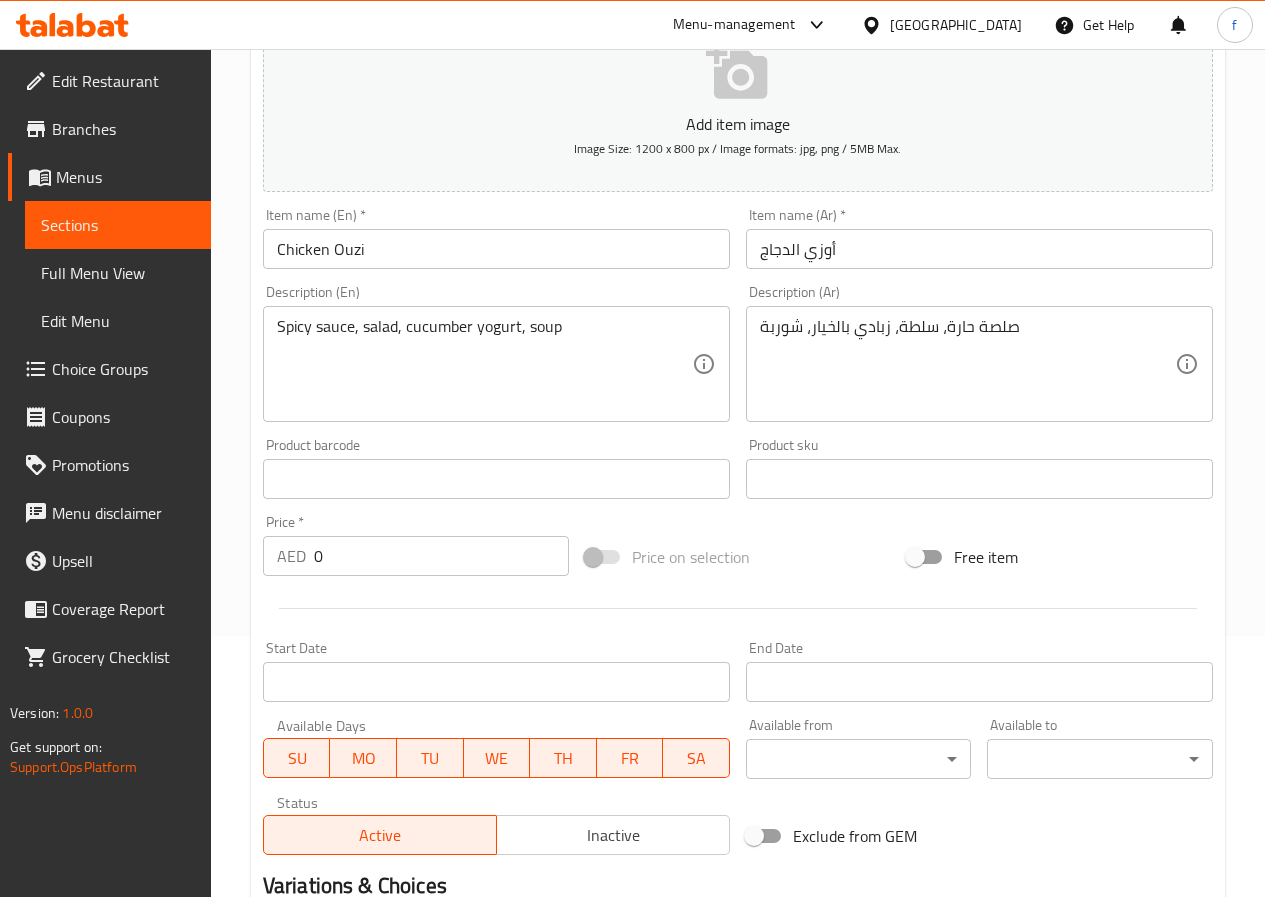 scroll, scrollTop: 561, scrollLeft: 0, axis: vertical 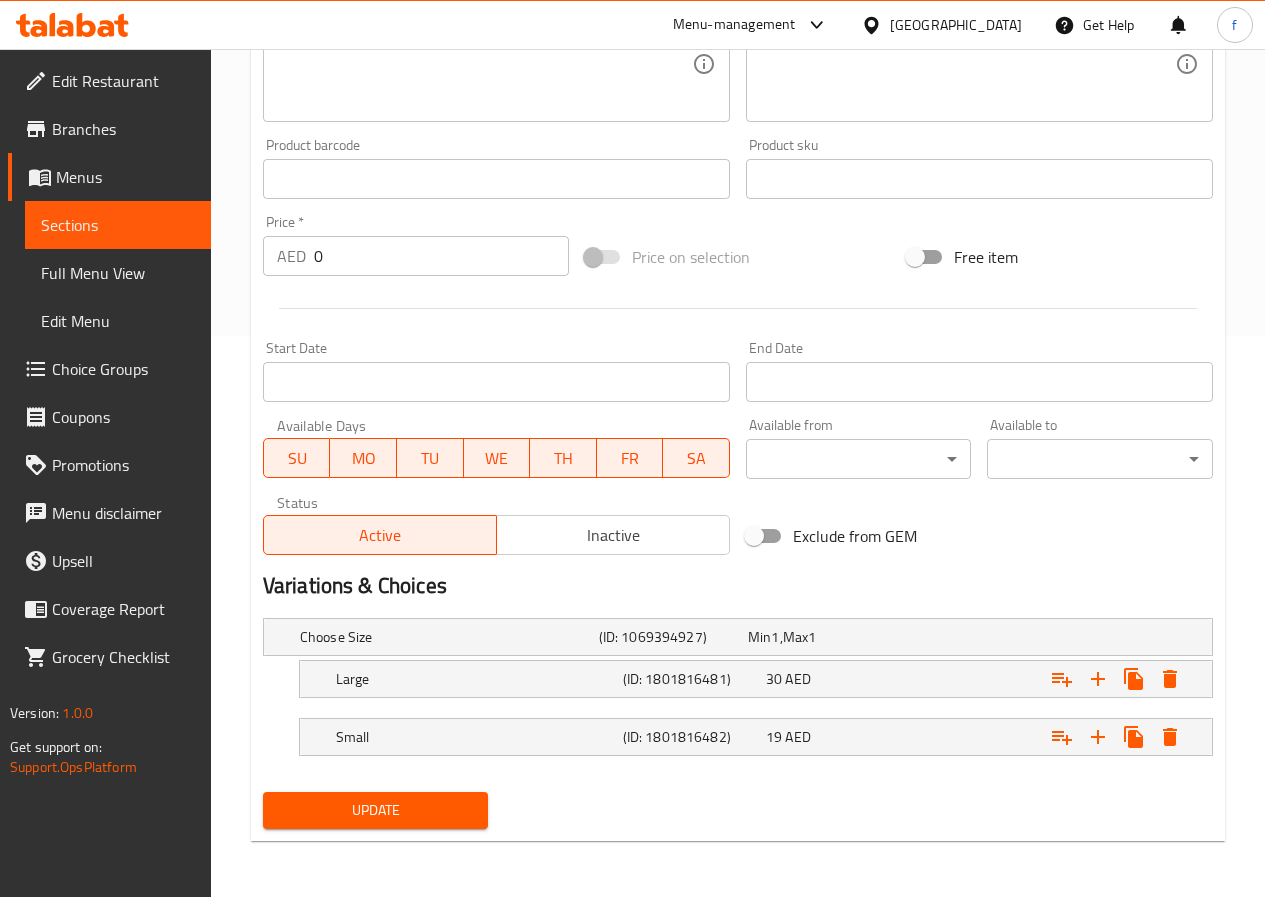 click on "Update" at bounding box center (376, 810) 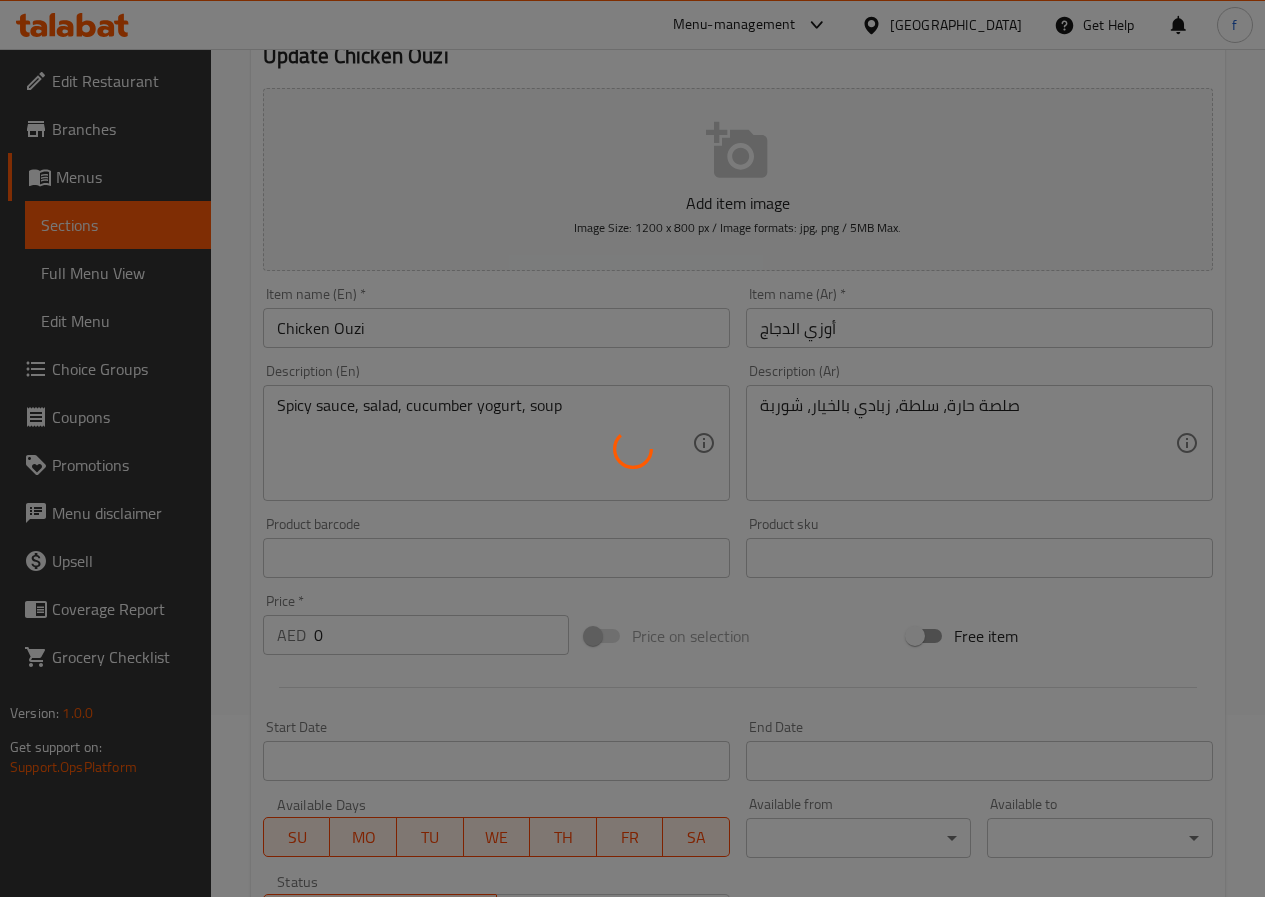scroll, scrollTop: 0, scrollLeft: 0, axis: both 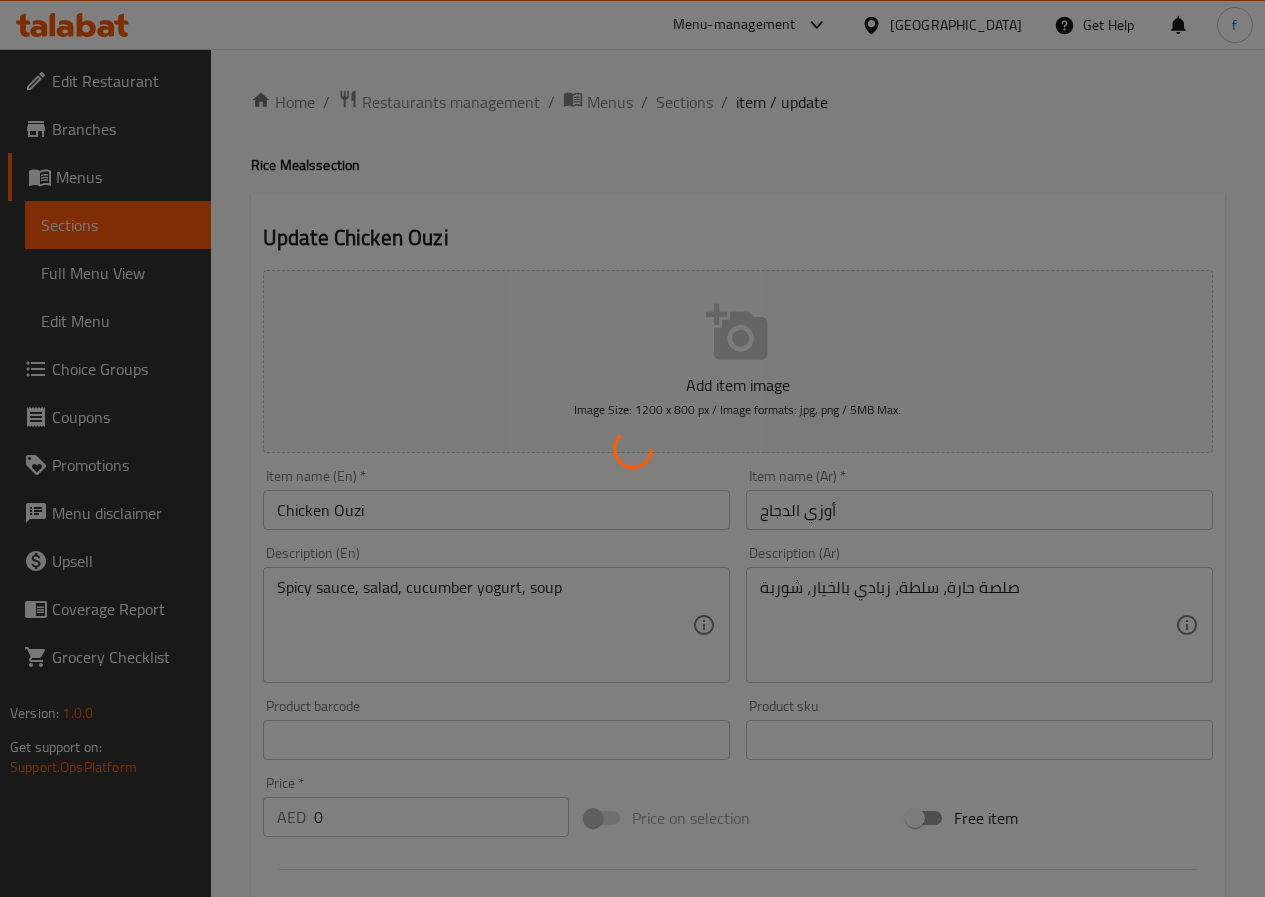 click at bounding box center [632, 448] 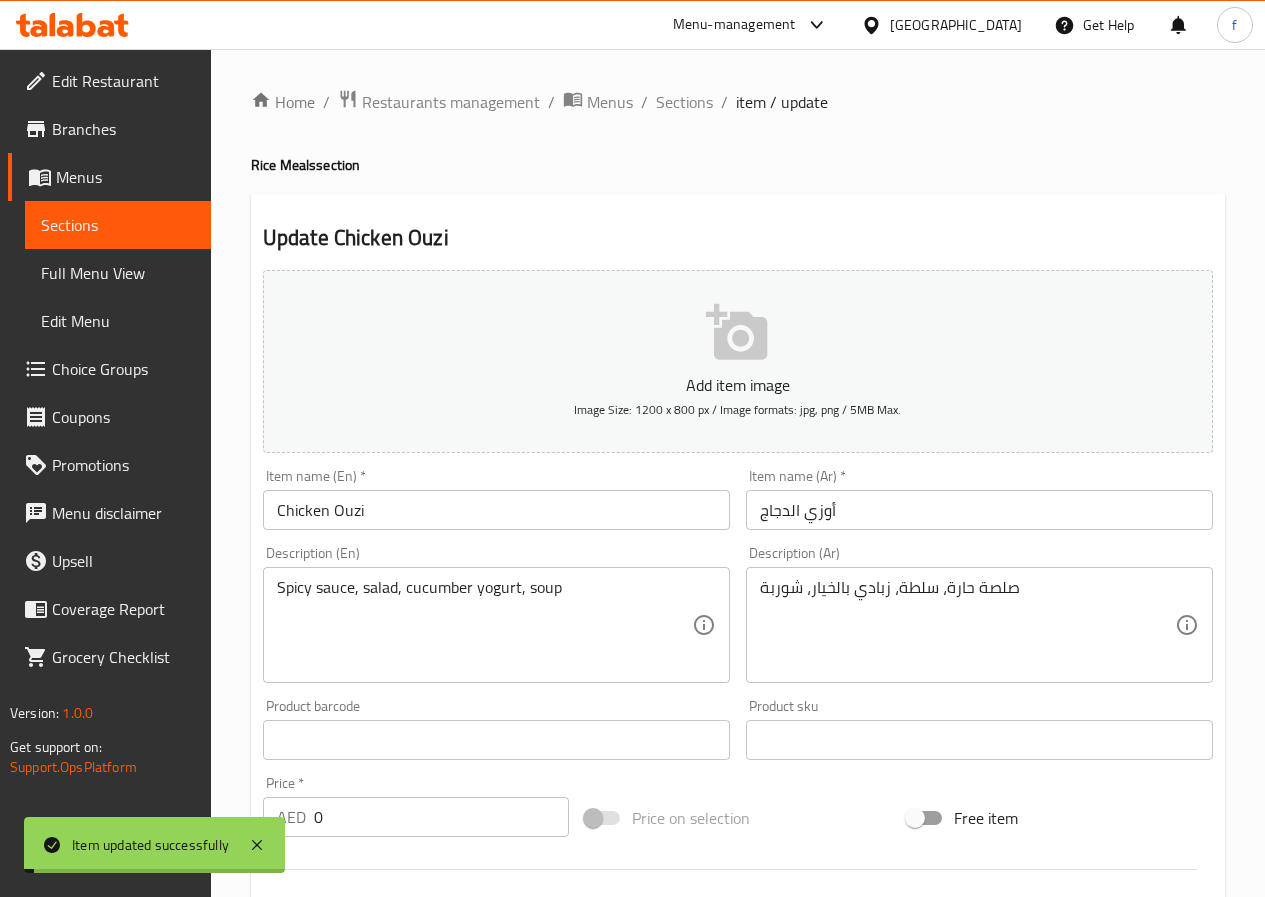 click on "Sections" at bounding box center [684, 102] 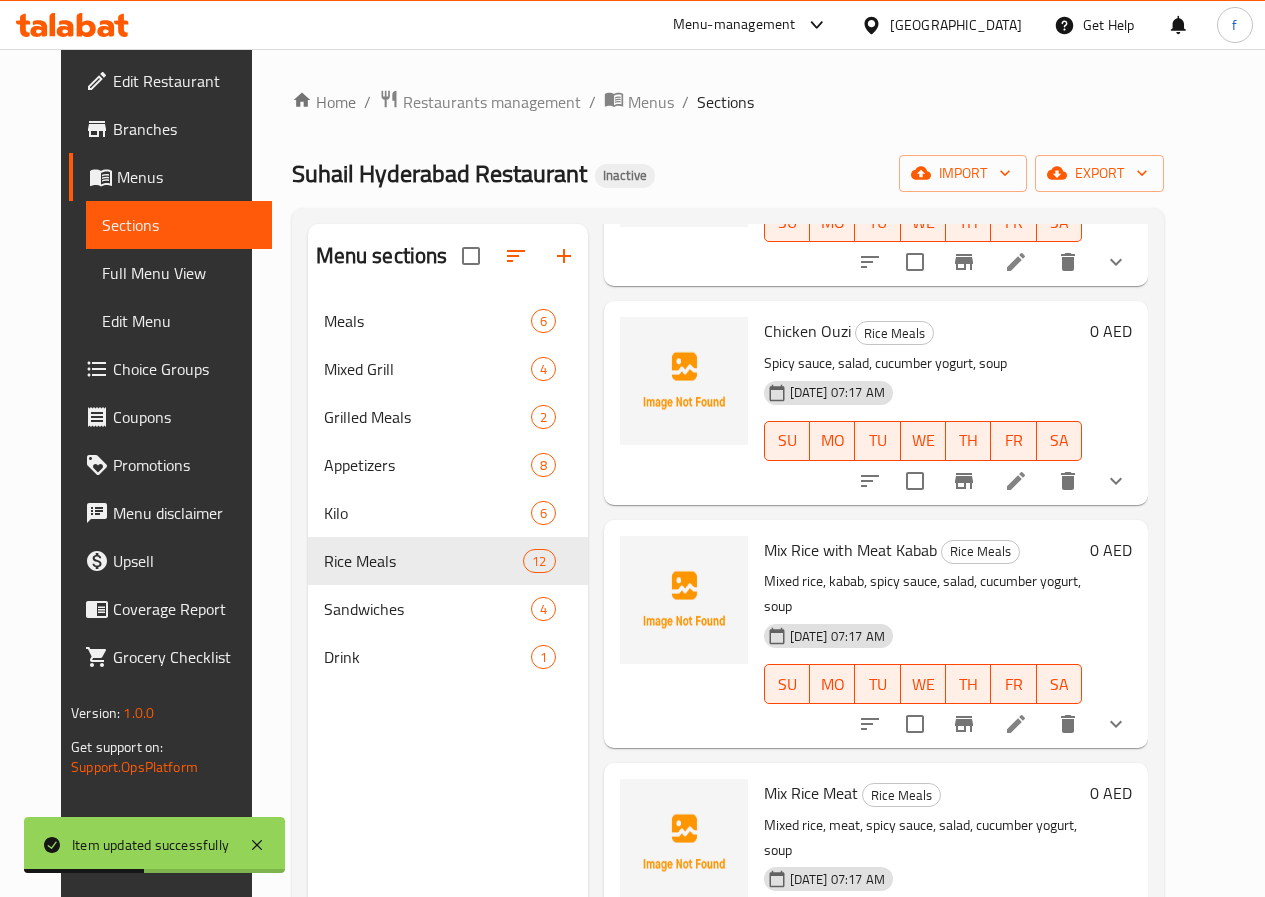 scroll, scrollTop: 1854, scrollLeft: 0, axis: vertical 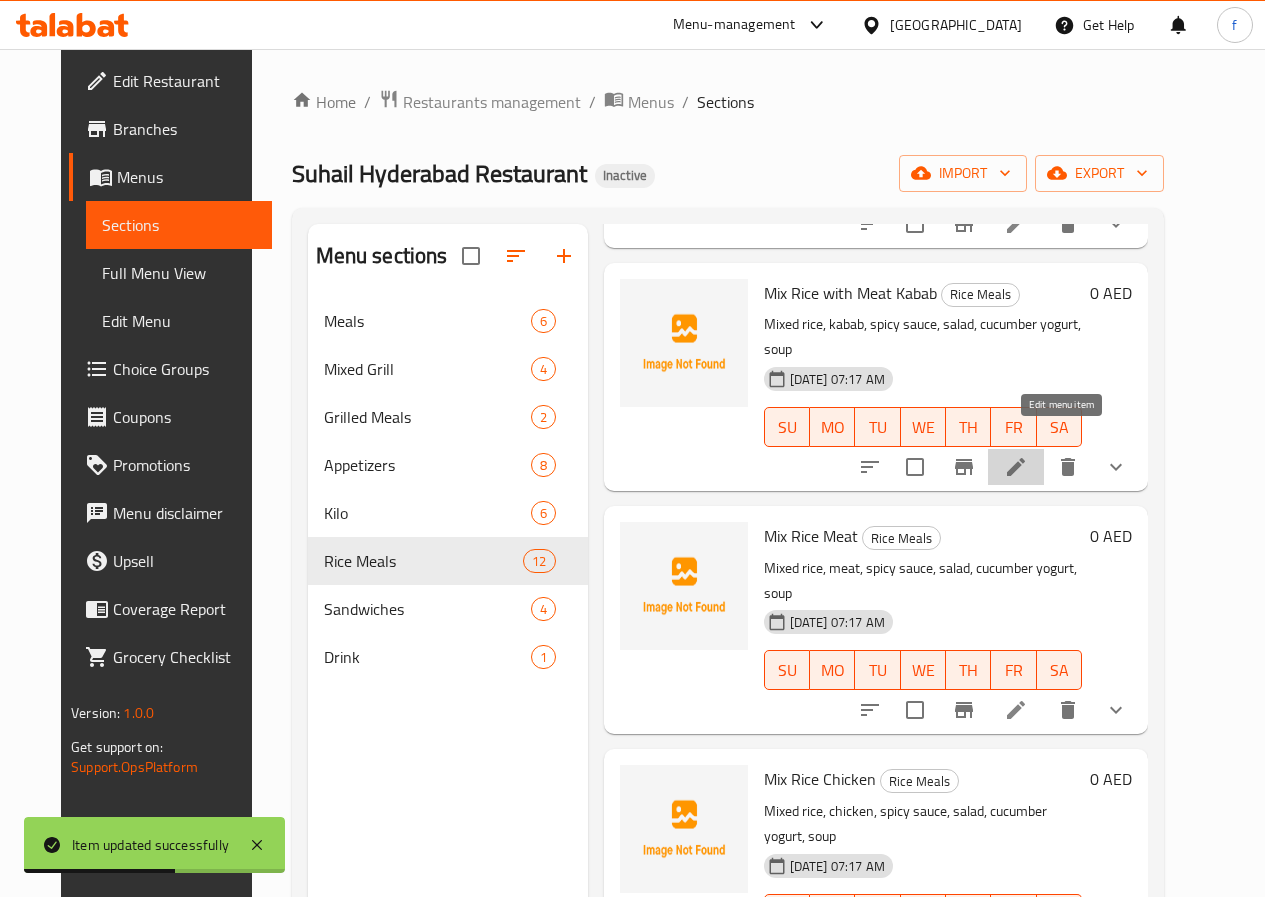 click 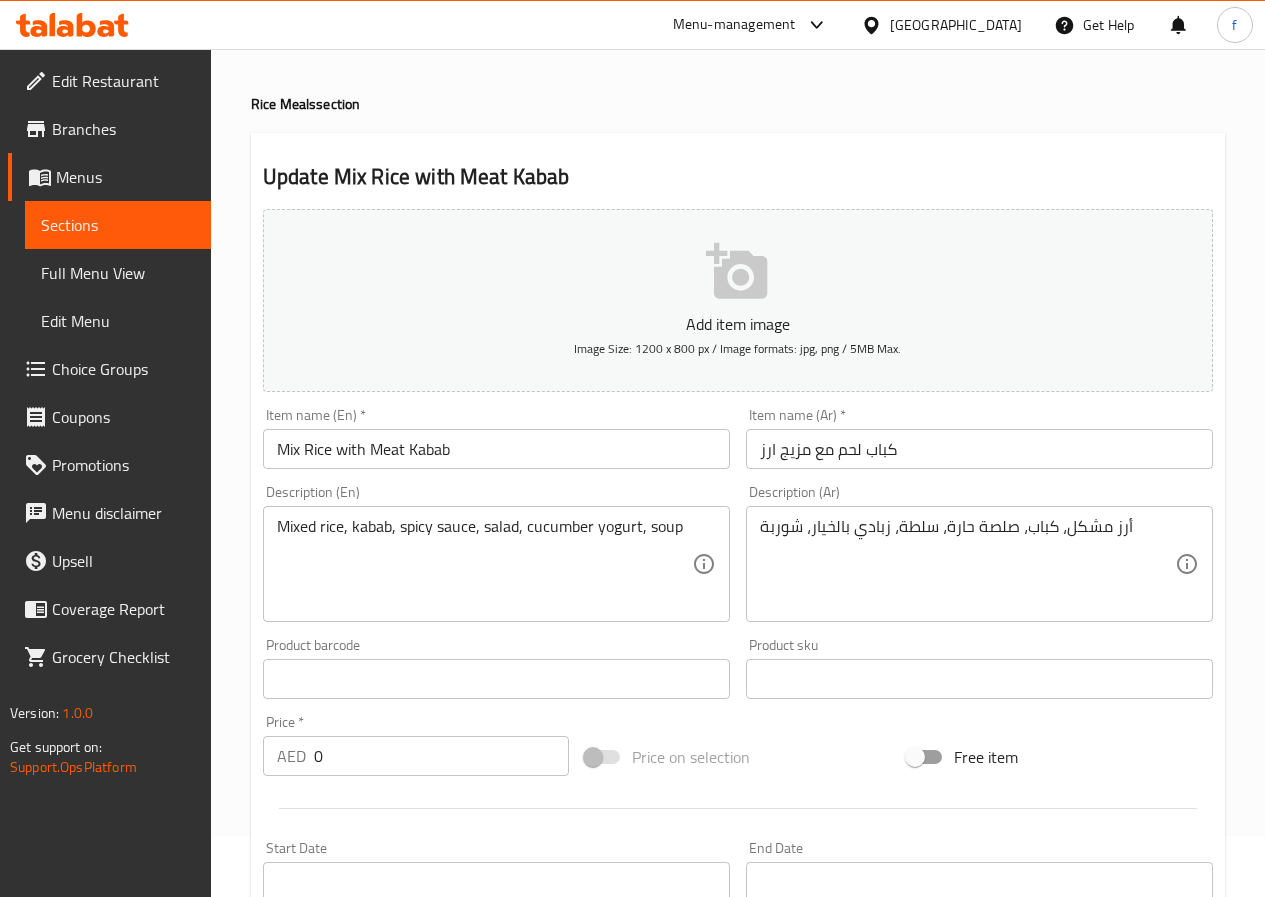 scroll, scrollTop: 0, scrollLeft: 0, axis: both 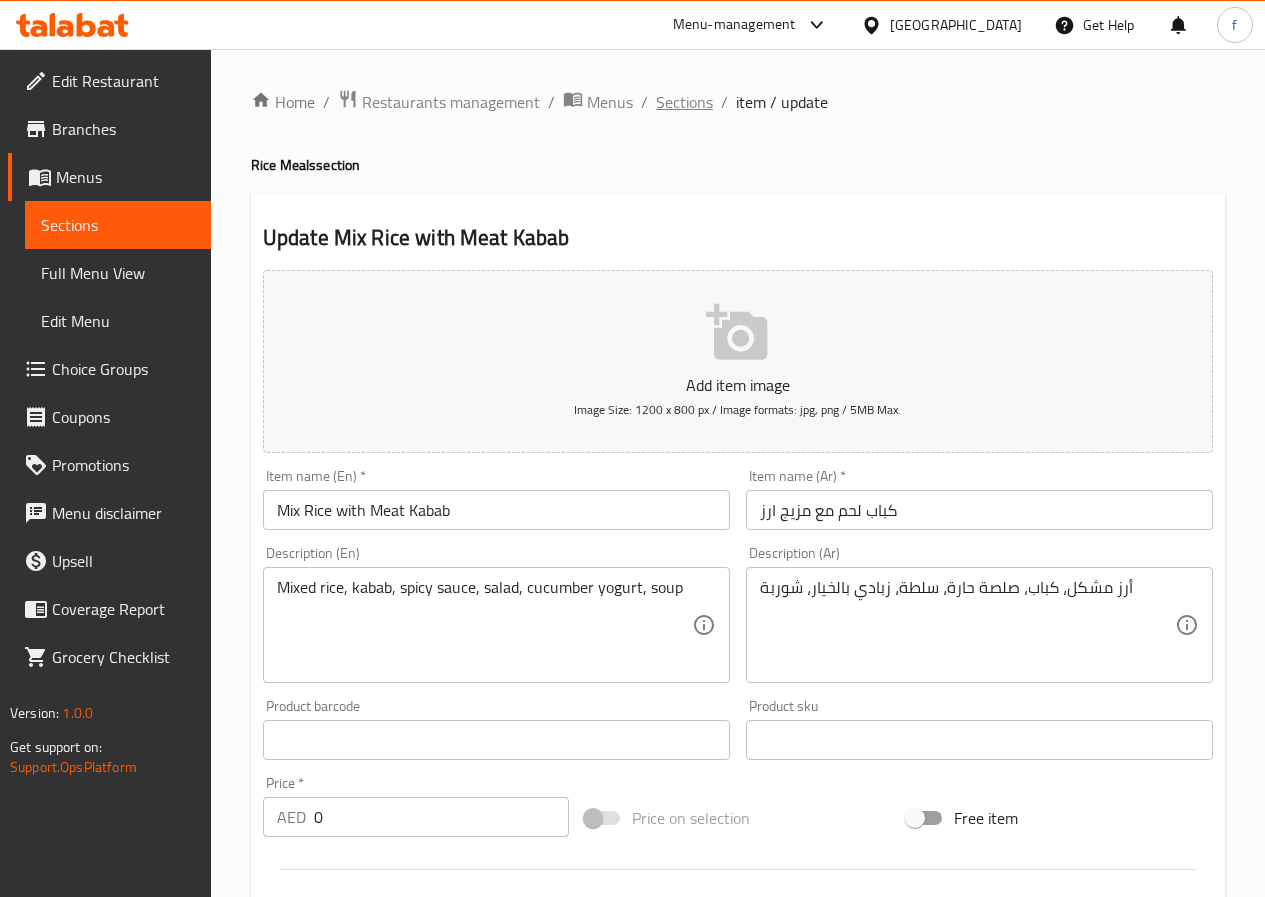 click on "Sections" at bounding box center (684, 102) 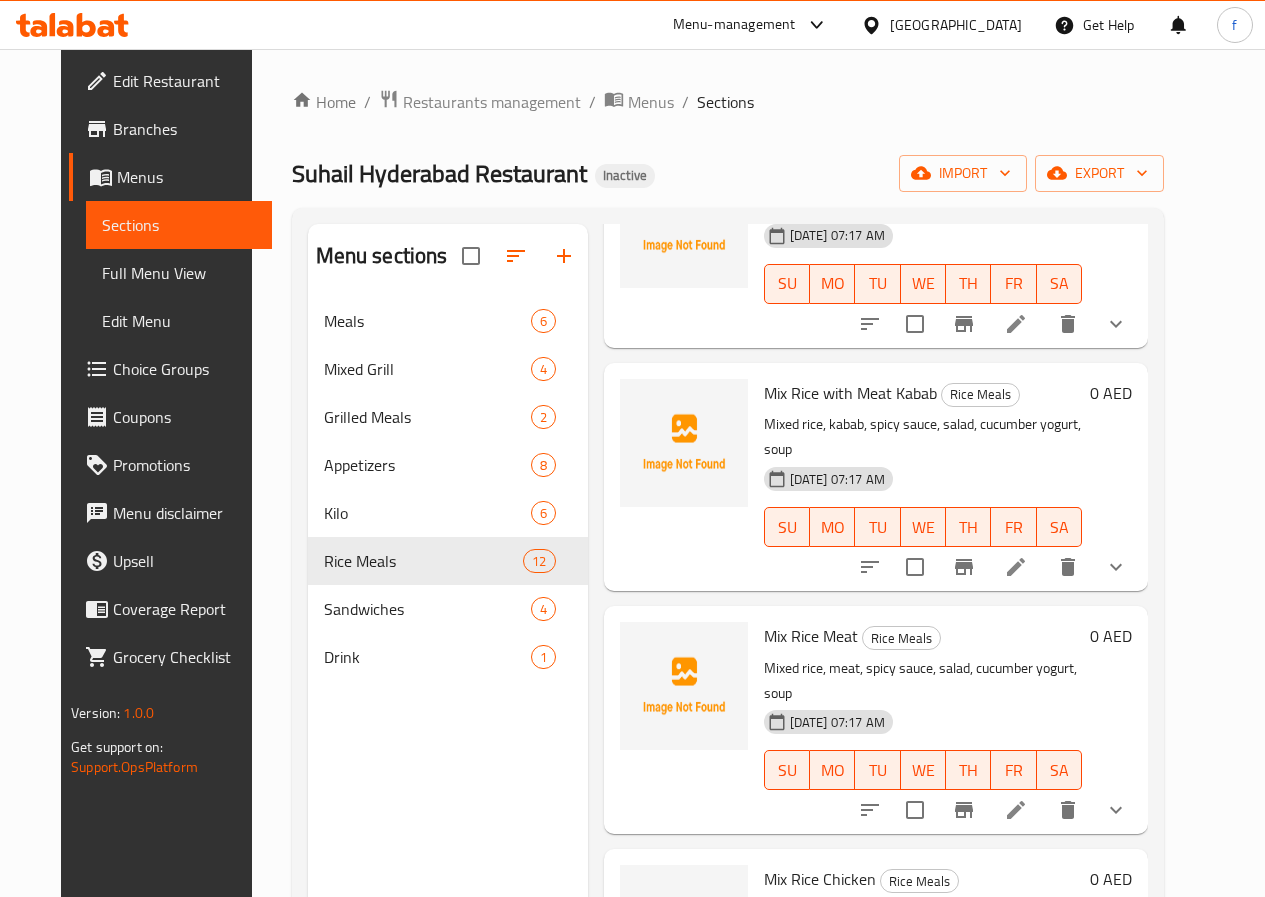 scroll, scrollTop: 1854, scrollLeft: 0, axis: vertical 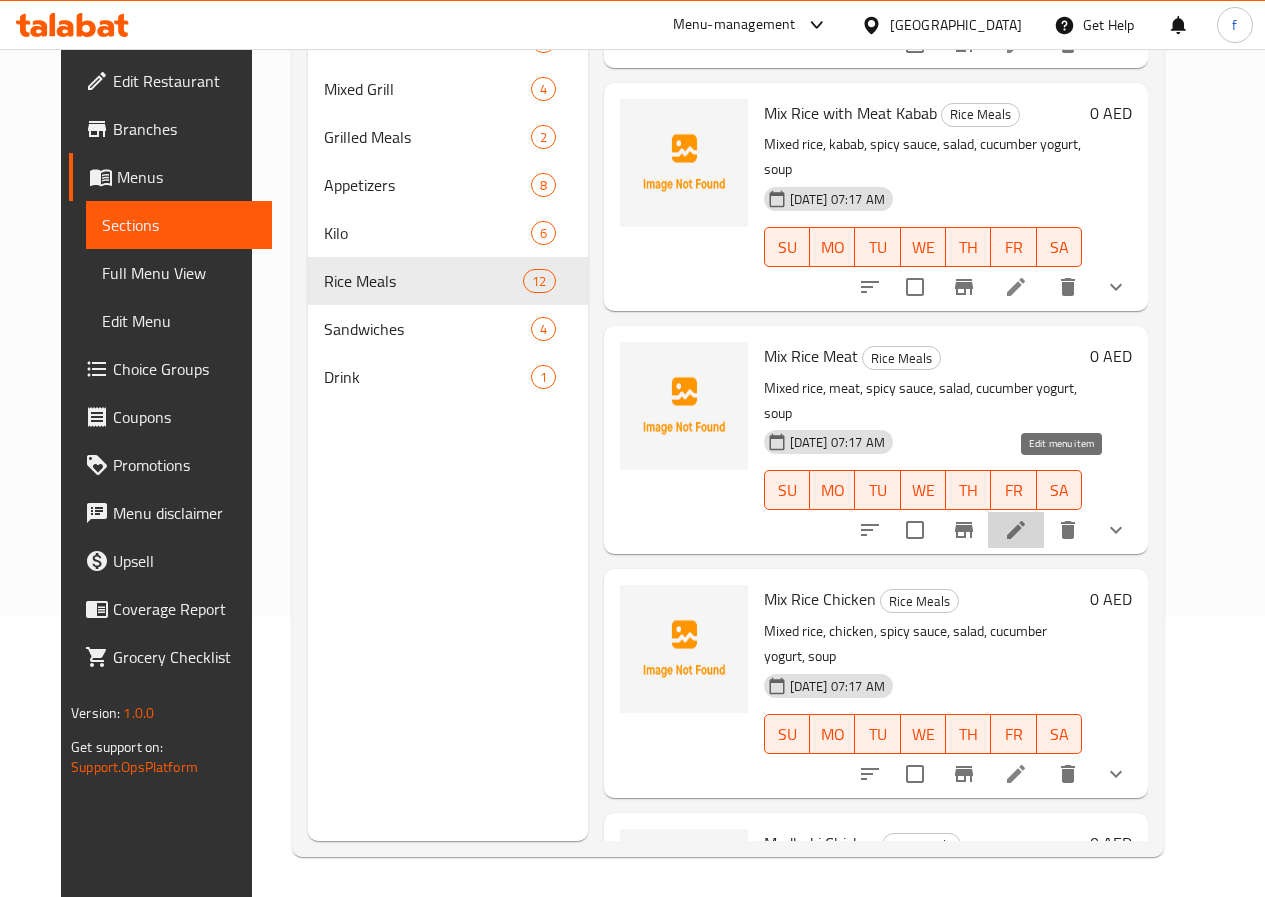 click 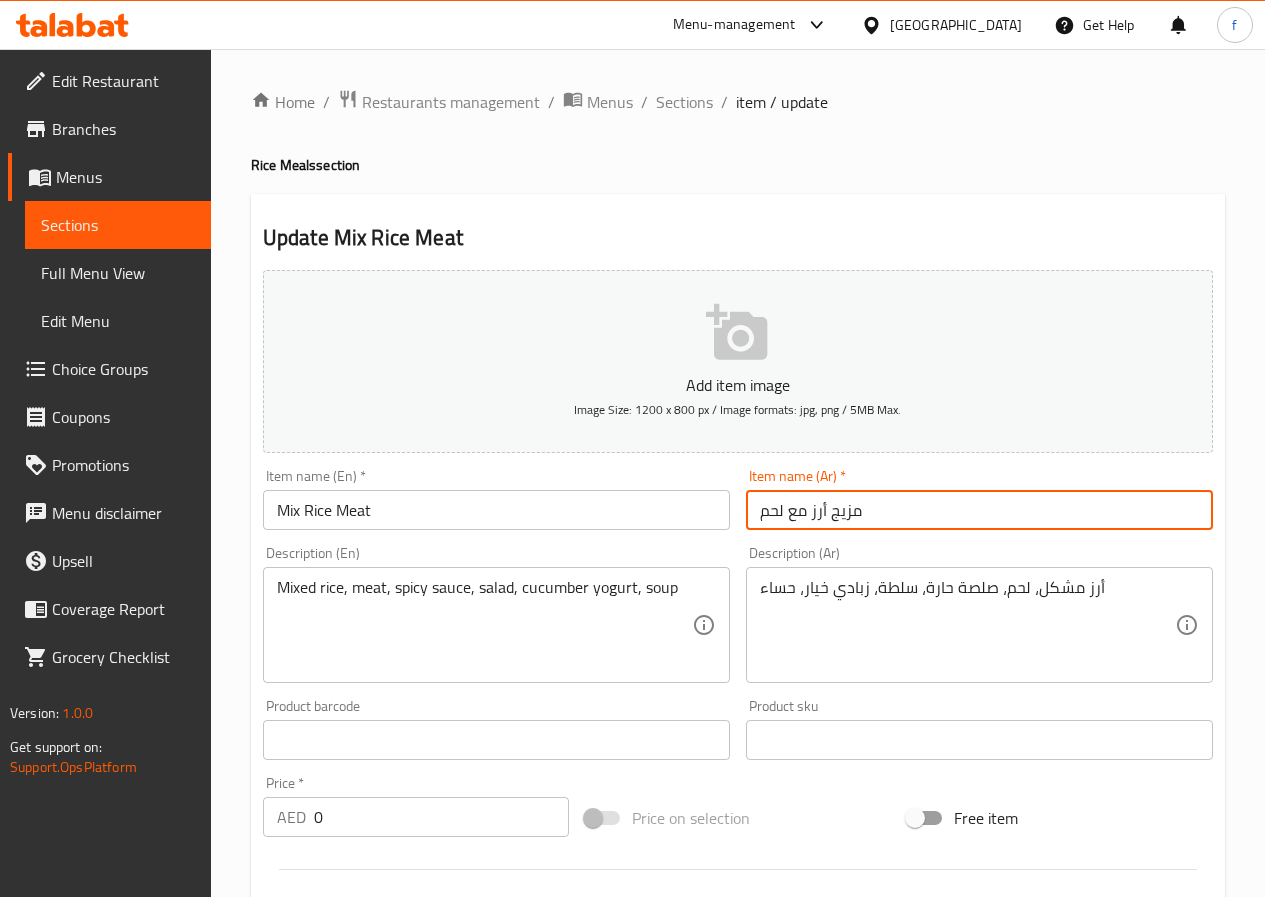 drag, startPoint x: 809, startPoint y: 513, endPoint x: 789, endPoint y: 508, distance: 20.615528 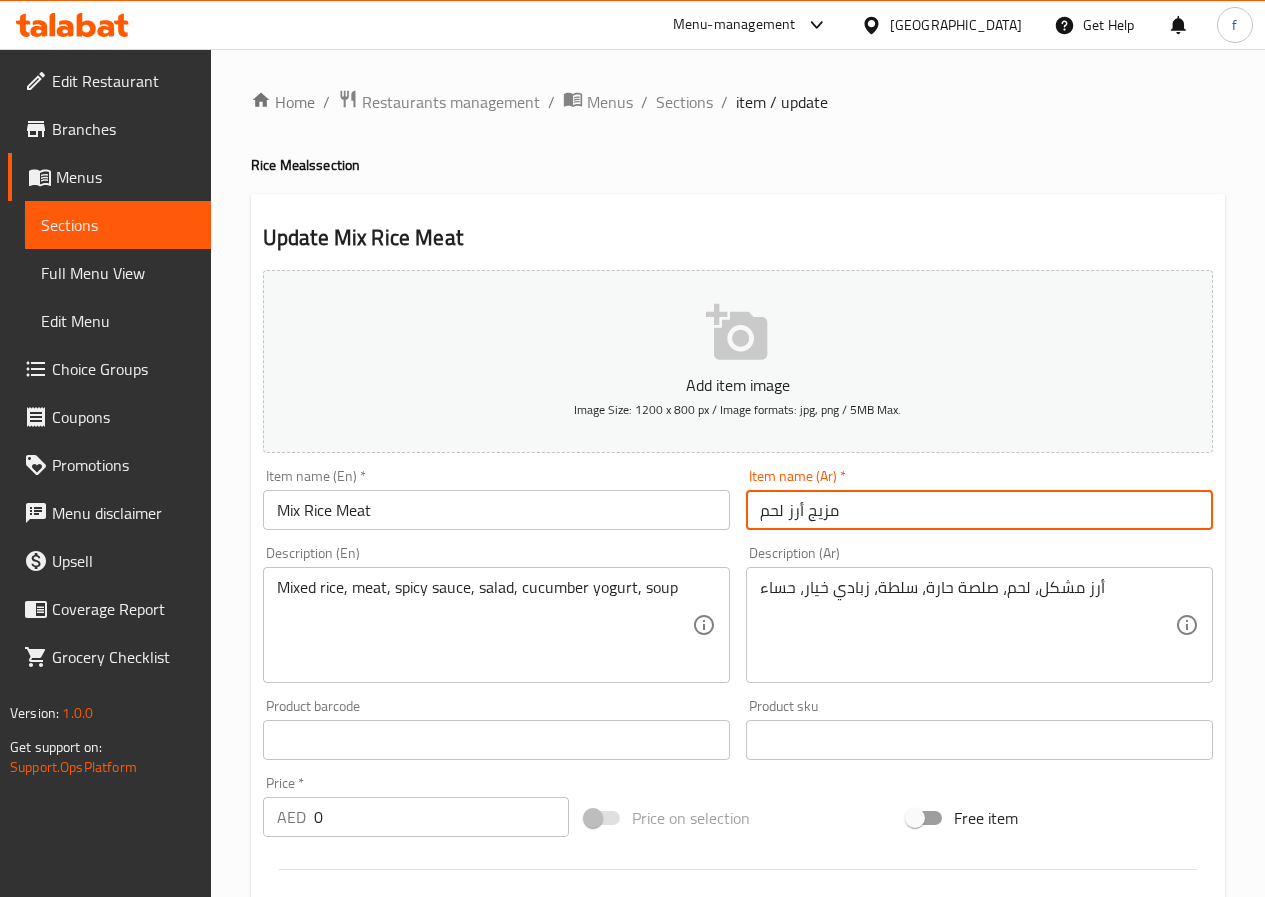 type on "مزيج أرز لحم" 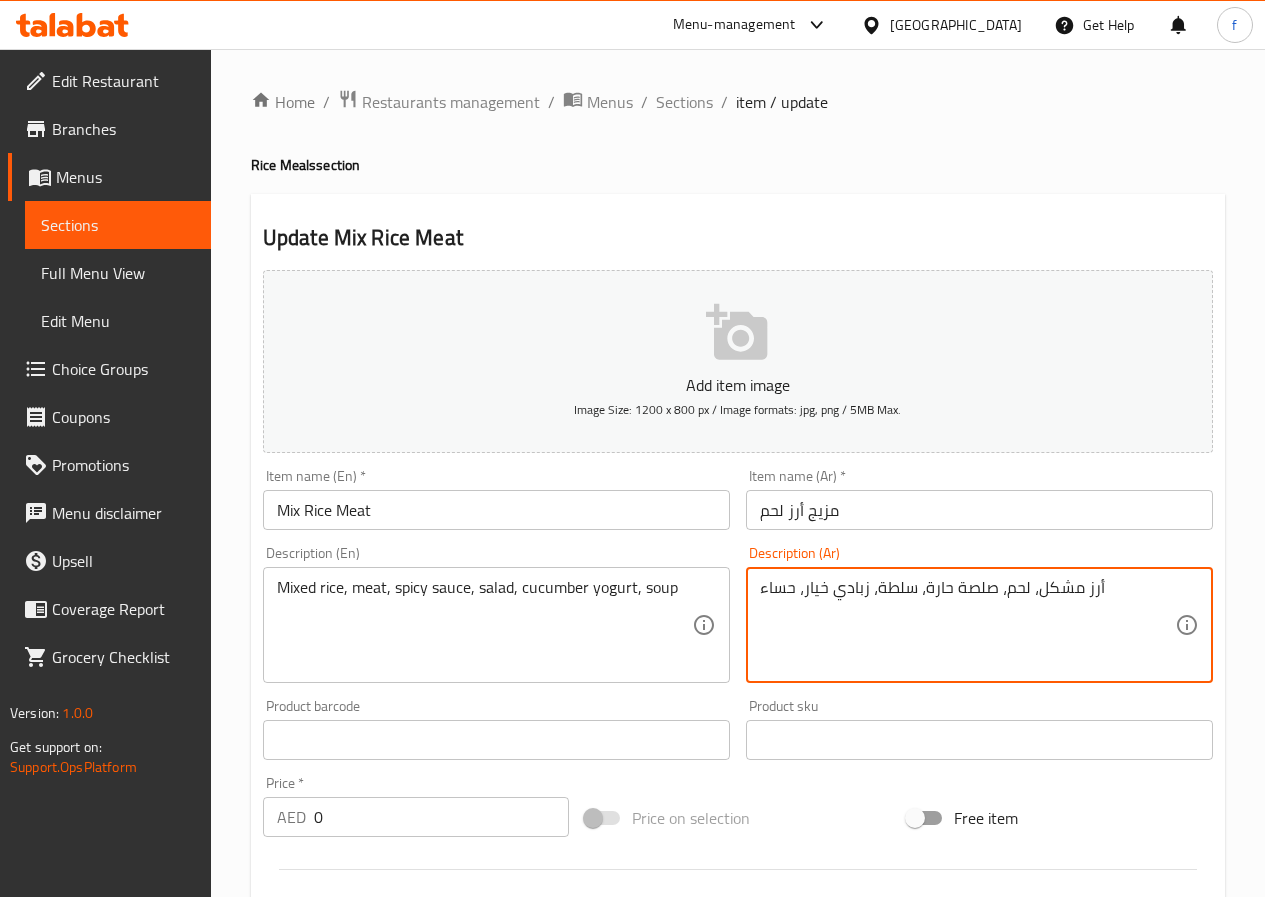 drag, startPoint x: 792, startPoint y: 588, endPoint x: 745, endPoint y: 578, distance: 48.052055 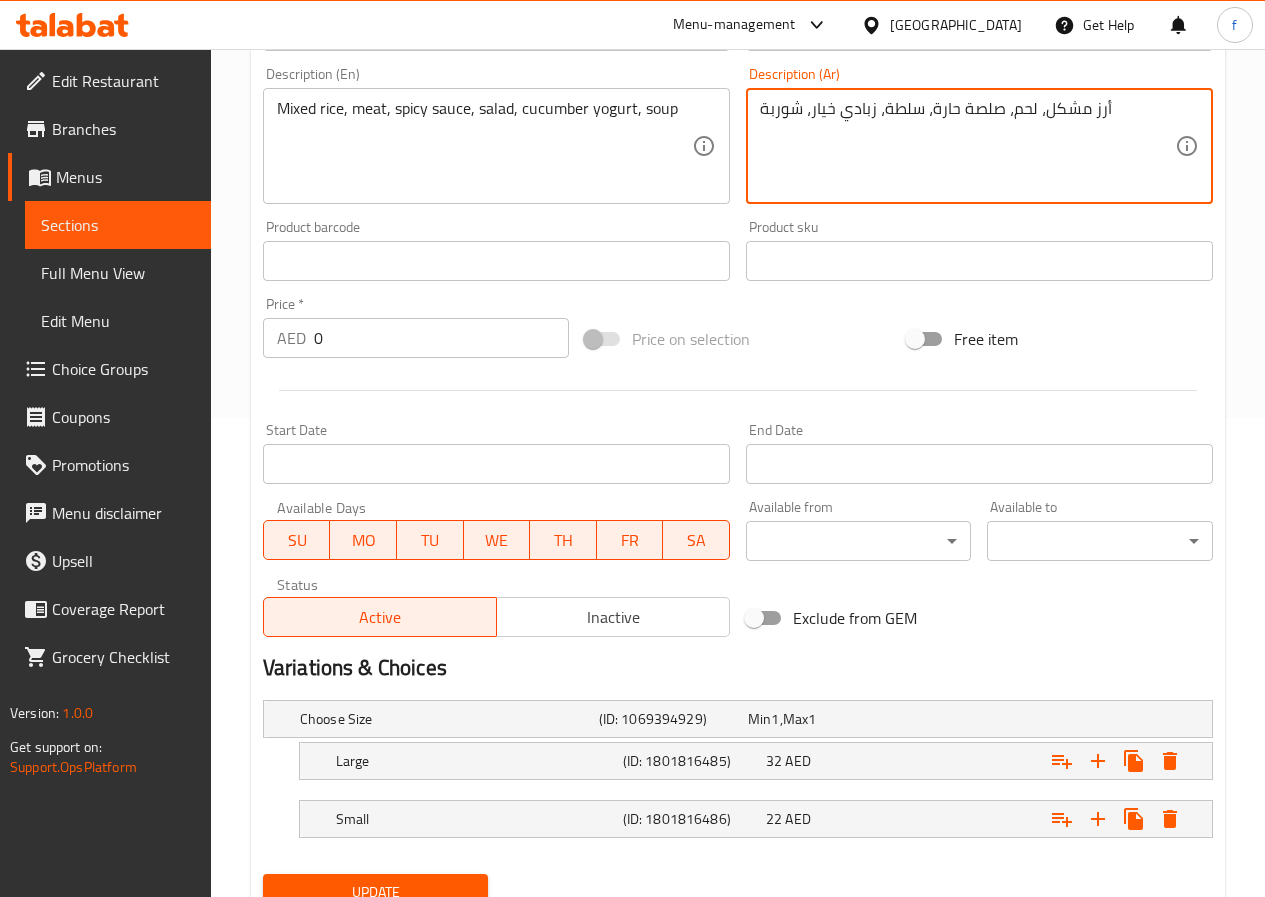scroll, scrollTop: 561, scrollLeft: 0, axis: vertical 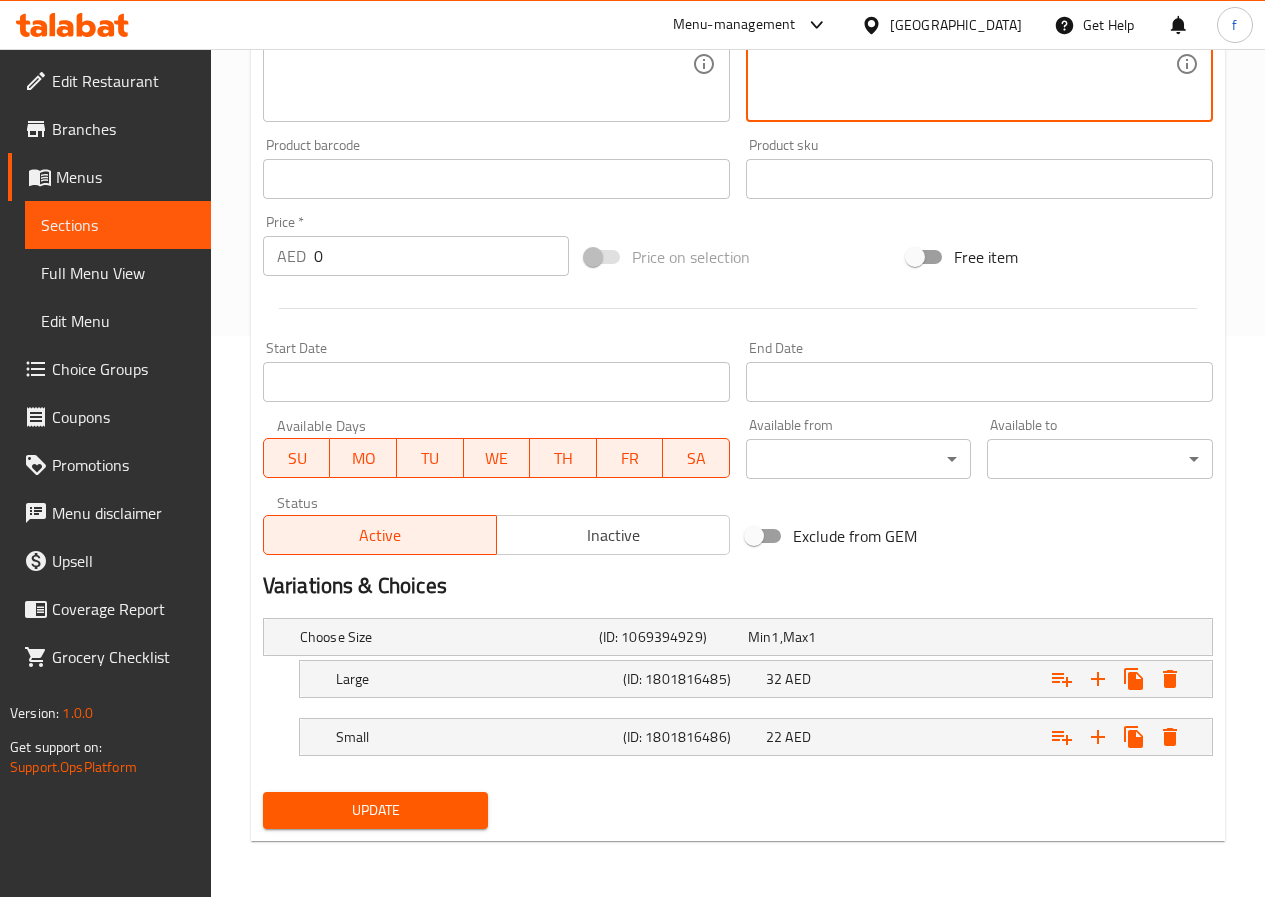 type on "أرز مشكل، لحم، صلصة حارة، سلطة، زبادي خيار، شوربة" 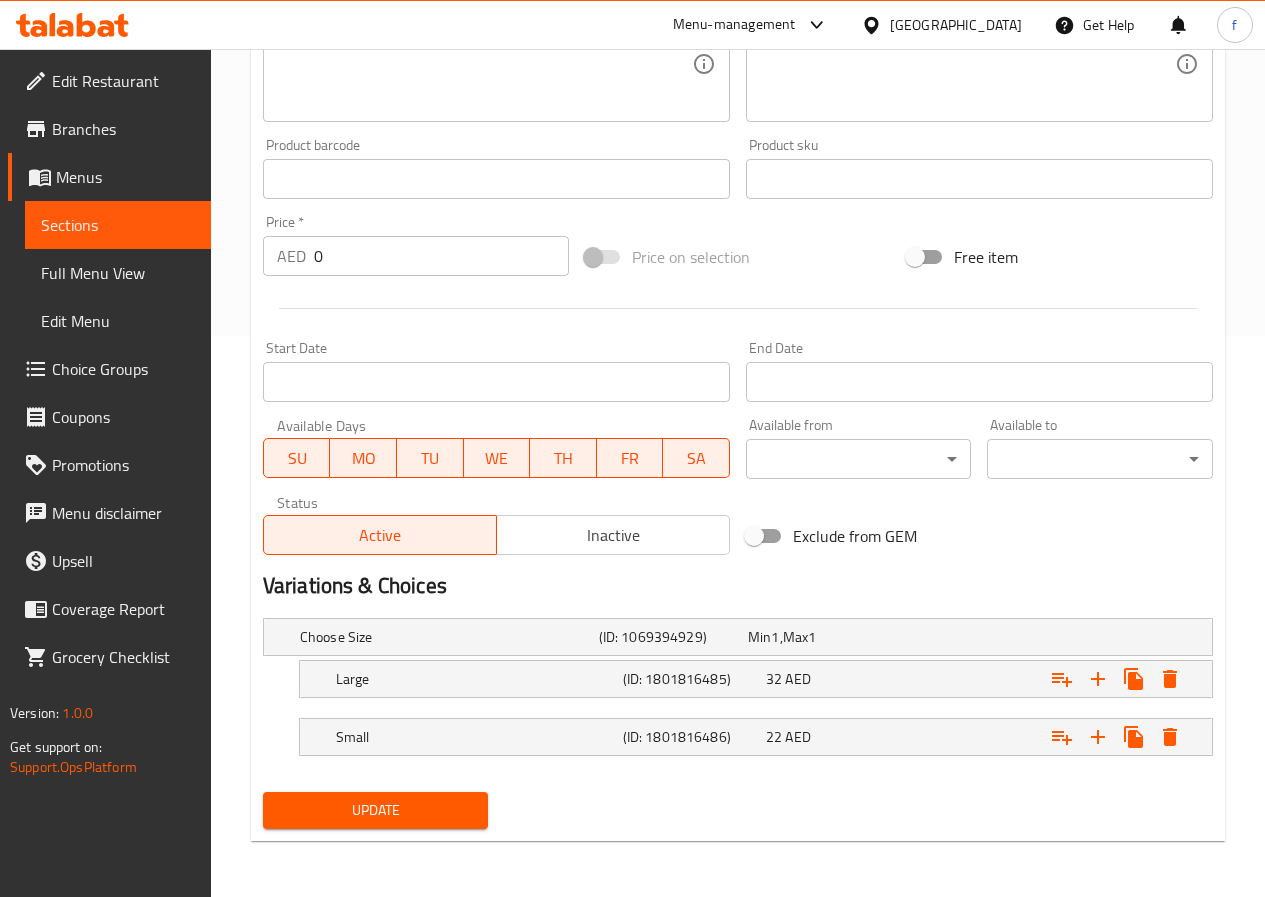 click on "Update" at bounding box center [376, 810] 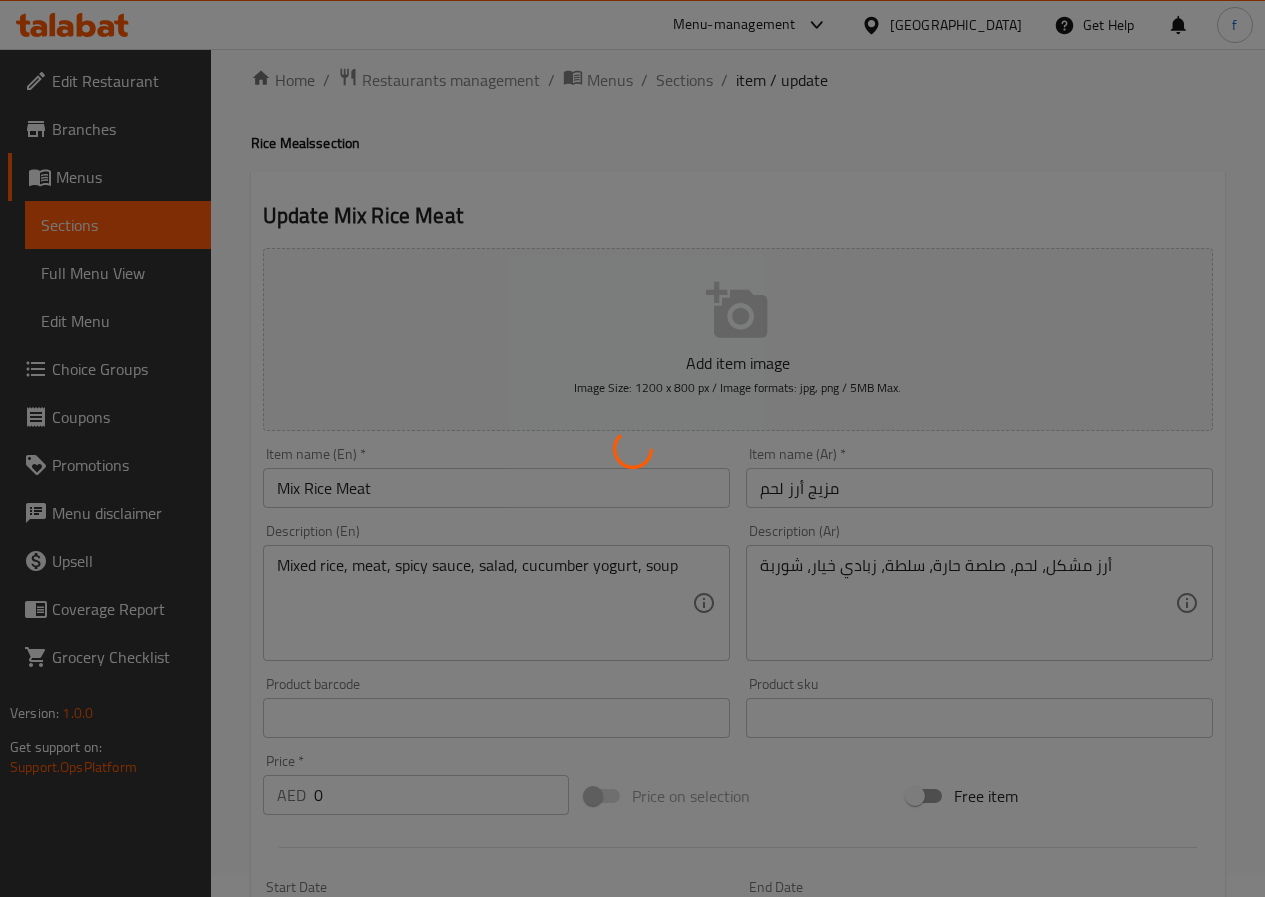 scroll, scrollTop: 0, scrollLeft: 0, axis: both 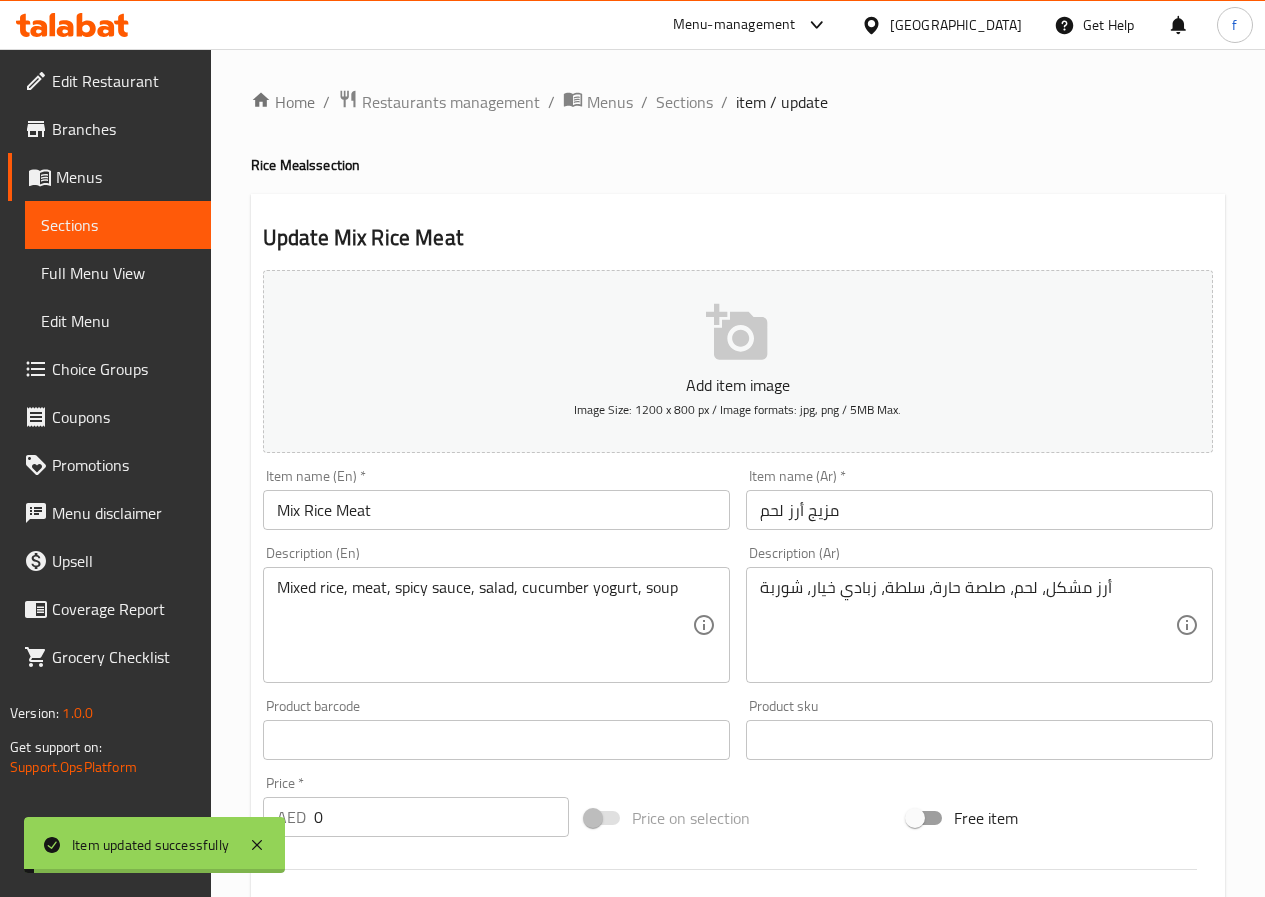 click on "Sections" at bounding box center (684, 102) 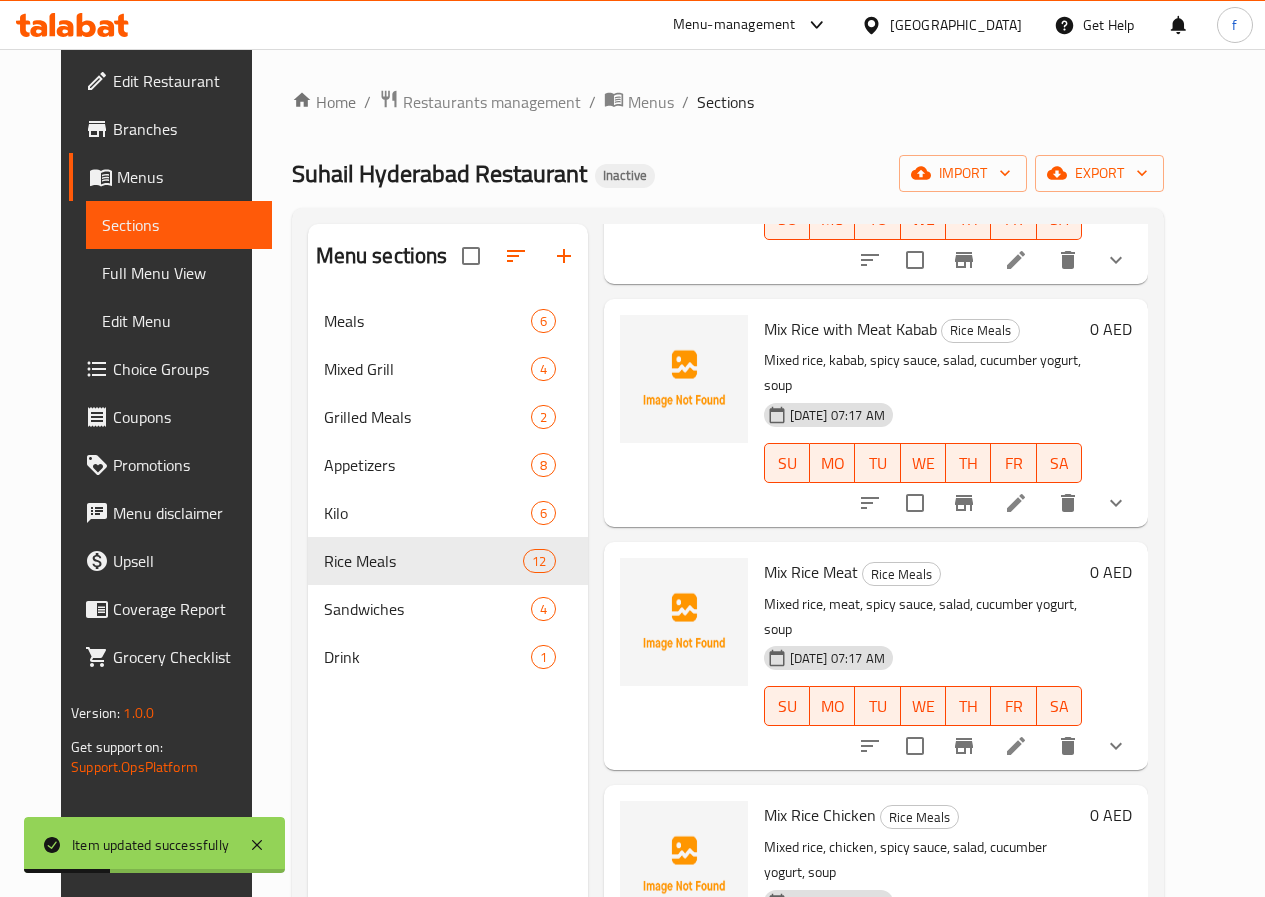 scroll, scrollTop: 1854, scrollLeft: 0, axis: vertical 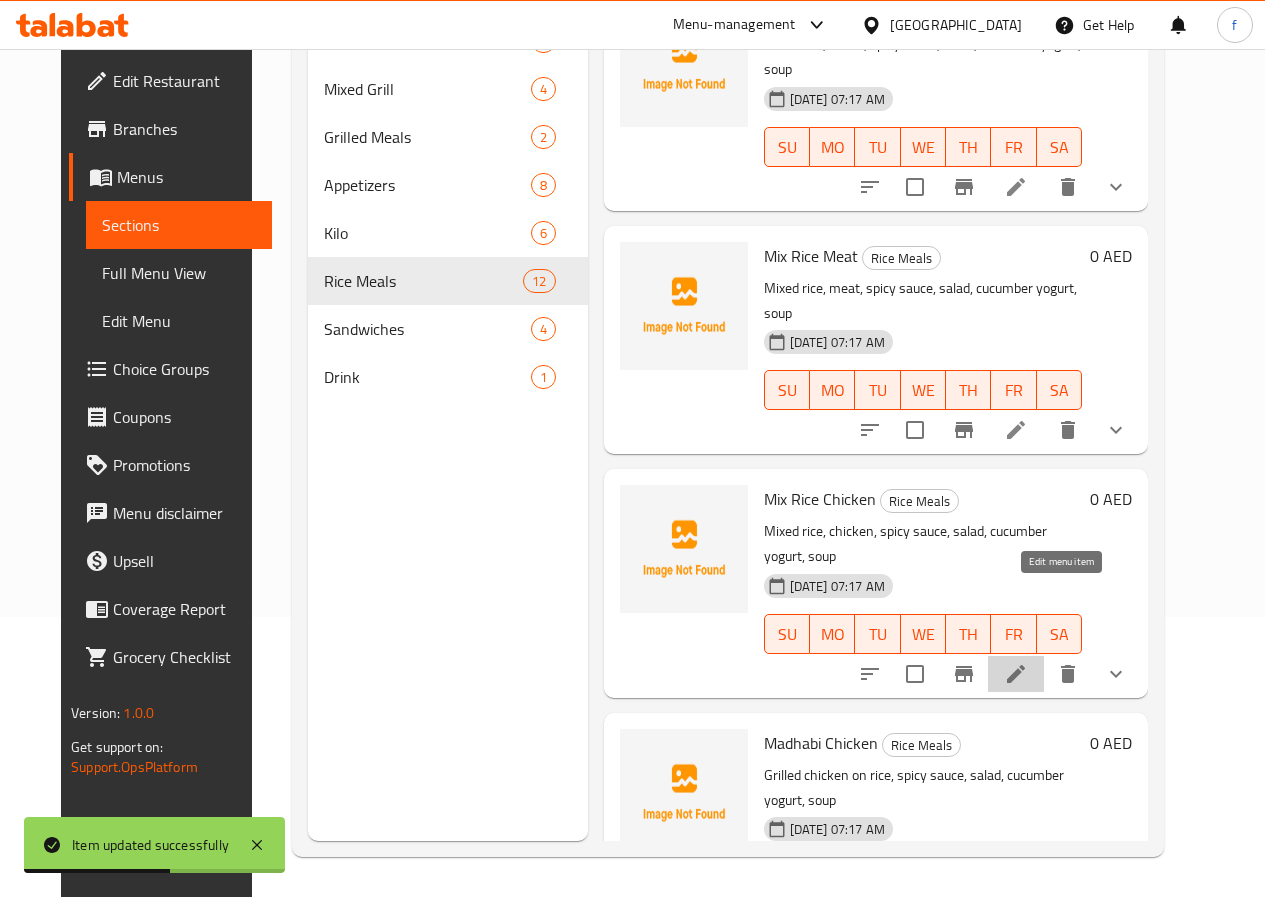 click 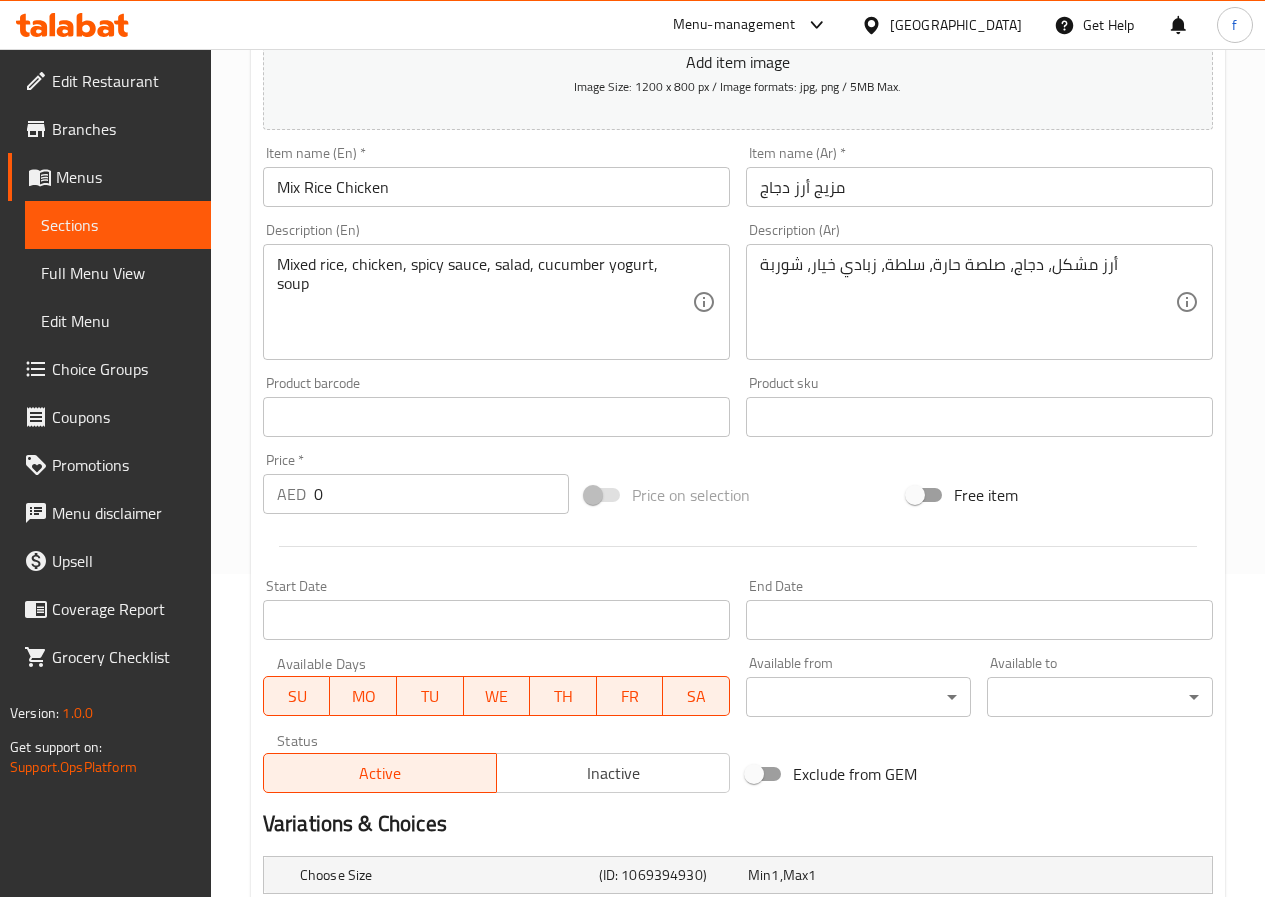 scroll, scrollTop: 0, scrollLeft: 0, axis: both 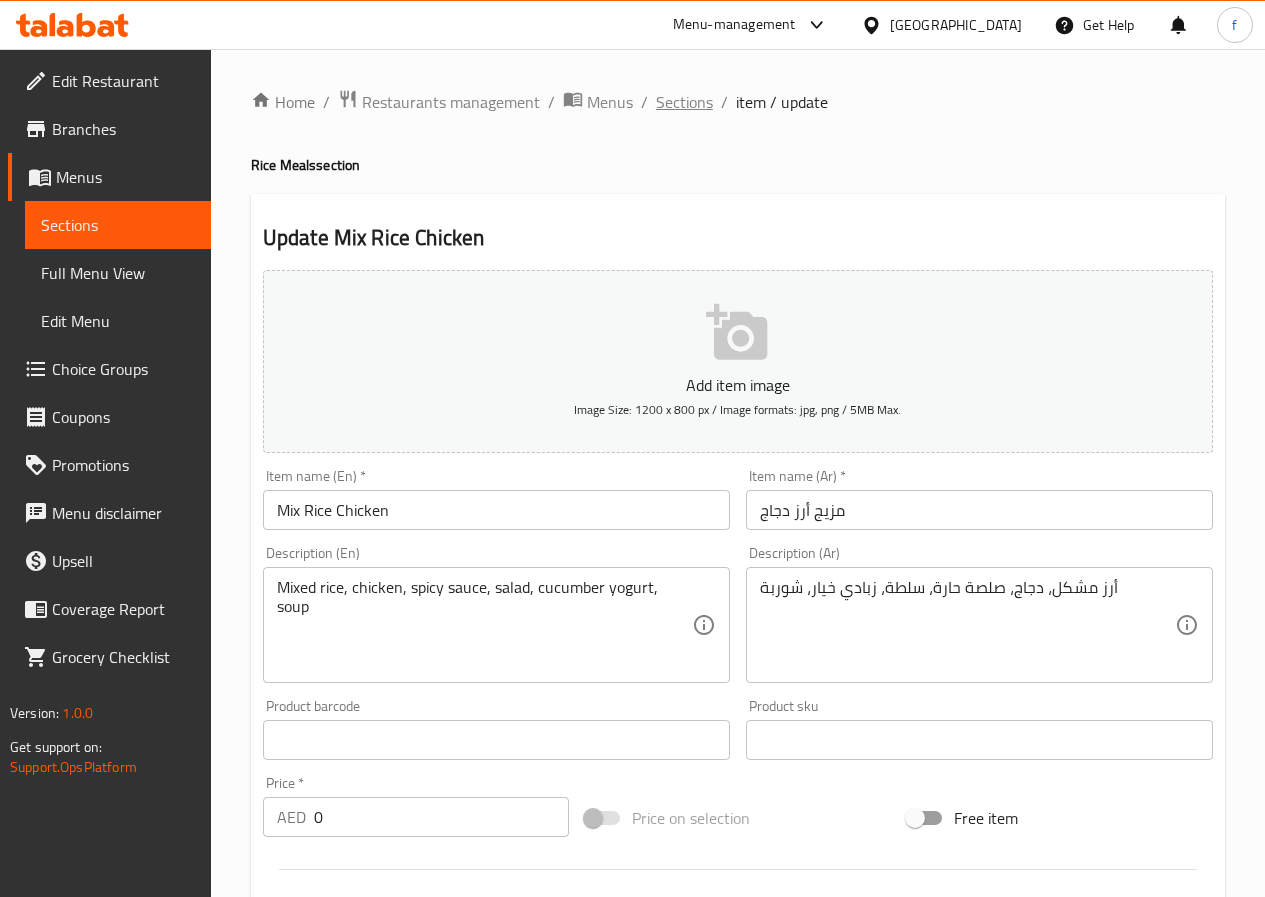 click on "Sections" at bounding box center (684, 102) 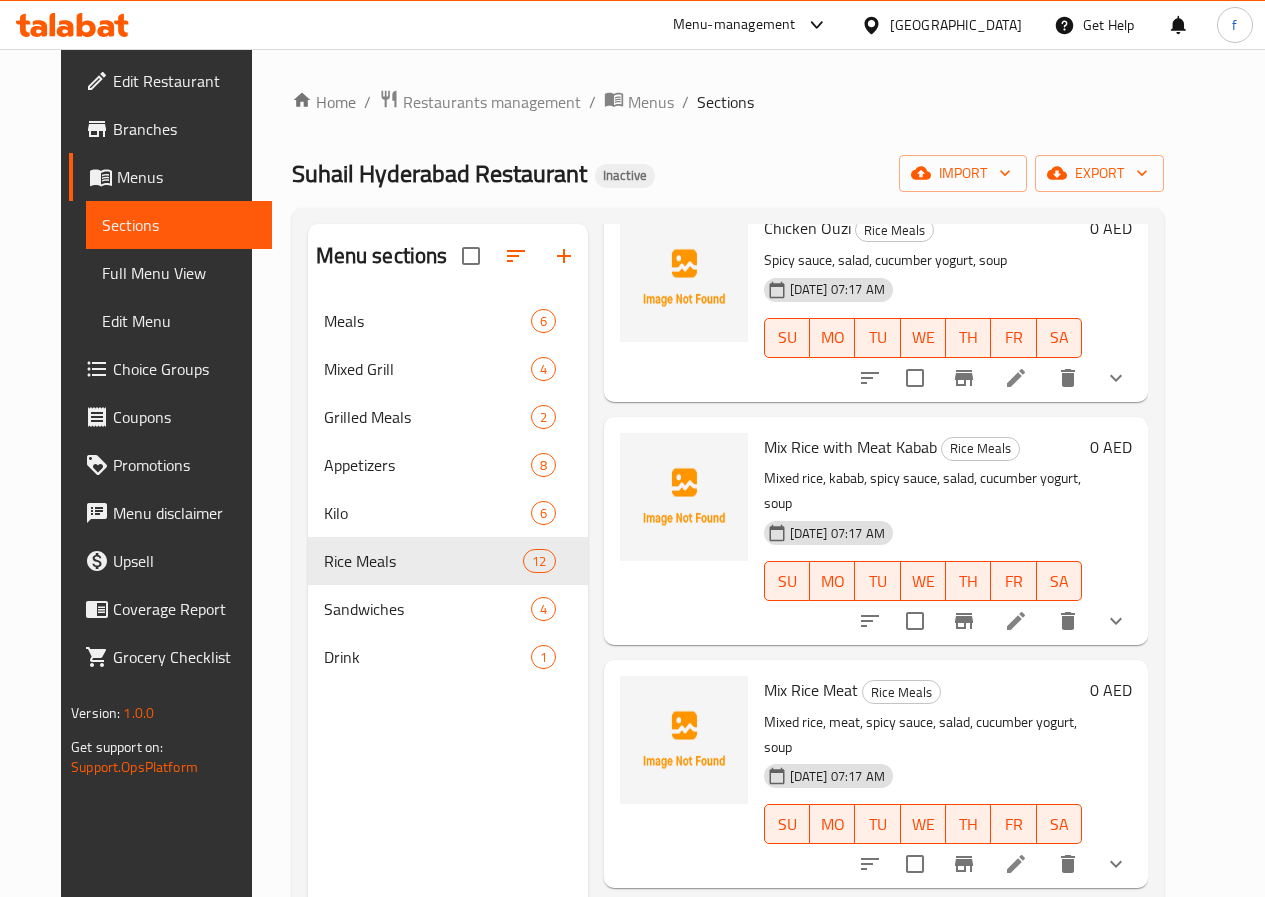 scroll, scrollTop: 1854, scrollLeft: 0, axis: vertical 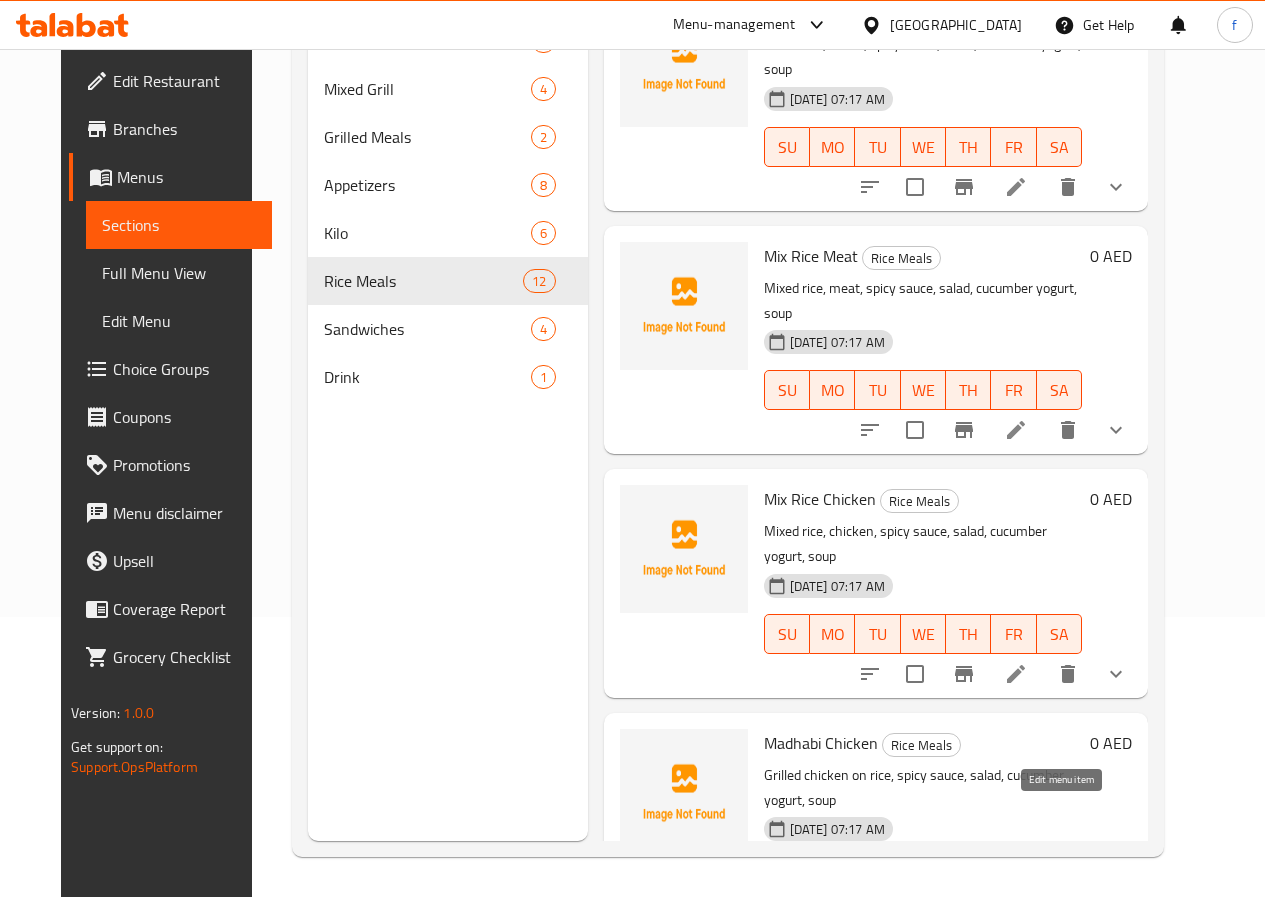 click 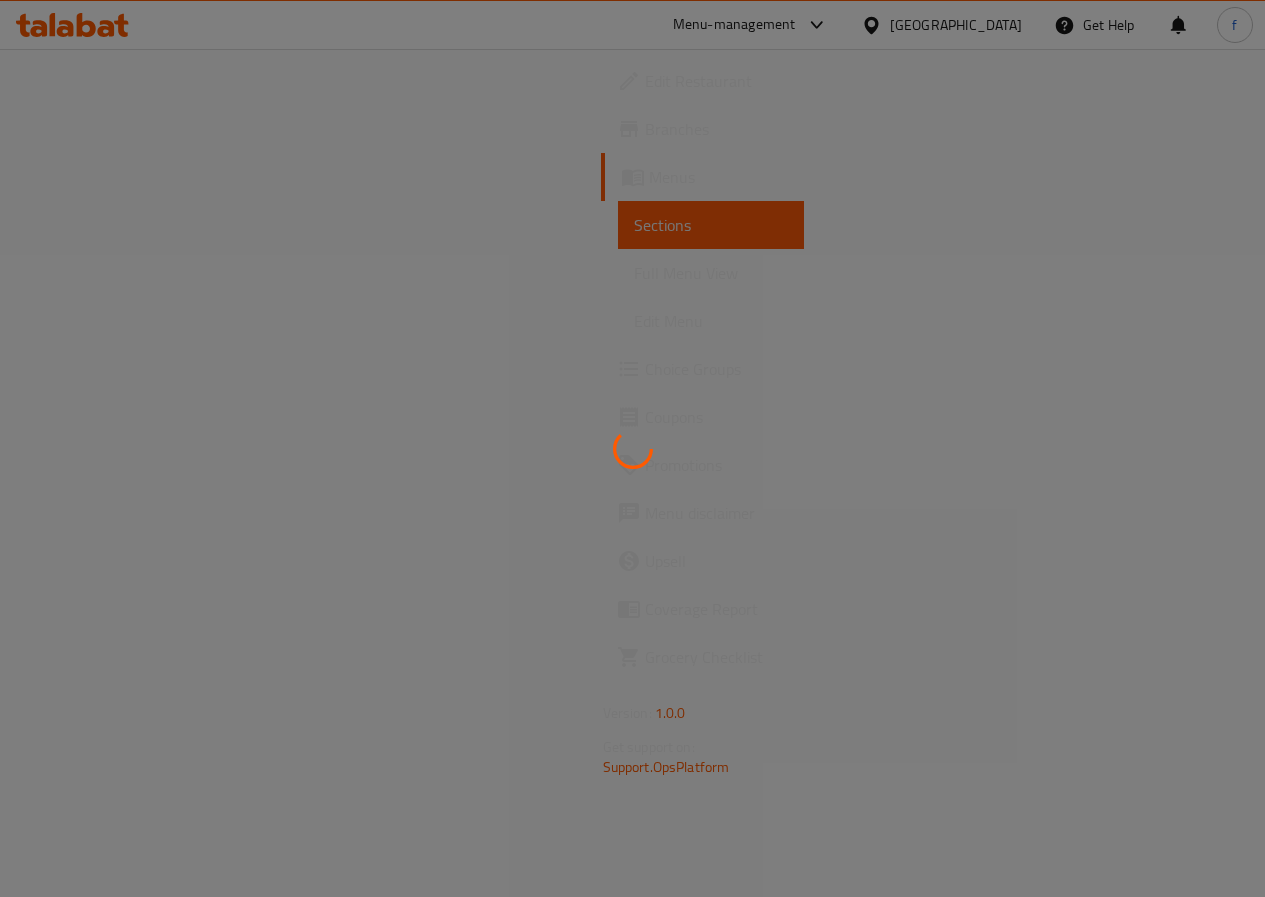 scroll, scrollTop: 0, scrollLeft: 0, axis: both 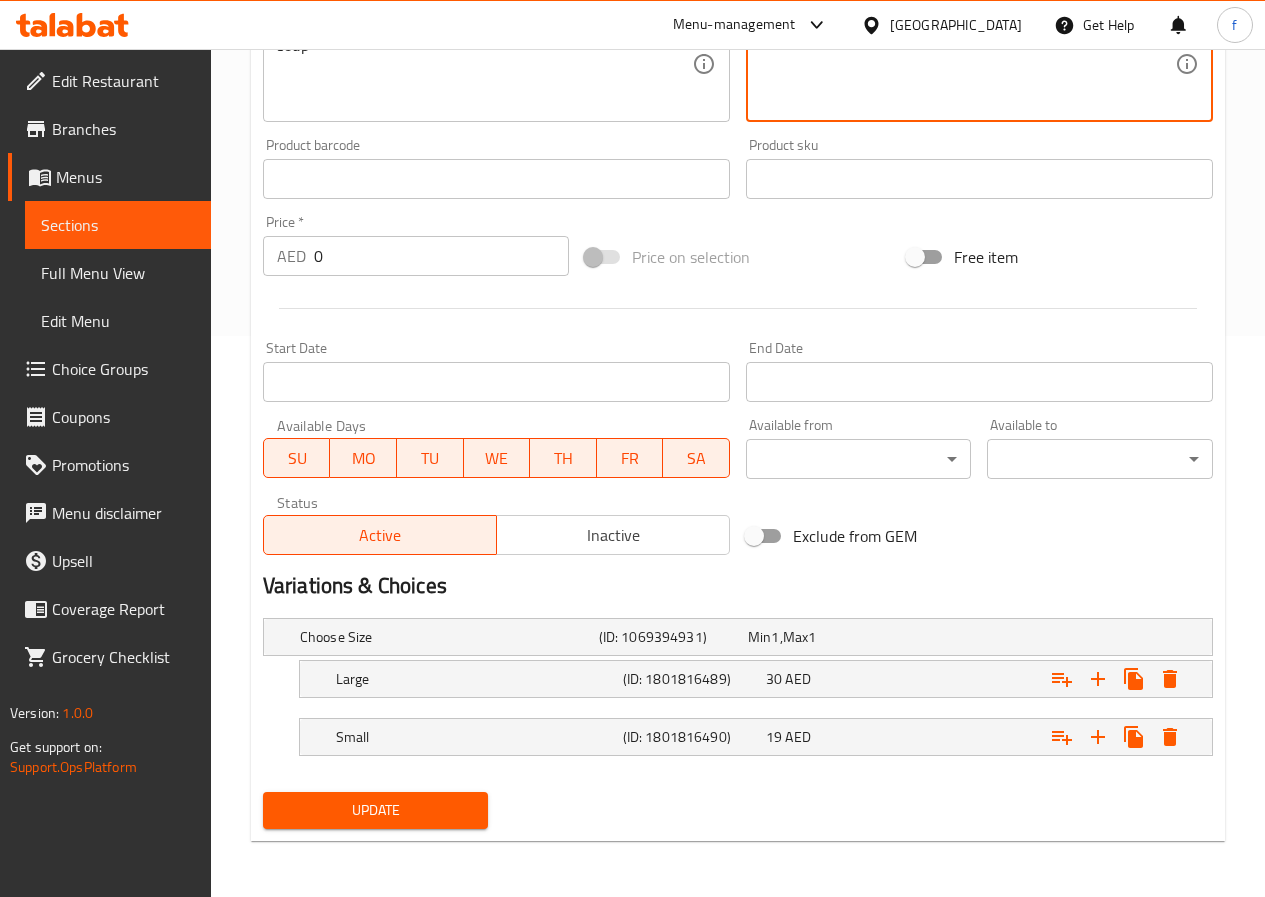type on "دجاج مشوي على أرز، صلصة حارة، سلطة، زبادي بالخيار، شوربة" 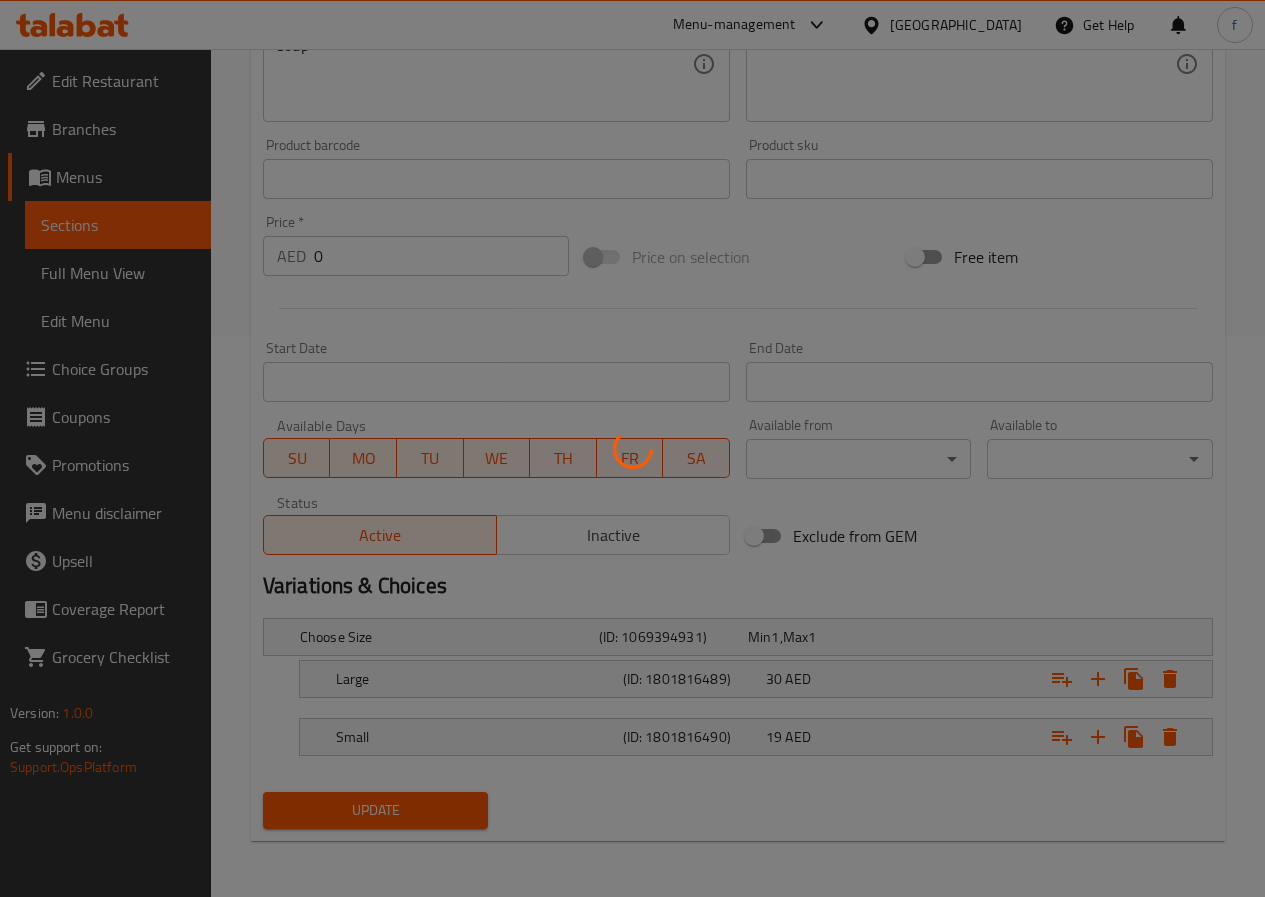 scroll, scrollTop: 0, scrollLeft: 0, axis: both 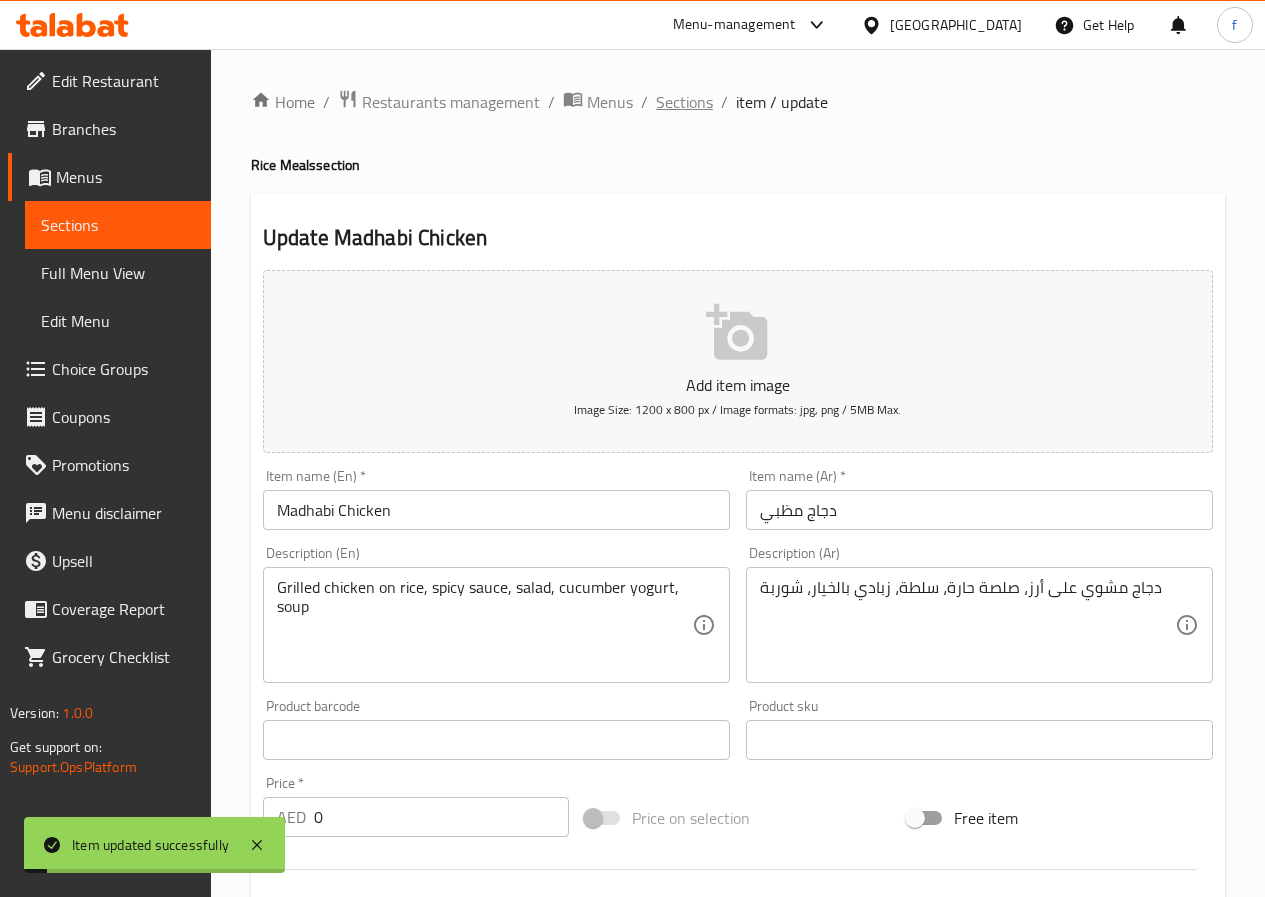 click on "Sections" at bounding box center (684, 102) 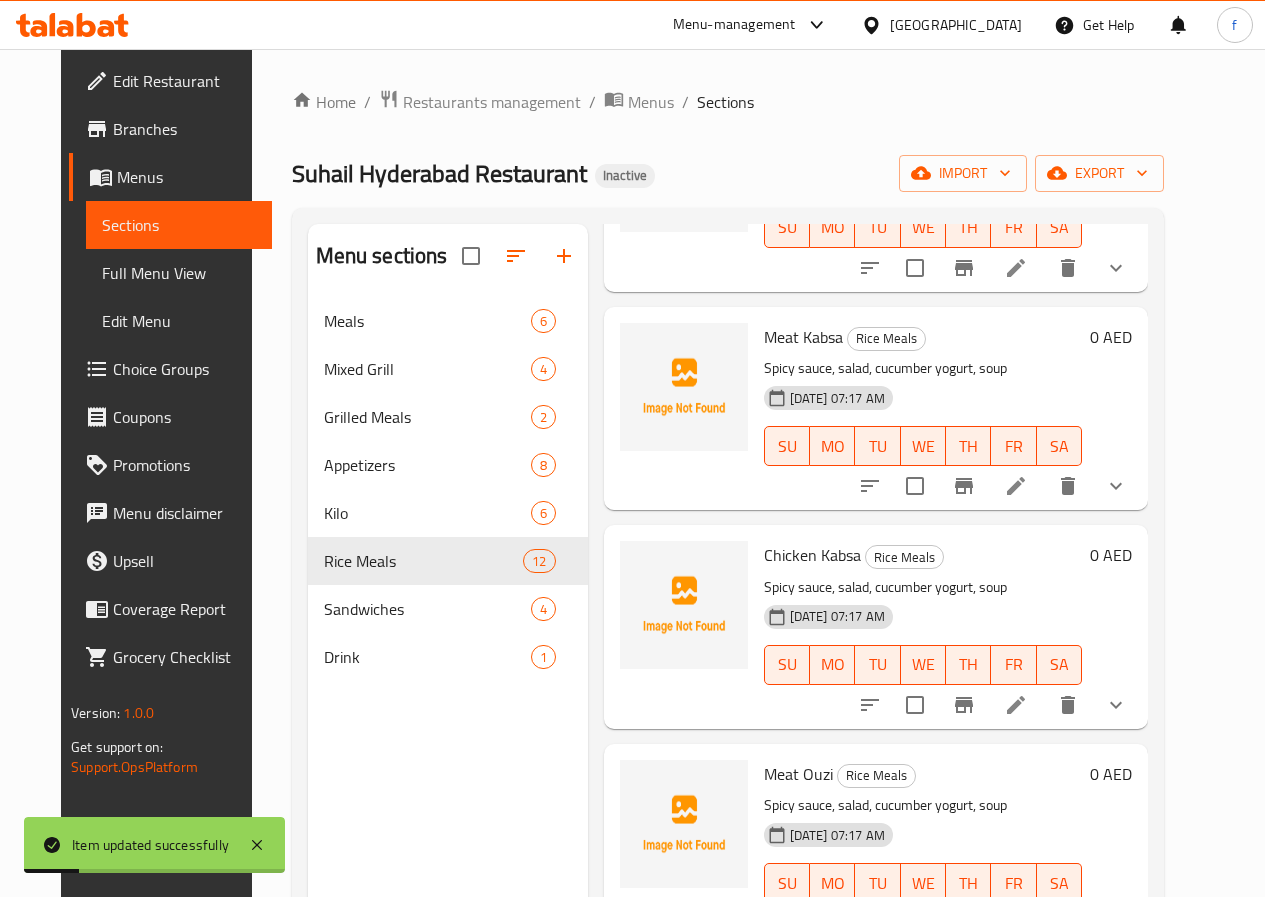 scroll, scrollTop: 900, scrollLeft: 0, axis: vertical 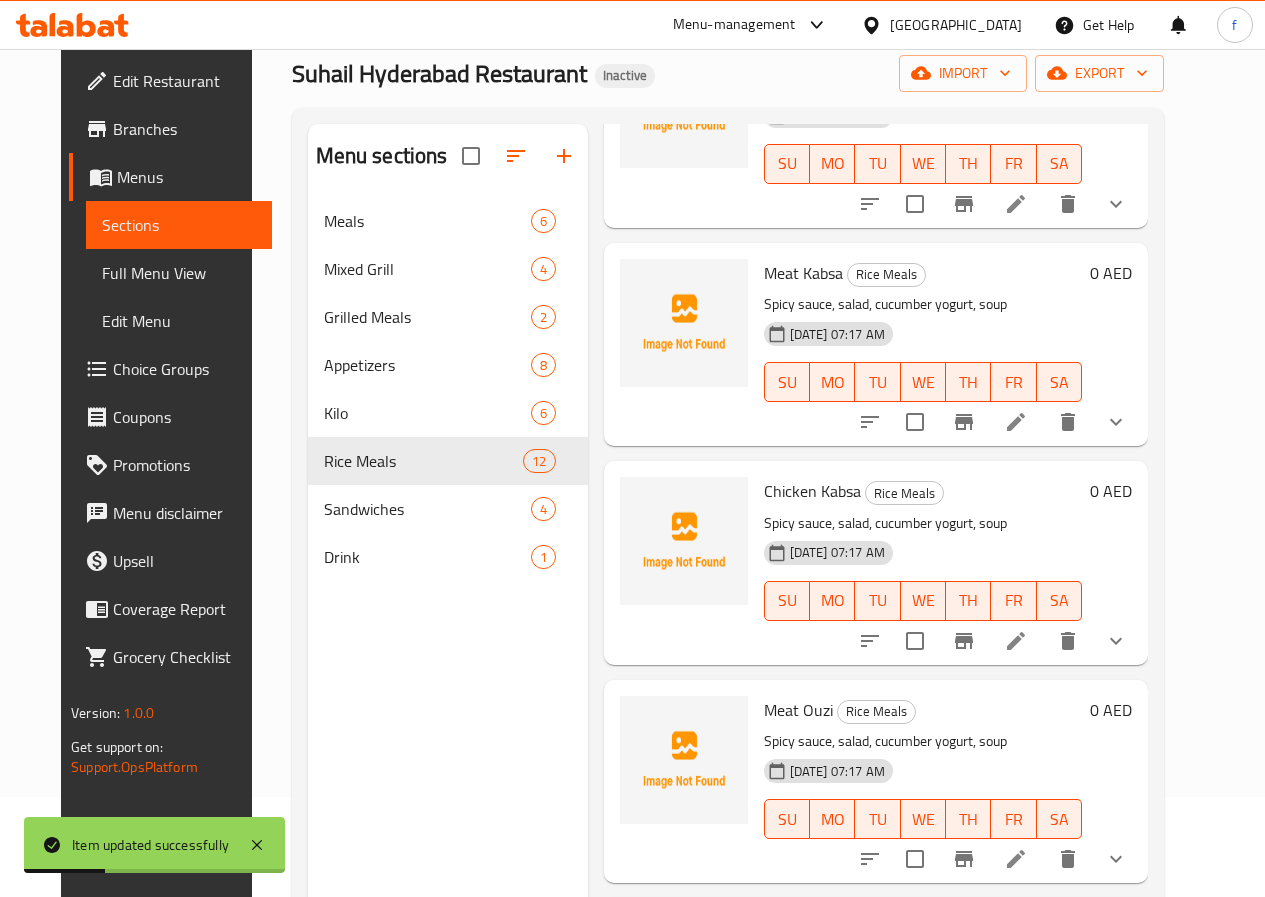 click on "Full Menu View" at bounding box center [179, 273] 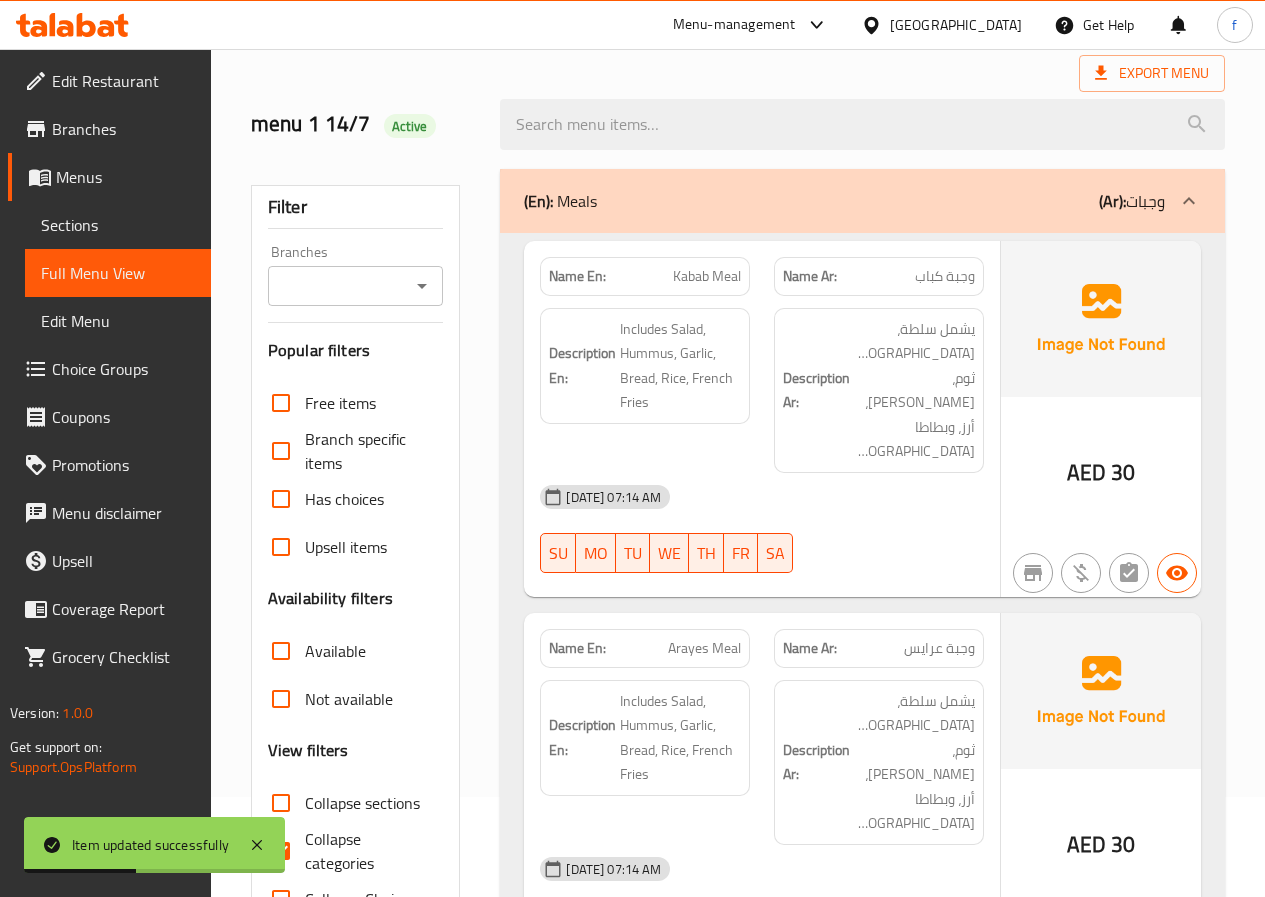 click on "(En):   Meals (Ar): وجبات" at bounding box center [862, 201] 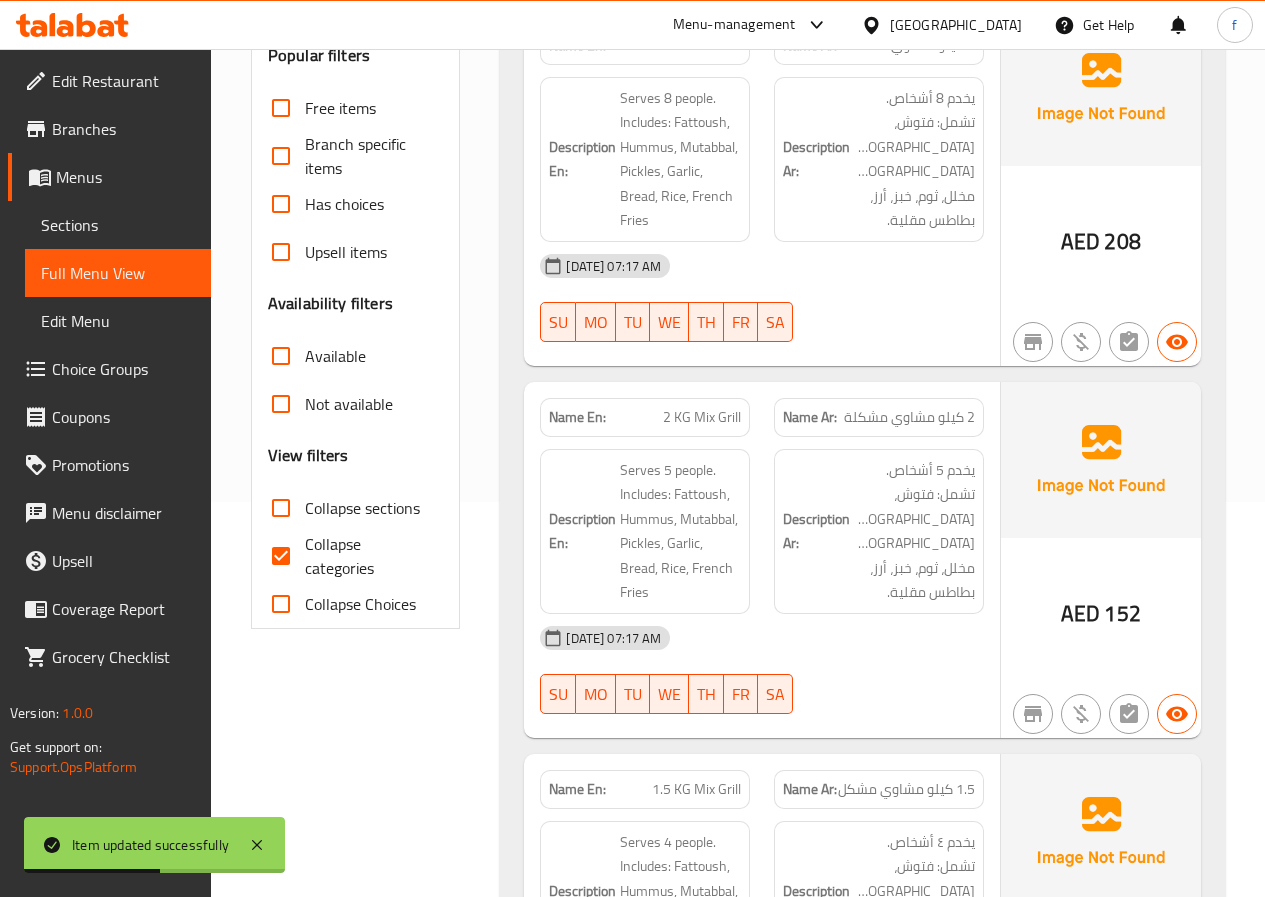 scroll, scrollTop: 700, scrollLeft: 0, axis: vertical 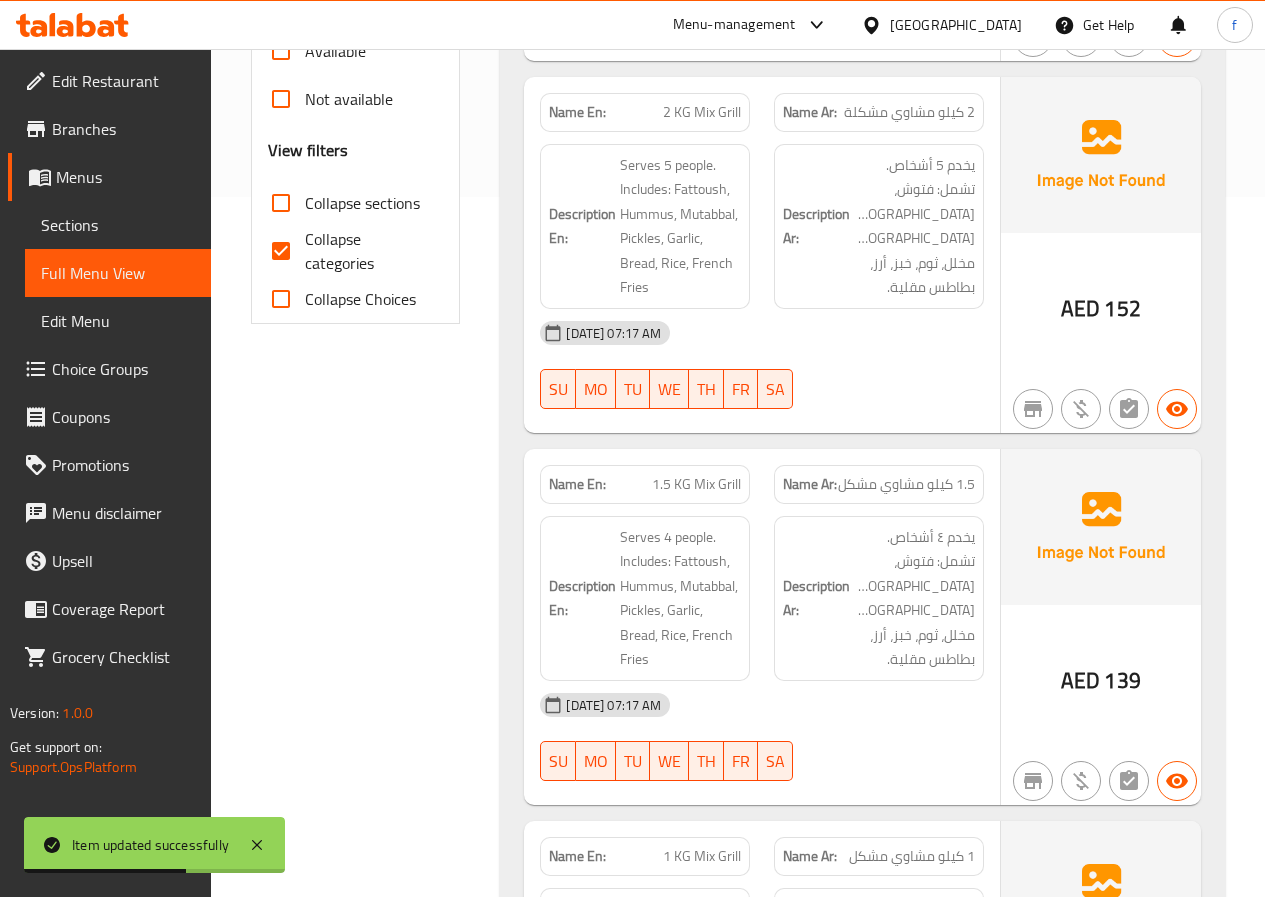 click on "Collapse sections" at bounding box center (362, 203) 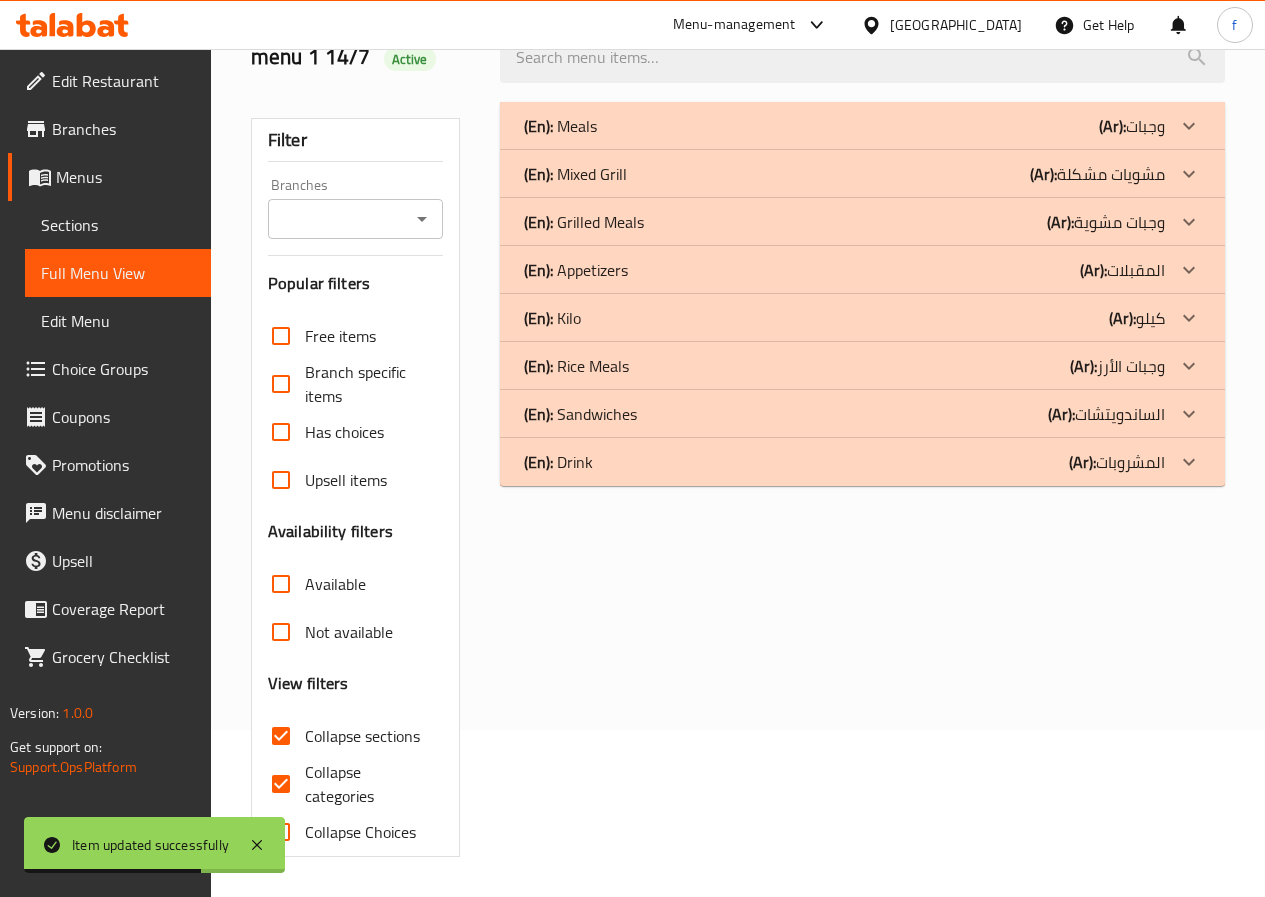 scroll, scrollTop: 43, scrollLeft: 0, axis: vertical 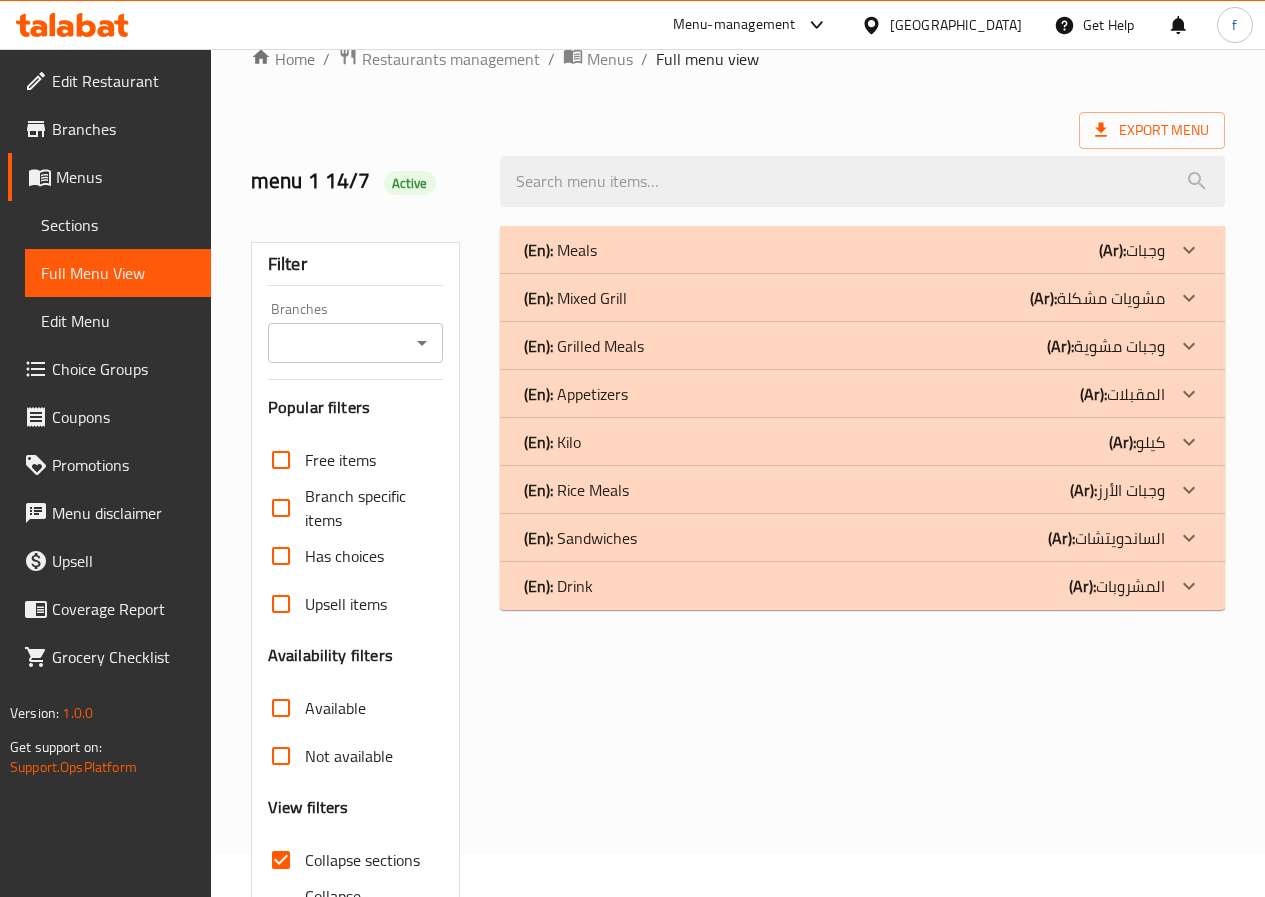 click on "(En):   Grilled Meals" at bounding box center (560, 250) 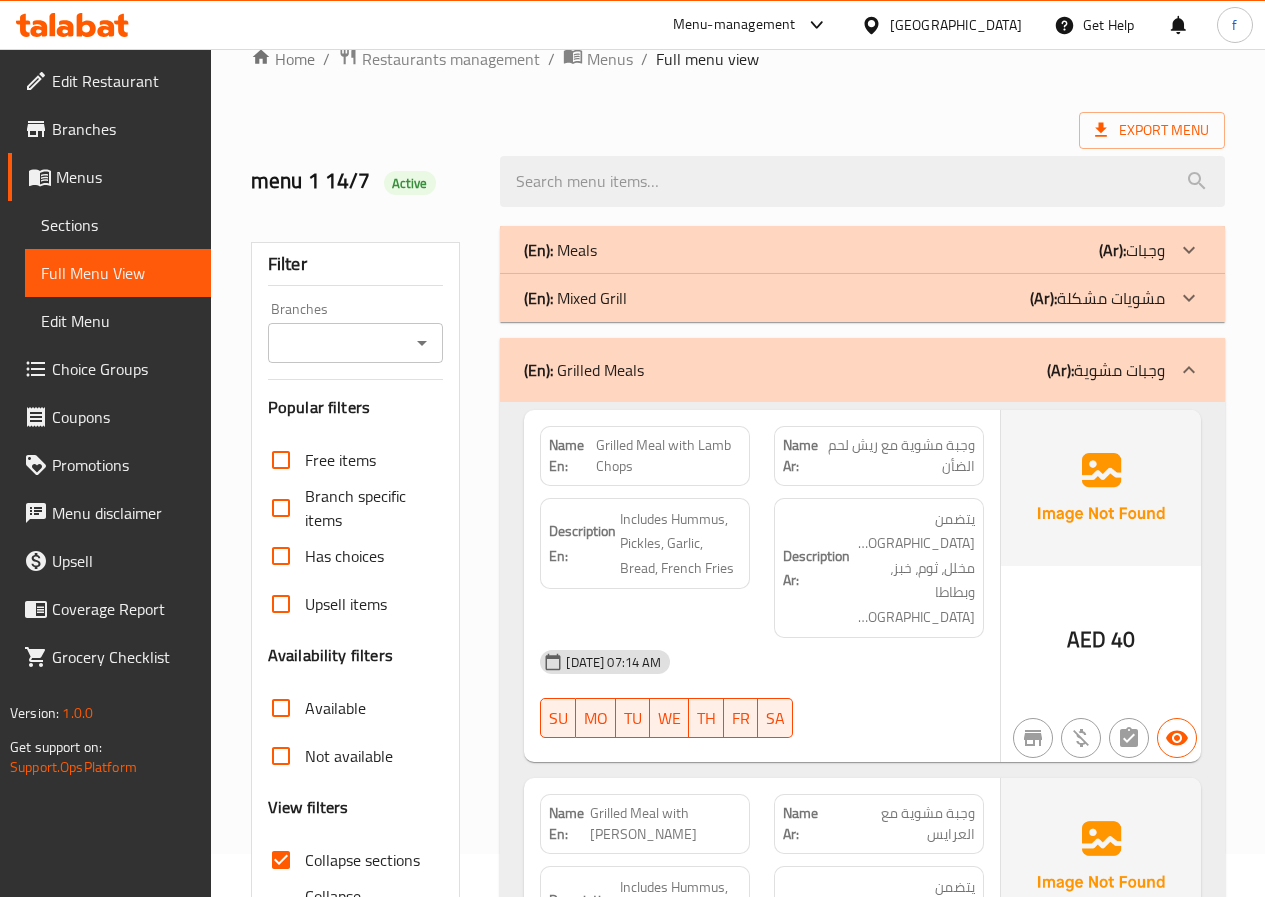 click on "(En):   Grilled Meals (Ar): وجبات مشوية" at bounding box center [862, 370] 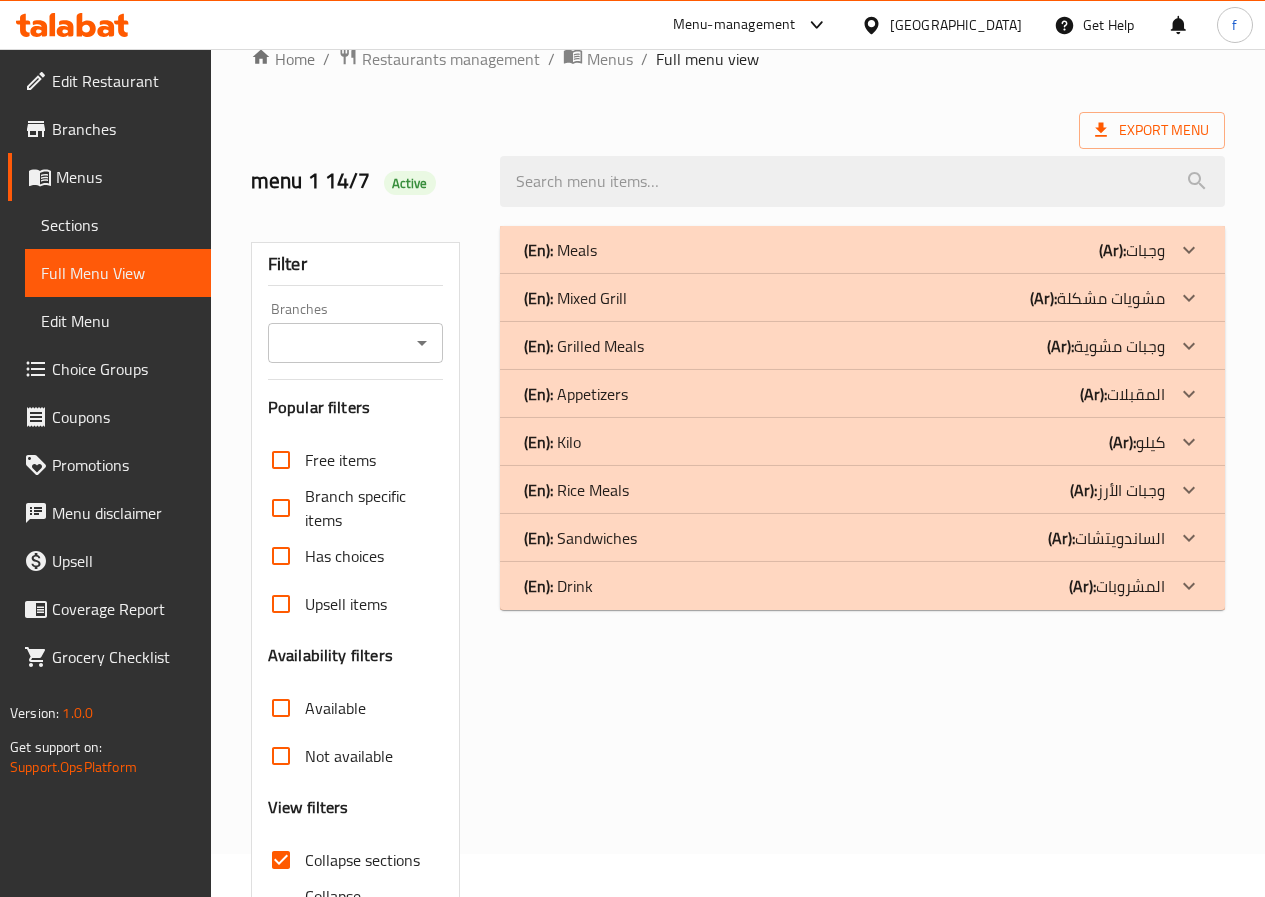 click on "(En):   Mixed Grill (Ar): مشويات مشكلة" at bounding box center [844, 250] 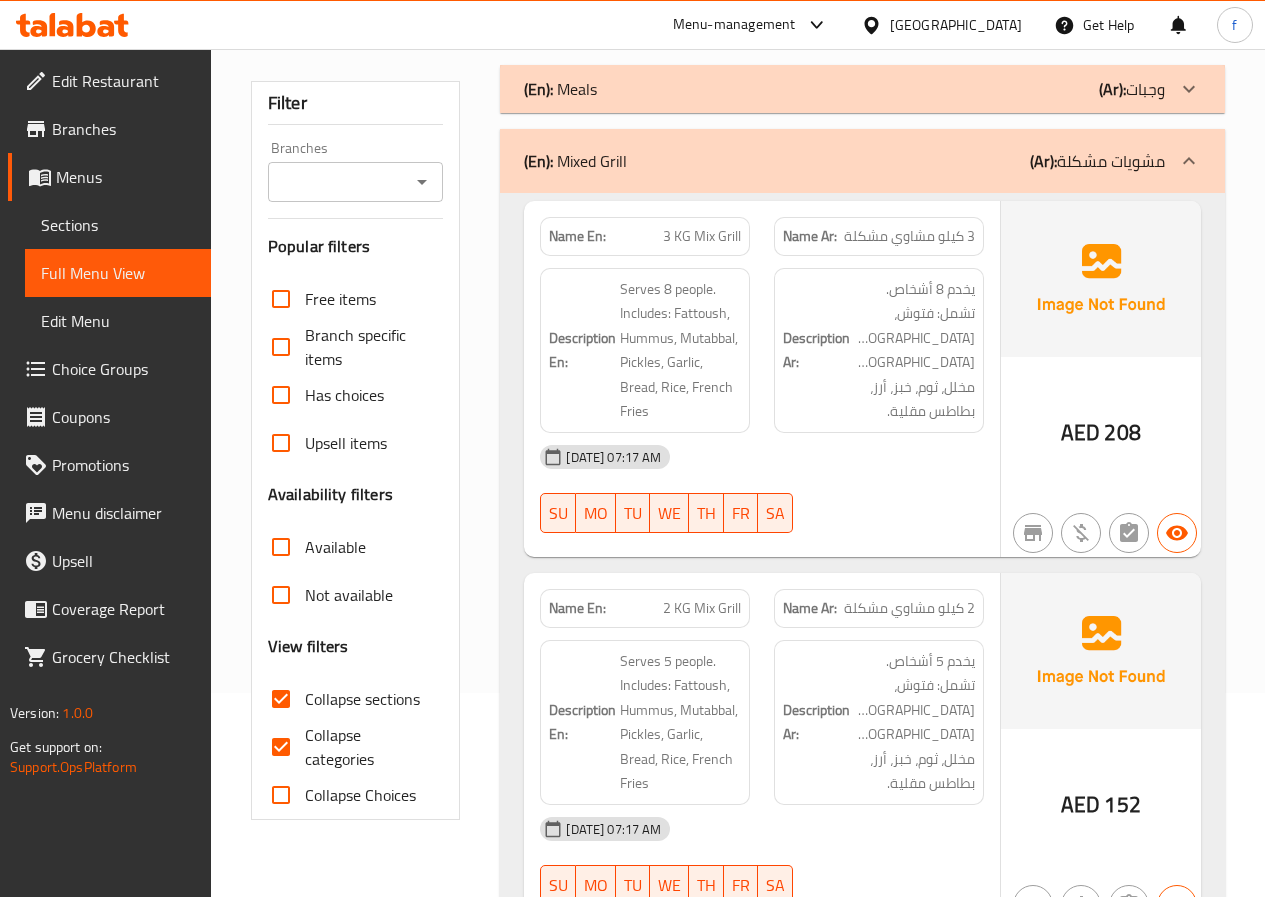 scroll, scrollTop: 243, scrollLeft: 0, axis: vertical 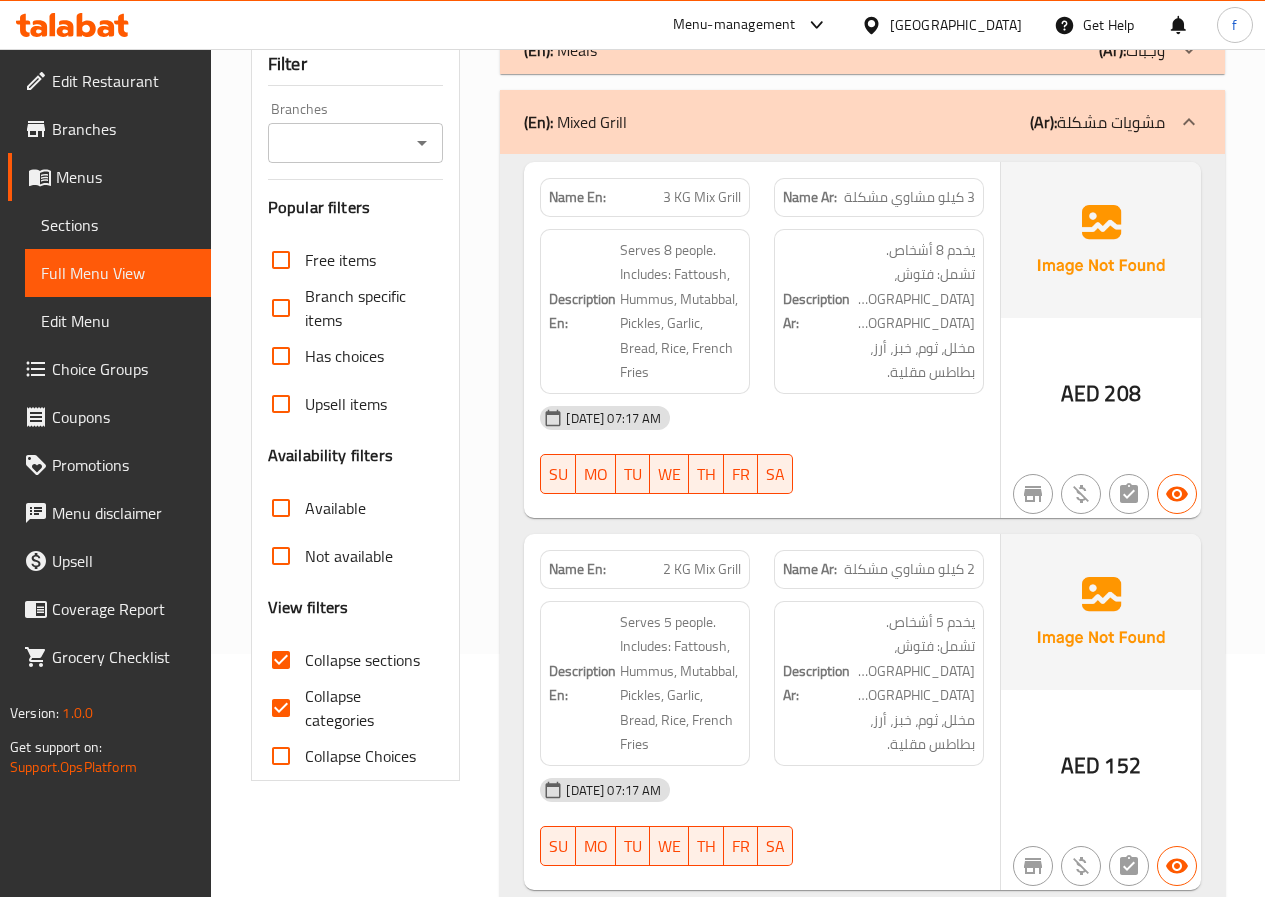 click on "Sections" at bounding box center [118, 225] 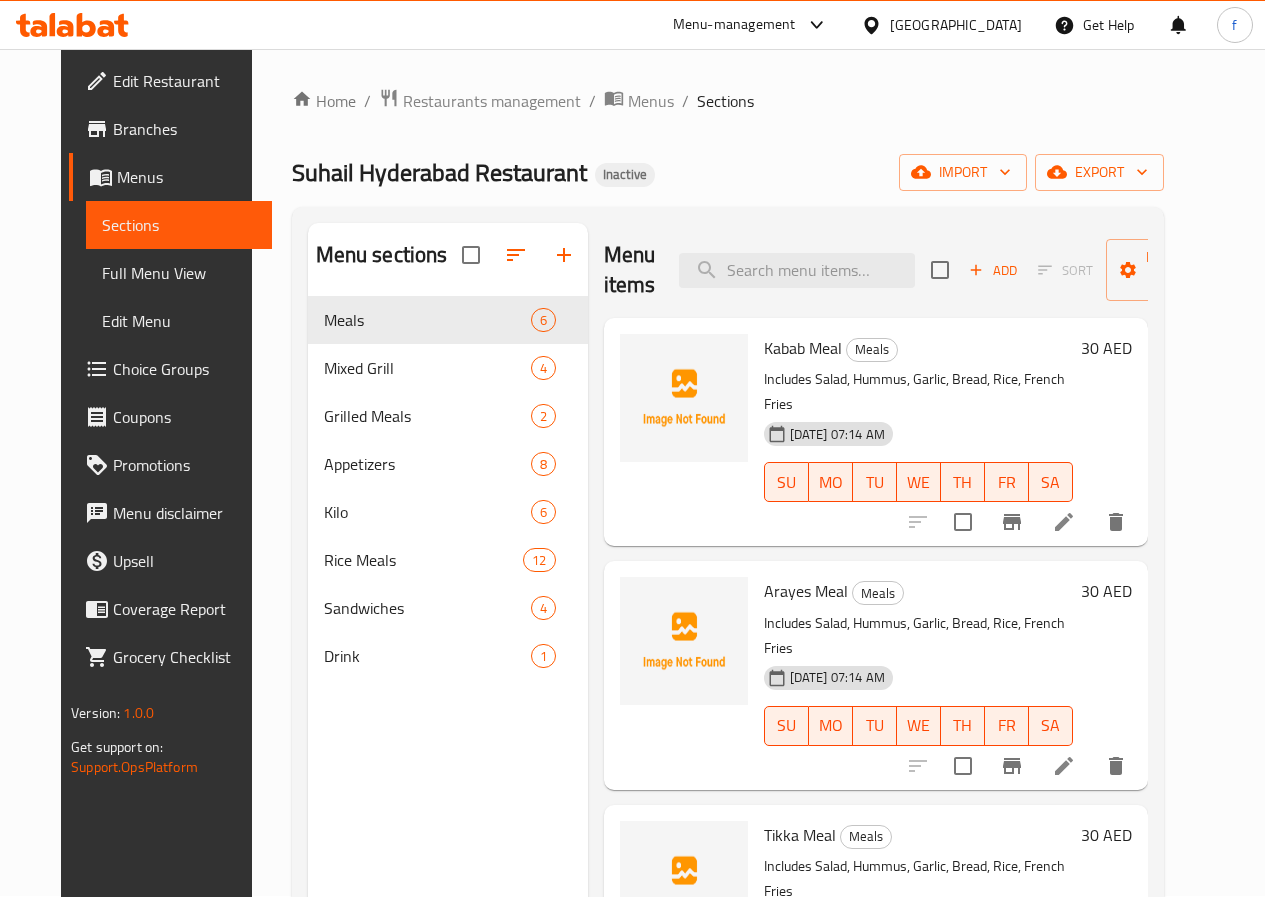 scroll, scrollTop: 0, scrollLeft: 0, axis: both 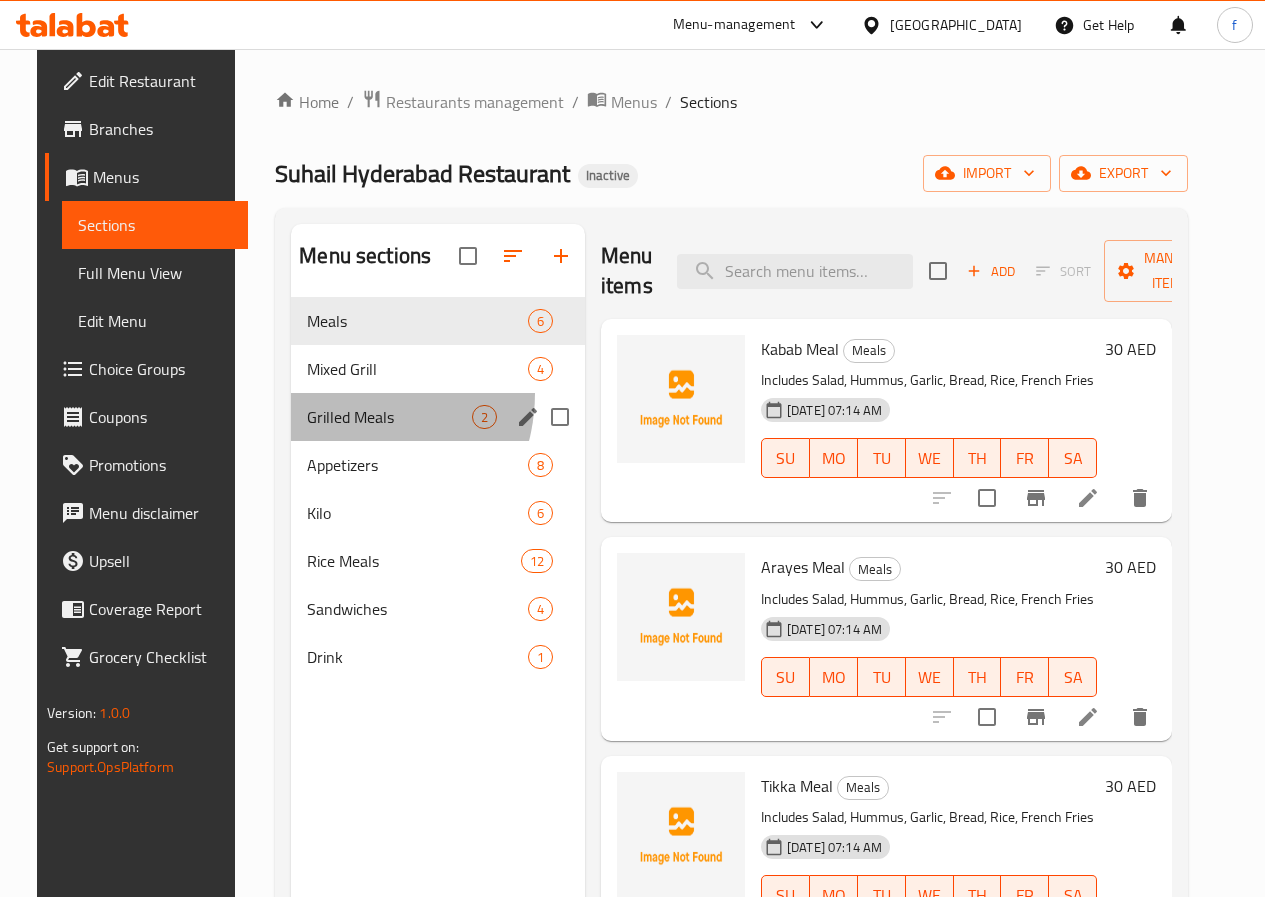 click on "Grilled Meals 2" at bounding box center (438, 417) 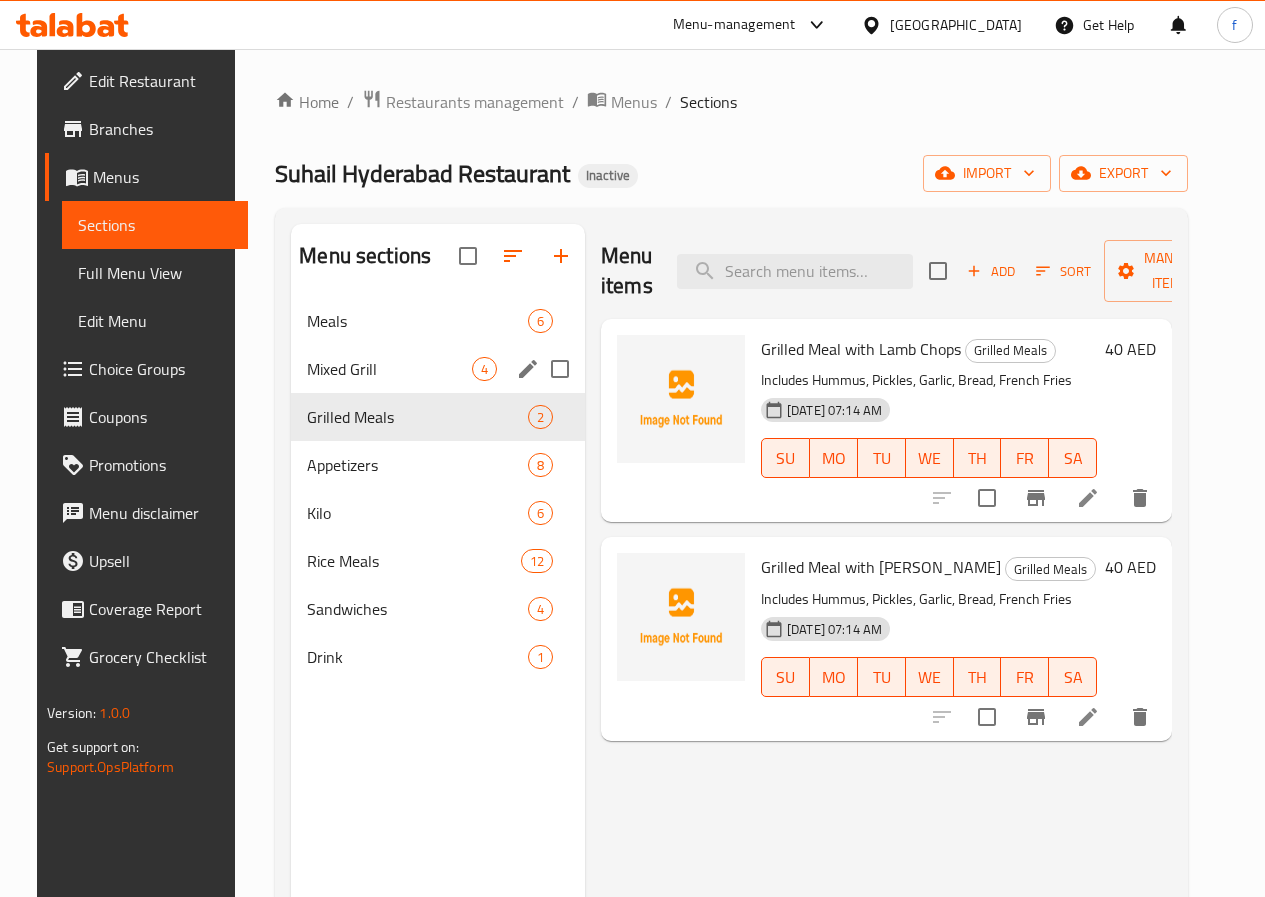 click on "Mixed Grill 4" at bounding box center [438, 369] 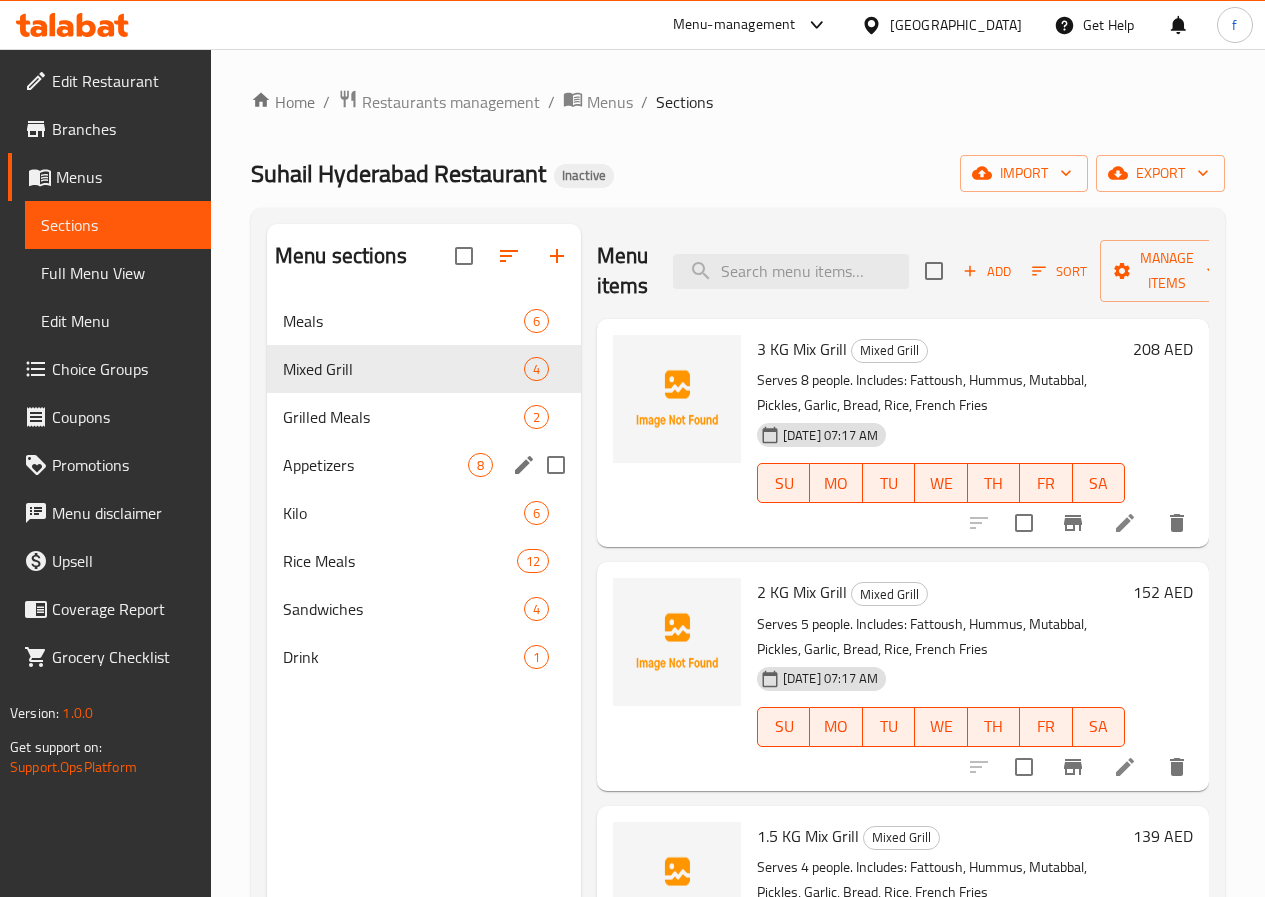 click on "Appetizers 8" at bounding box center (424, 465) 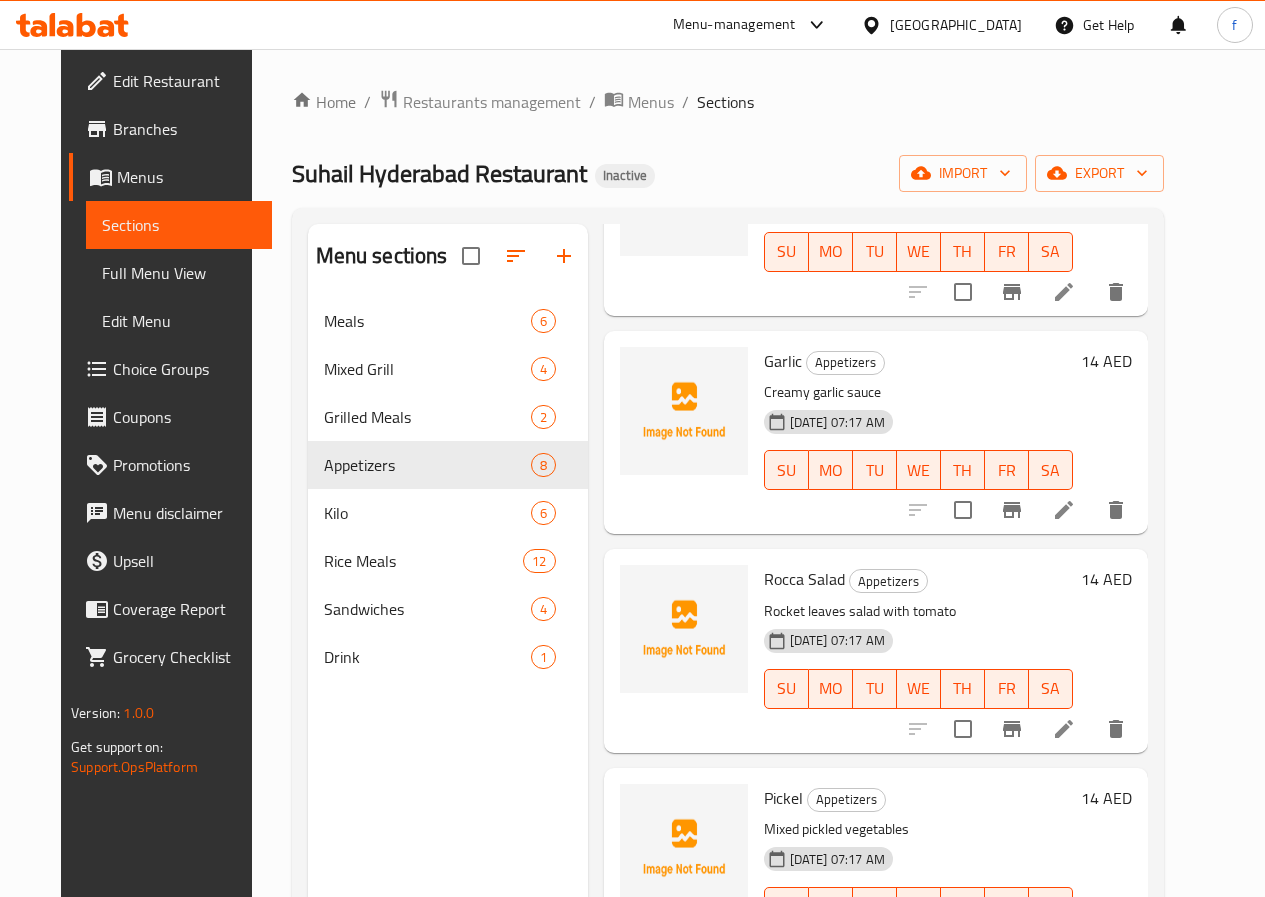 scroll, scrollTop: 931, scrollLeft: 0, axis: vertical 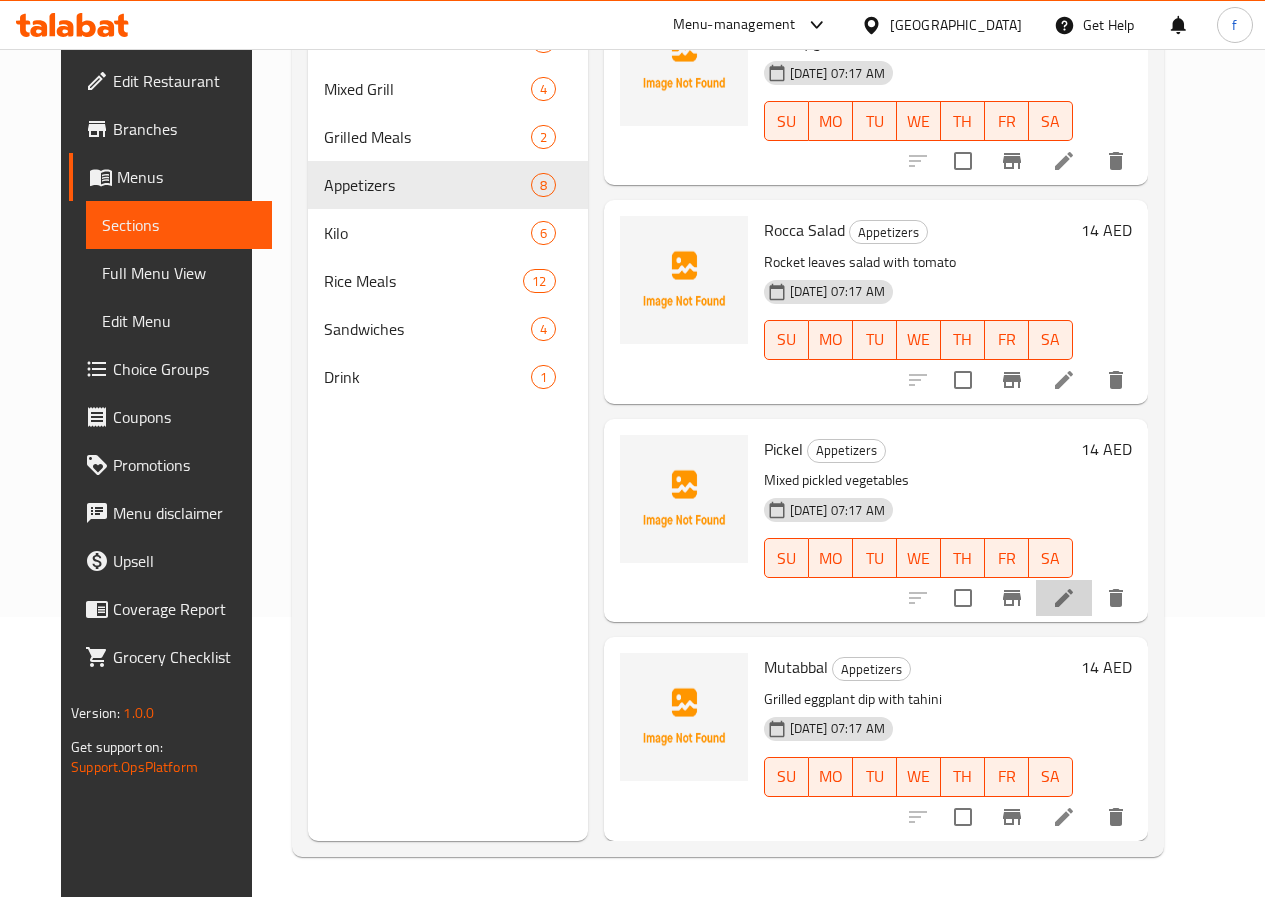 click at bounding box center (1064, 598) 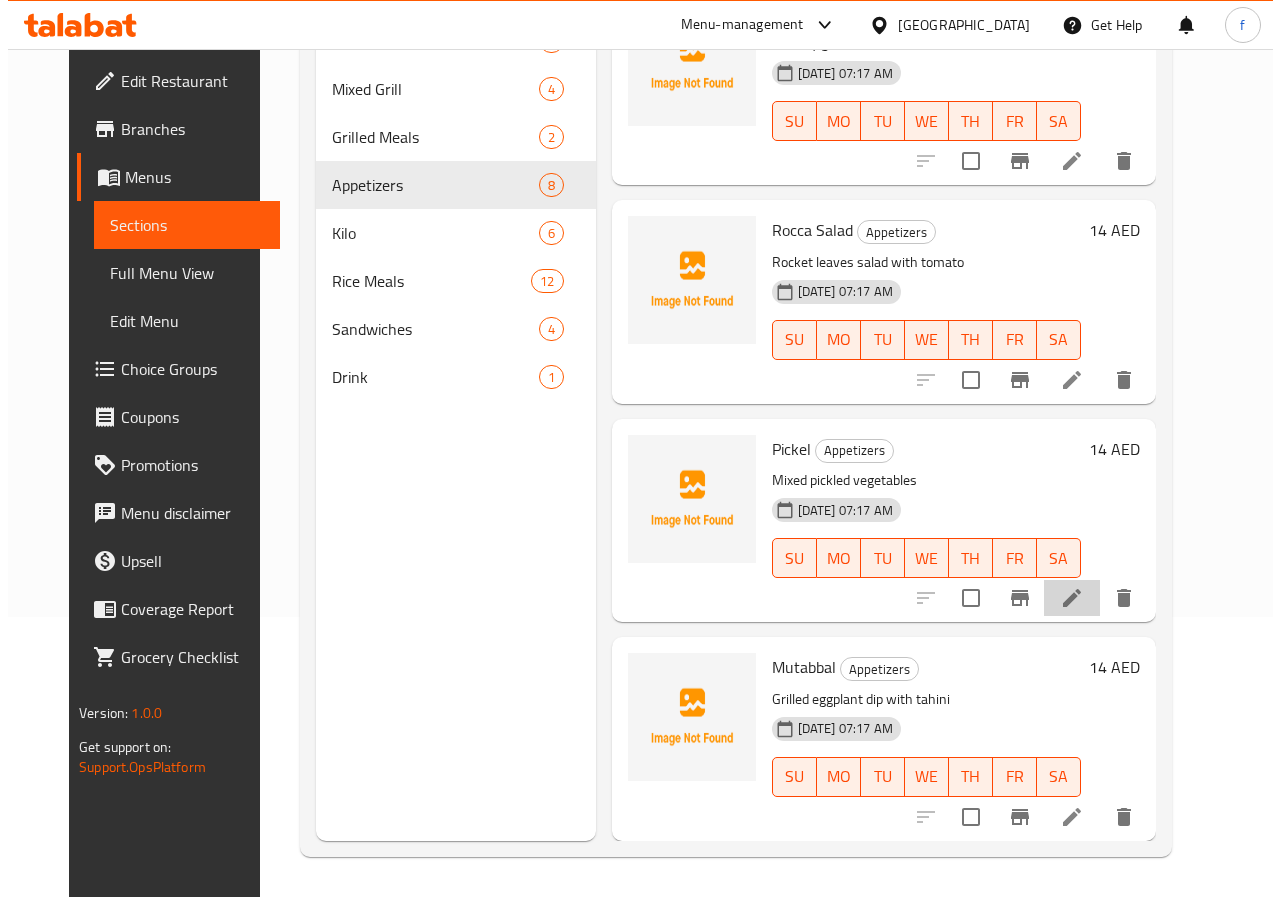 scroll, scrollTop: 0, scrollLeft: 0, axis: both 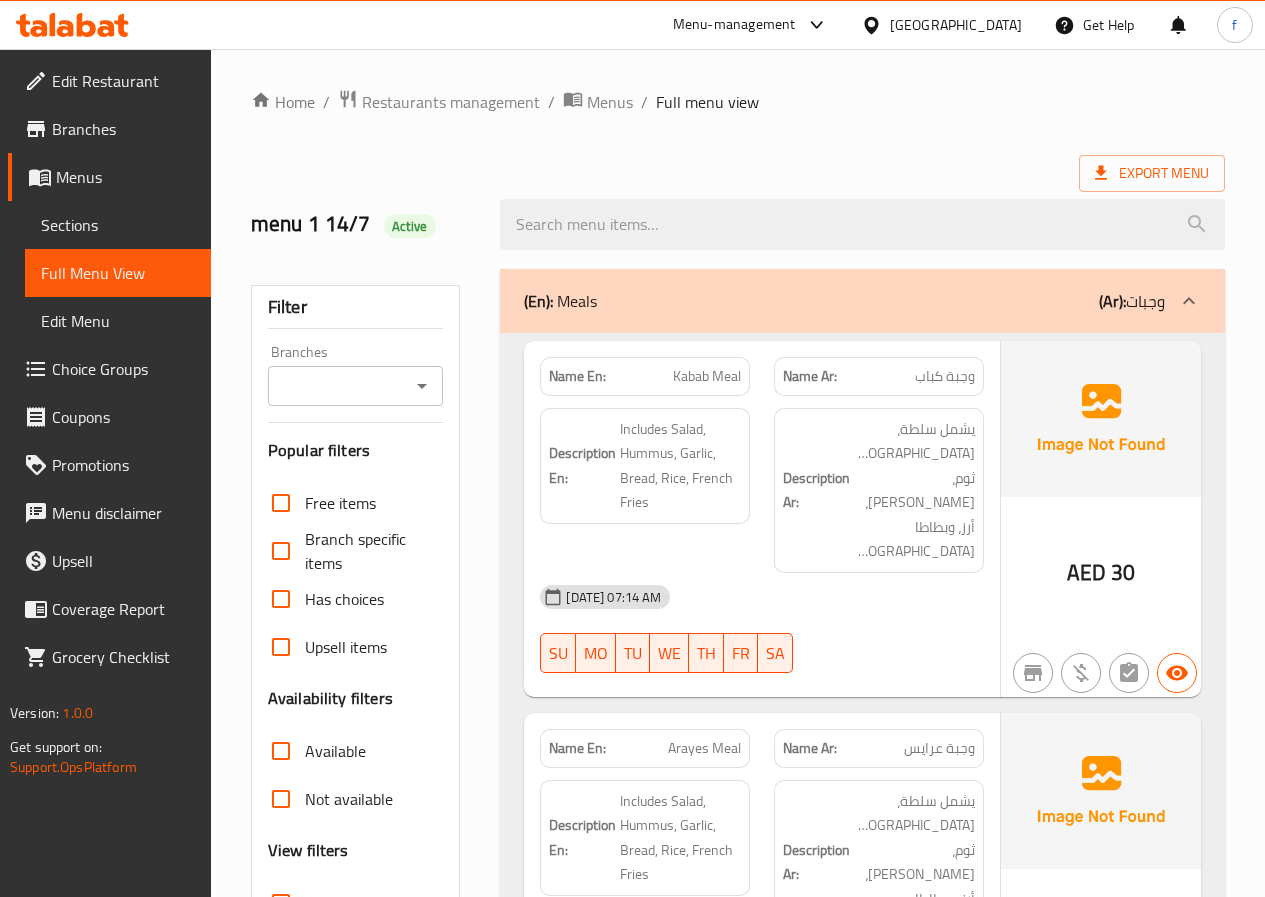 click on "(En):   Meals (Ar): وجبات" at bounding box center (862, 301) 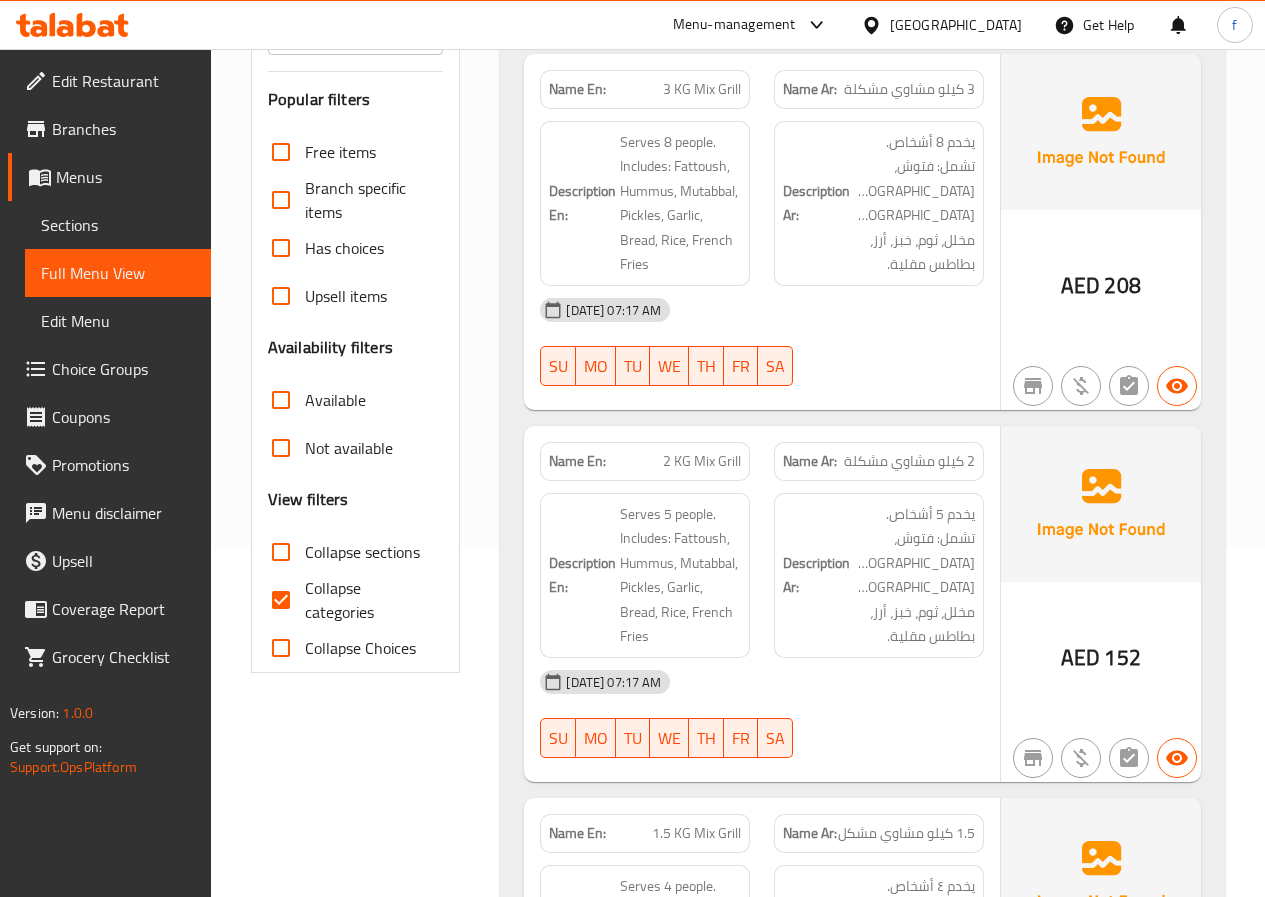 scroll, scrollTop: 400, scrollLeft: 0, axis: vertical 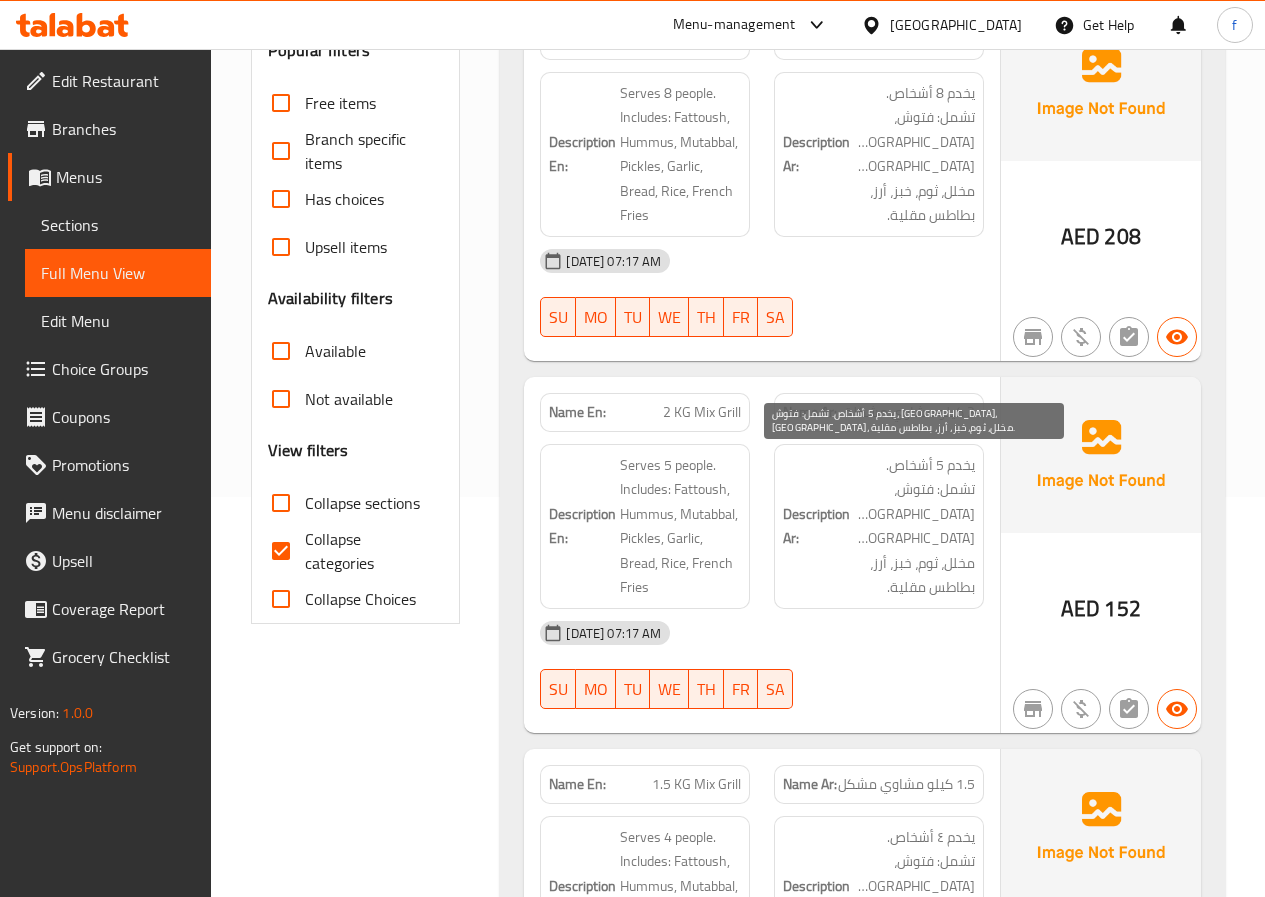 click on "يخدم 5 أشخاص. تشمل: فتوش، [GEOGRAPHIC_DATA]، [GEOGRAPHIC_DATA]، مخلل، ثوم، خبز، أرز، بطاطس مقلية." at bounding box center (914, 526) 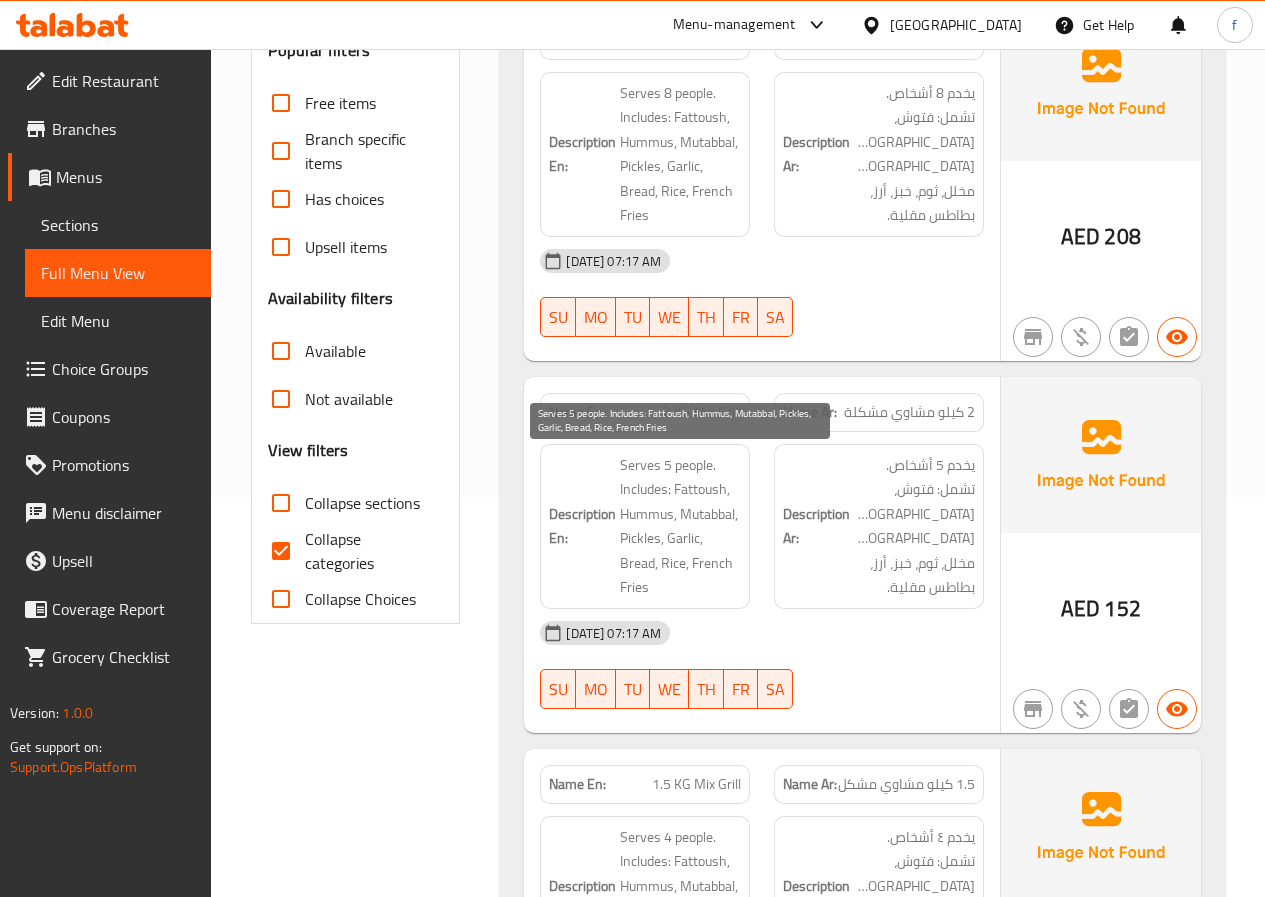 drag, startPoint x: 668, startPoint y: 556, endPoint x: 835, endPoint y: 540, distance: 167.76471 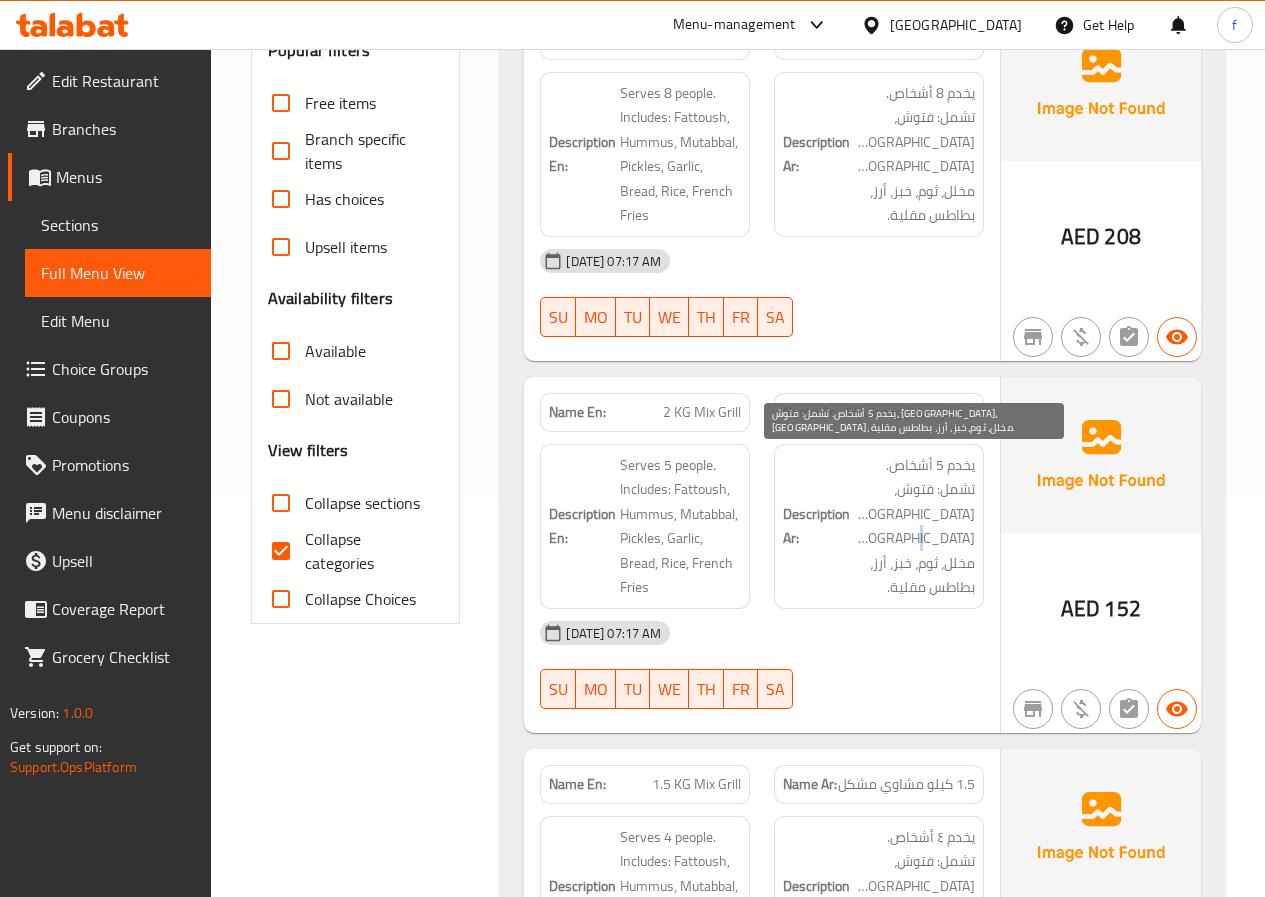 click on "يخدم 5 أشخاص. تشمل: فتوش، [GEOGRAPHIC_DATA]، [GEOGRAPHIC_DATA]، مخلل، ثوم، خبز، أرز، بطاطس مقلية." at bounding box center (914, 526) 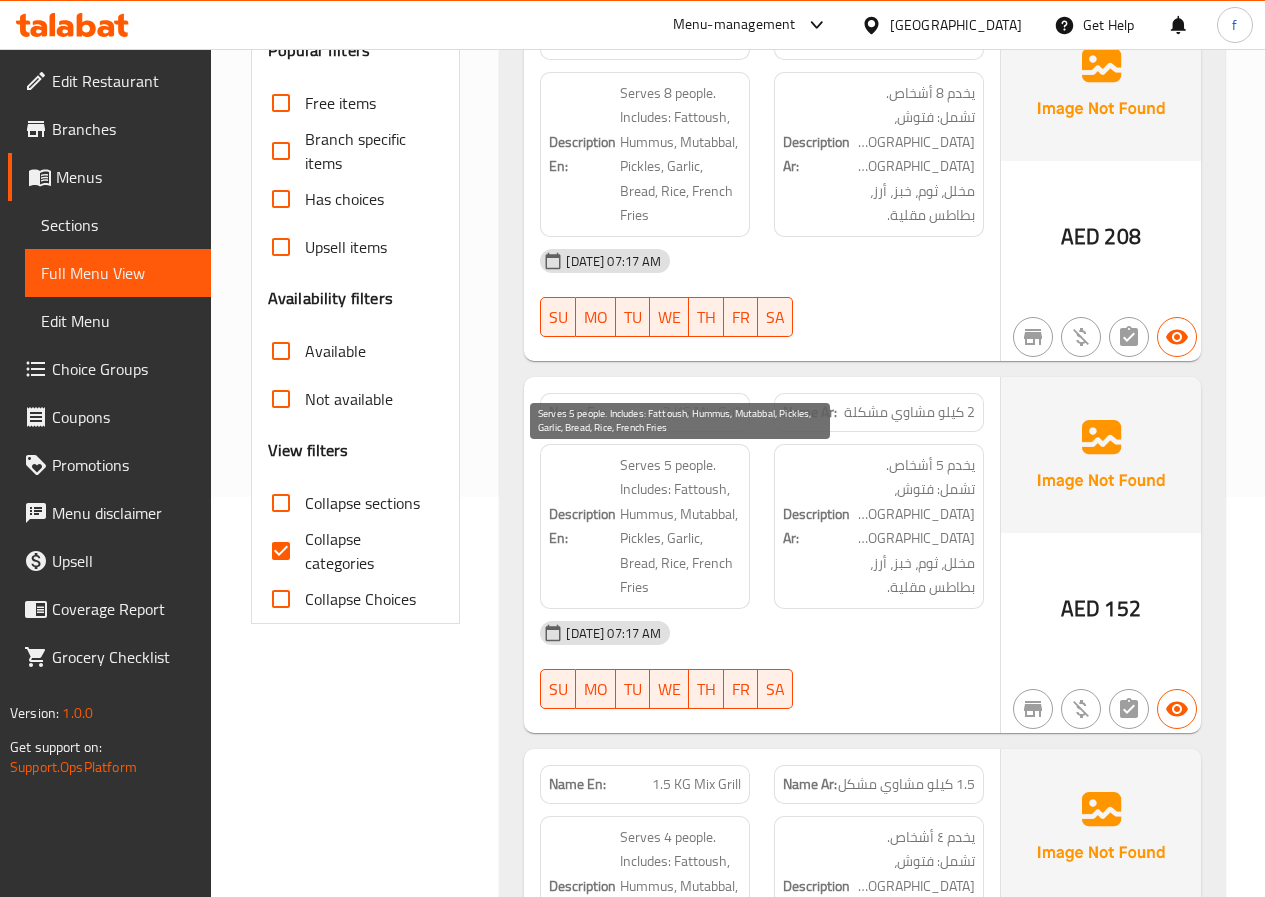 click on "Serves 5 people. Includes: Fattoush, Hummus, Mutabbal, Pickles, Garlic, Bread, Rice, French Fries" at bounding box center (680, 526) 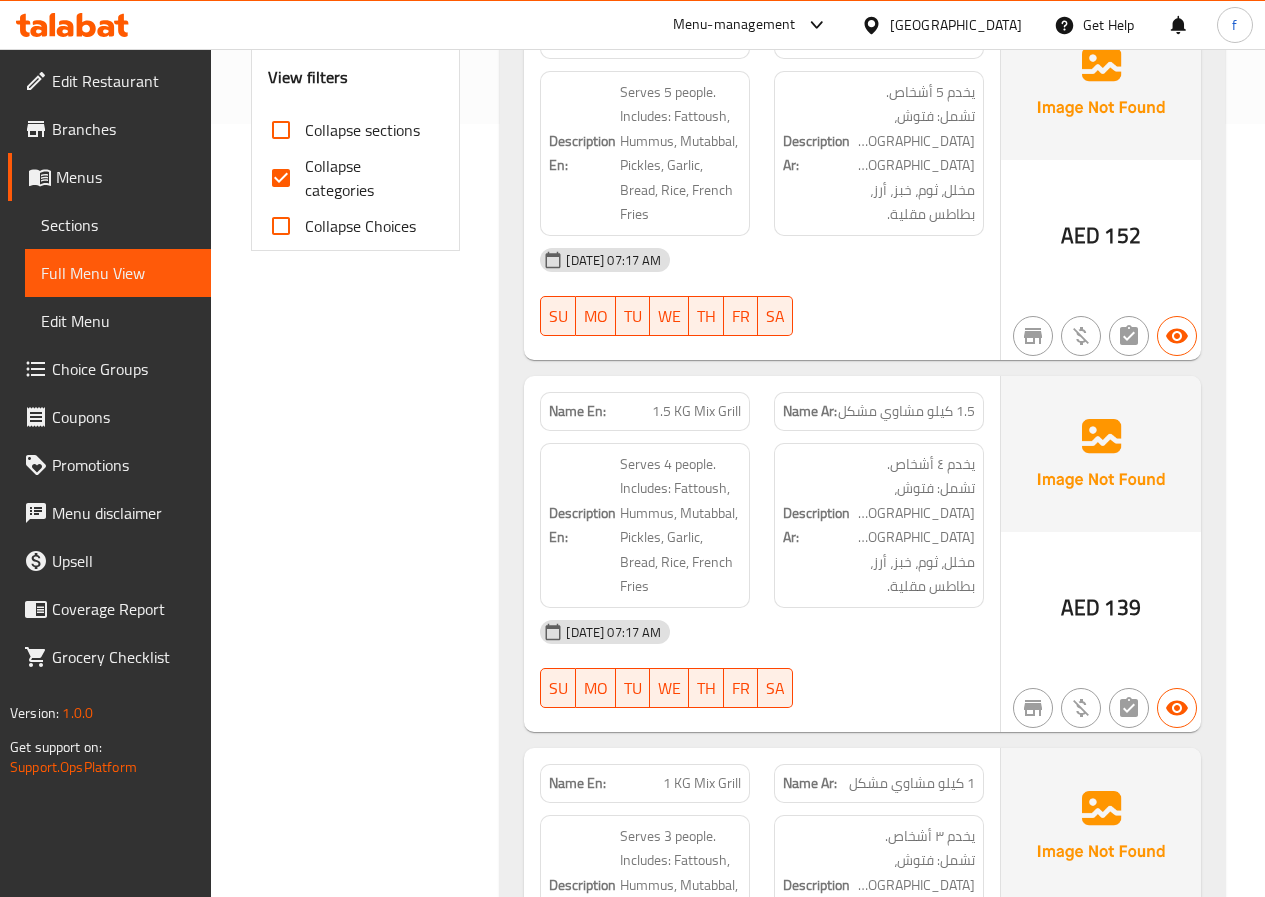 scroll, scrollTop: 800, scrollLeft: 0, axis: vertical 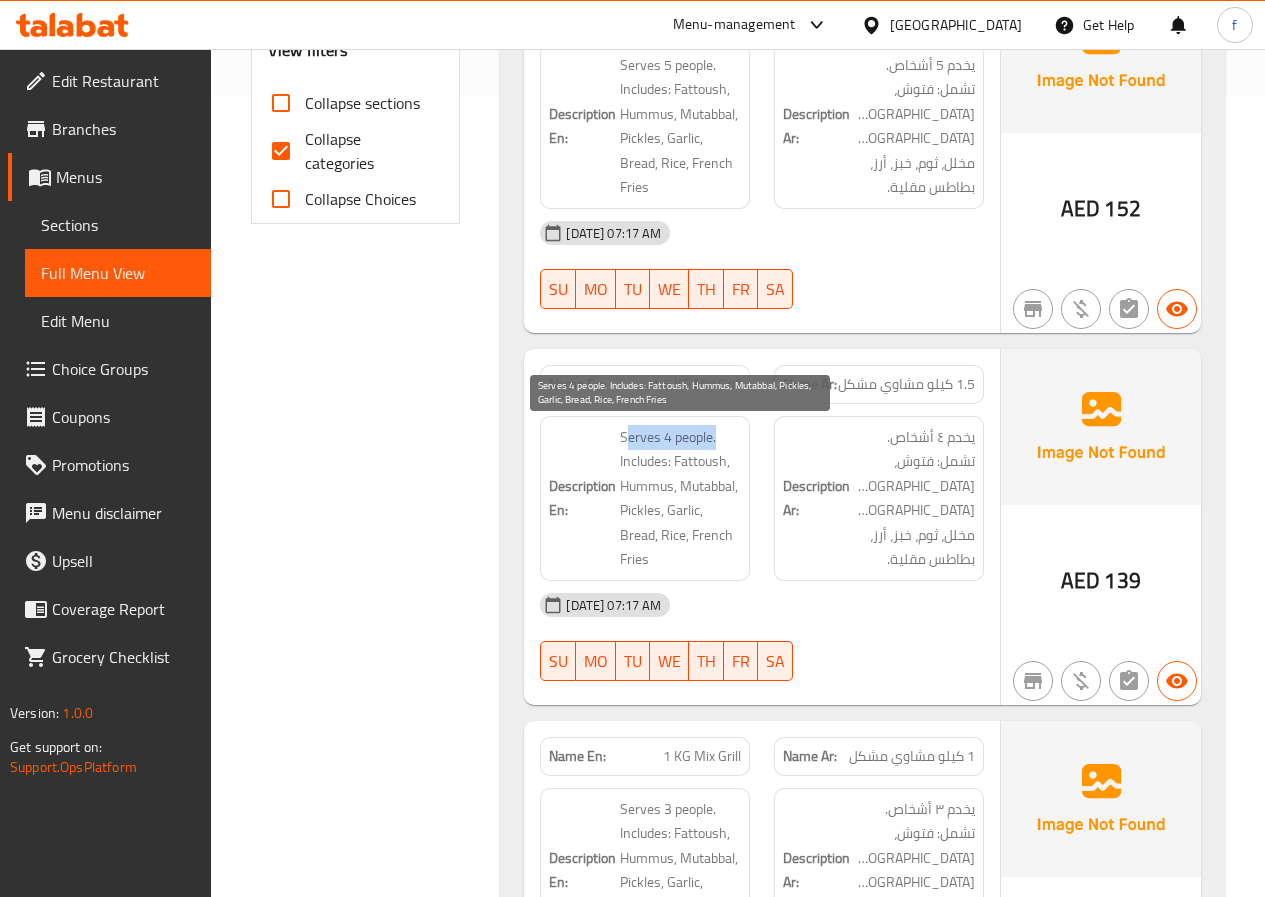 drag, startPoint x: 628, startPoint y: 436, endPoint x: 723, endPoint y: 446, distance: 95.524864 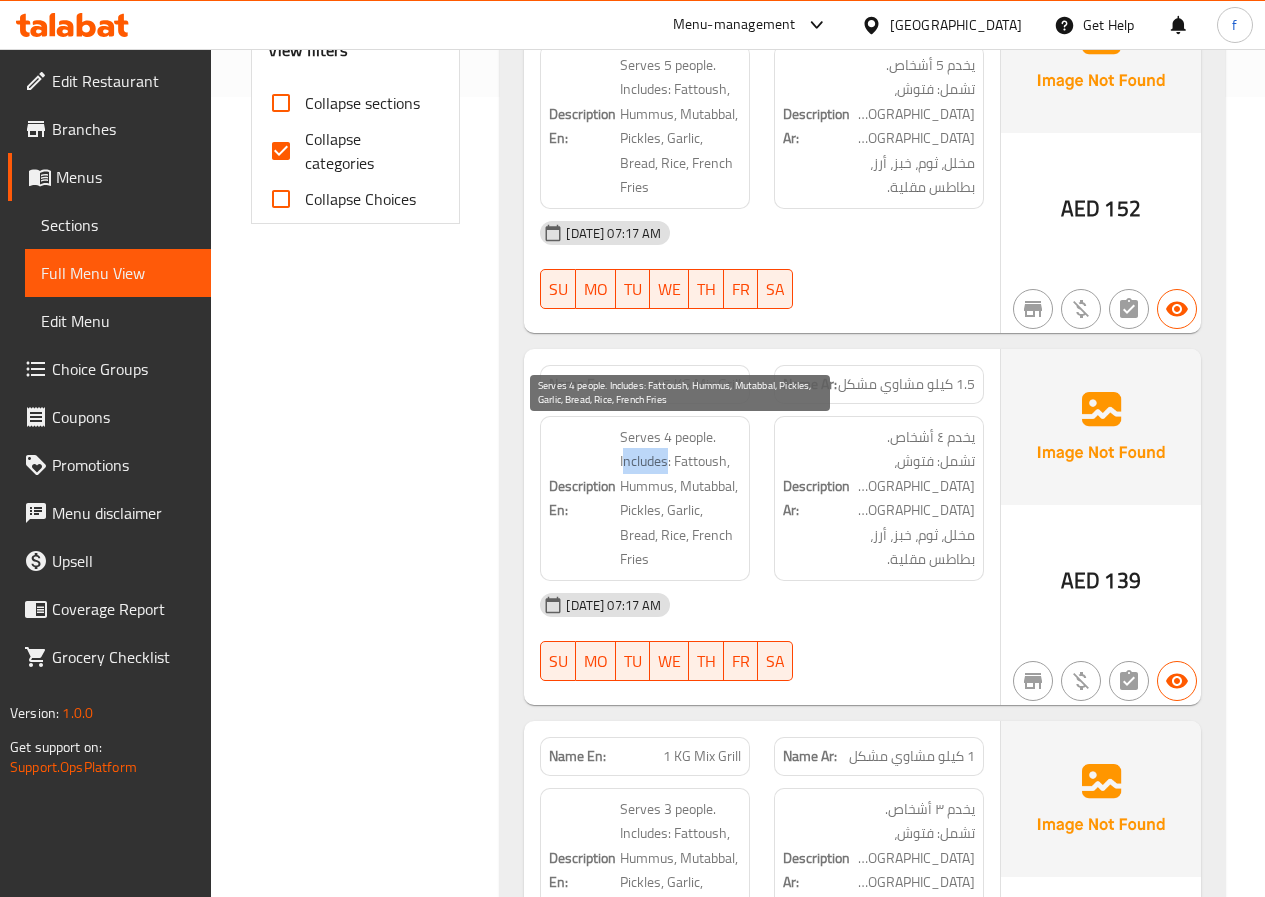 drag, startPoint x: 624, startPoint y: 462, endPoint x: 666, endPoint y: 466, distance: 42.190044 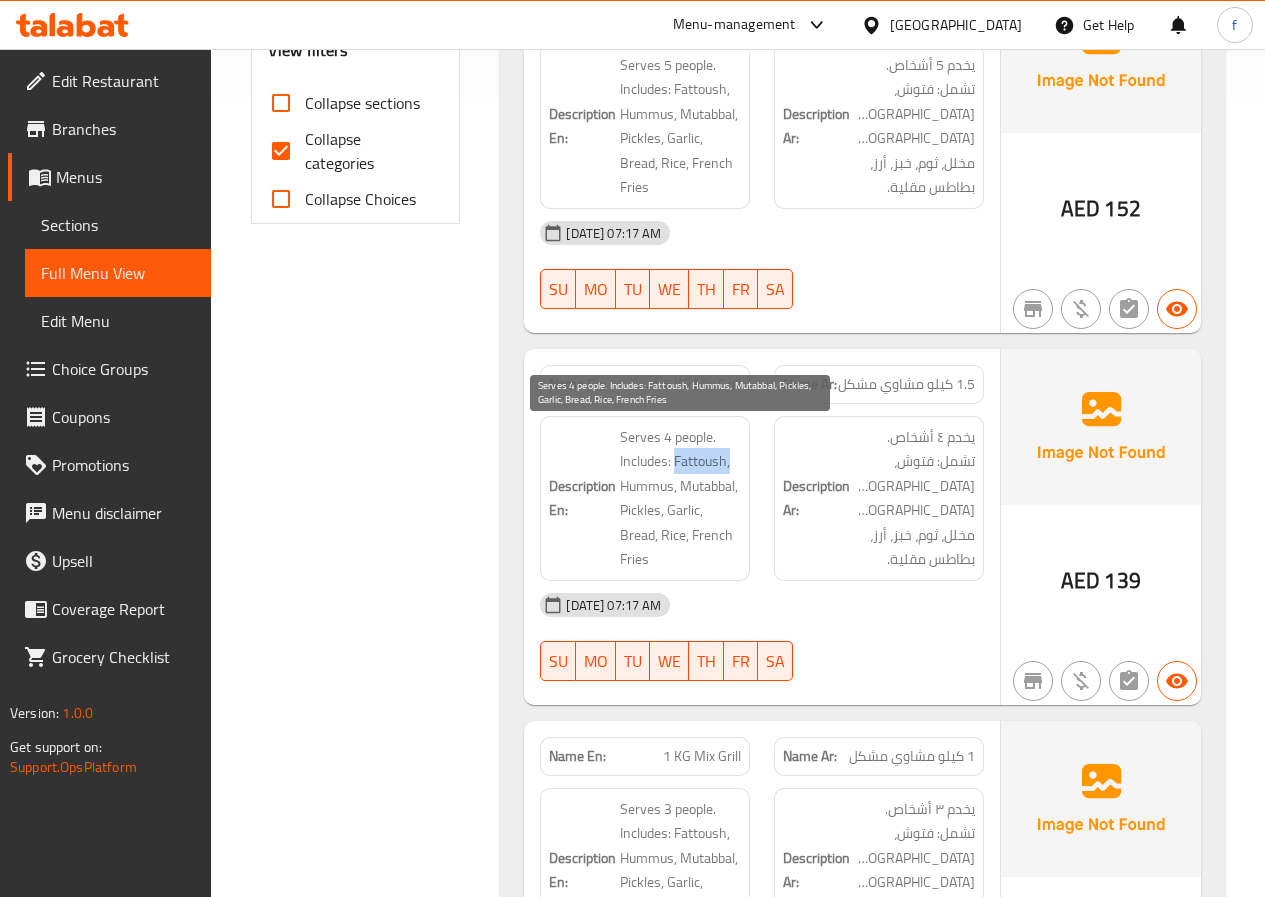 drag, startPoint x: 710, startPoint y: 463, endPoint x: 744, endPoint y: 466, distance: 34.132095 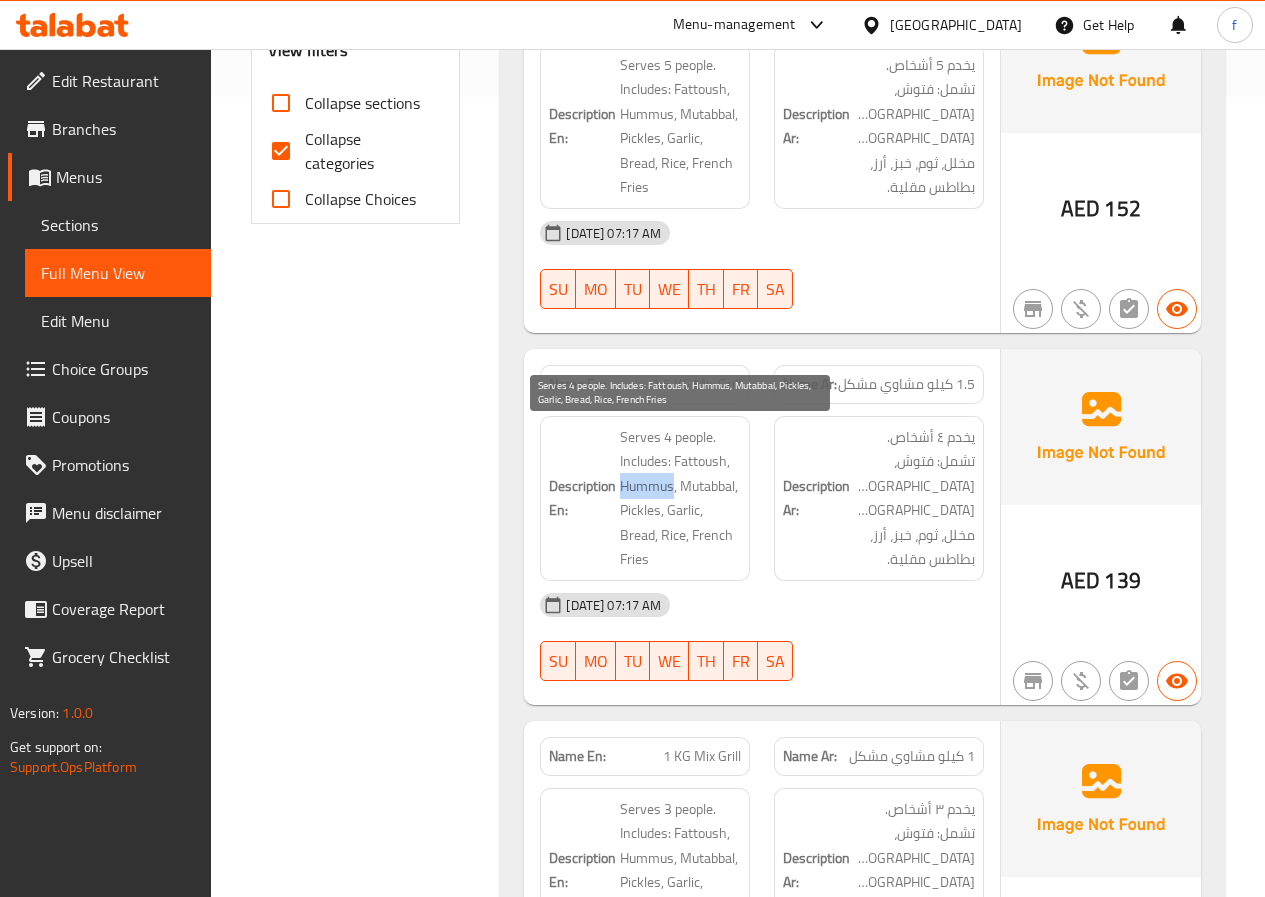 drag, startPoint x: 630, startPoint y: 489, endPoint x: 672, endPoint y: 488, distance: 42.0119 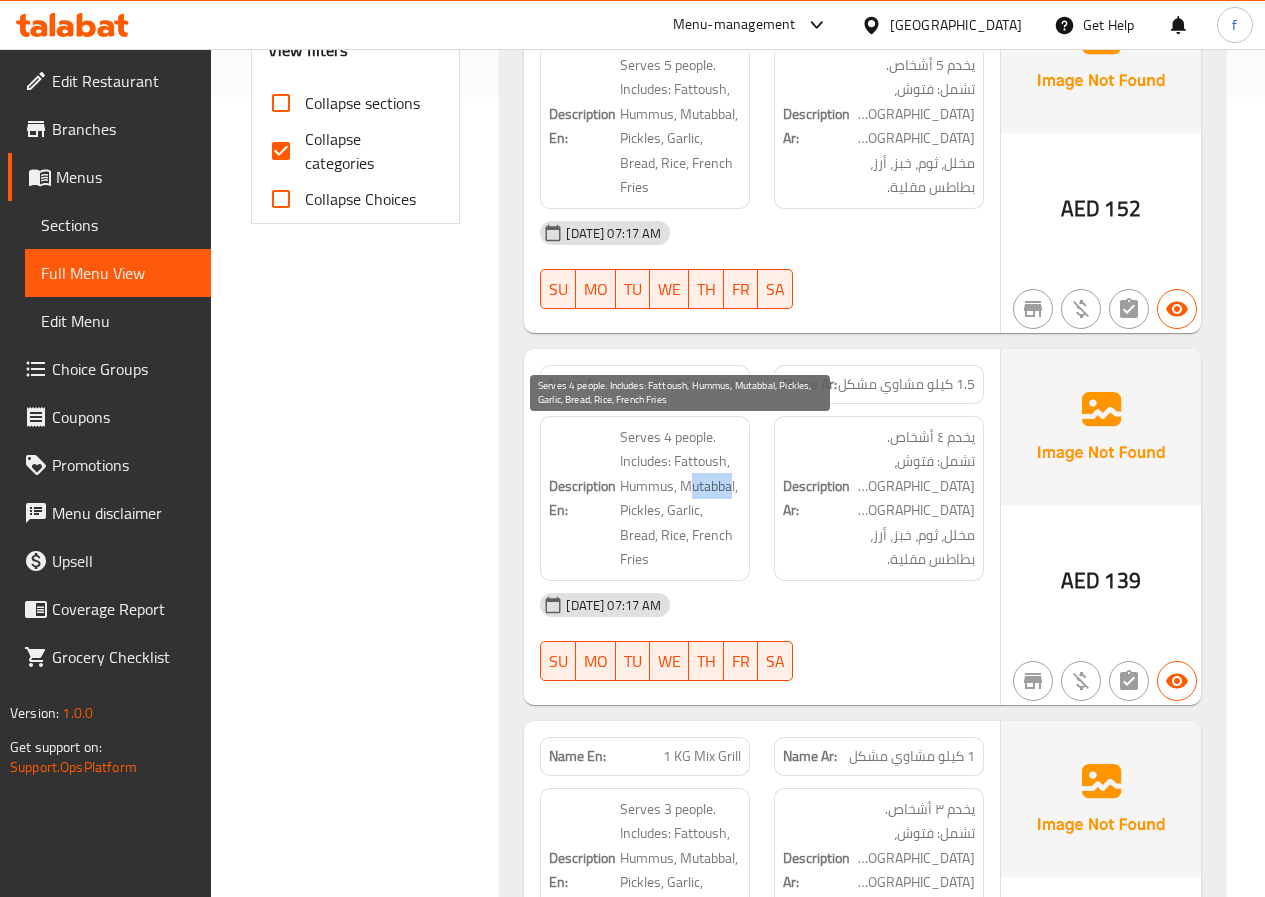 drag, startPoint x: 687, startPoint y: 482, endPoint x: 734, endPoint y: 493, distance: 48.270073 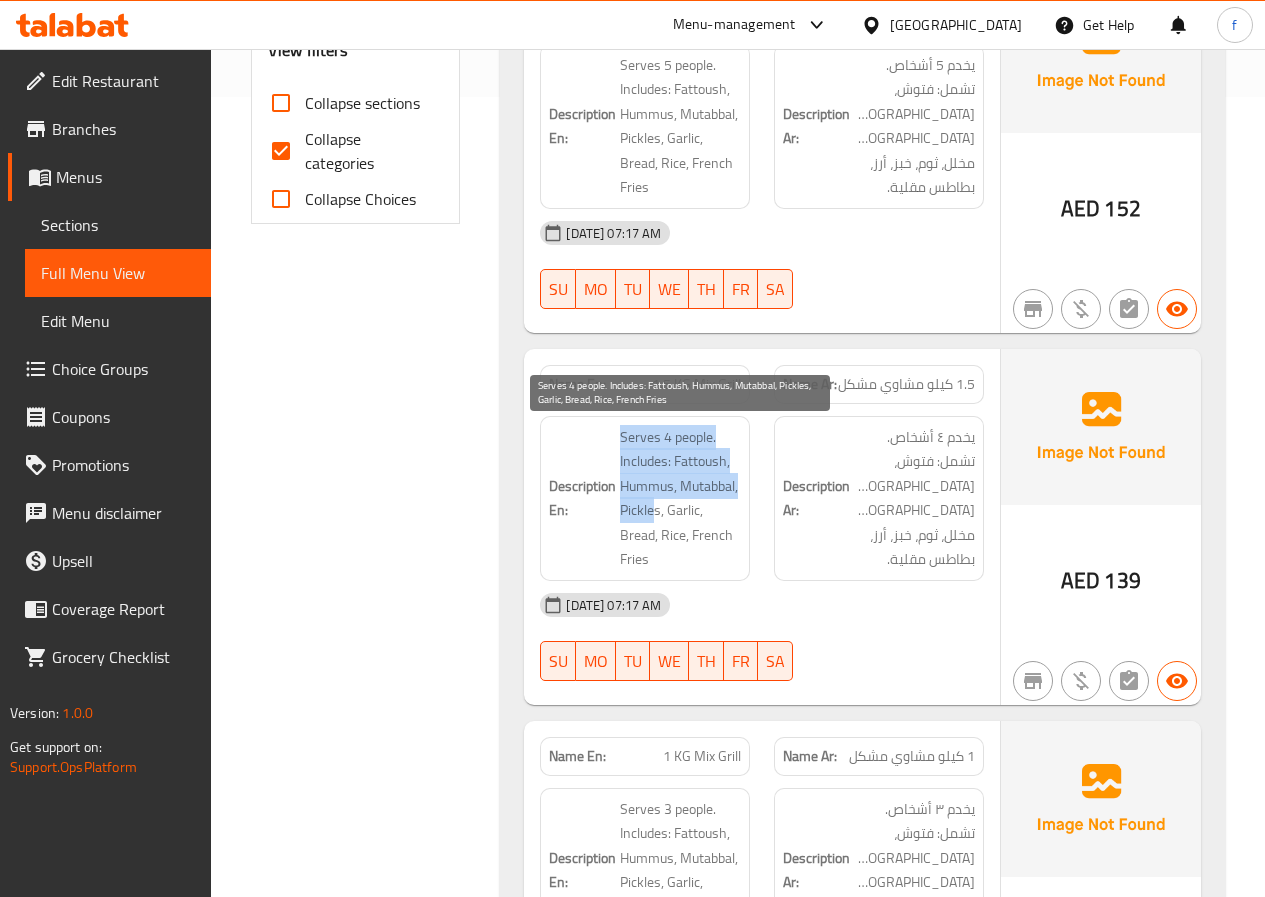 drag, startPoint x: 644, startPoint y: 509, endPoint x: 655, endPoint y: 508, distance: 11.045361 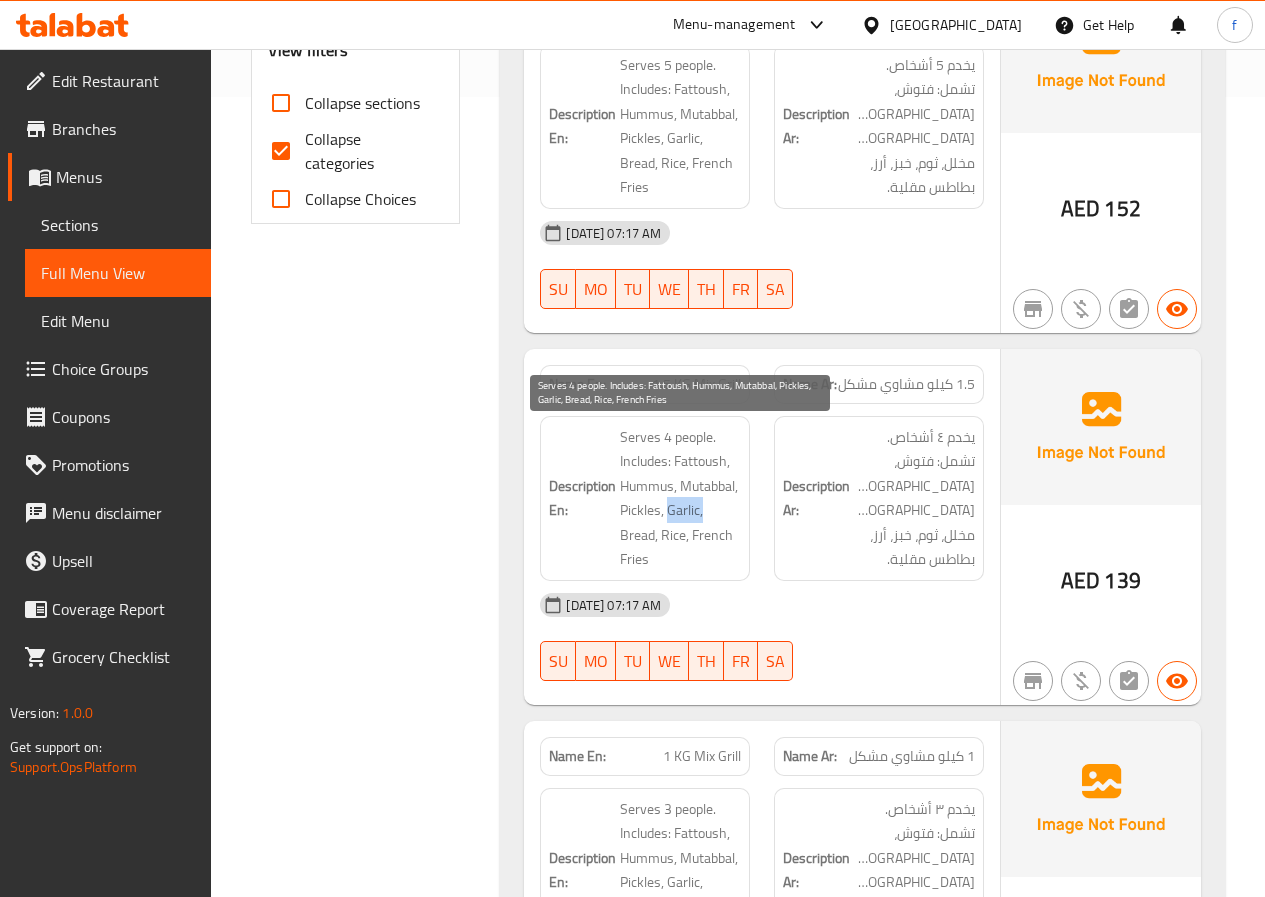 drag, startPoint x: 674, startPoint y: 508, endPoint x: 719, endPoint y: 509, distance: 45.01111 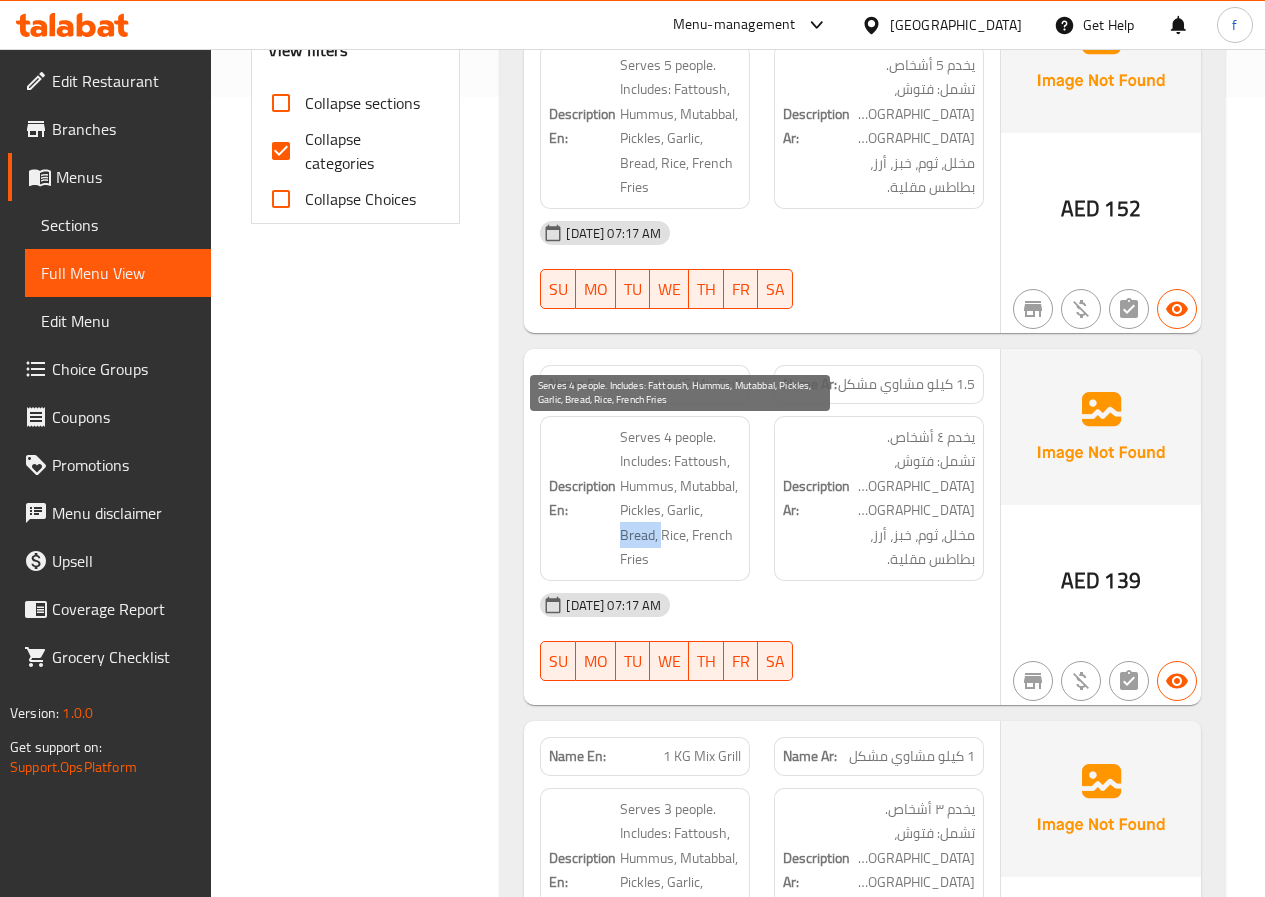 drag, startPoint x: 629, startPoint y: 537, endPoint x: 660, endPoint y: 537, distance: 31 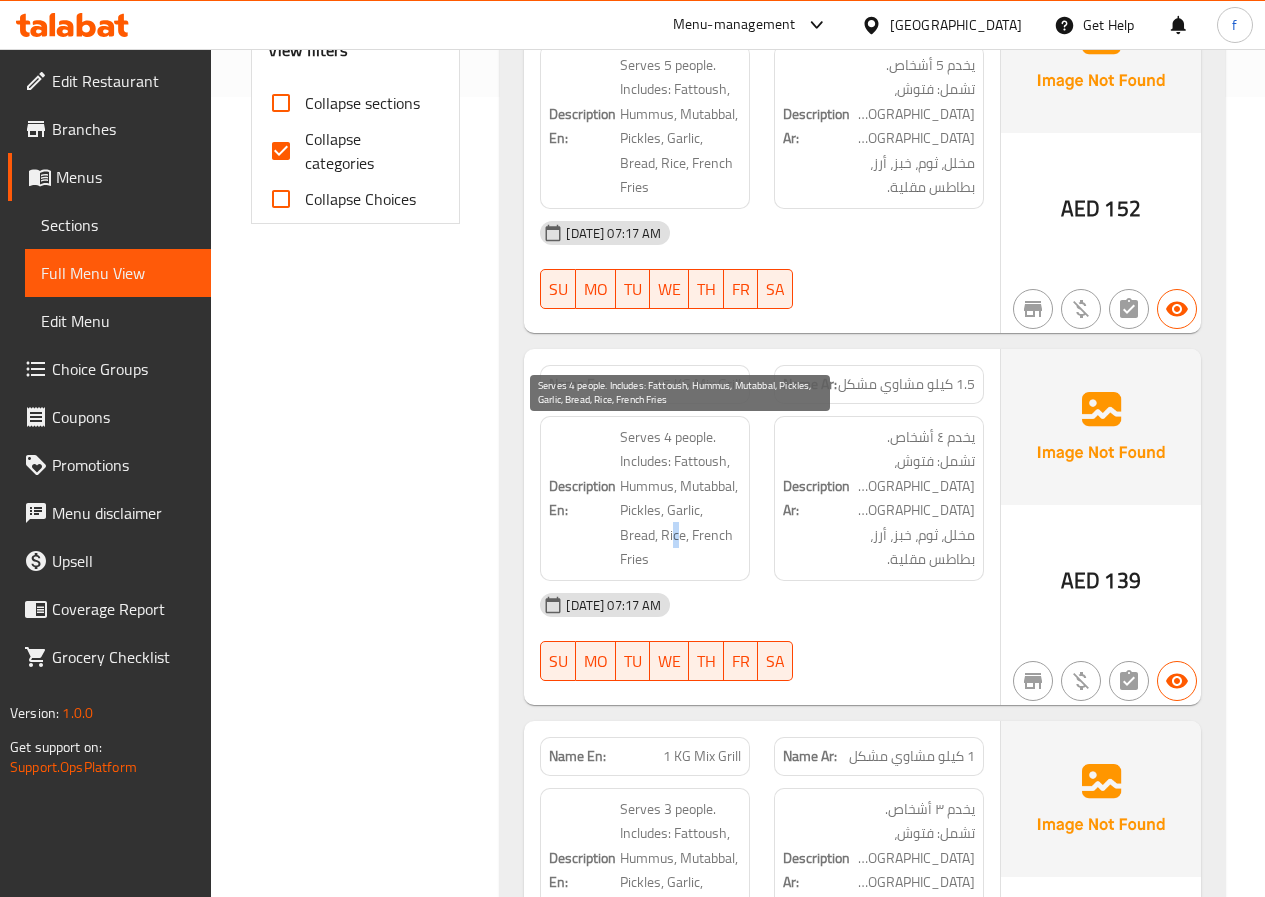 click on "Serves 4 people. Includes: Fattoush, Hummus, Mutabbal, Pickles, Garlic, Bread, Rice, French Fries" at bounding box center [680, 498] 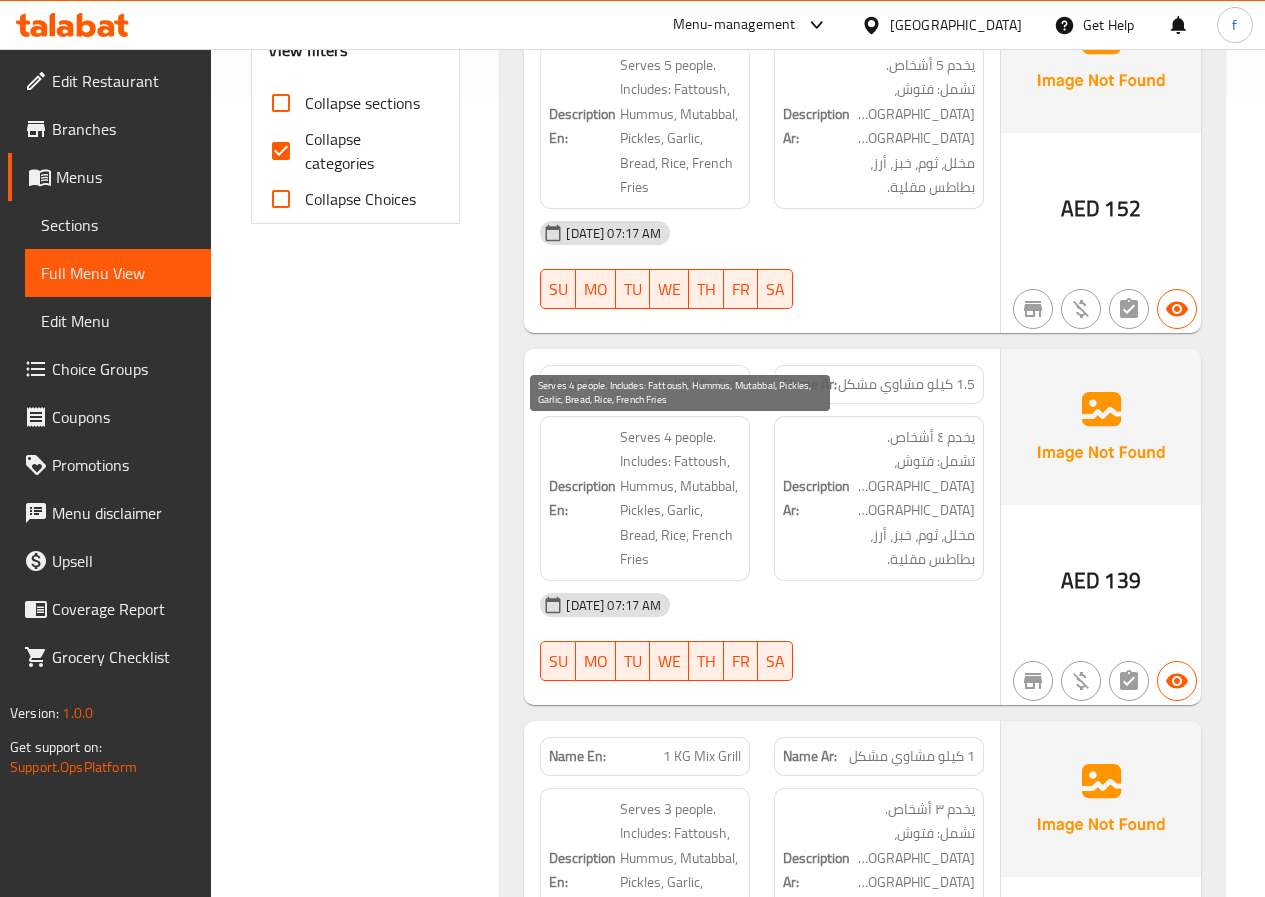 click on "Serves 4 people. Includes: Fattoush, Hummus, Mutabbal, Pickles, Garlic, Bread, Rice, French Fries" at bounding box center [680, 498] 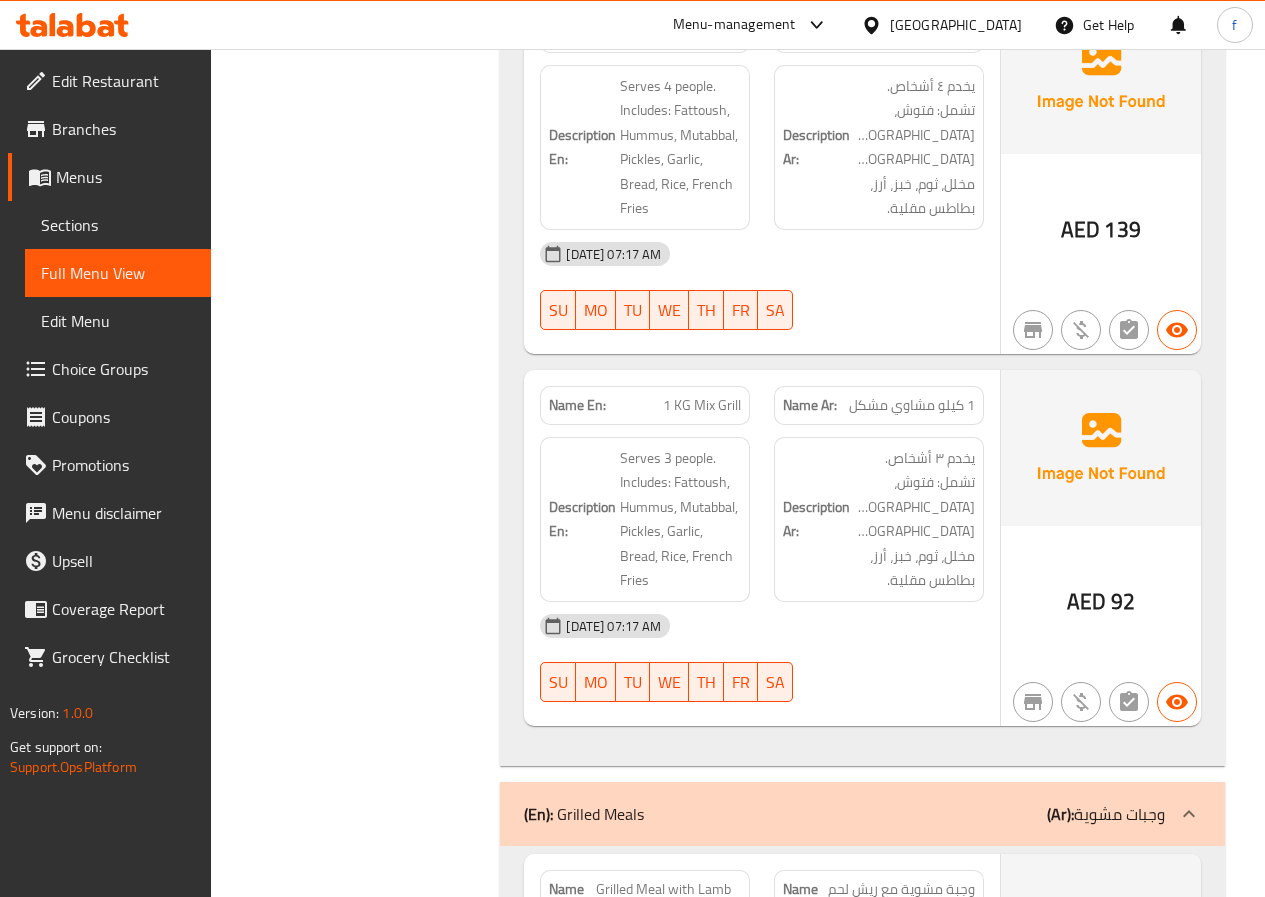 scroll, scrollTop: 1200, scrollLeft: 0, axis: vertical 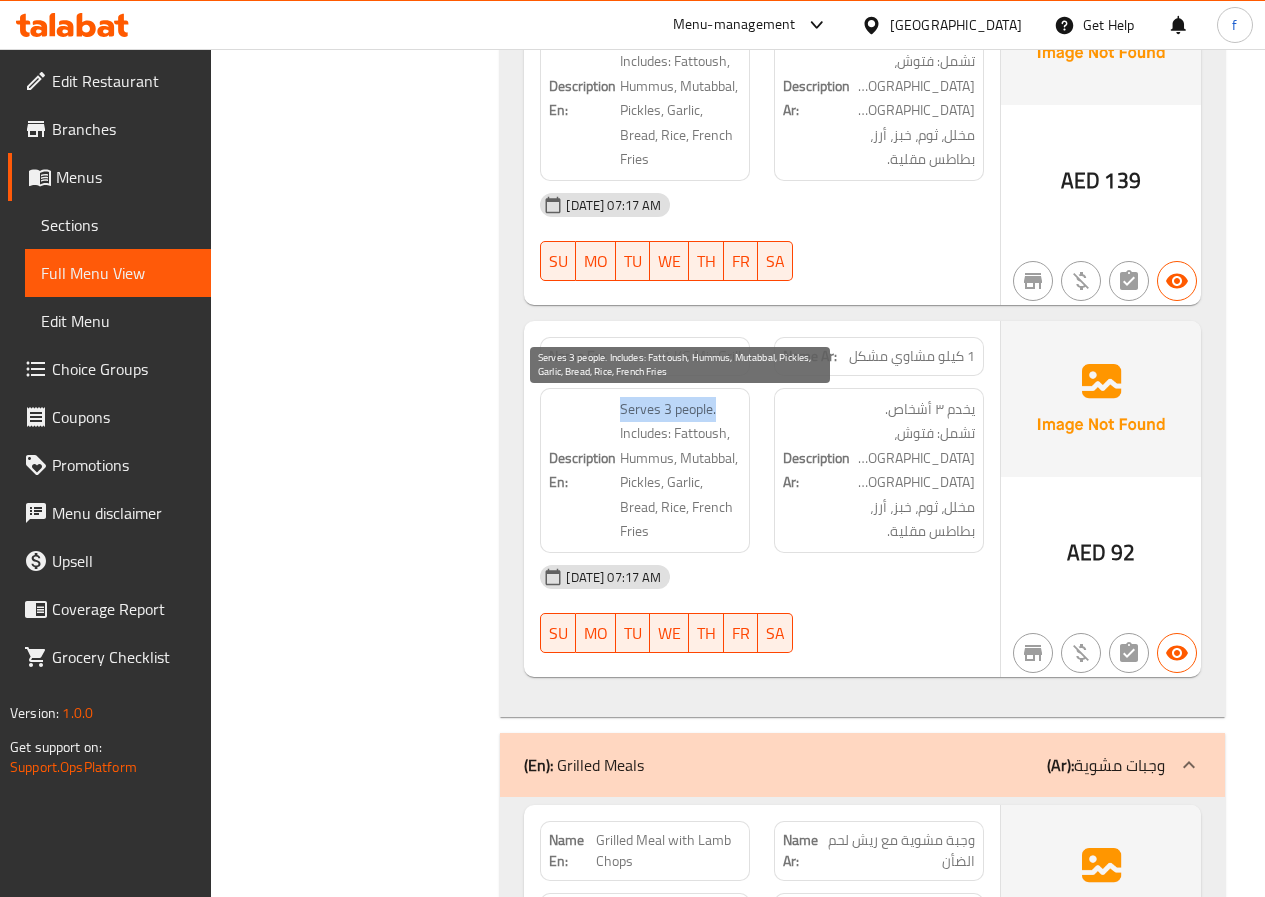 drag, startPoint x: 643, startPoint y: 404, endPoint x: 727, endPoint y: 401, distance: 84.05355 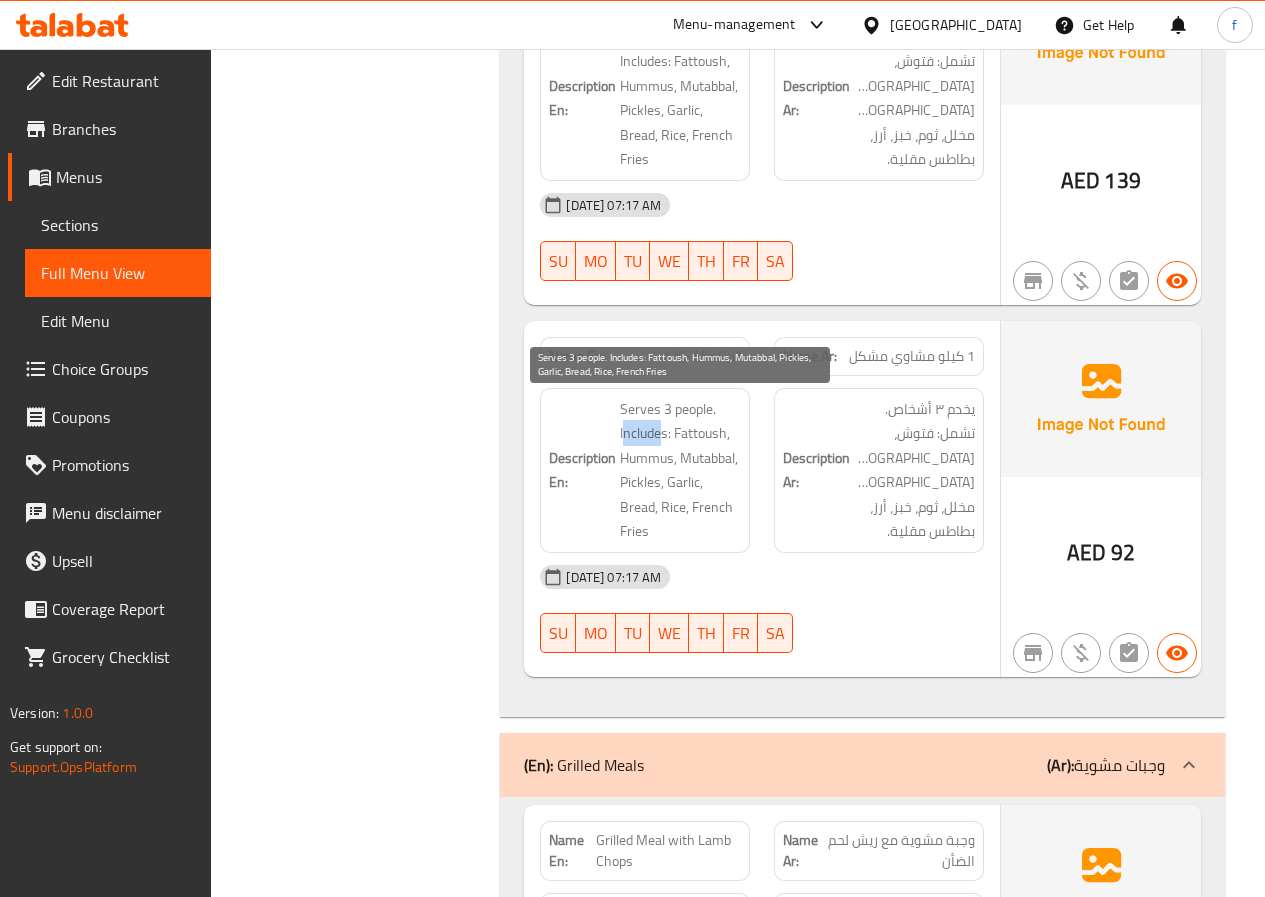 drag, startPoint x: 629, startPoint y: 432, endPoint x: 662, endPoint y: 433, distance: 33.01515 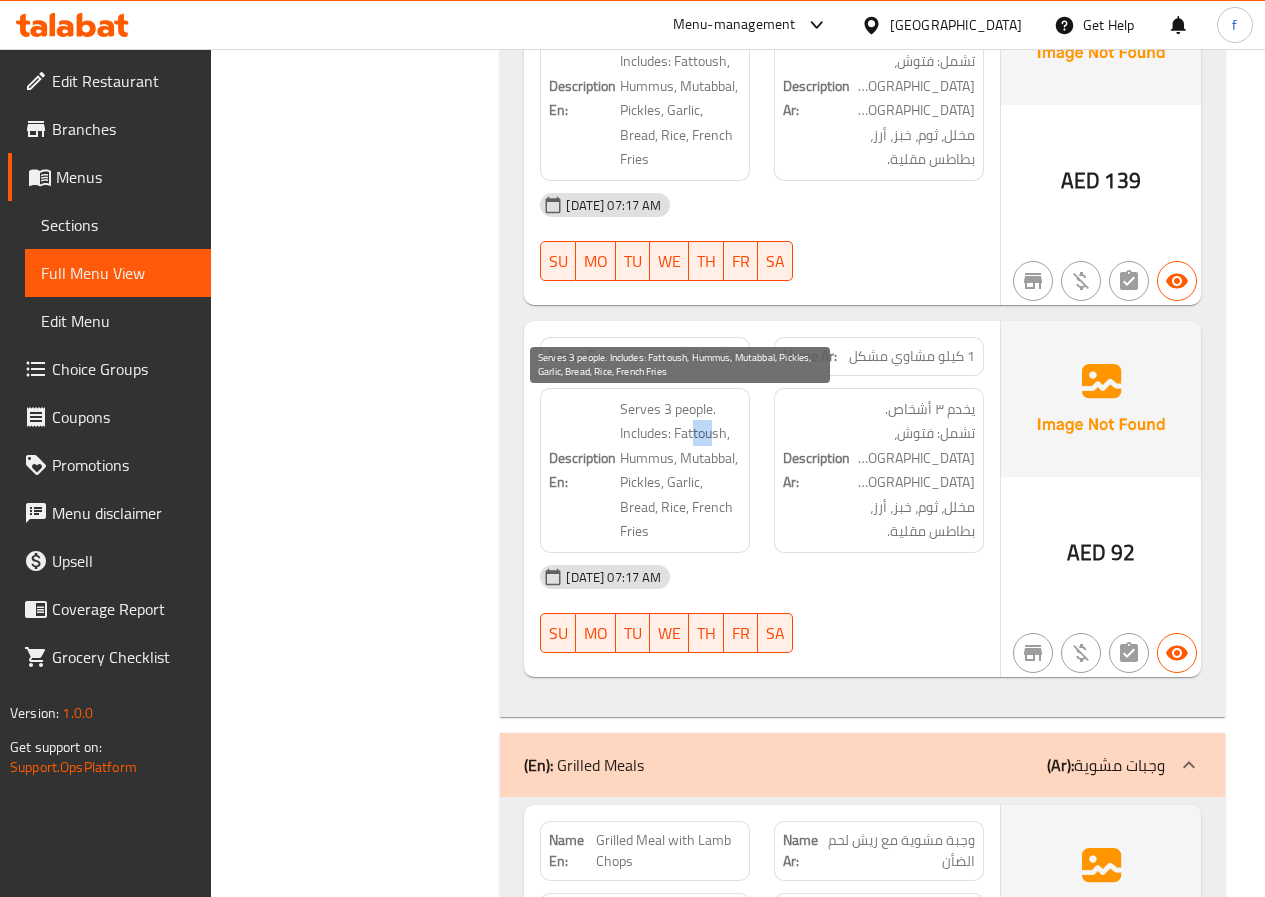 drag, startPoint x: 696, startPoint y: 430, endPoint x: 716, endPoint y: 428, distance: 20.09975 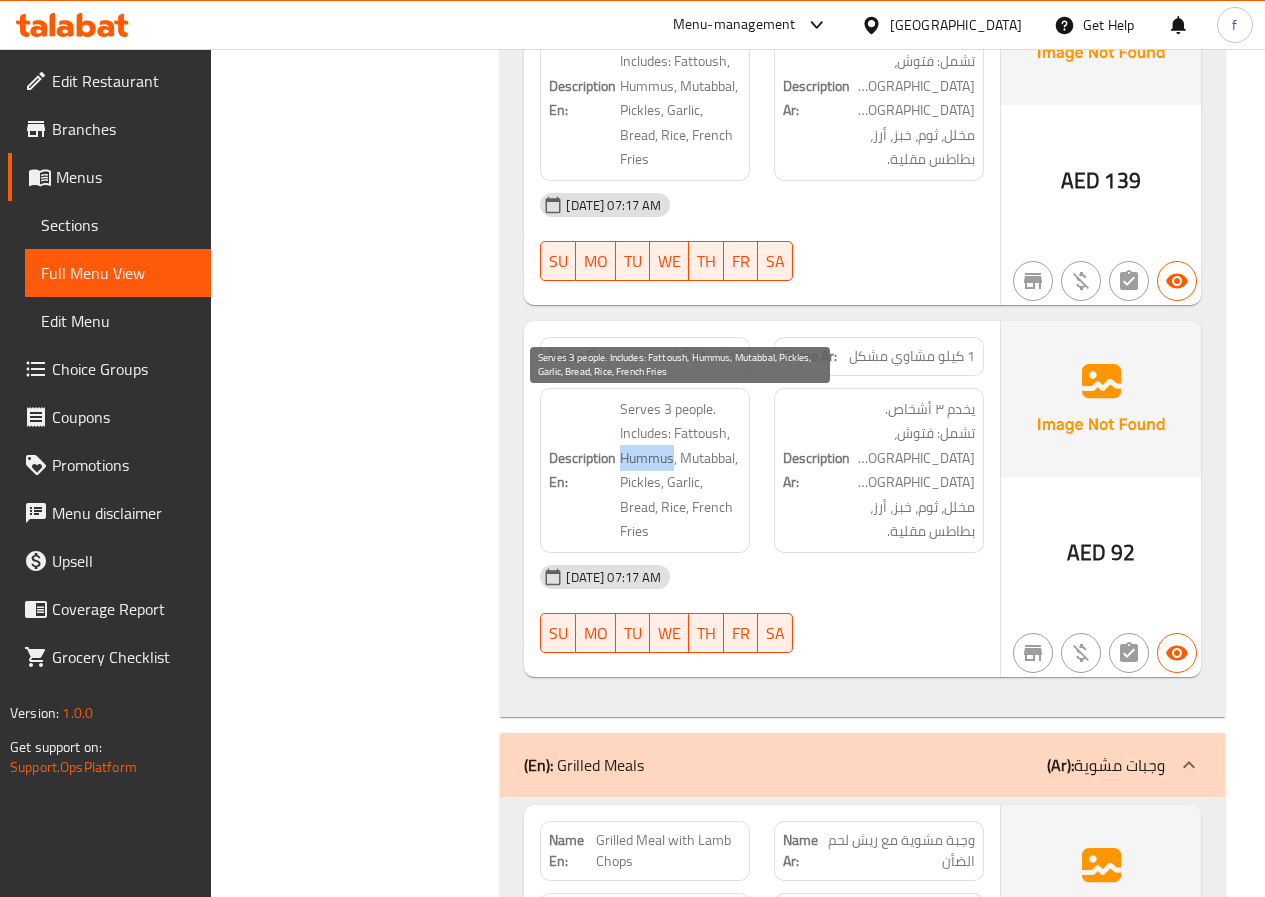 drag, startPoint x: 621, startPoint y: 451, endPoint x: 674, endPoint y: 457, distance: 53.338543 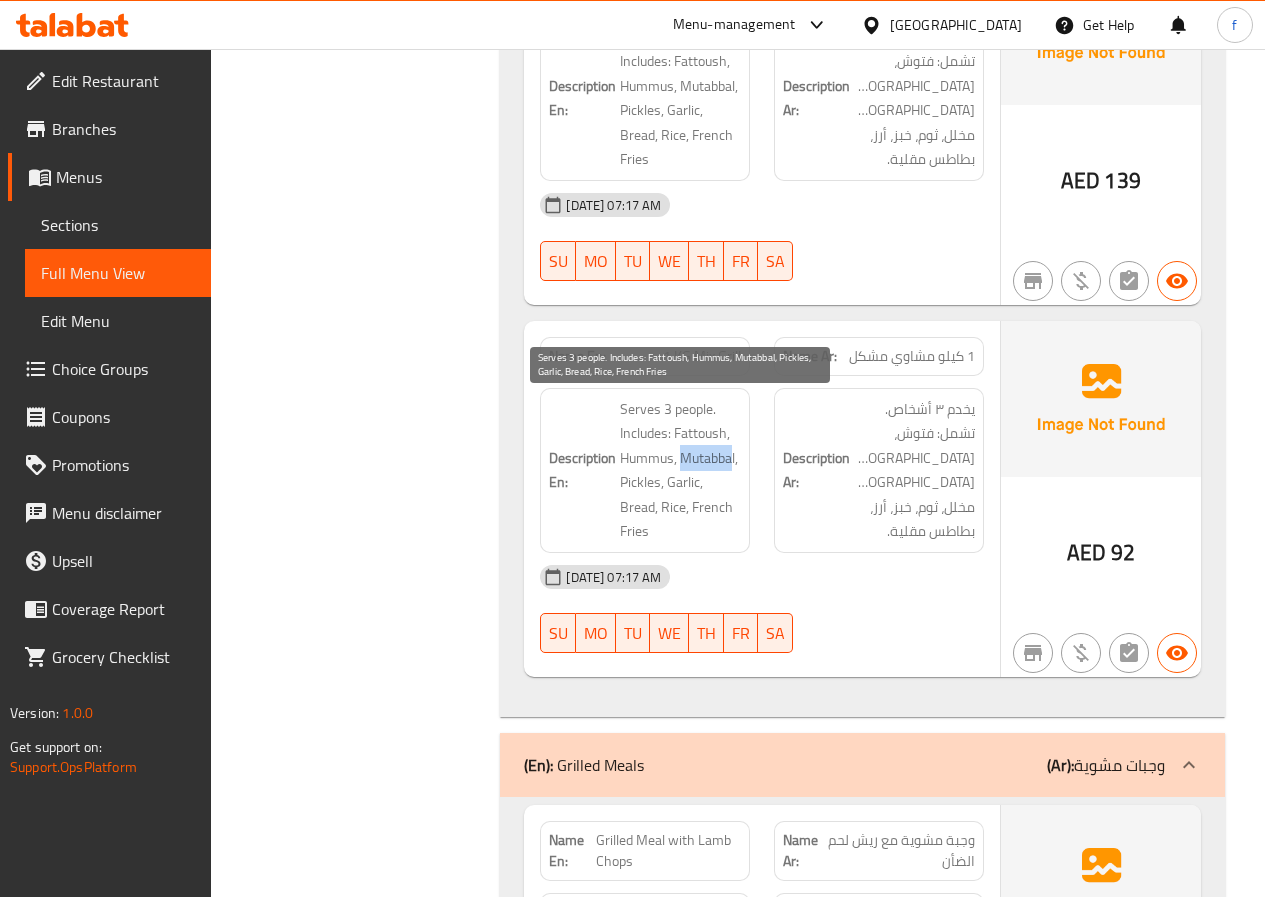 drag, startPoint x: 682, startPoint y: 459, endPoint x: 732, endPoint y: 461, distance: 50.039986 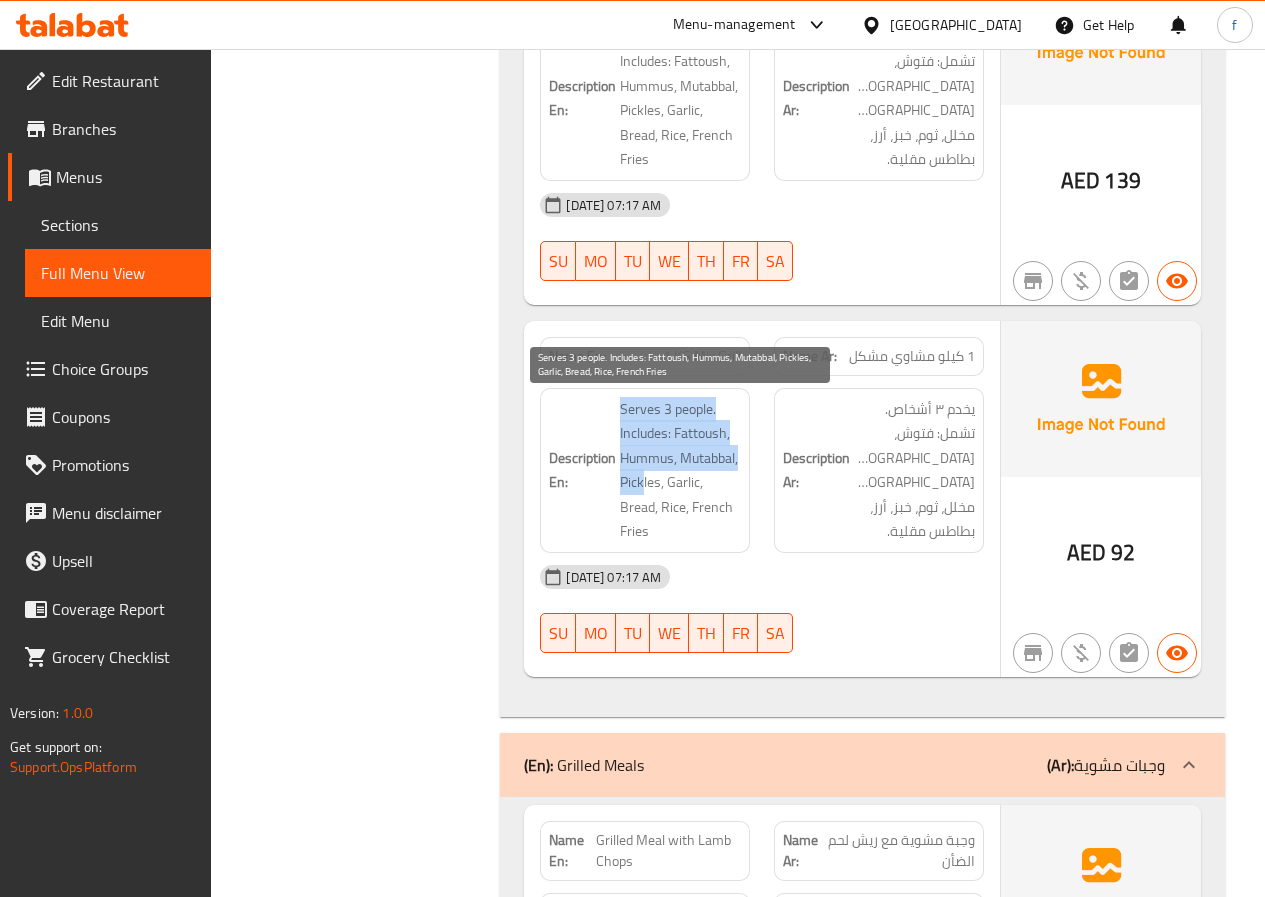click on "Description En: Serves 3 people. Includes: Fattoush, Hummus, Mutabbal, Pickles, Garlic, Bread, Rice, French Fries" at bounding box center [645, 470] 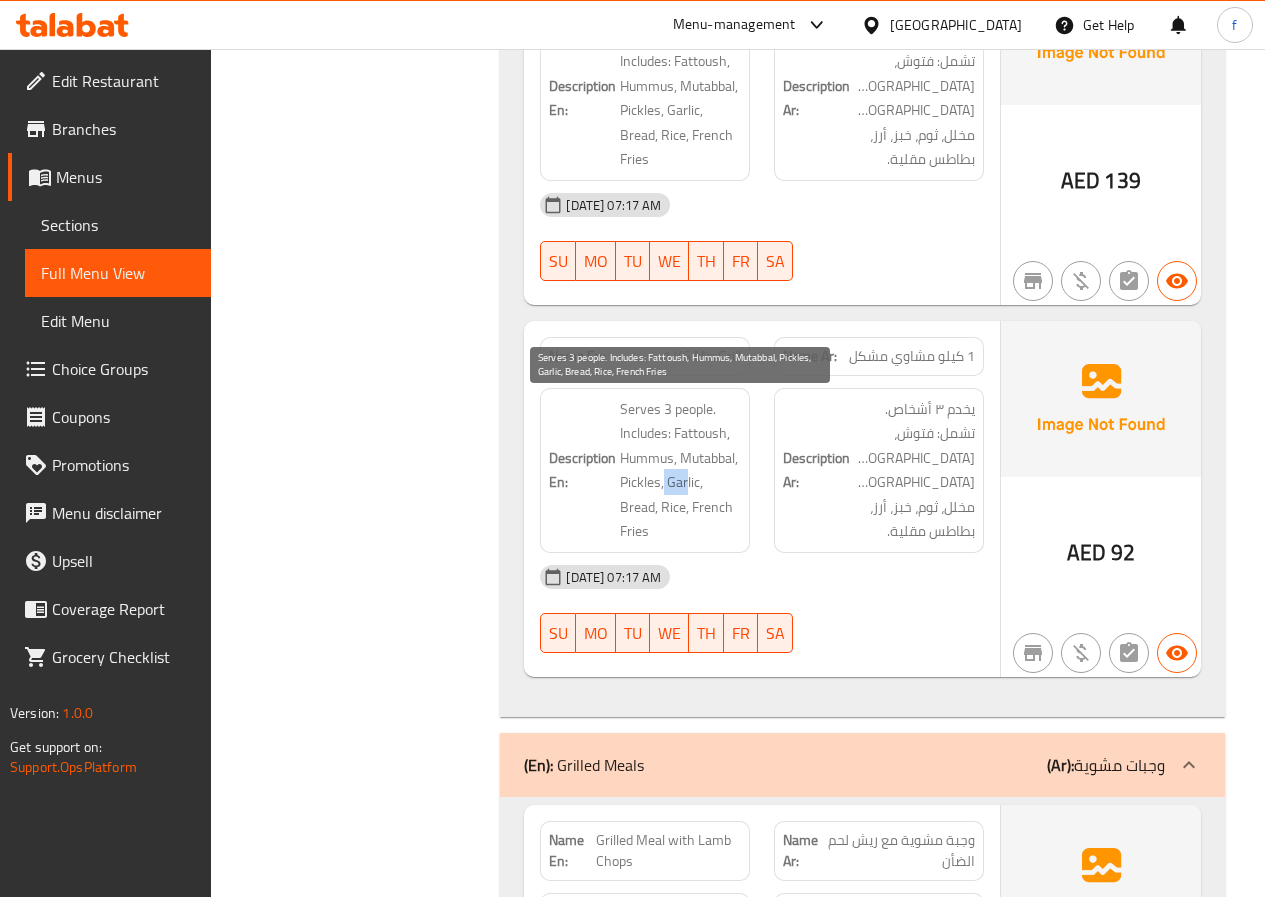 drag, startPoint x: 663, startPoint y: 489, endPoint x: 688, endPoint y: 488, distance: 25.019993 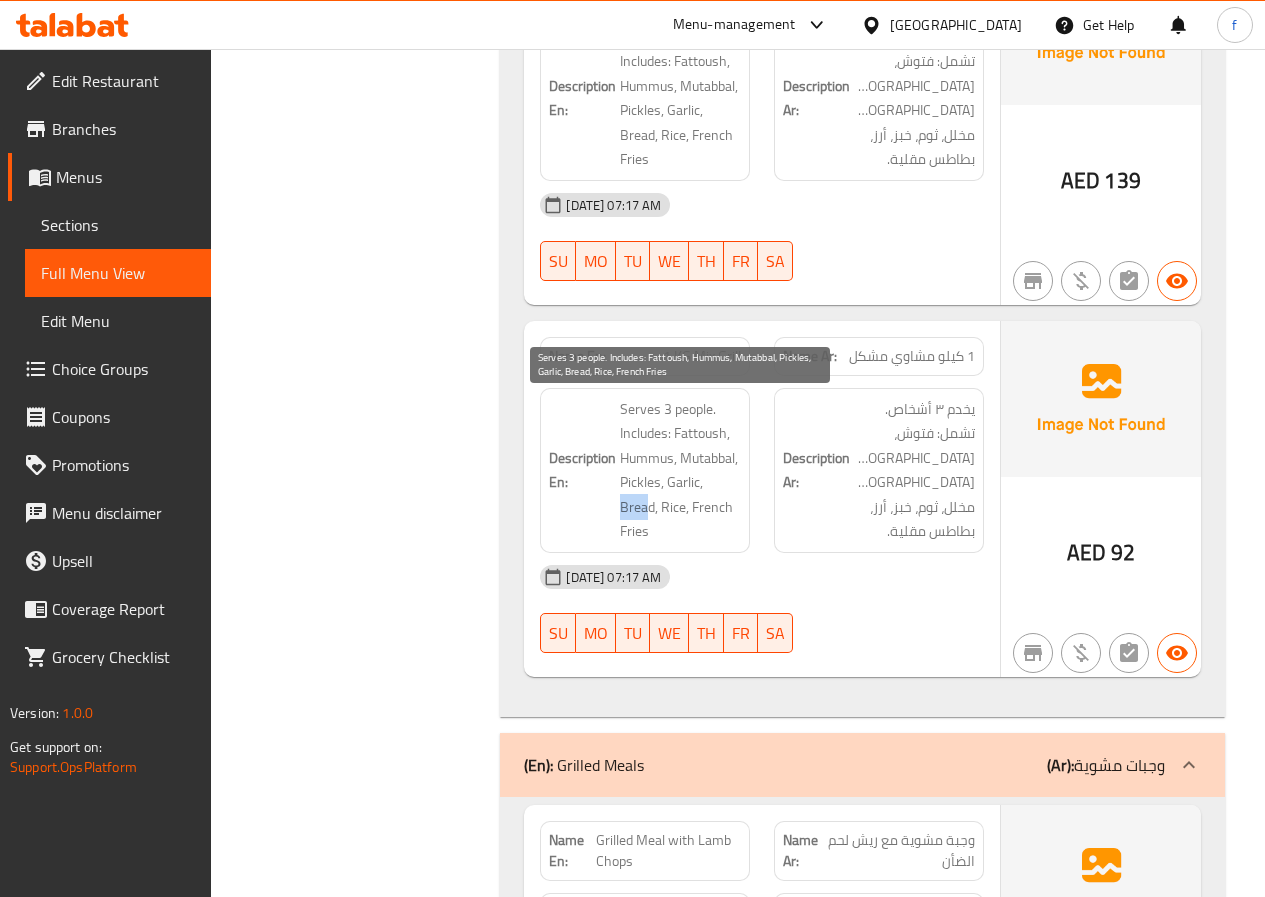 drag, startPoint x: 622, startPoint y: 506, endPoint x: 651, endPoint y: 506, distance: 29 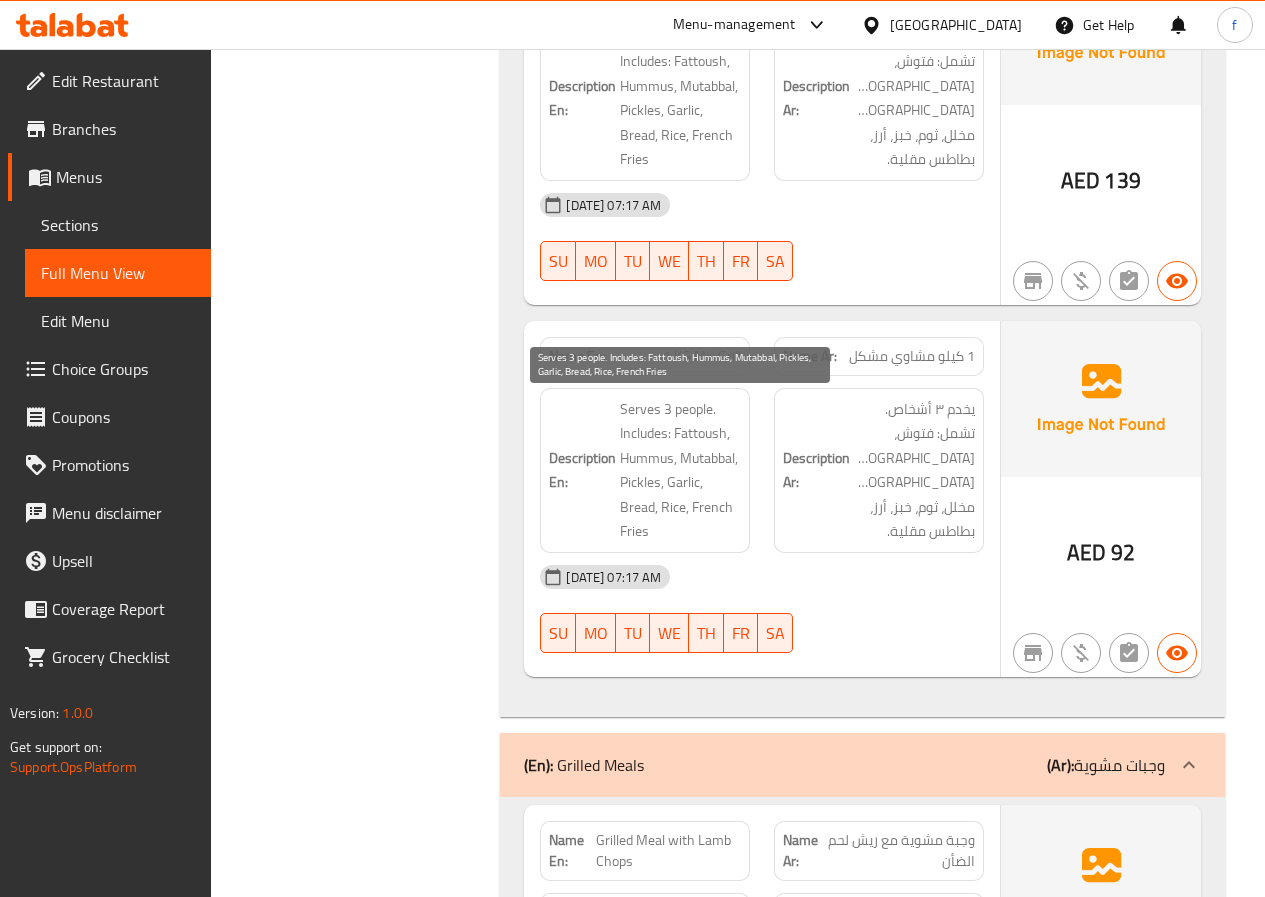 click on "Serves 3 people. Includes: Fattoush, Hummus, Mutabbal, Pickles, Garlic, Bread, Rice, French Fries" at bounding box center [680, 470] 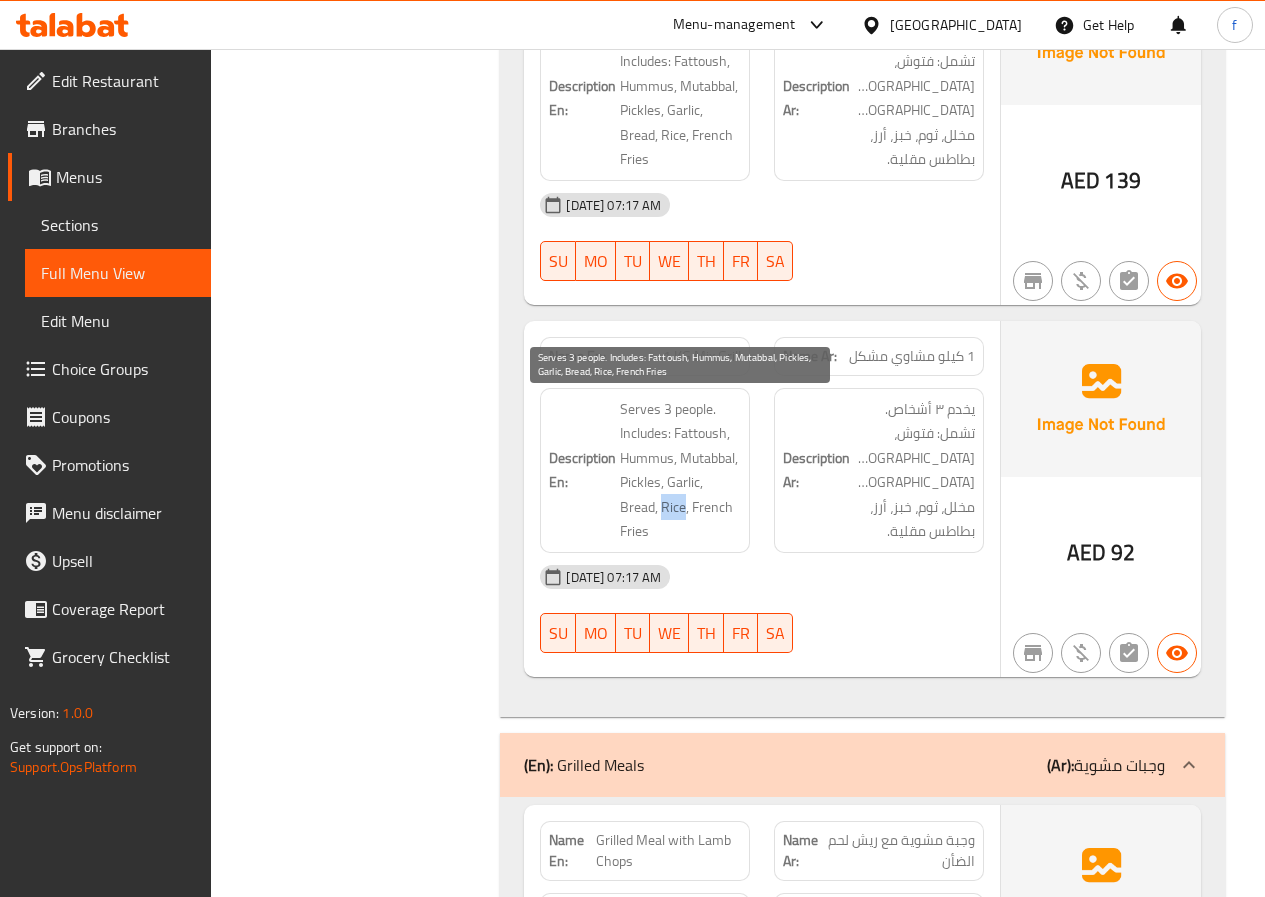 click on "Serves 3 people. Includes: Fattoush, Hummus, Mutabbal, Pickles, Garlic, Bread, Rice, French Fries" at bounding box center (680, 470) 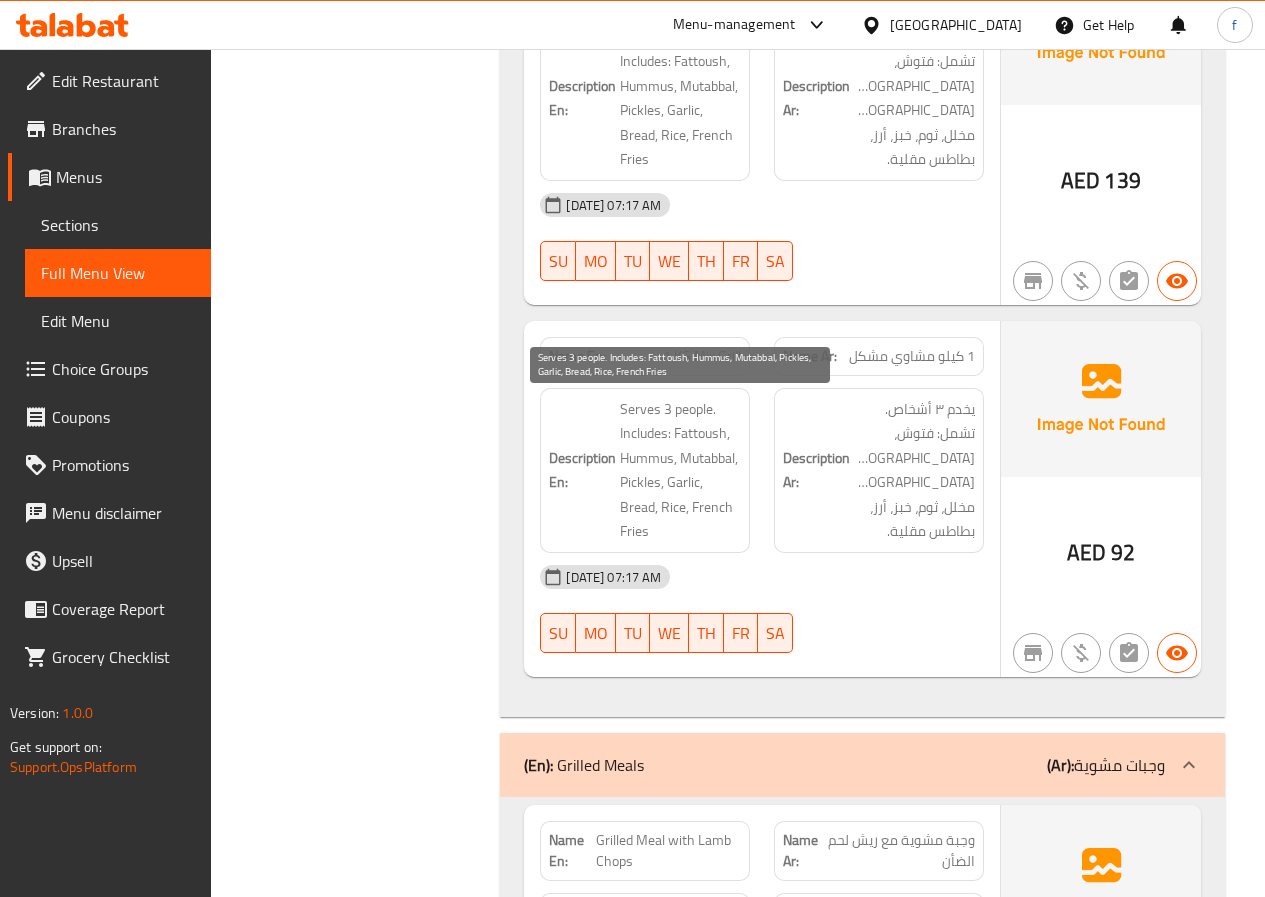 click on "Serves 3 people. Includes: Fattoush, Hummus, Mutabbal, Pickles, Garlic, Bread, Rice, French Fries" at bounding box center (680, 470) 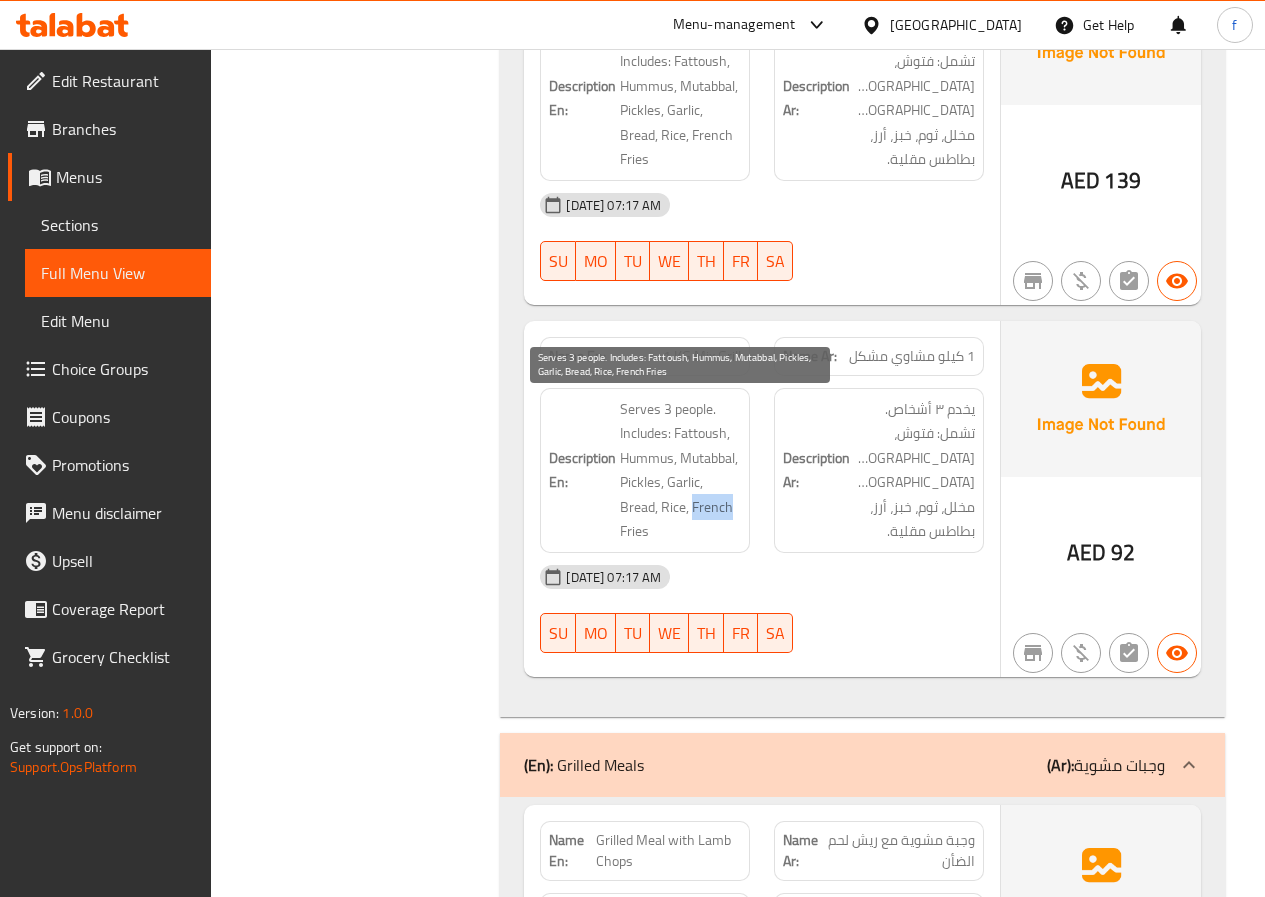 click on "Serves 3 people. Includes: Fattoush, Hummus, Mutabbal, Pickles, Garlic, Bread, Rice, French Fries" at bounding box center (680, 470) 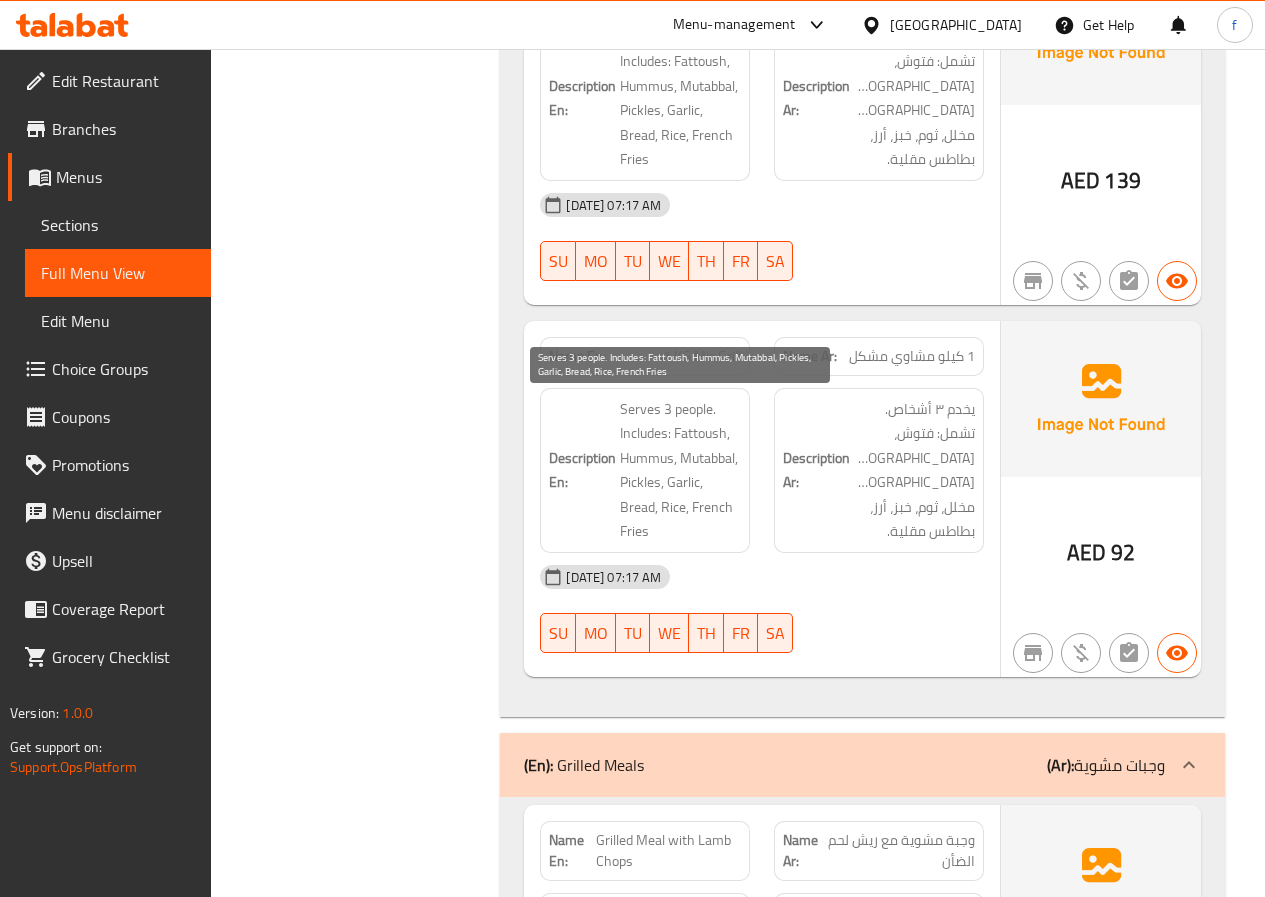 click on "Serves 3 people. Includes: Fattoush, Hummus, Mutabbal, Pickles, Garlic, Bread, Rice, French Fries" at bounding box center (680, 470) 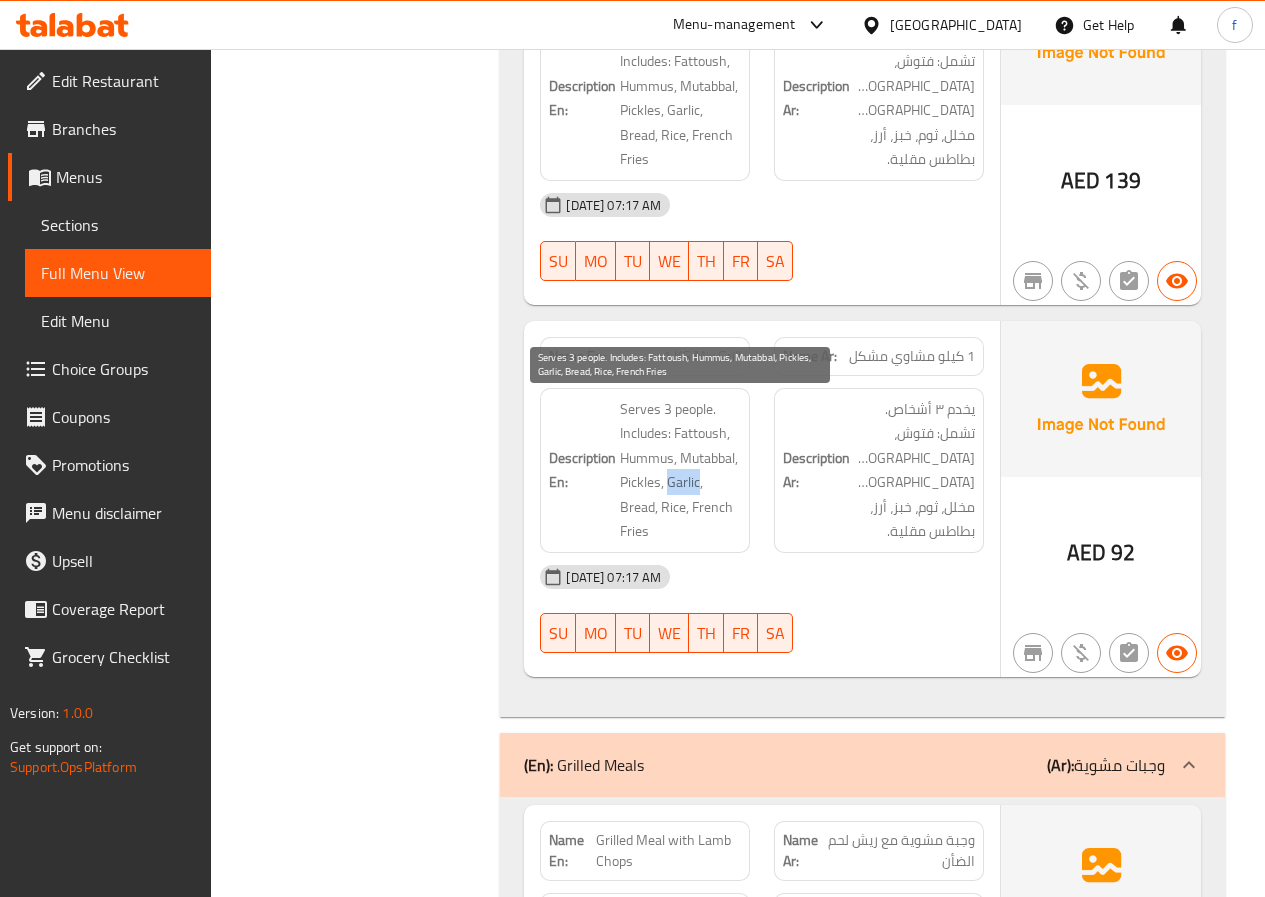 click on "Serves 3 people. Includes: Fattoush, Hummus, Mutabbal, Pickles, Garlic, Bread, Rice, French Fries" at bounding box center (680, 470) 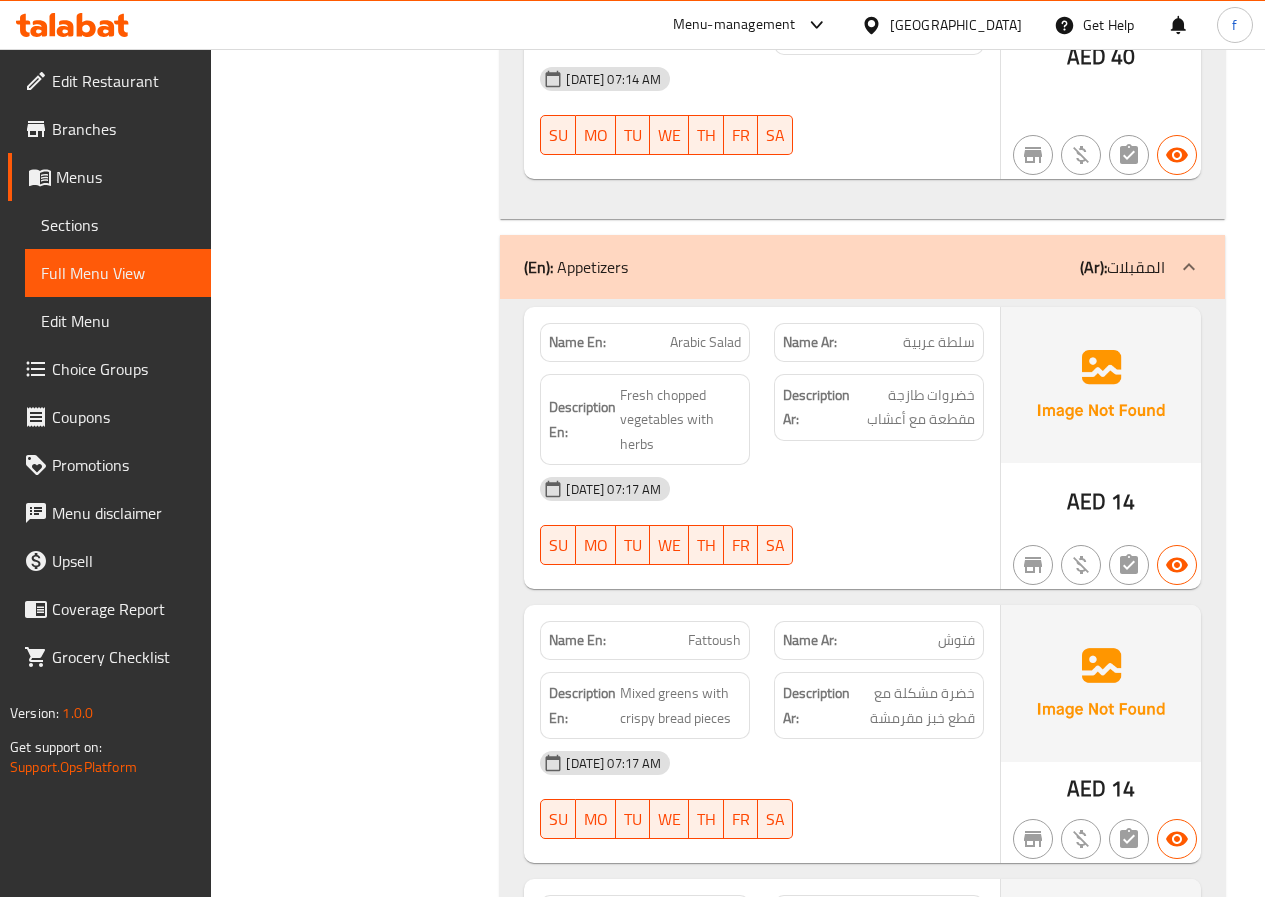 scroll, scrollTop: 2600, scrollLeft: 0, axis: vertical 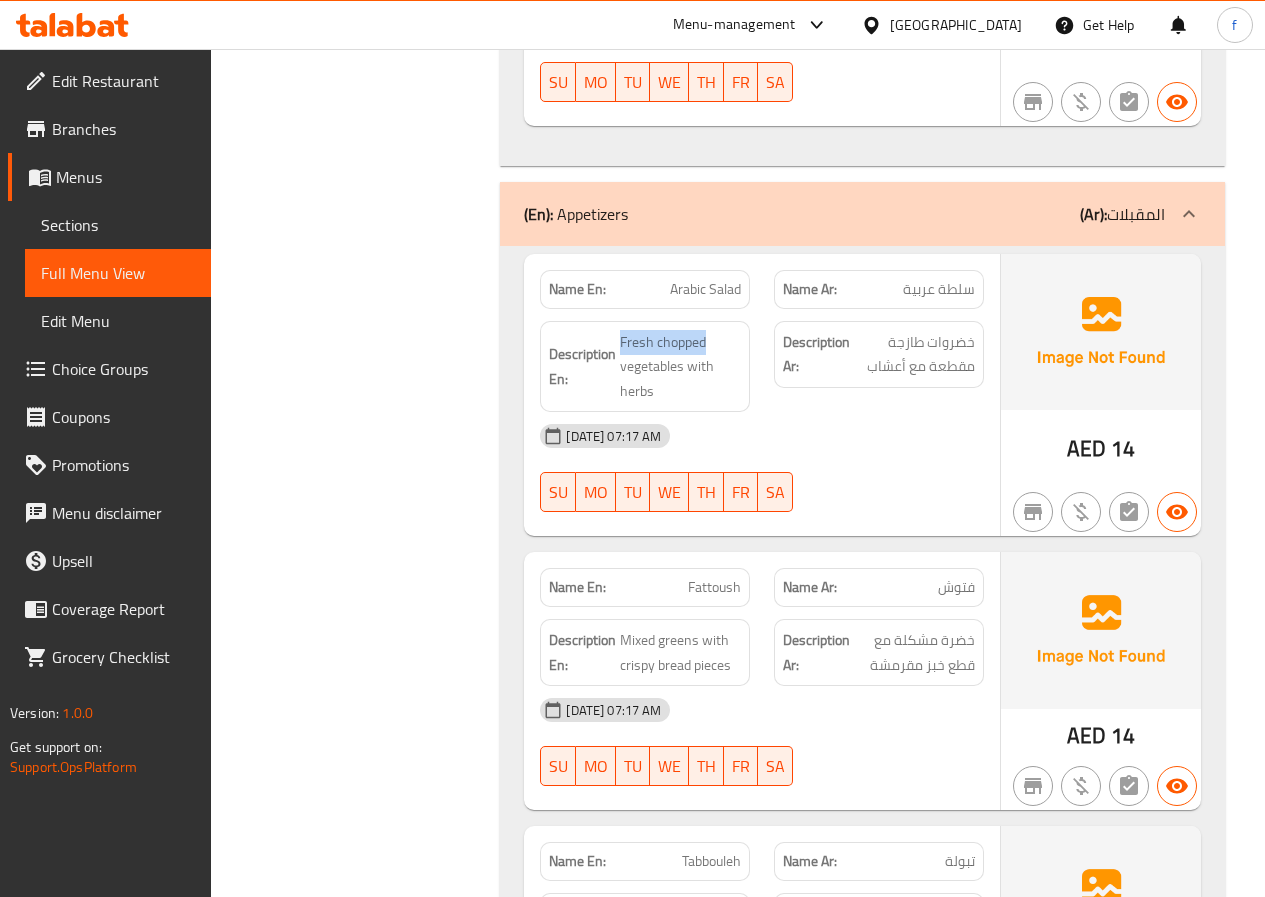 drag, startPoint x: 620, startPoint y: 244, endPoint x: 751, endPoint y: 242, distance: 131.01526 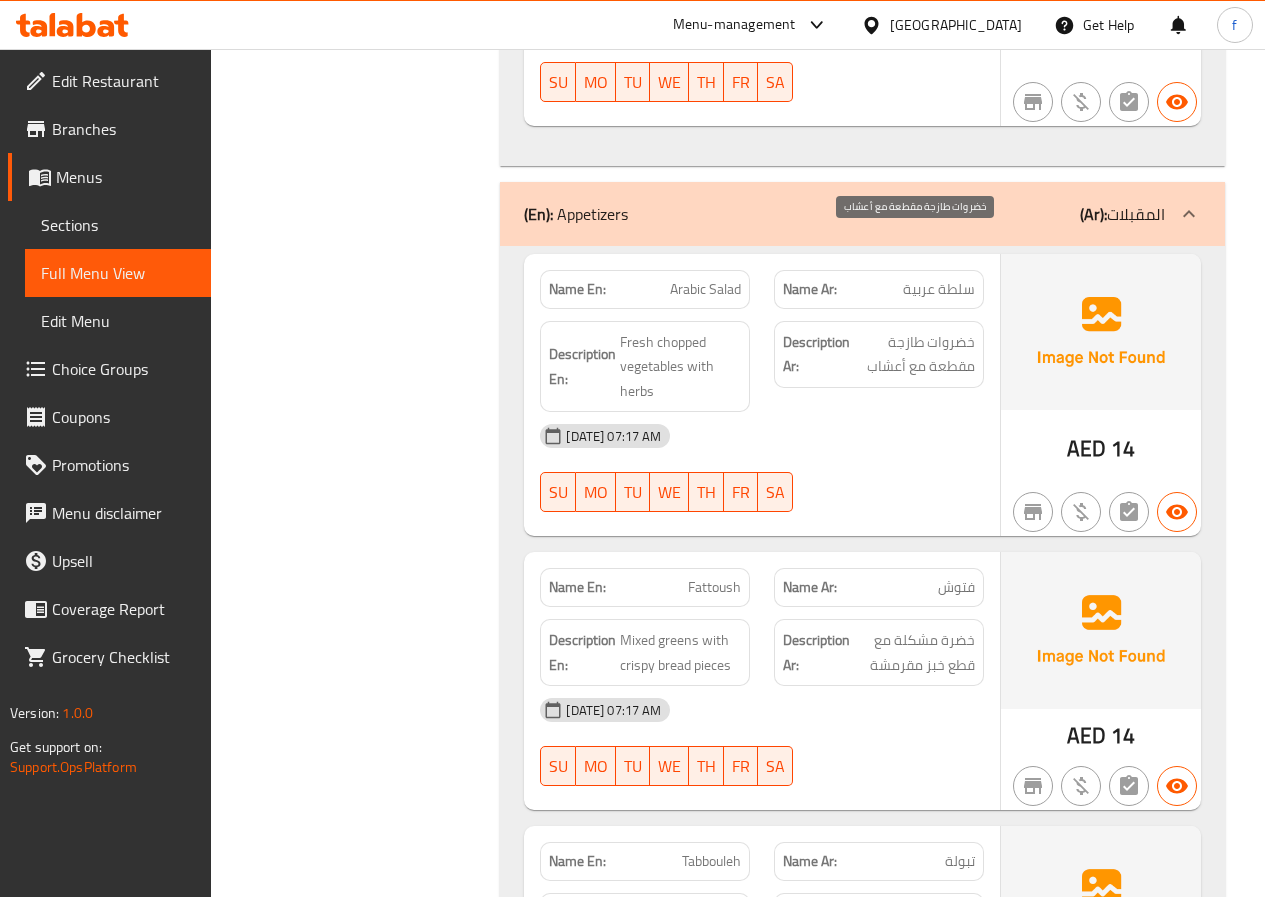 drag, startPoint x: 969, startPoint y: 245, endPoint x: 889, endPoint y: 249, distance: 80.09994 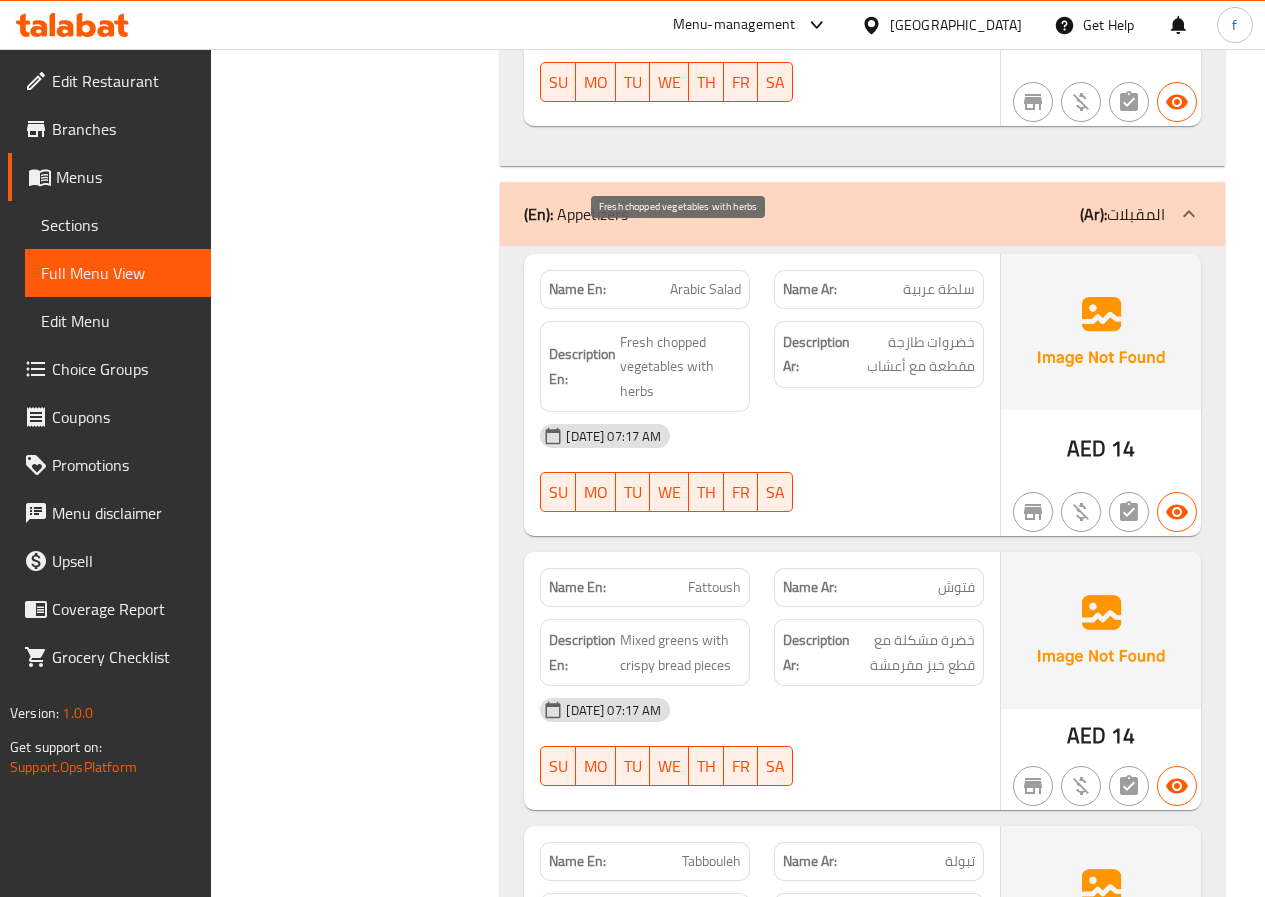click on "Fresh chopped vegetables with herbs" at bounding box center [680, 367] 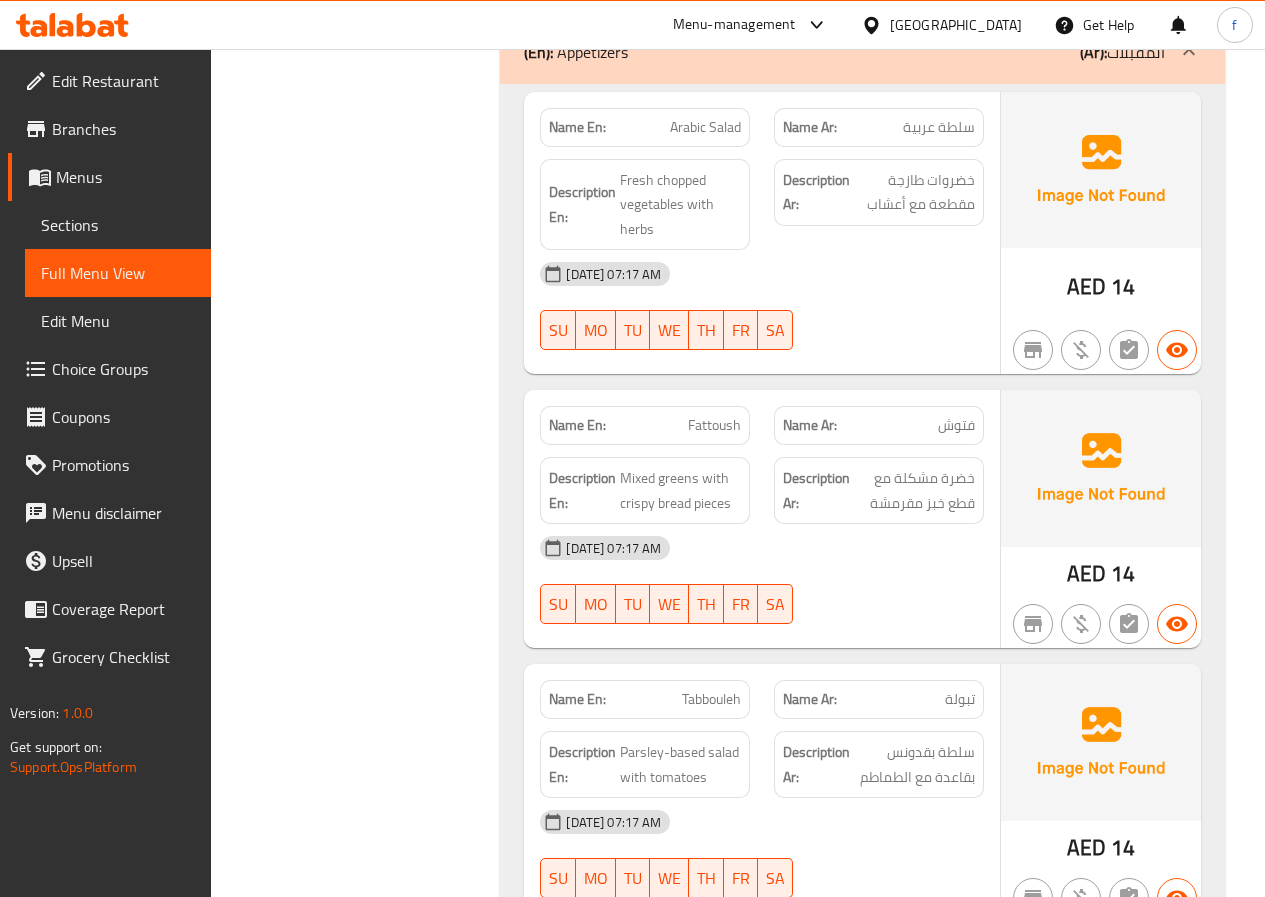 scroll, scrollTop: 2800, scrollLeft: 0, axis: vertical 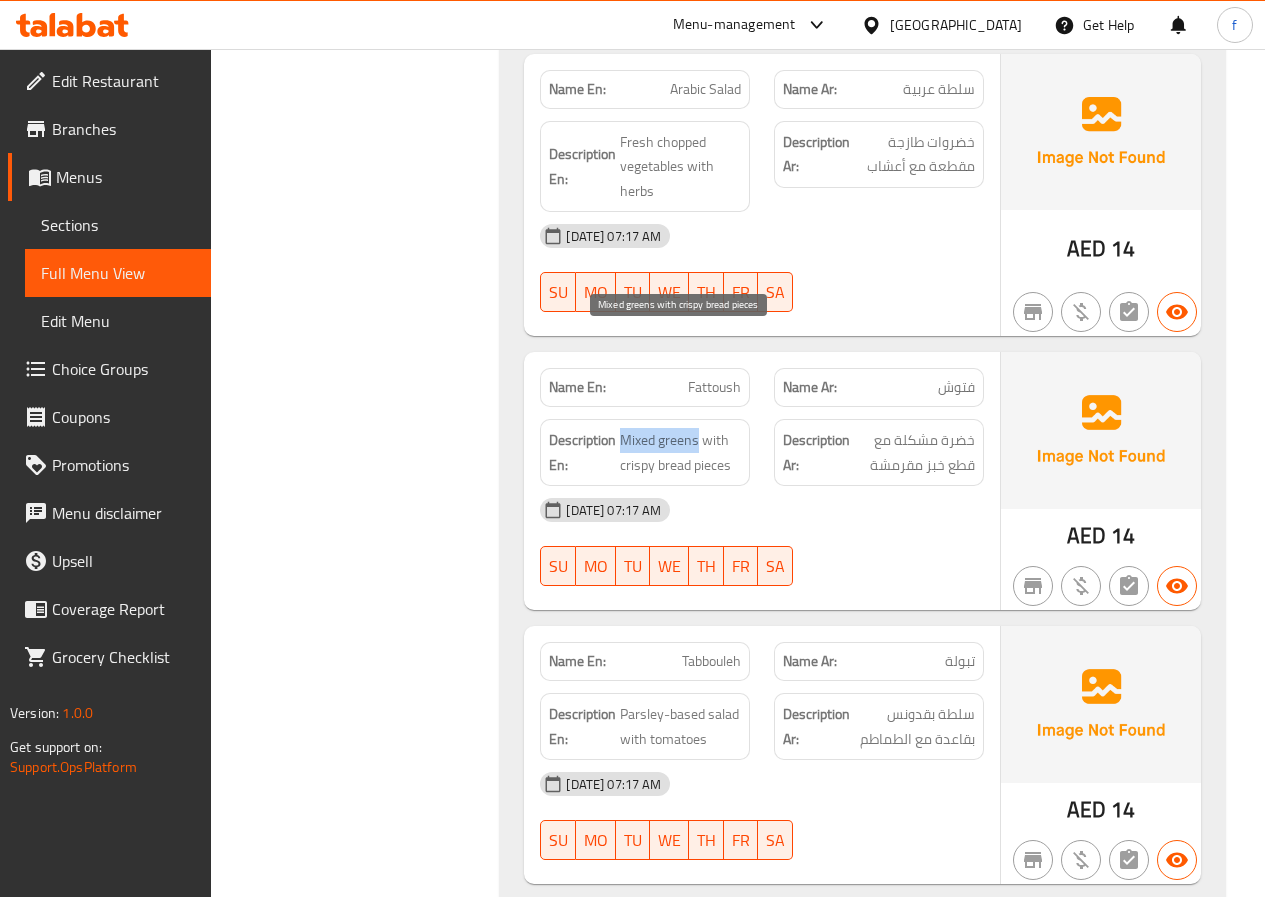 drag, startPoint x: 619, startPoint y: 342, endPoint x: 699, endPoint y: 345, distance: 80.05623 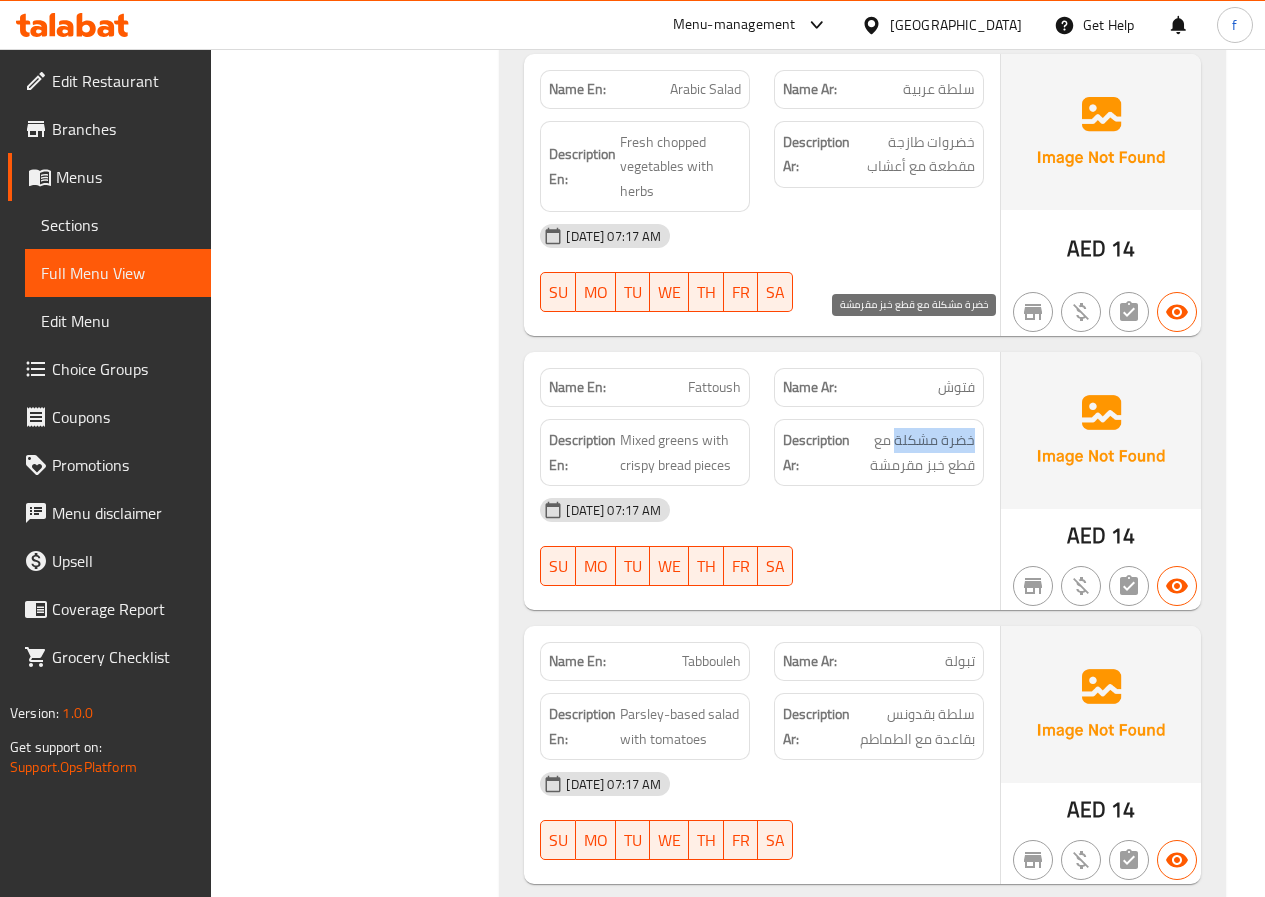 drag, startPoint x: 972, startPoint y: 338, endPoint x: 897, endPoint y: 352, distance: 76.29548 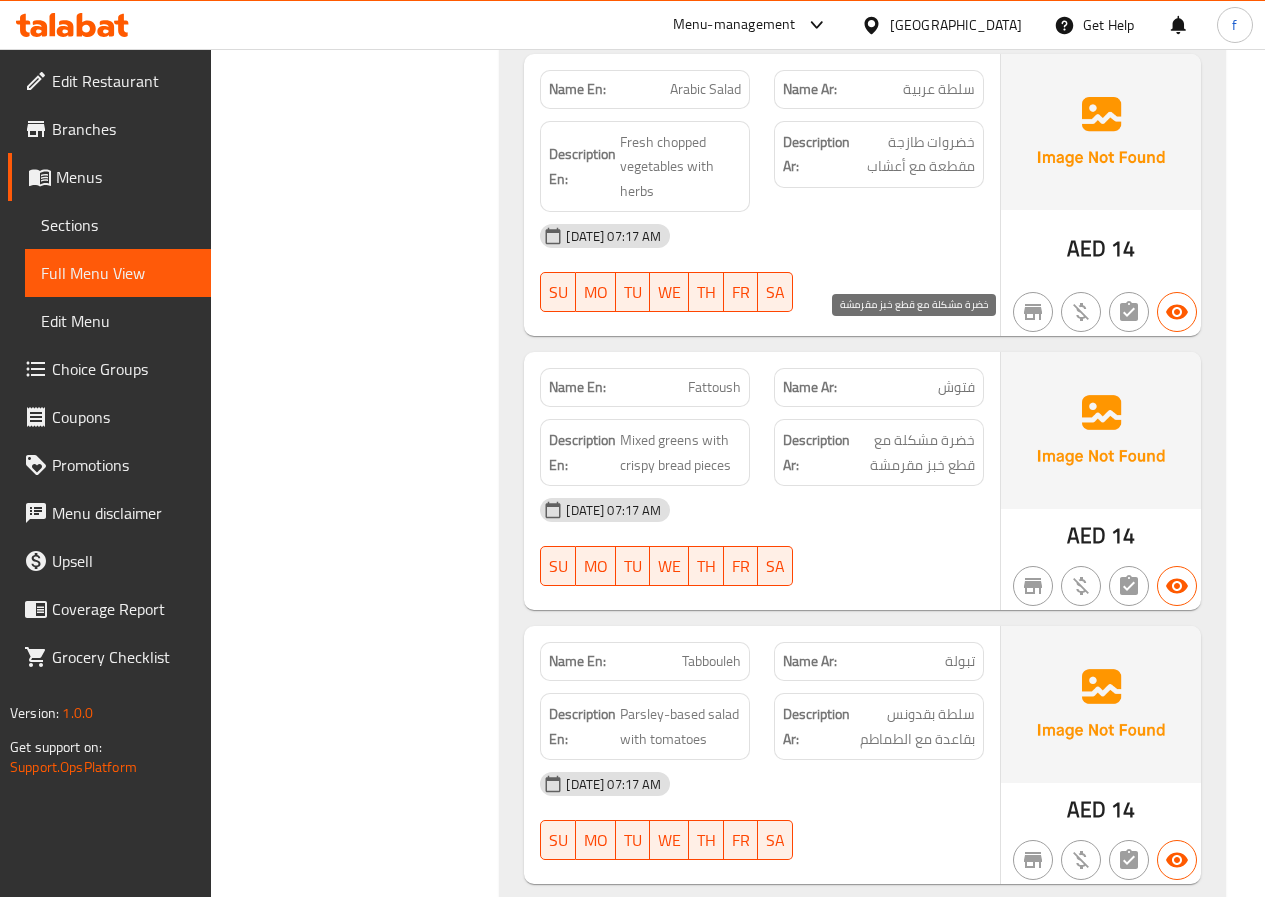 click on "خضرة مشكلة مع قطع خبز مقرمشة" at bounding box center (914, 452) 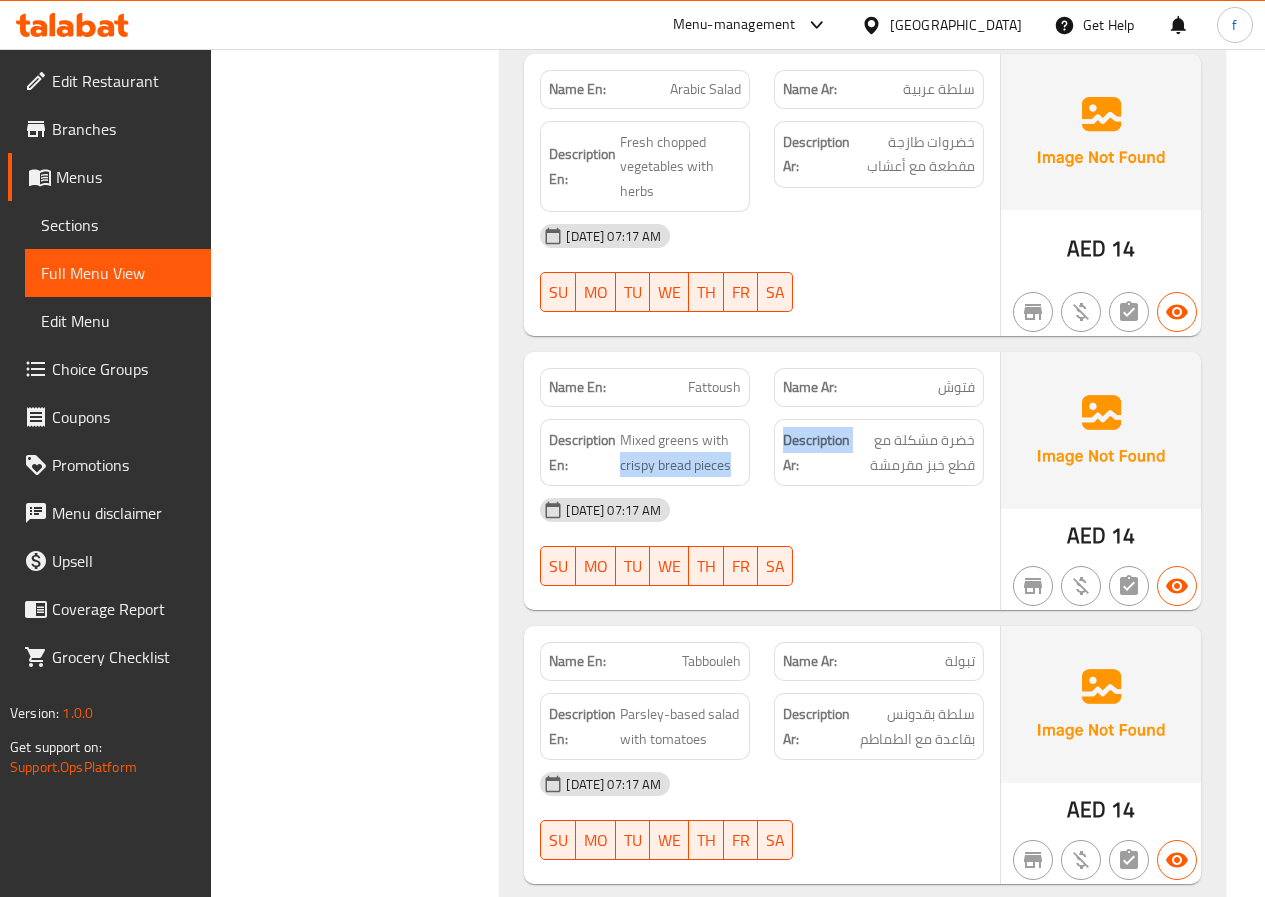 drag, startPoint x: 632, startPoint y: 366, endPoint x: 772, endPoint y: 366, distance: 140 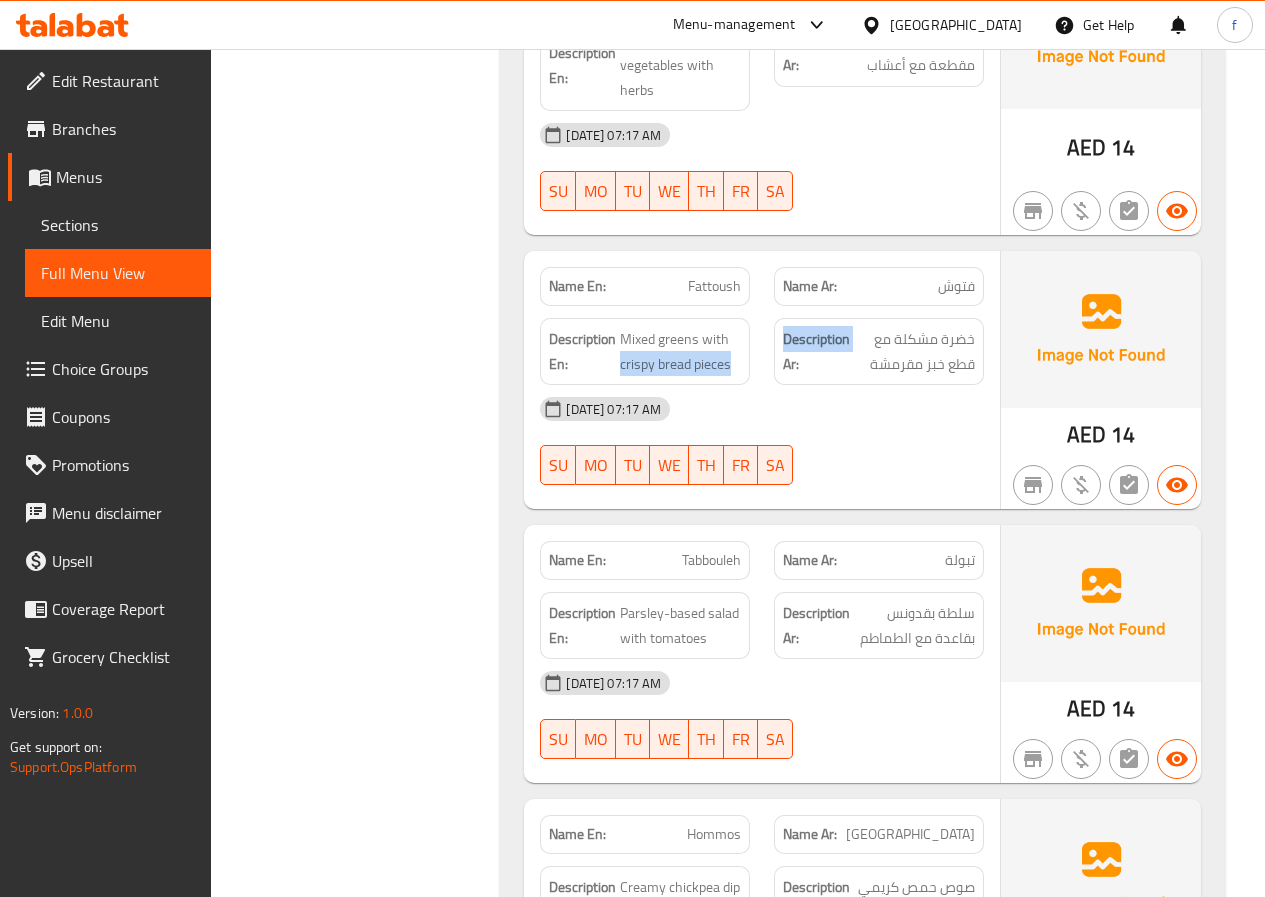 scroll, scrollTop: 3000, scrollLeft: 0, axis: vertical 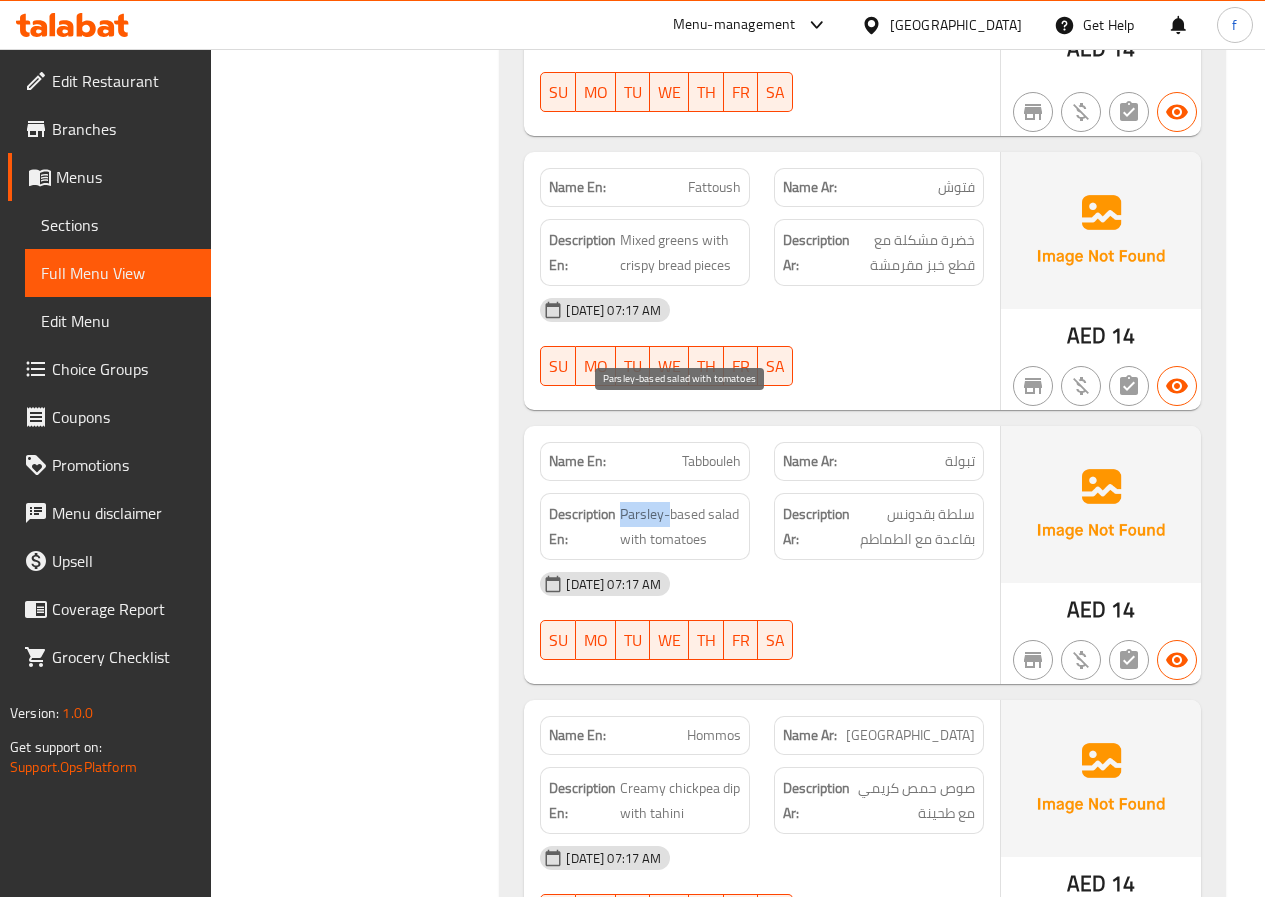 drag, startPoint x: 659, startPoint y: 416, endPoint x: 672, endPoint y: 415, distance: 13.038404 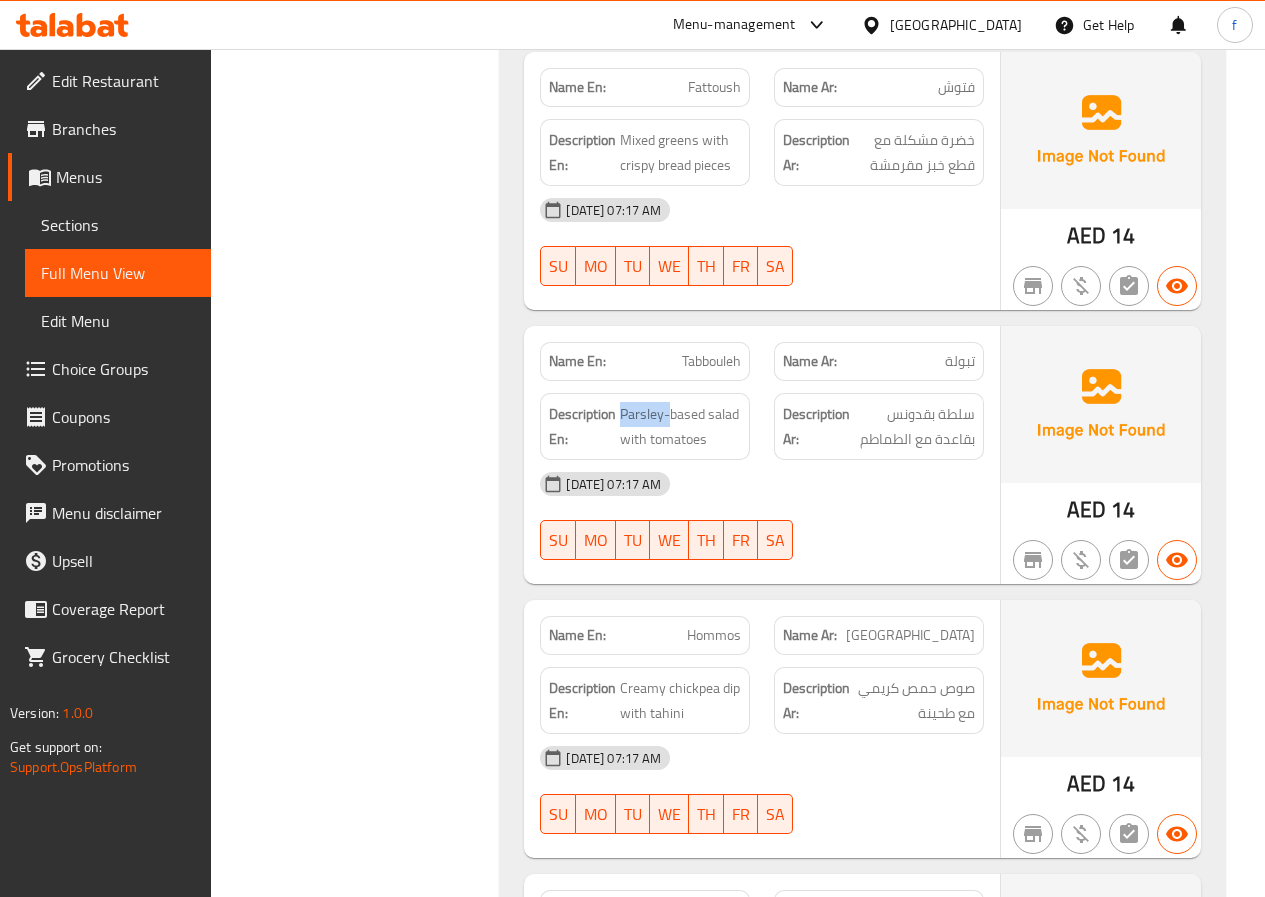 scroll, scrollTop: 3200, scrollLeft: 0, axis: vertical 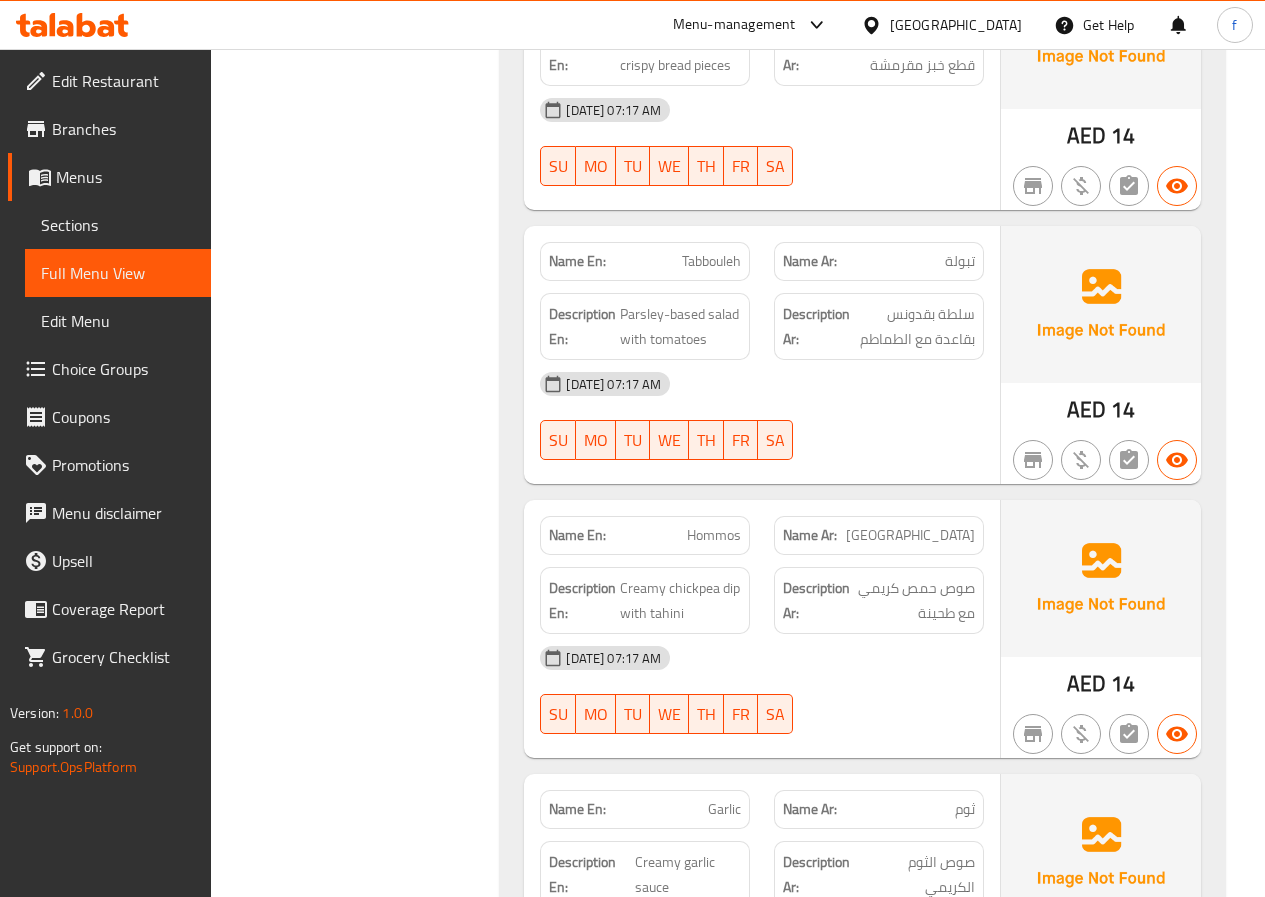 click on "Name En: Hommos" at bounding box center [645, -1644] 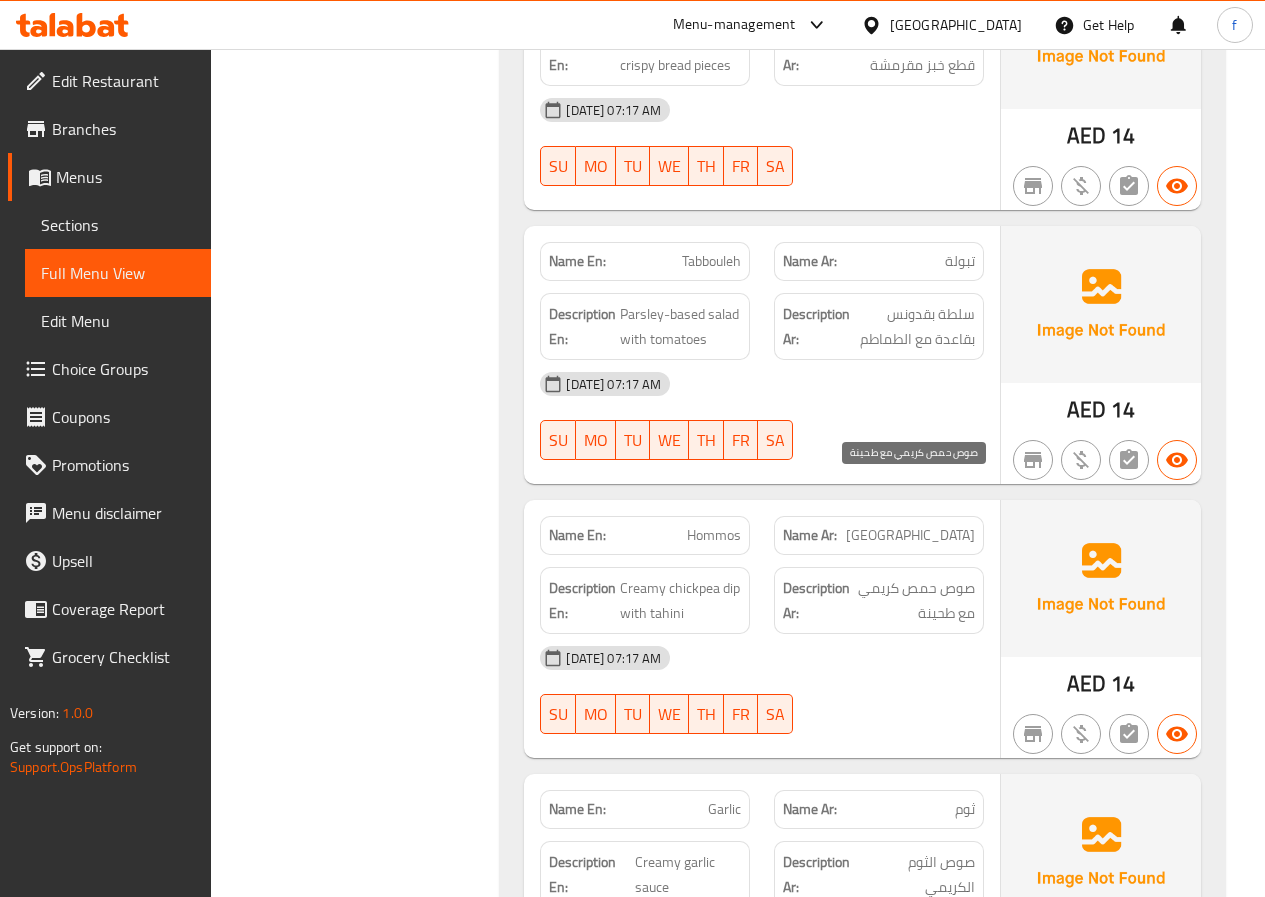 click on "صوص حمص كريمي مع طحينة" at bounding box center (914, 600) 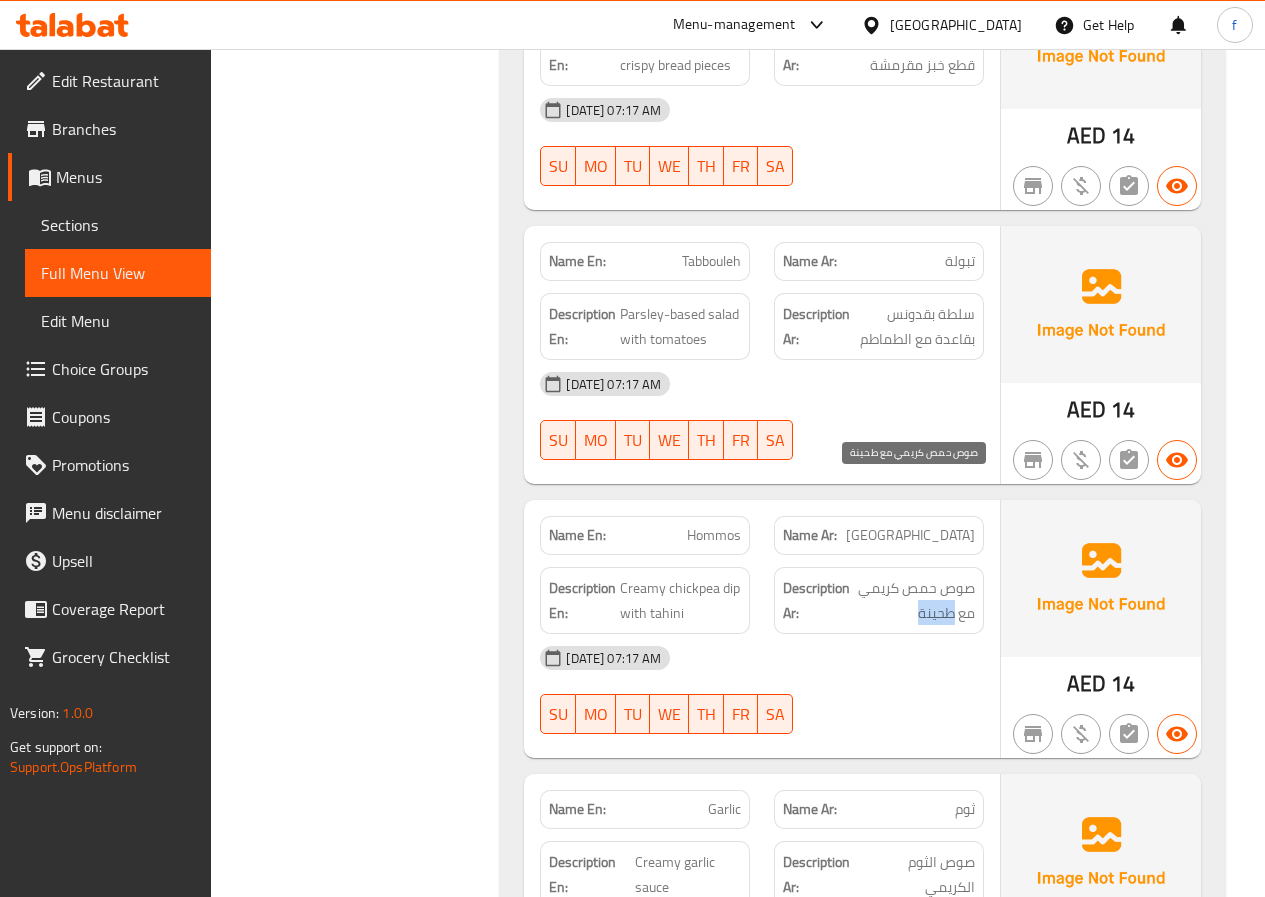 click on "صوص حمص كريمي مع طحينة" at bounding box center [914, 600] 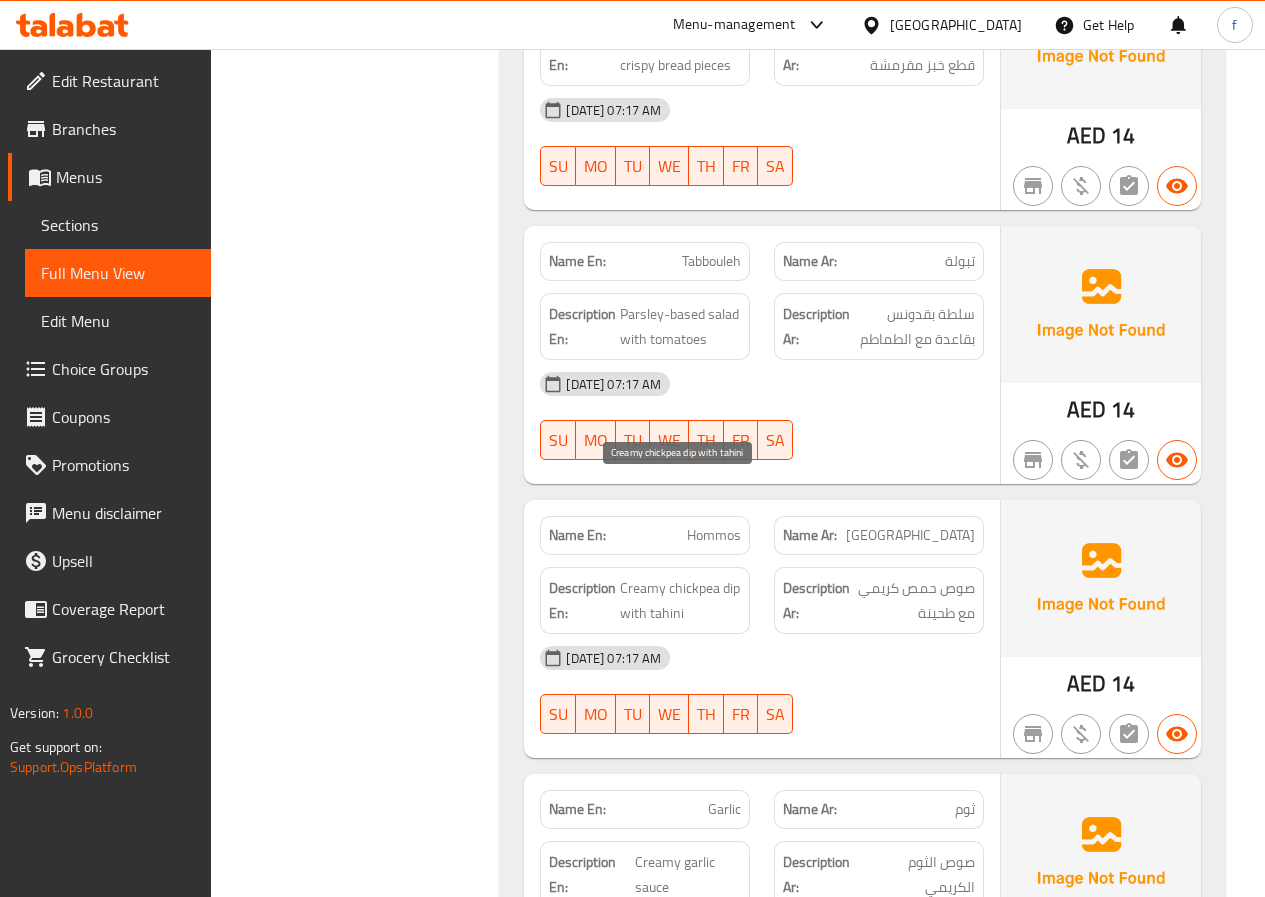click on "Creamy chickpea dip with tahini" at bounding box center [680, 600] 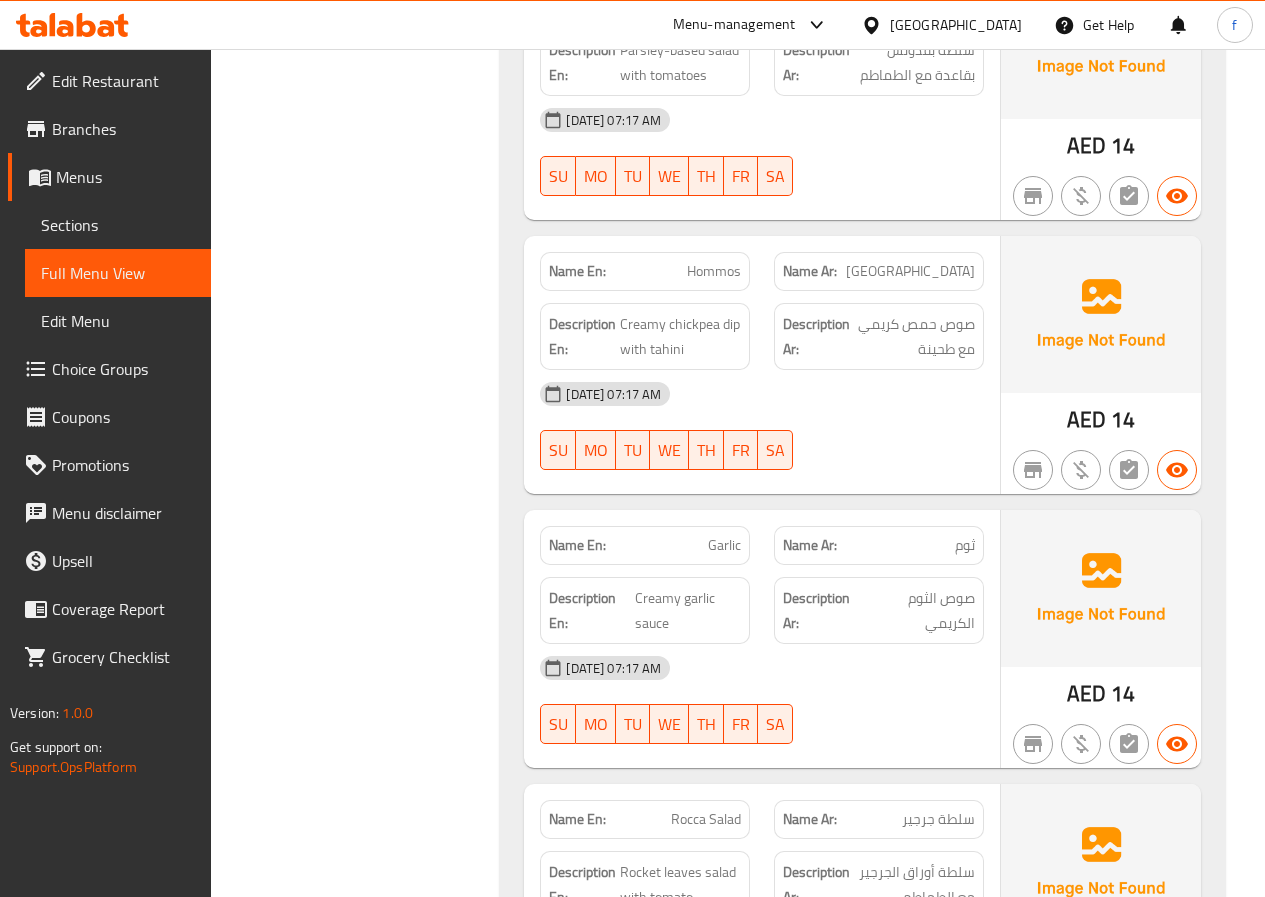 scroll, scrollTop: 3500, scrollLeft: 0, axis: vertical 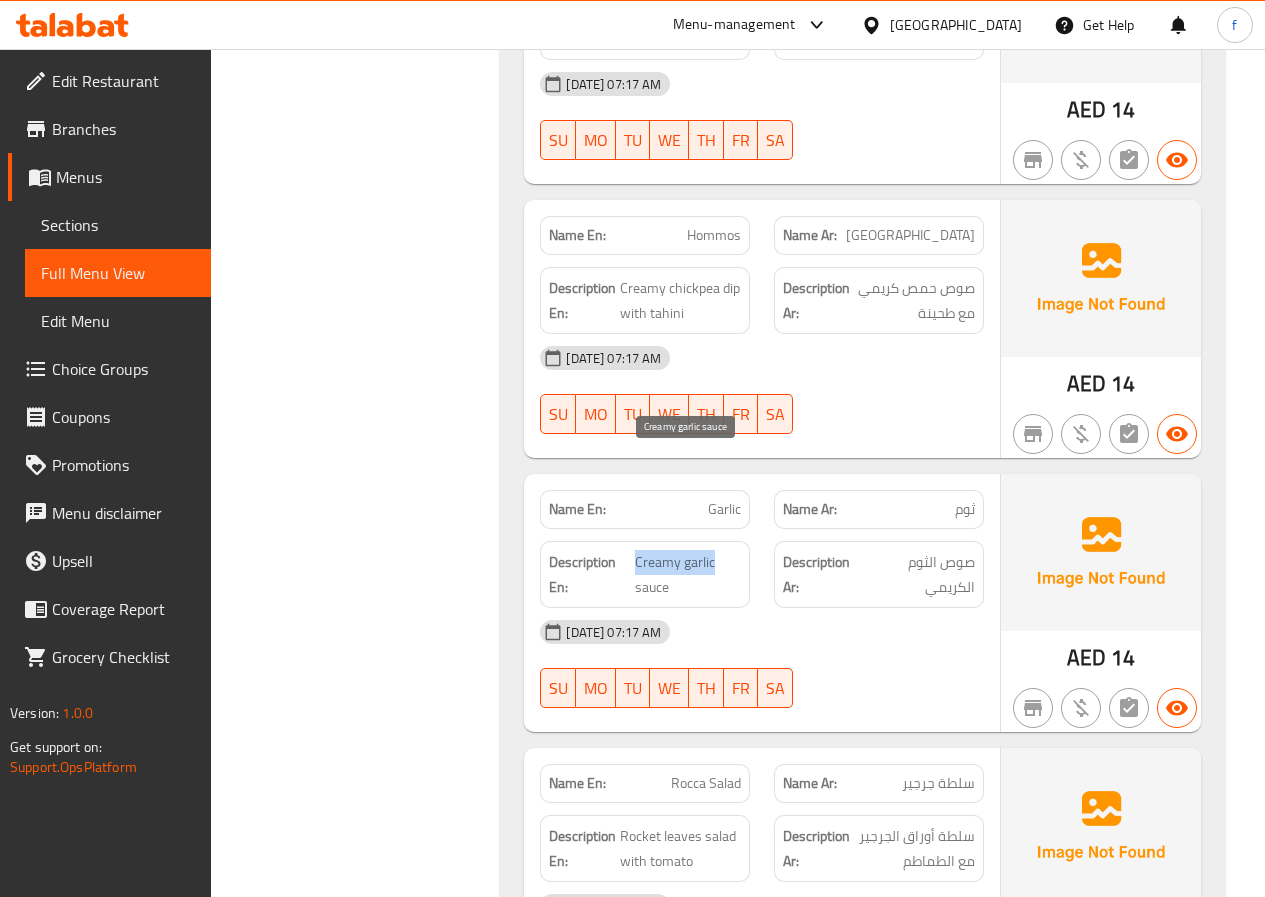 drag, startPoint x: 635, startPoint y: 470, endPoint x: 687, endPoint y: 485, distance: 54.120235 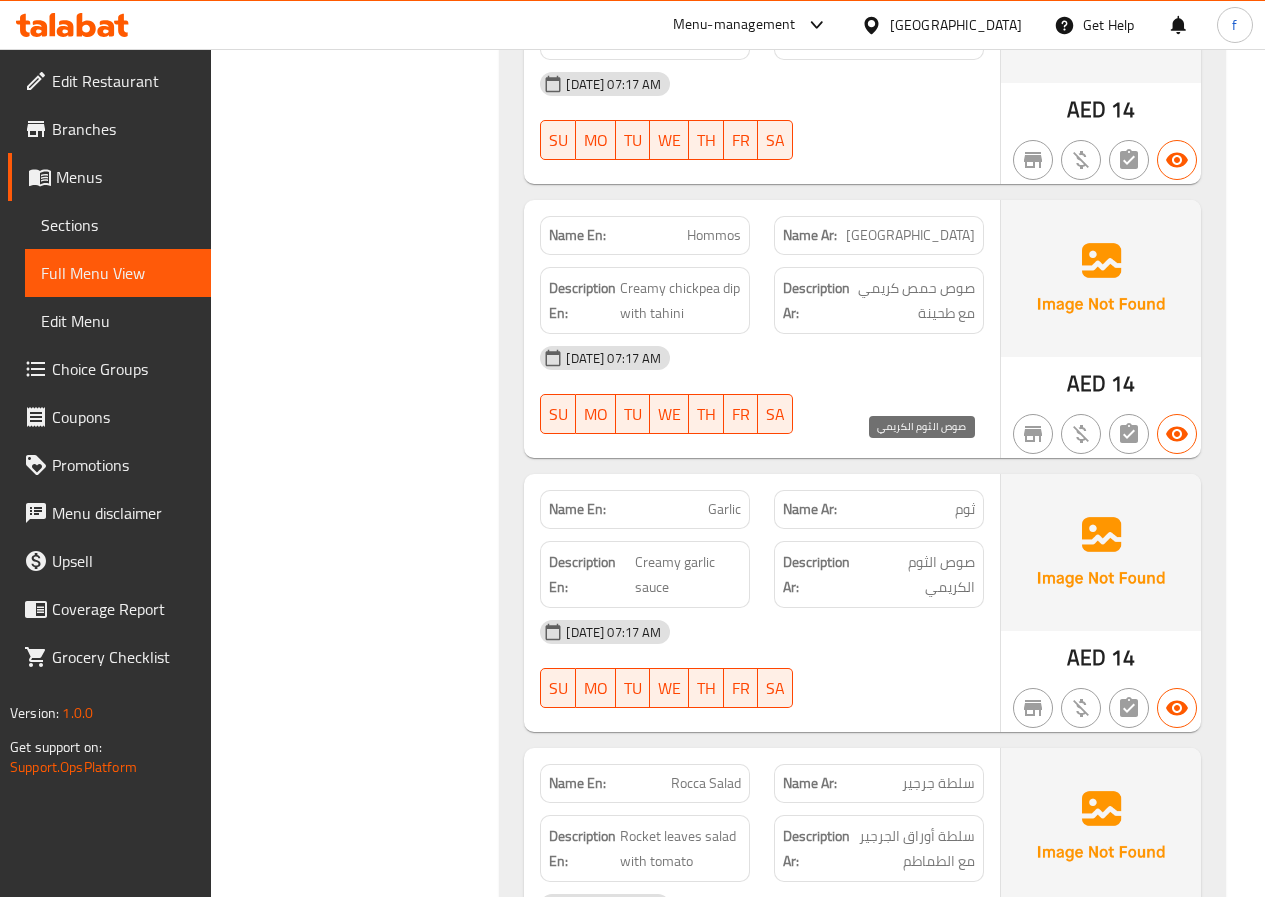 click on "صوص الثوم الكريمي" at bounding box center [920, 574] 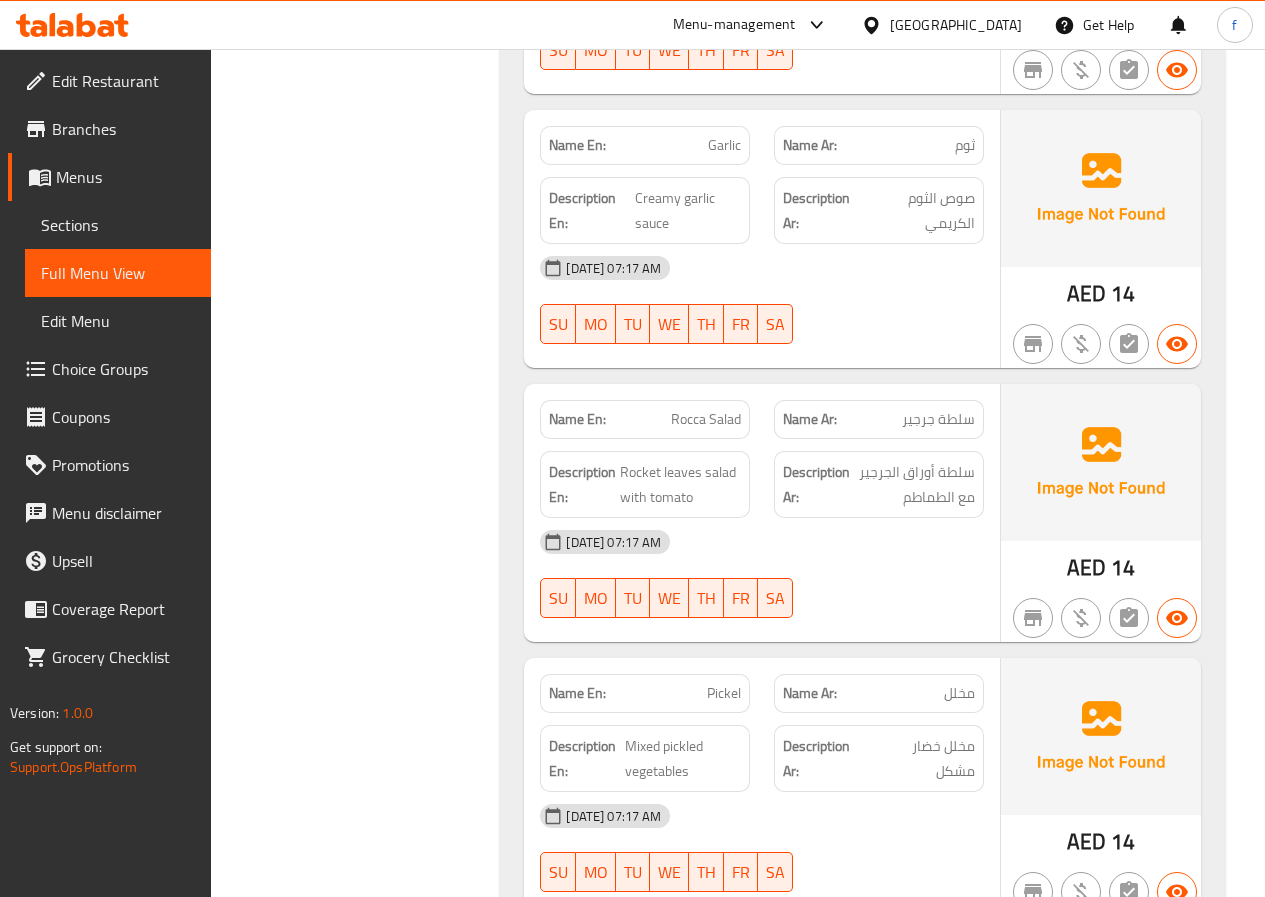 scroll, scrollTop: 3900, scrollLeft: 0, axis: vertical 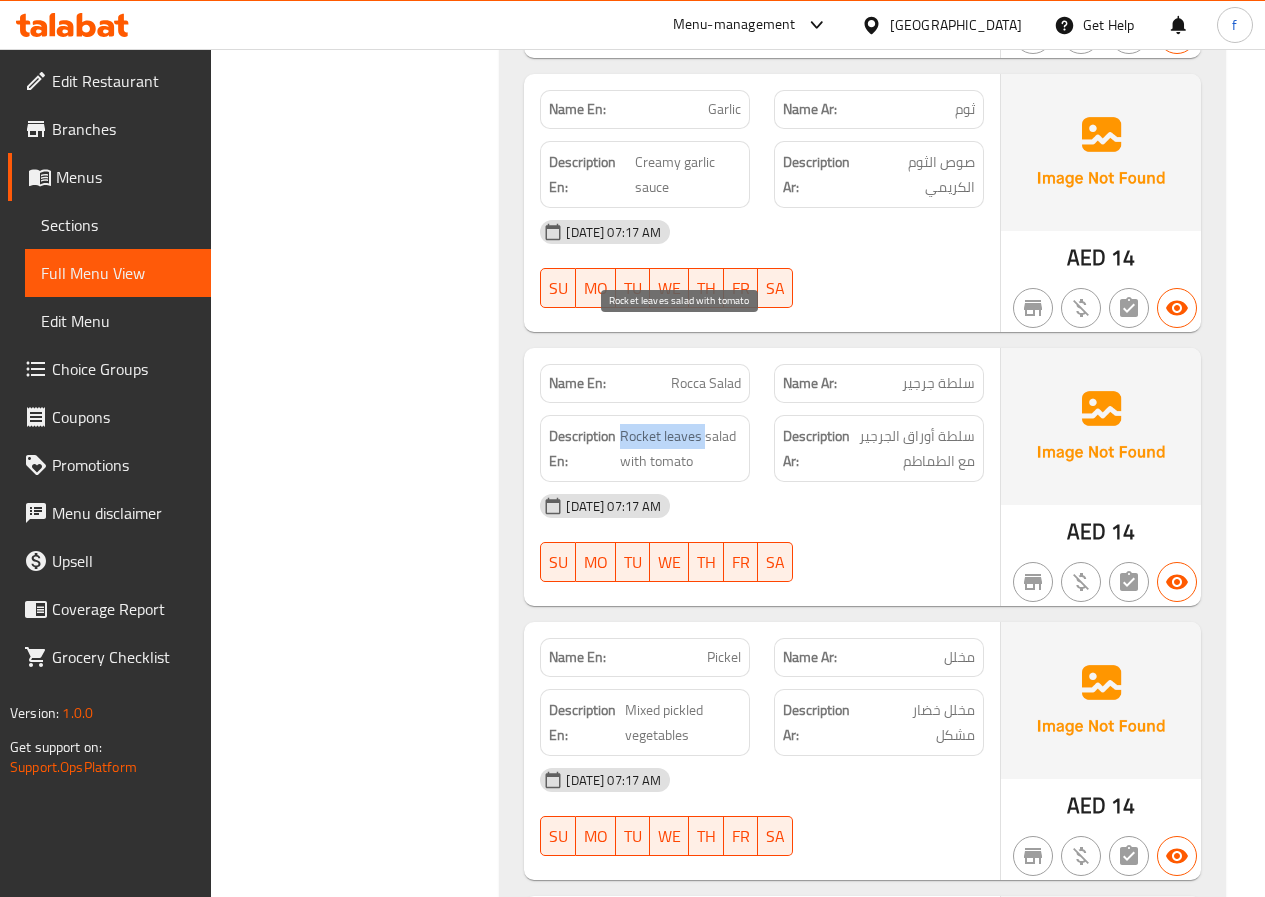 drag, startPoint x: 620, startPoint y: 335, endPoint x: 705, endPoint y: 349, distance: 86.145226 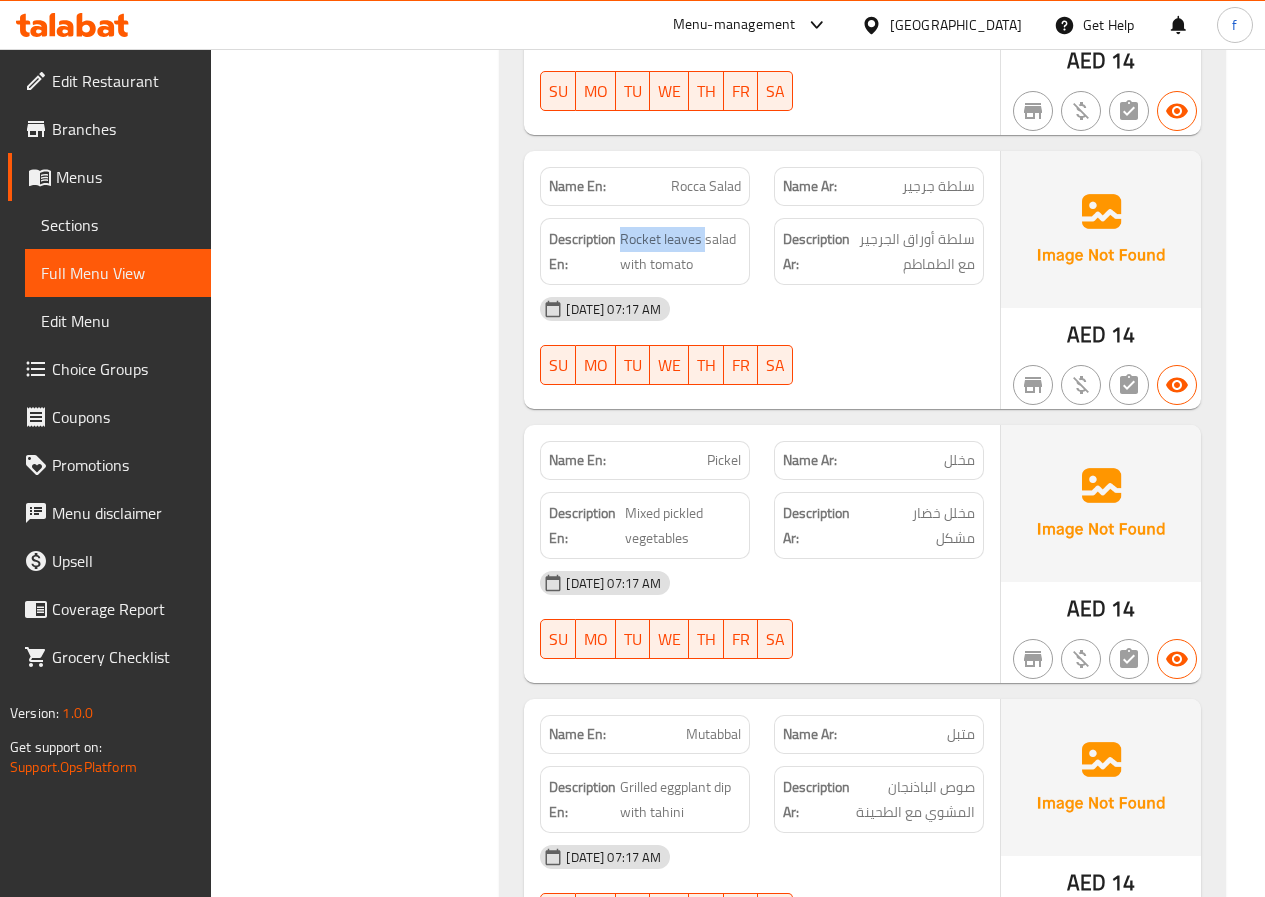 scroll, scrollTop: 4100, scrollLeft: 0, axis: vertical 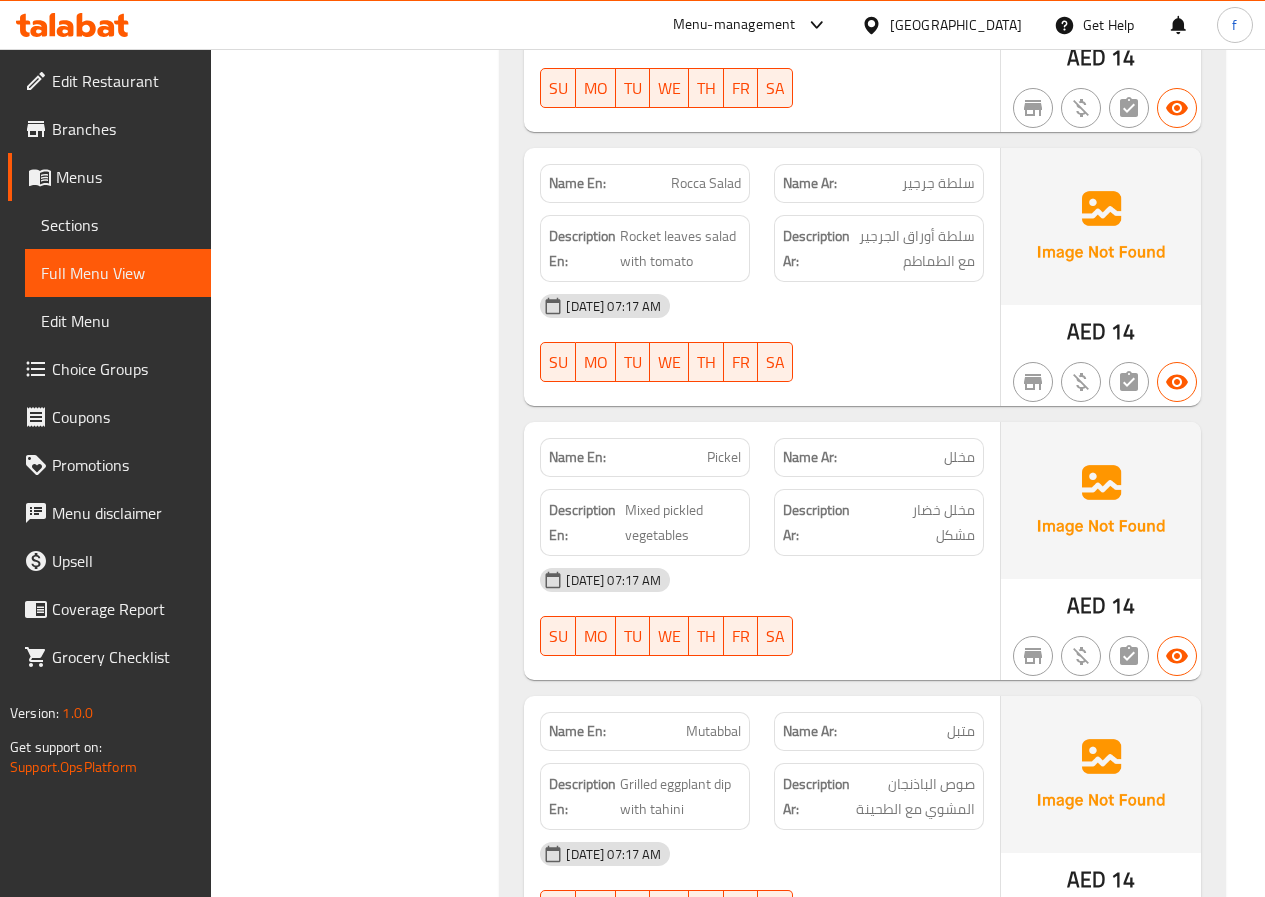 click on "Pickel" at bounding box center (724, 457) 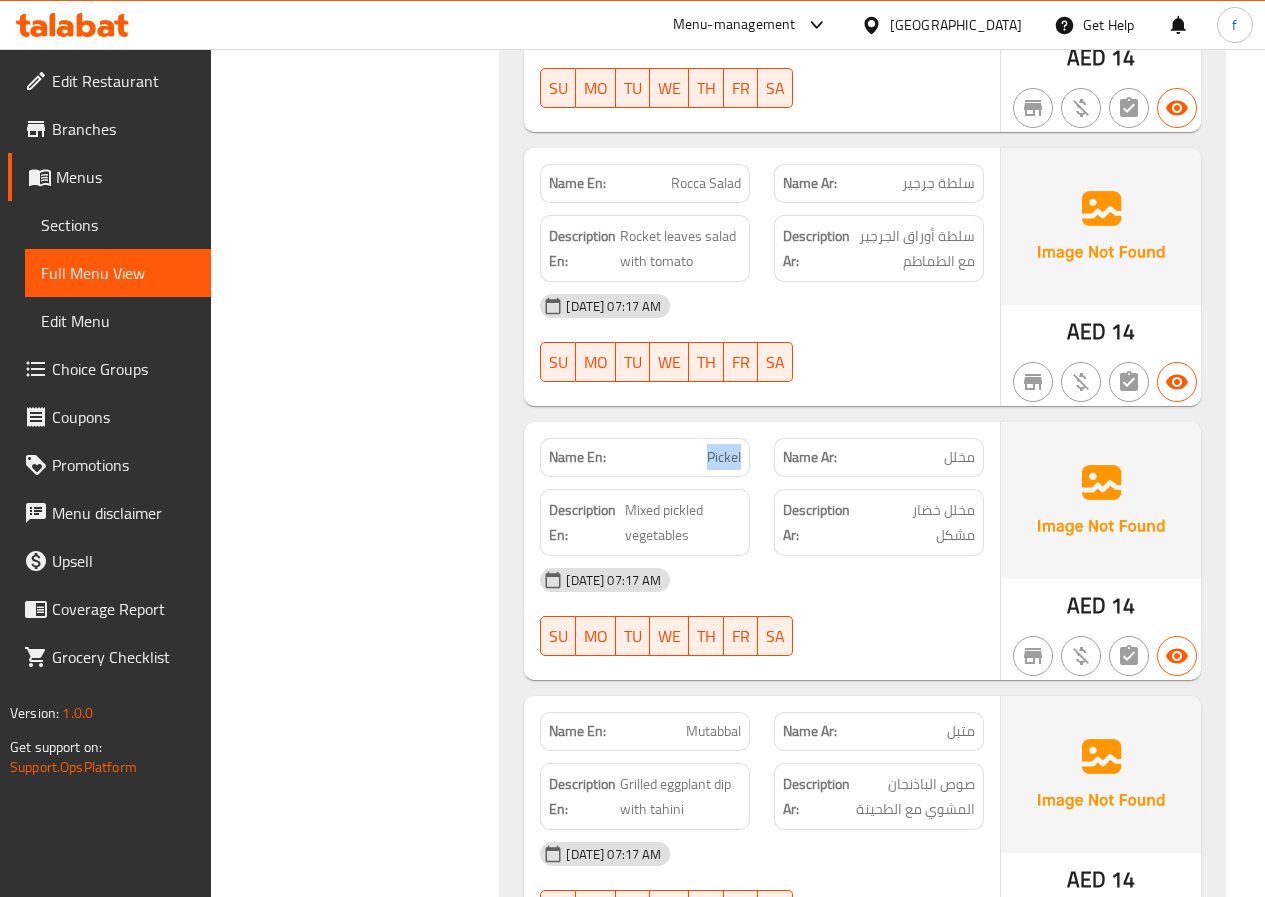 click on "Pickel" at bounding box center [724, 457] 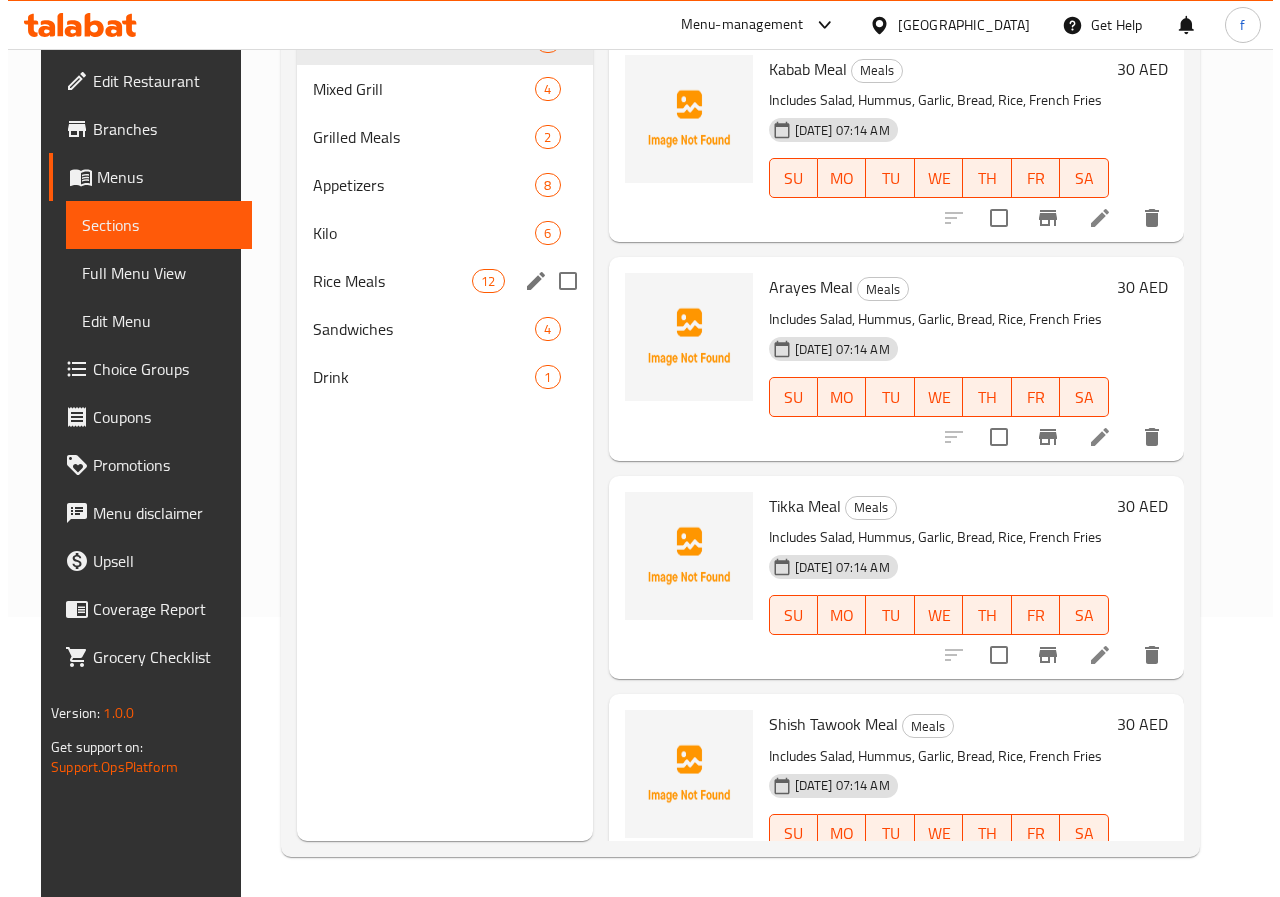 scroll, scrollTop: 0, scrollLeft: 0, axis: both 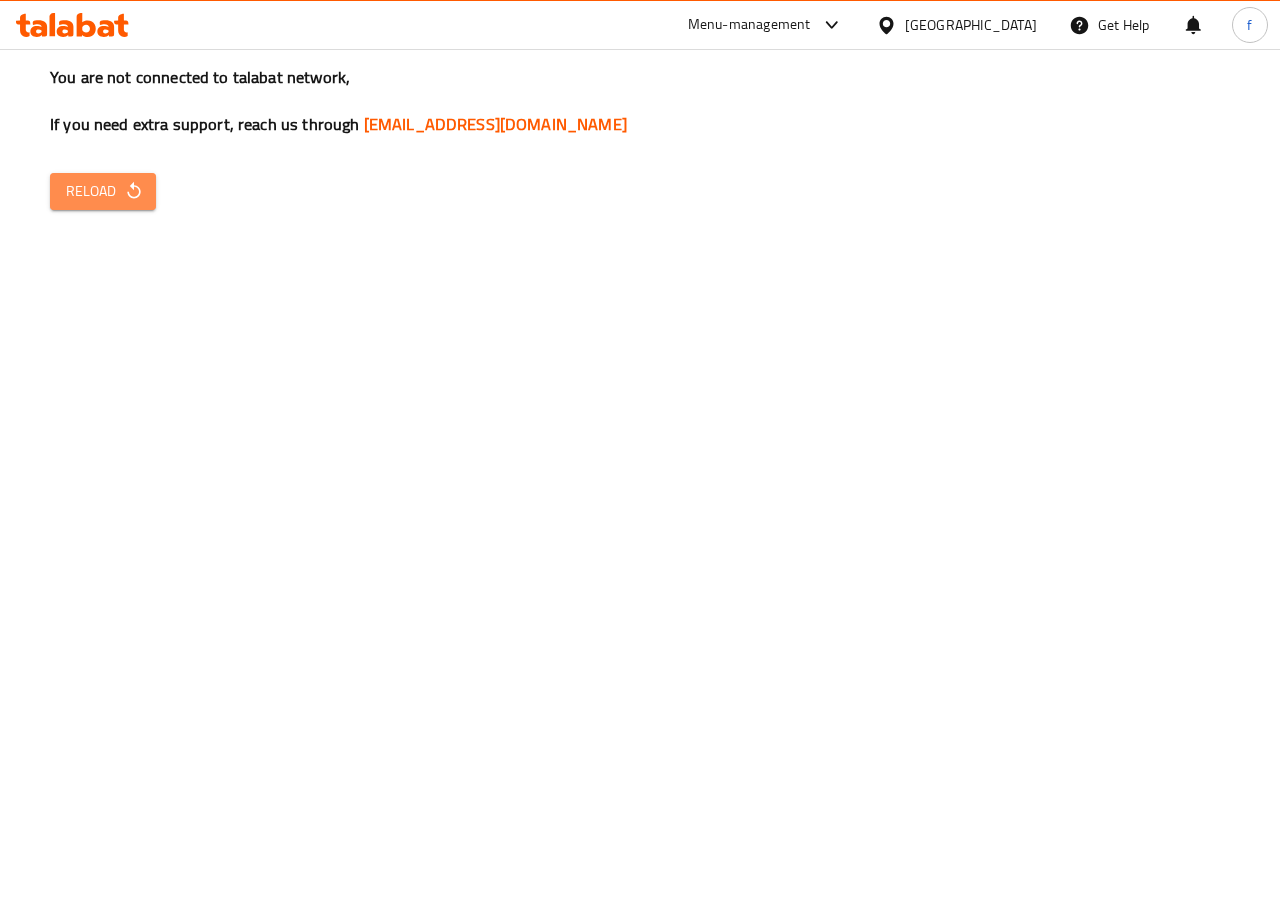 click on "Reload" at bounding box center (103, 191) 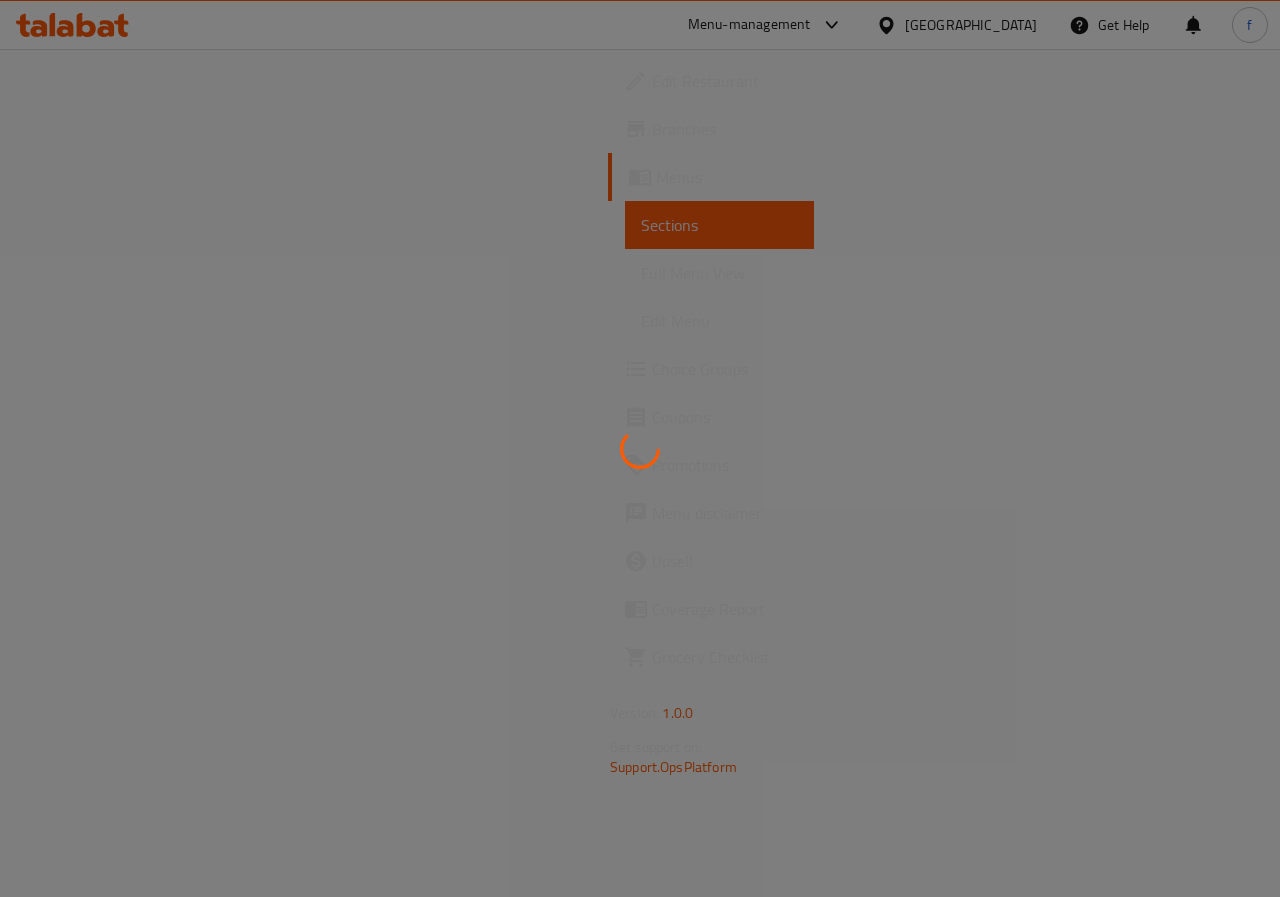 scroll, scrollTop: 0, scrollLeft: 0, axis: both 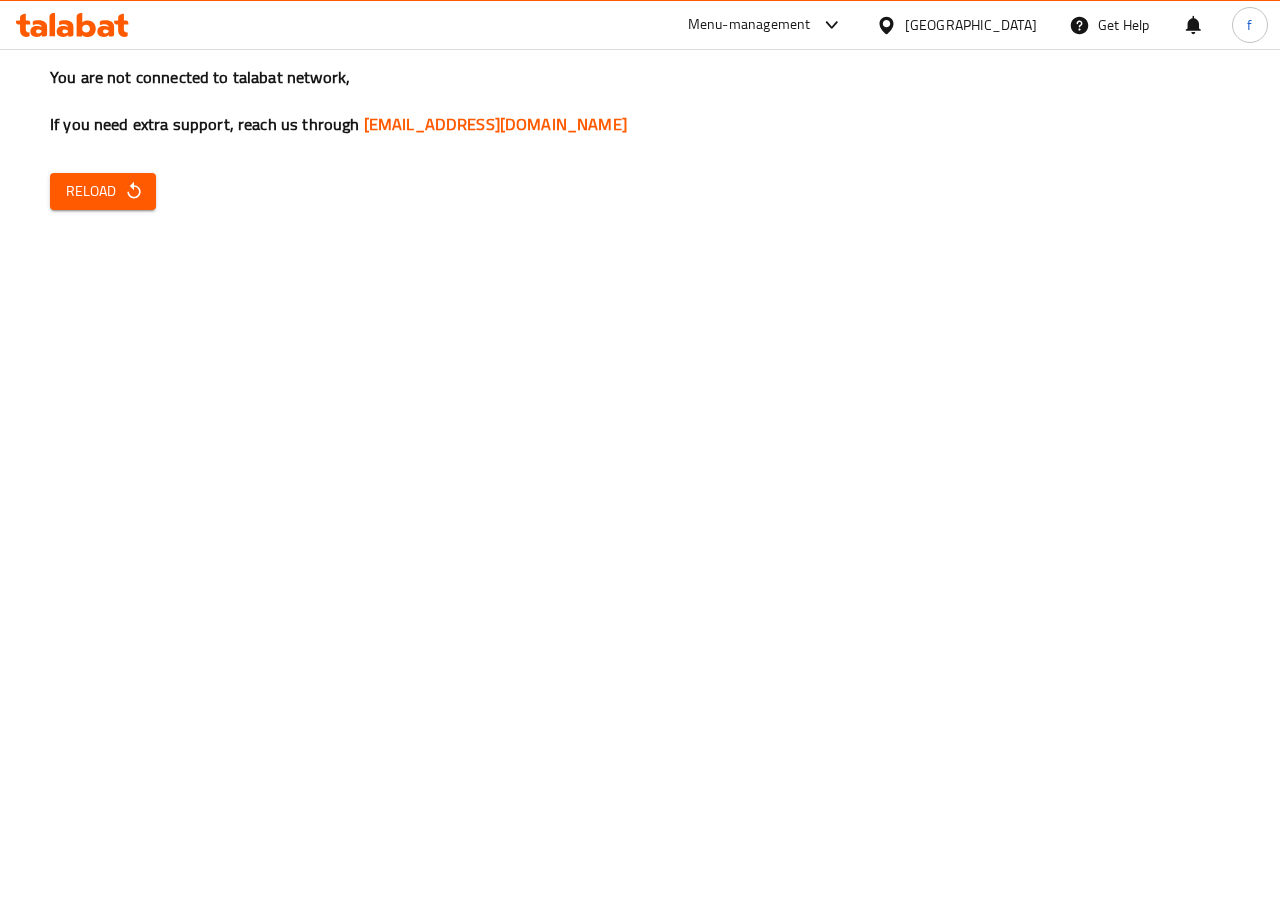 click on "You are not connected to talabat network,  If you need extra support, reach us through   [EMAIL_ADDRESS][DOMAIN_NAME] Reload" at bounding box center (640, 448) 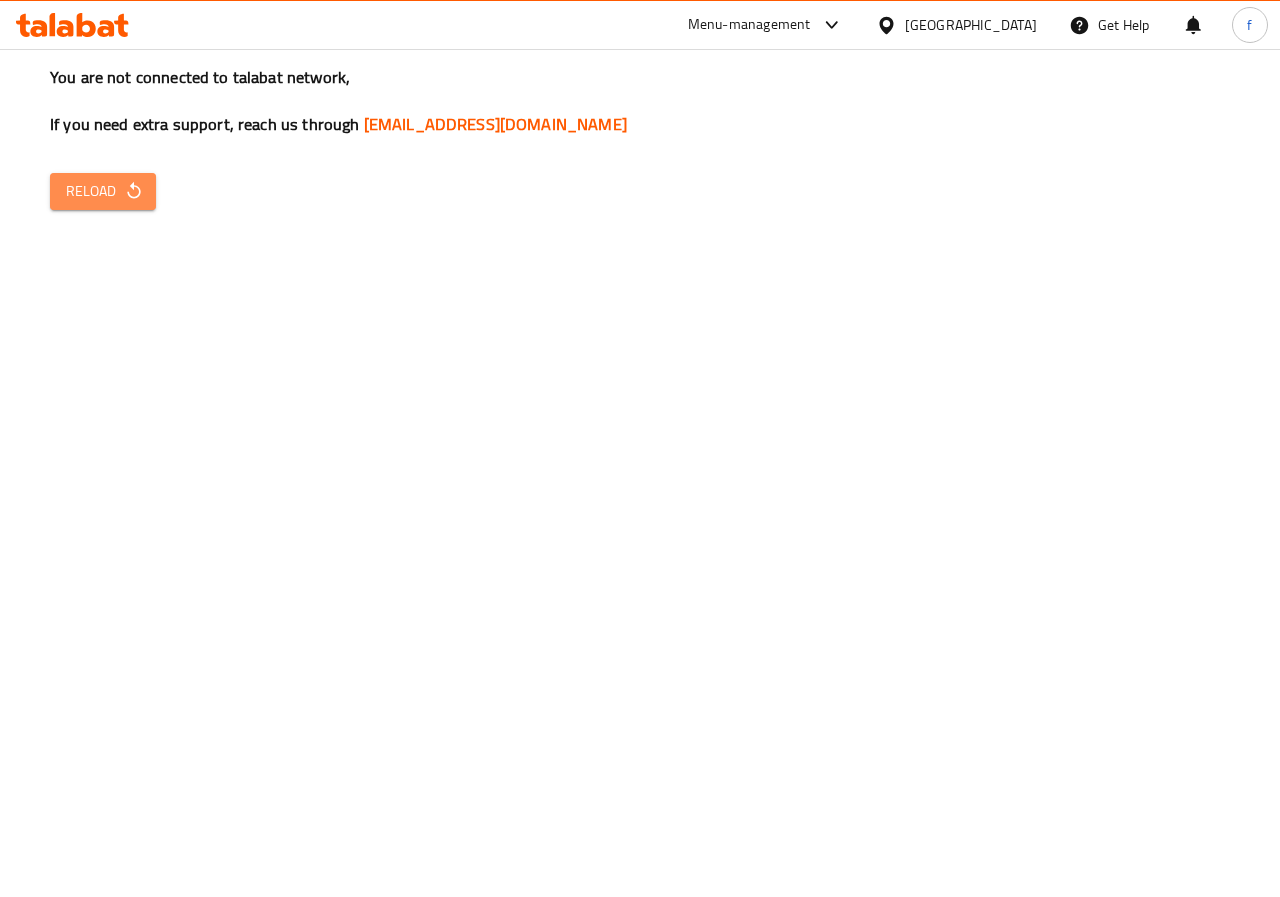 click on "Reload" at bounding box center [103, 191] 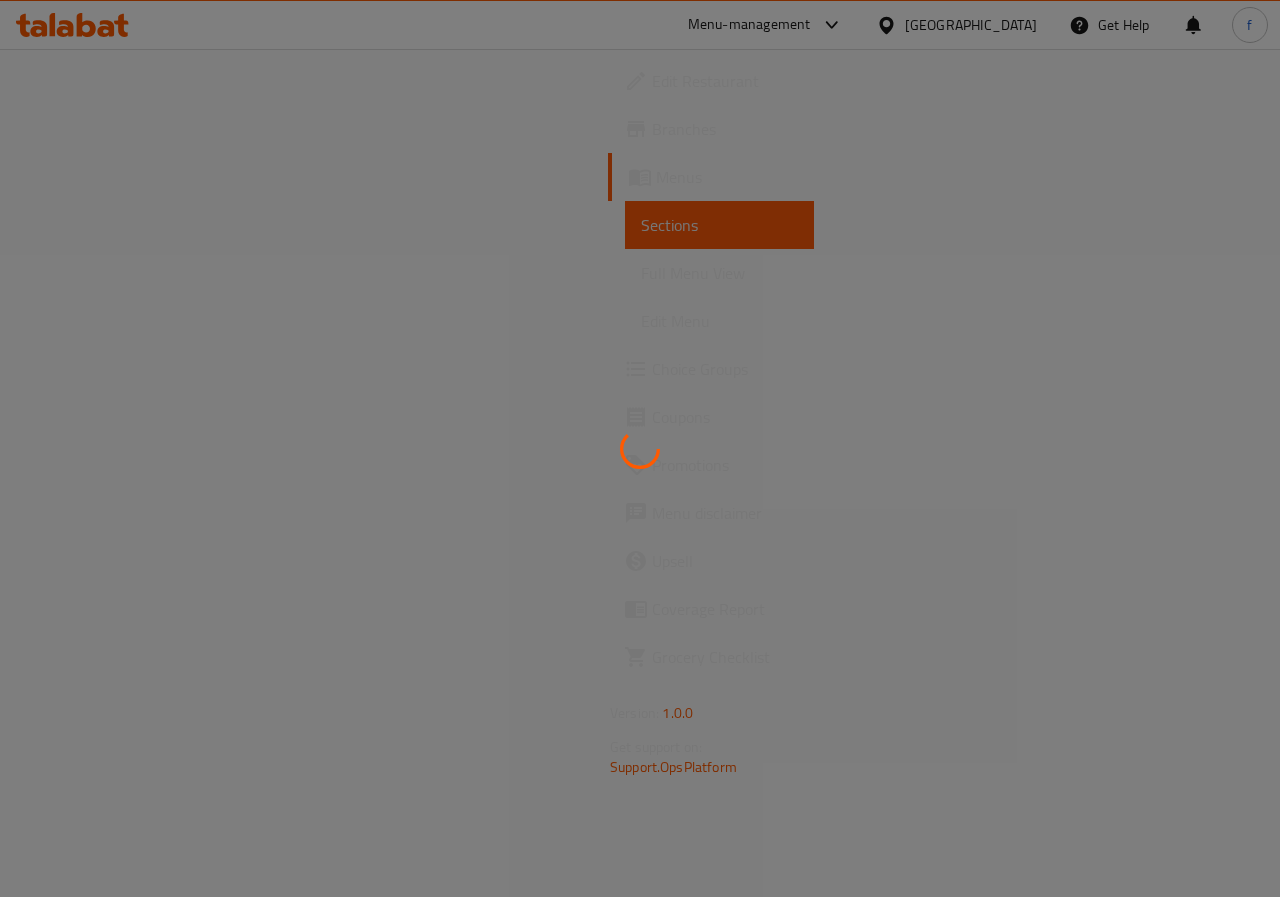 scroll, scrollTop: 0, scrollLeft: 0, axis: both 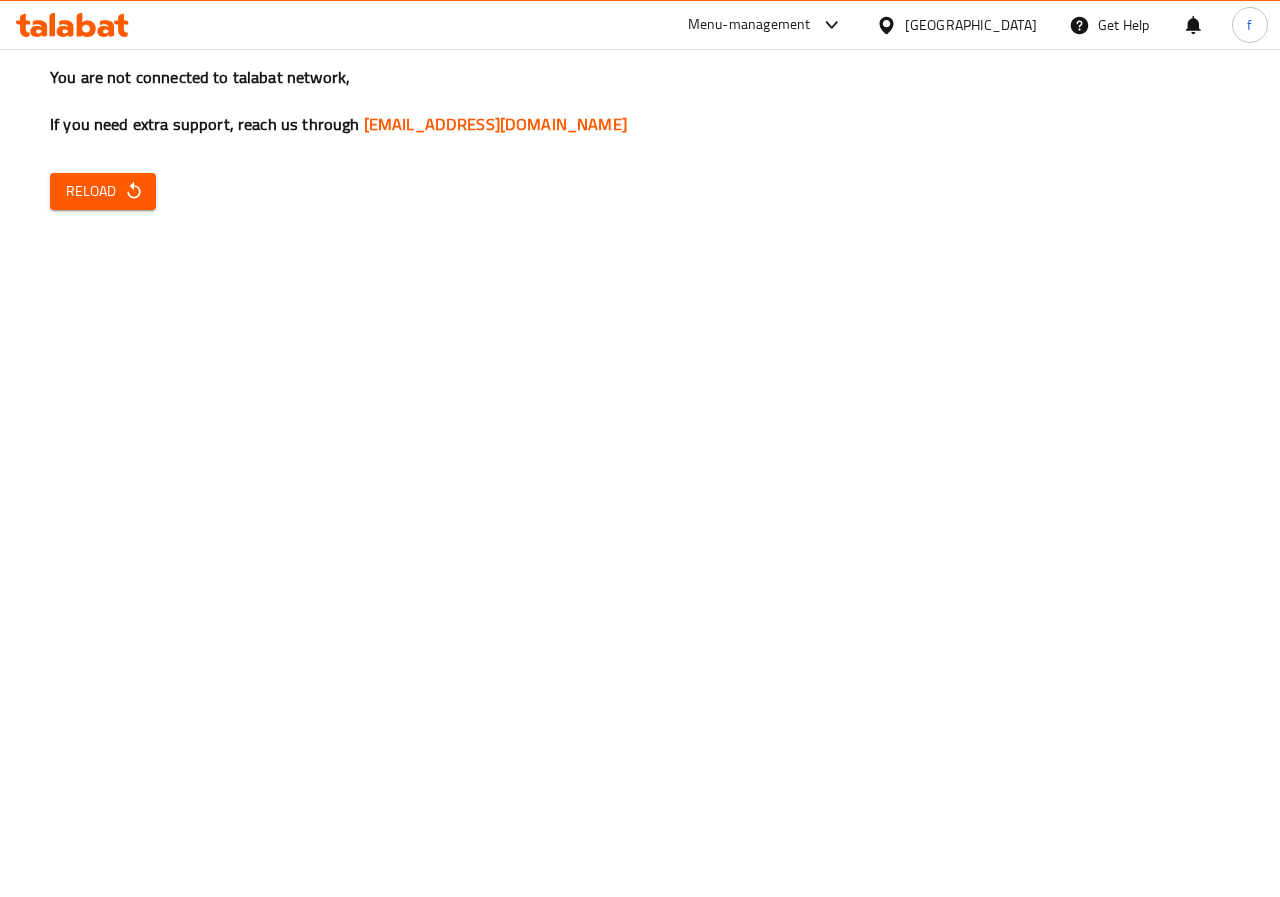 click 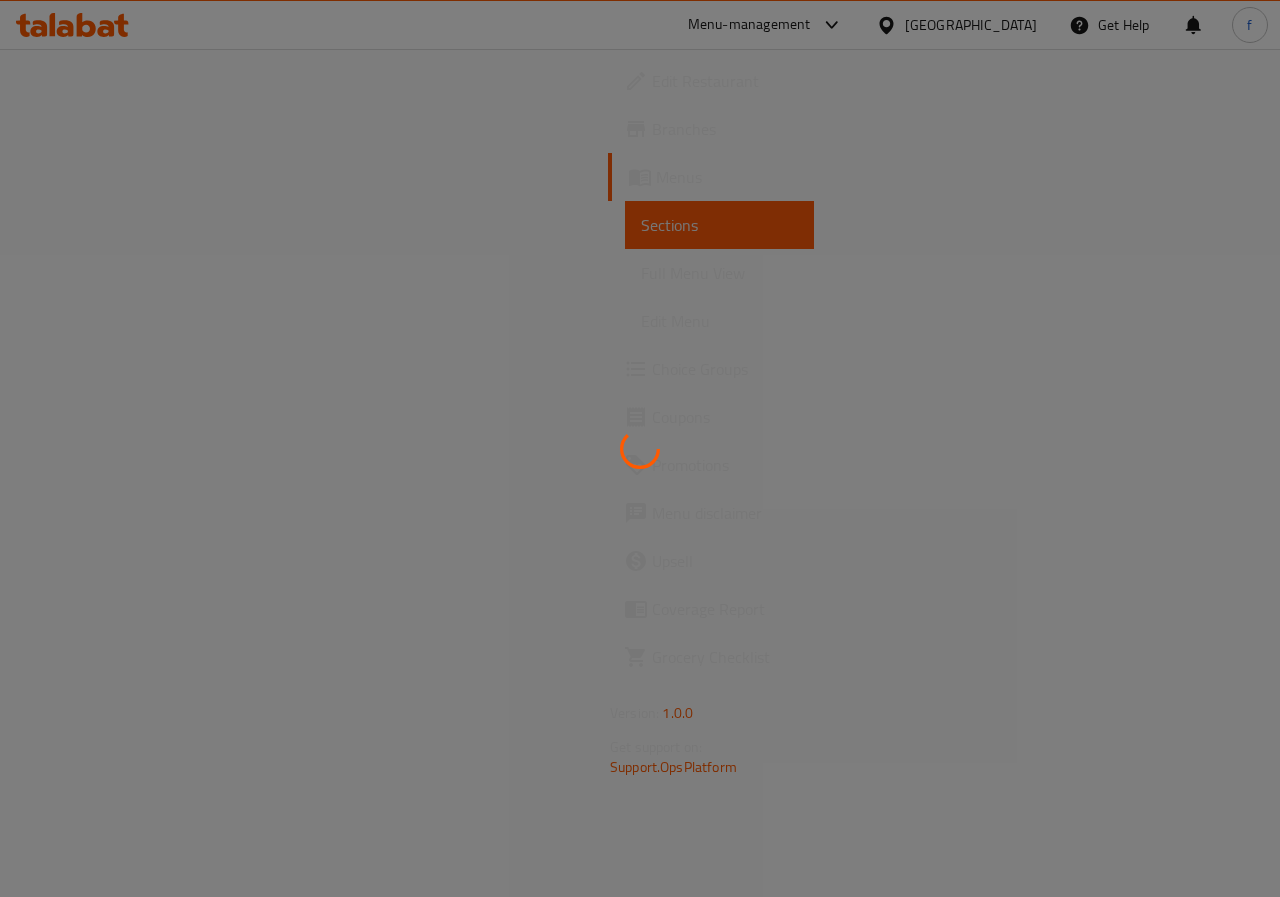 scroll, scrollTop: 0, scrollLeft: 0, axis: both 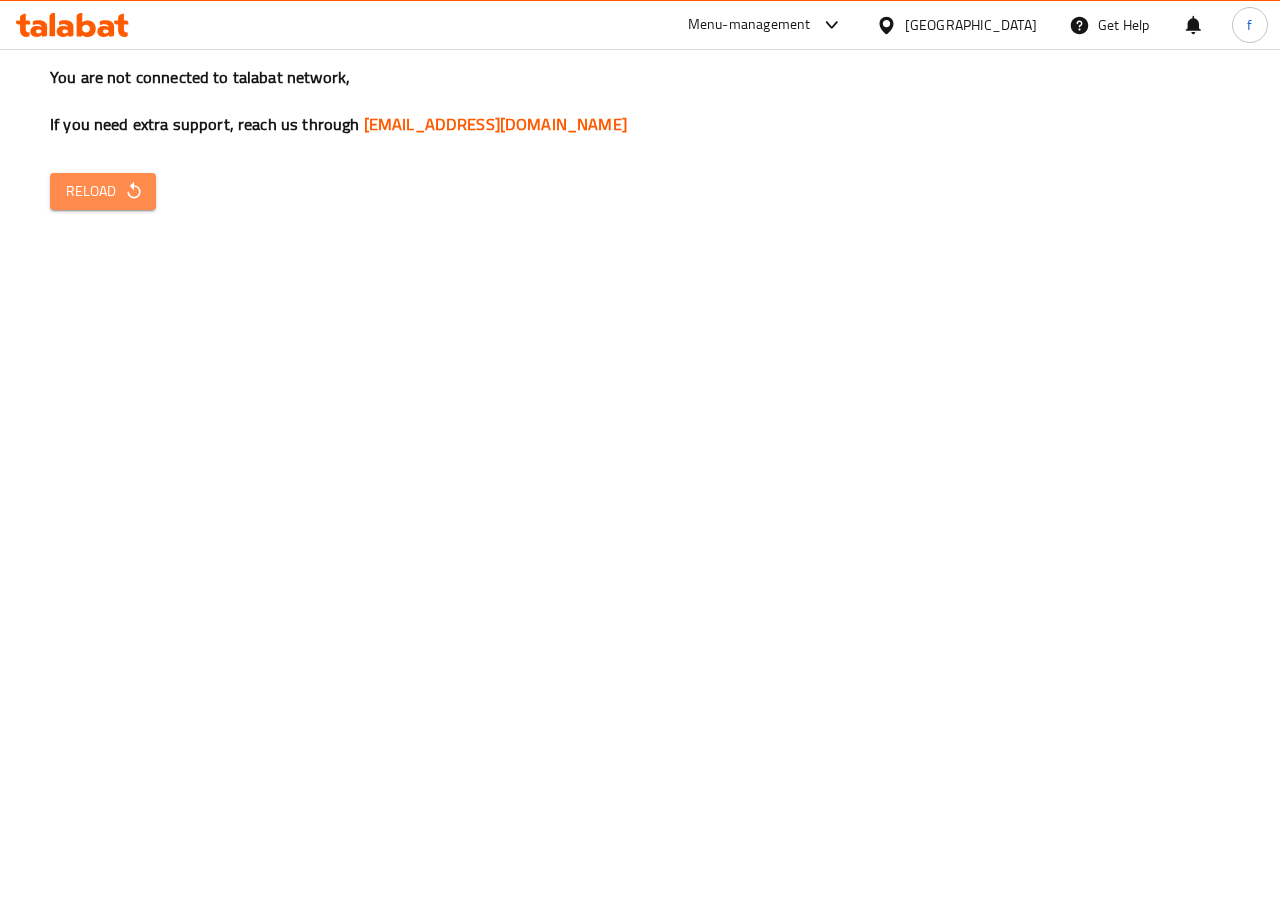 click on "Reload" at bounding box center [103, 191] 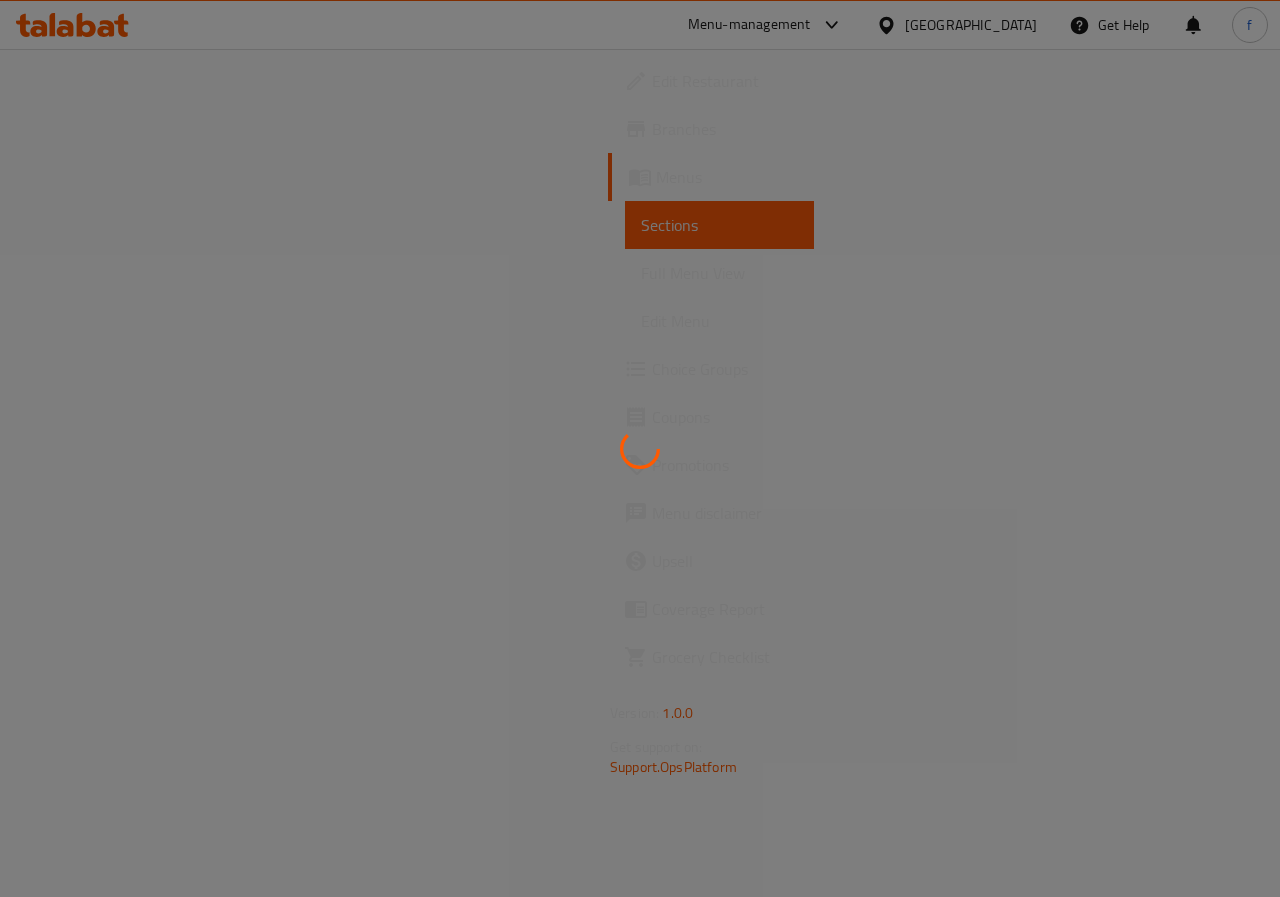 scroll, scrollTop: 0, scrollLeft: 0, axis: both 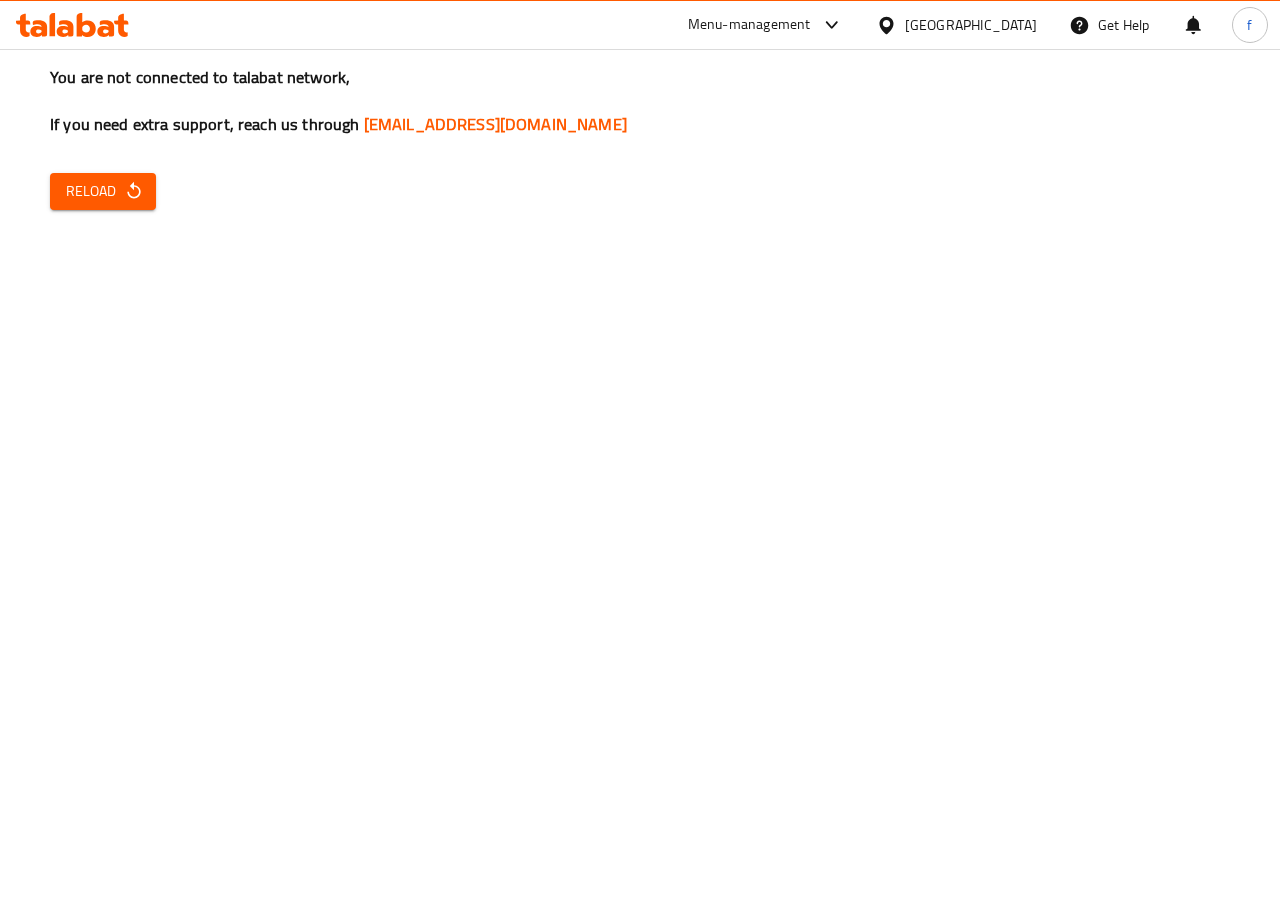 click on "Reload" at bounding box center [103, 191] 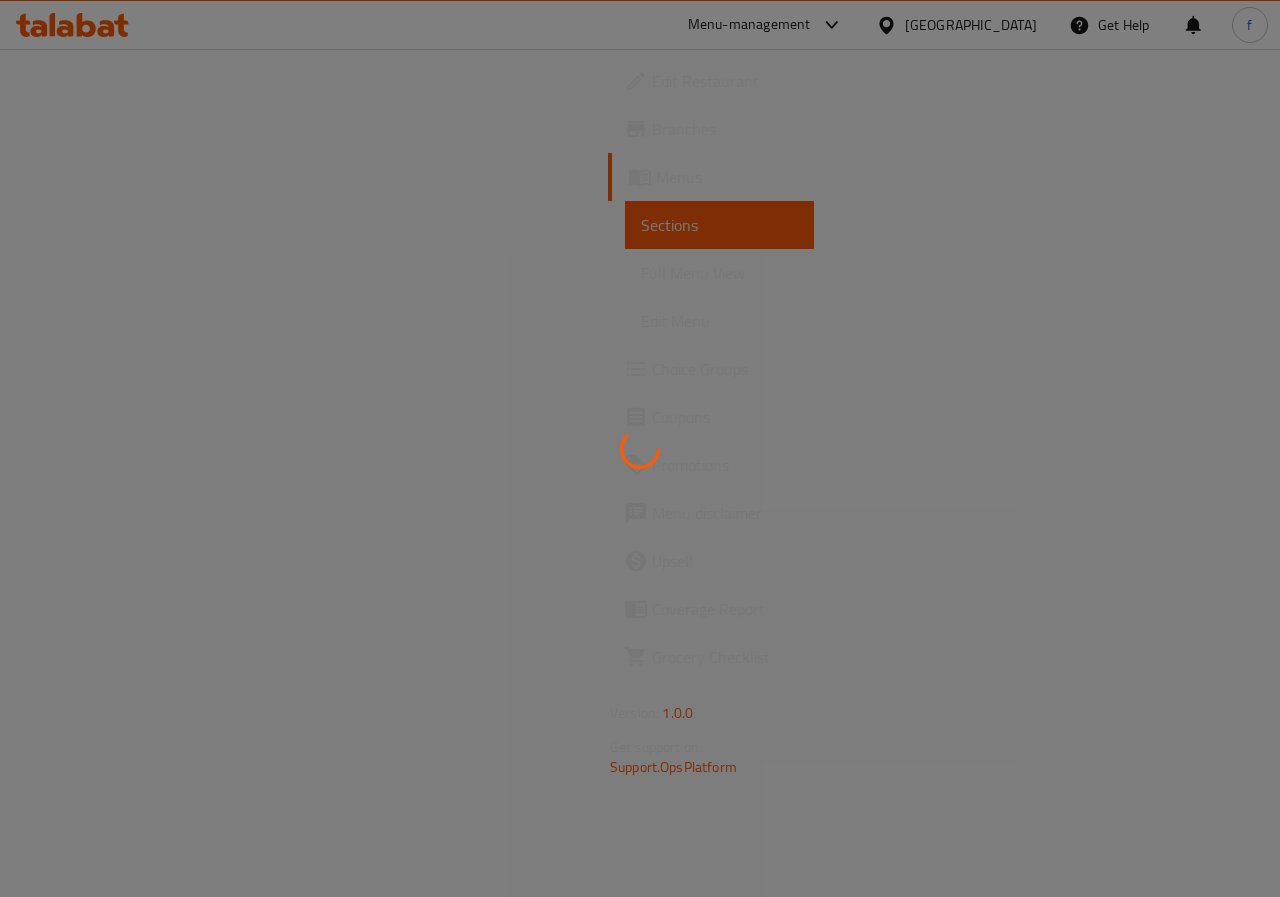 scroll, scrollTop: 0, scrollLeft: 0, axis: both 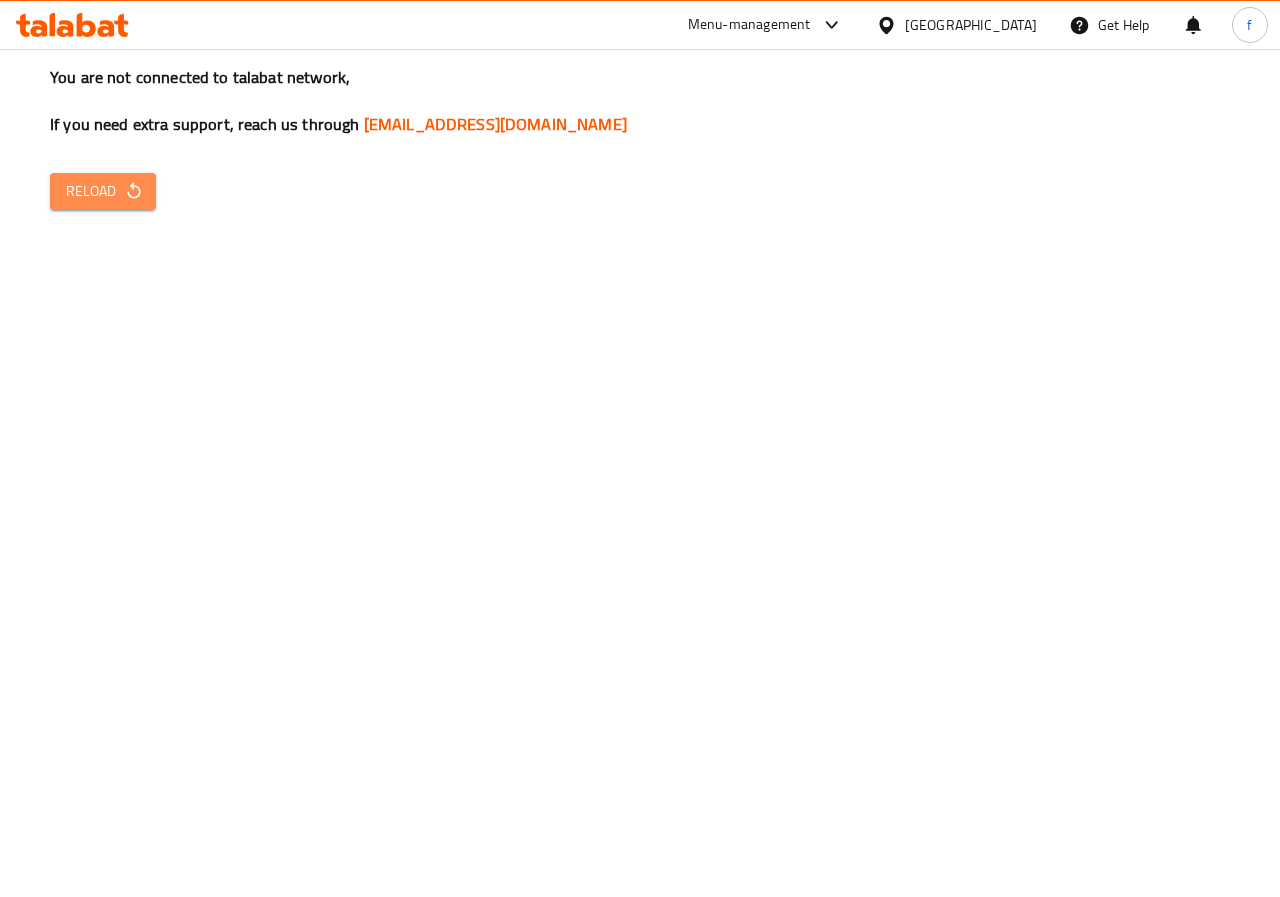 click on "Reload" at bounding box center [103, 191] 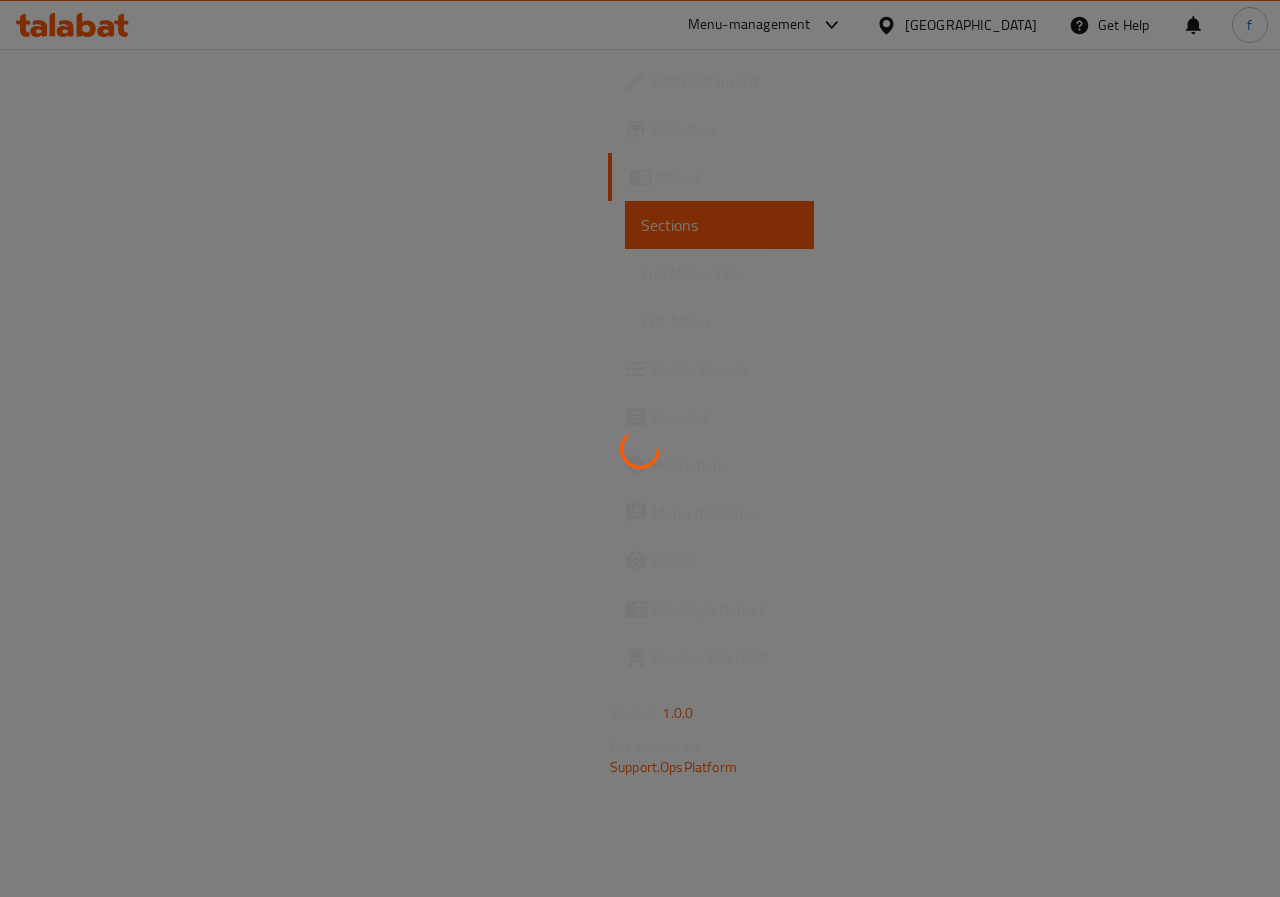 scroll, scrollTop: 0, scrollLeft: 0, axis: both 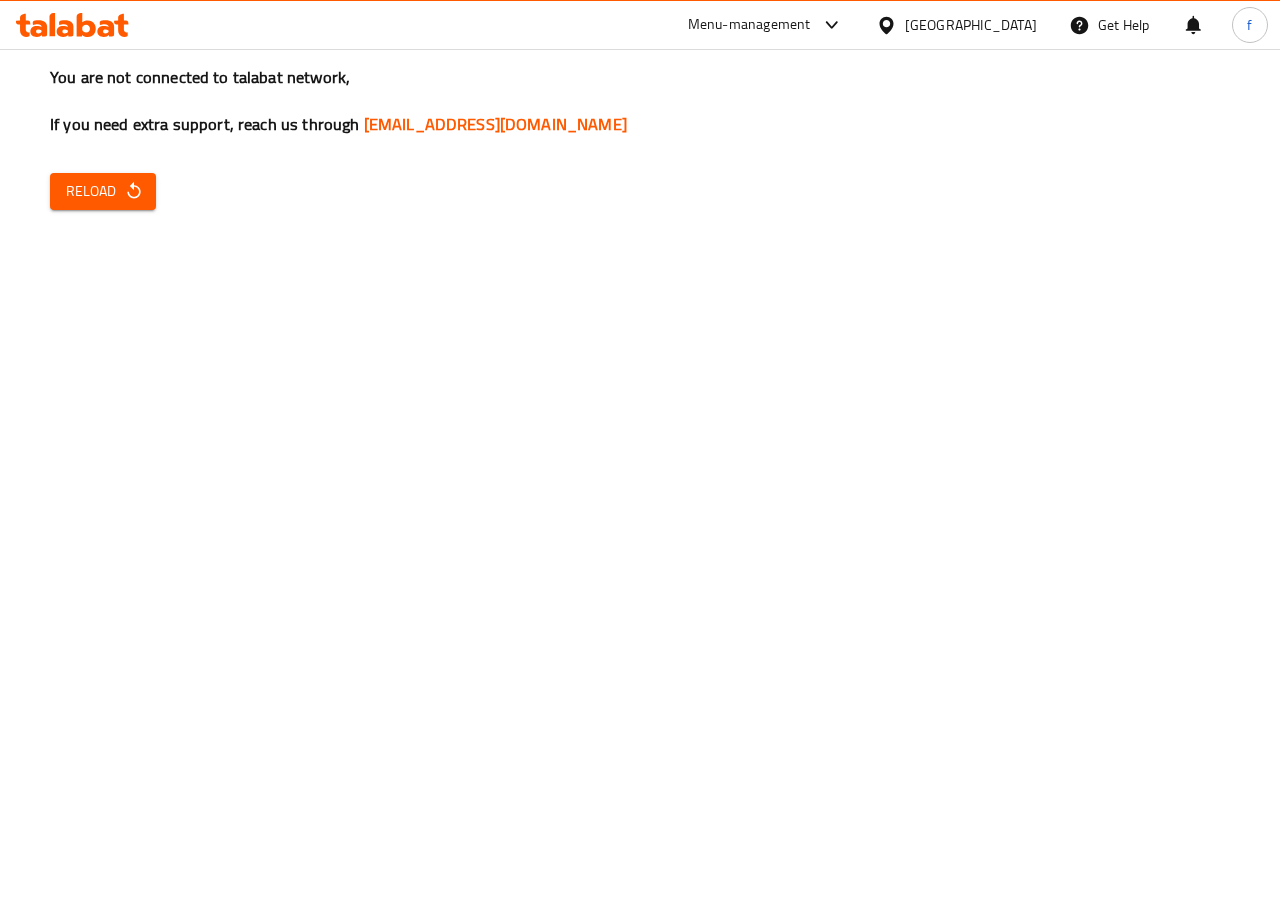 click on "Reload" at bounding box center [103, 191] 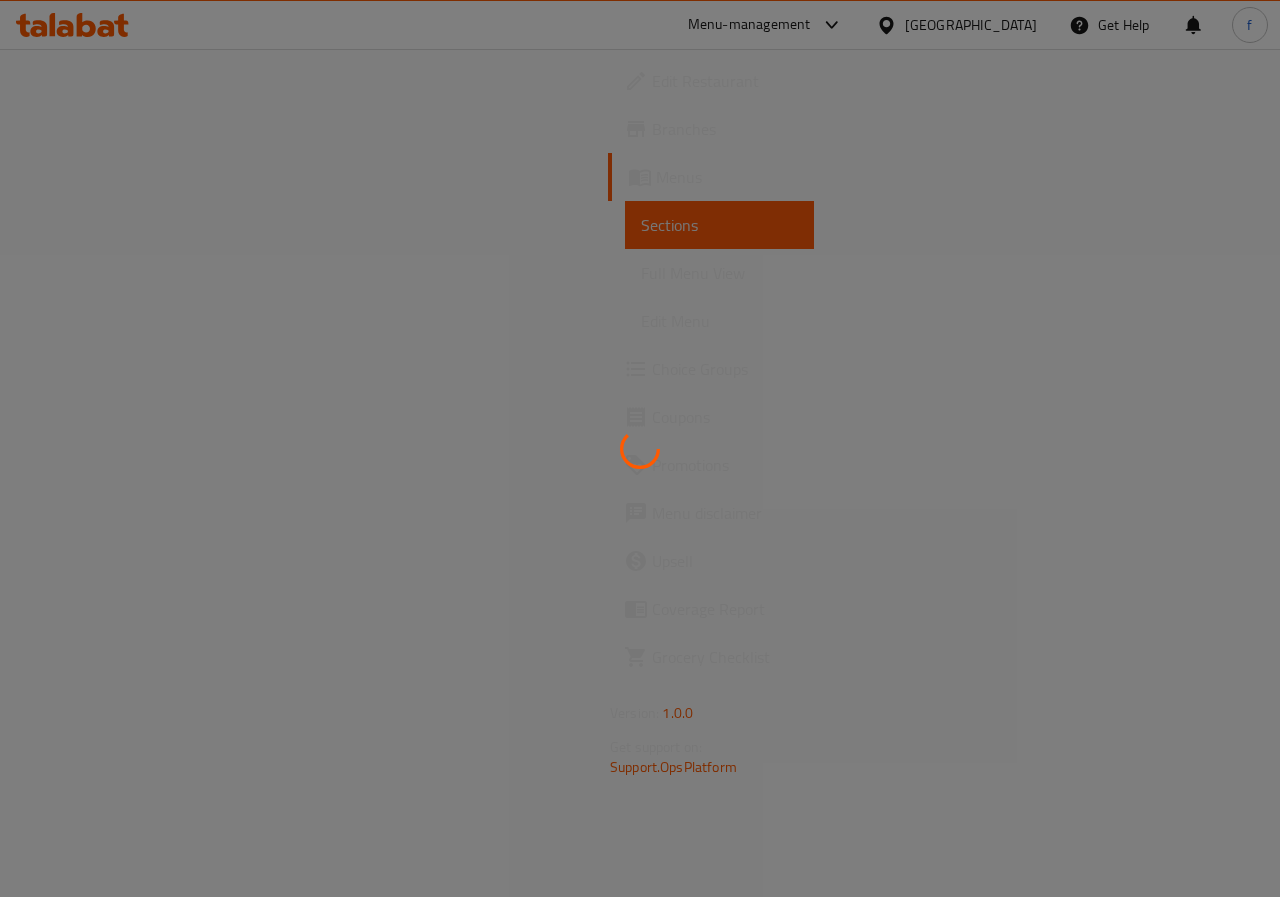 scroll, scrollTop: 0, scrollLeft: 0, axis: both 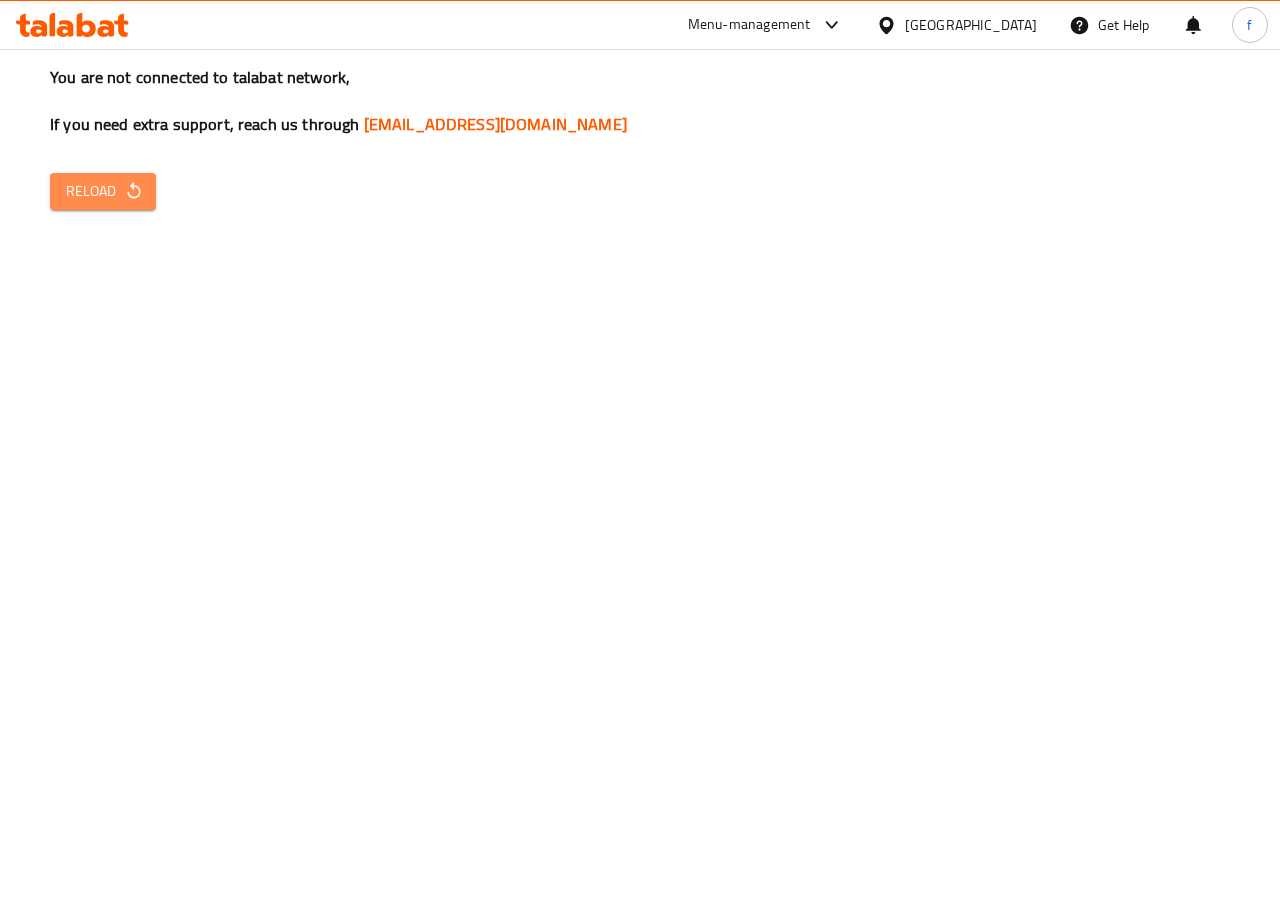click on "Reload" at bounding box center (103, 191) 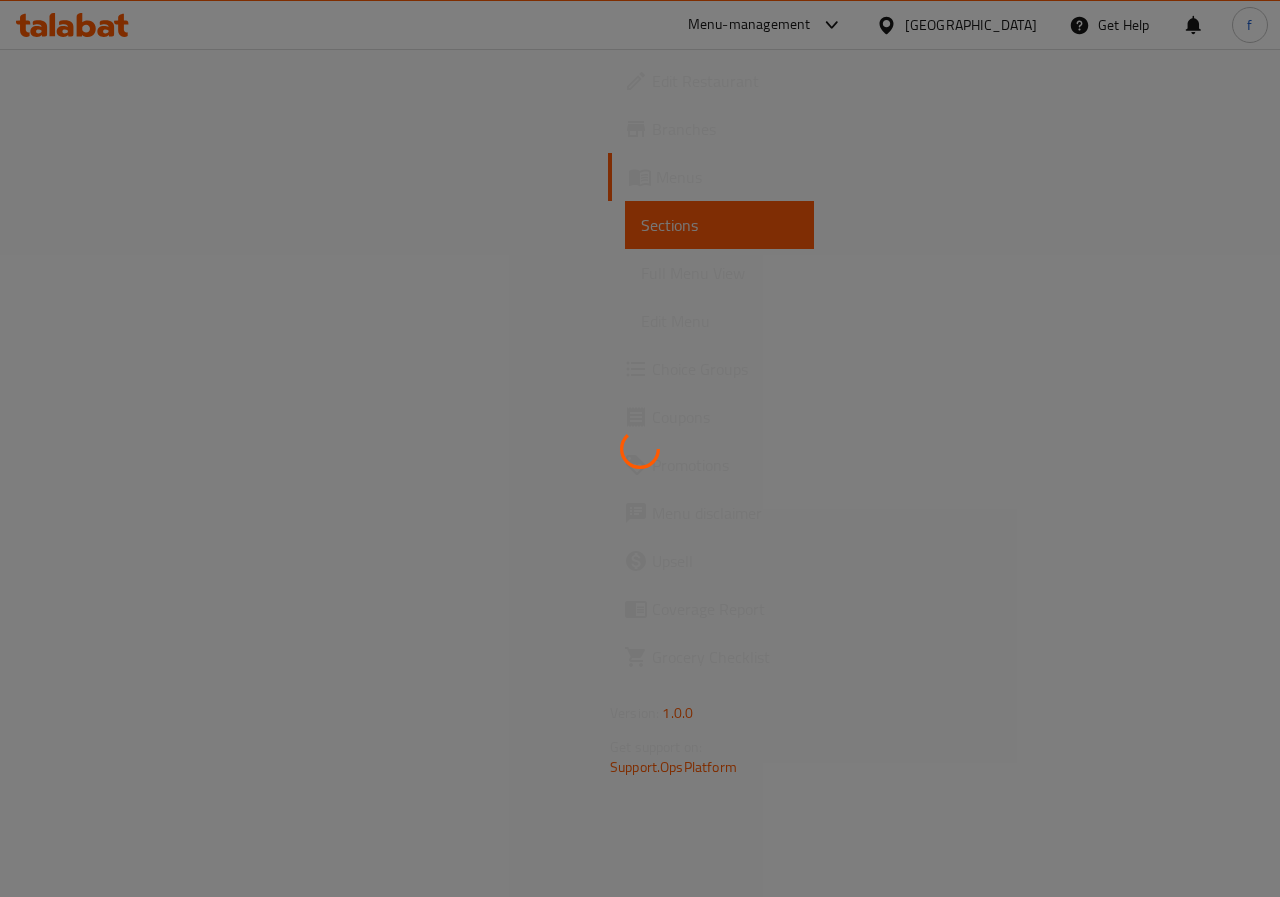 scroll, scrollTop: 0, scrollLeft: 0, axis: both 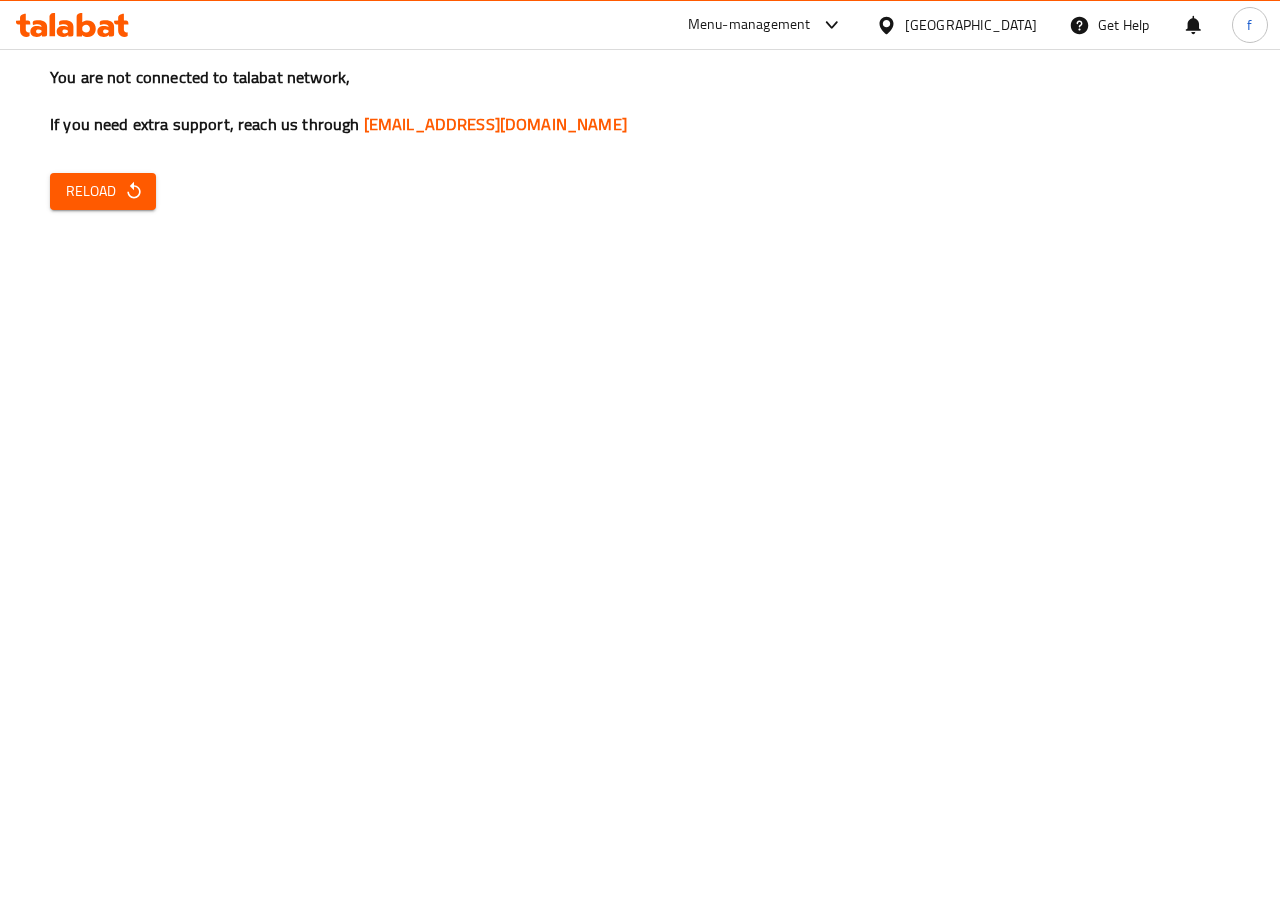 click on "Reload" at bounding box center [103, 191] 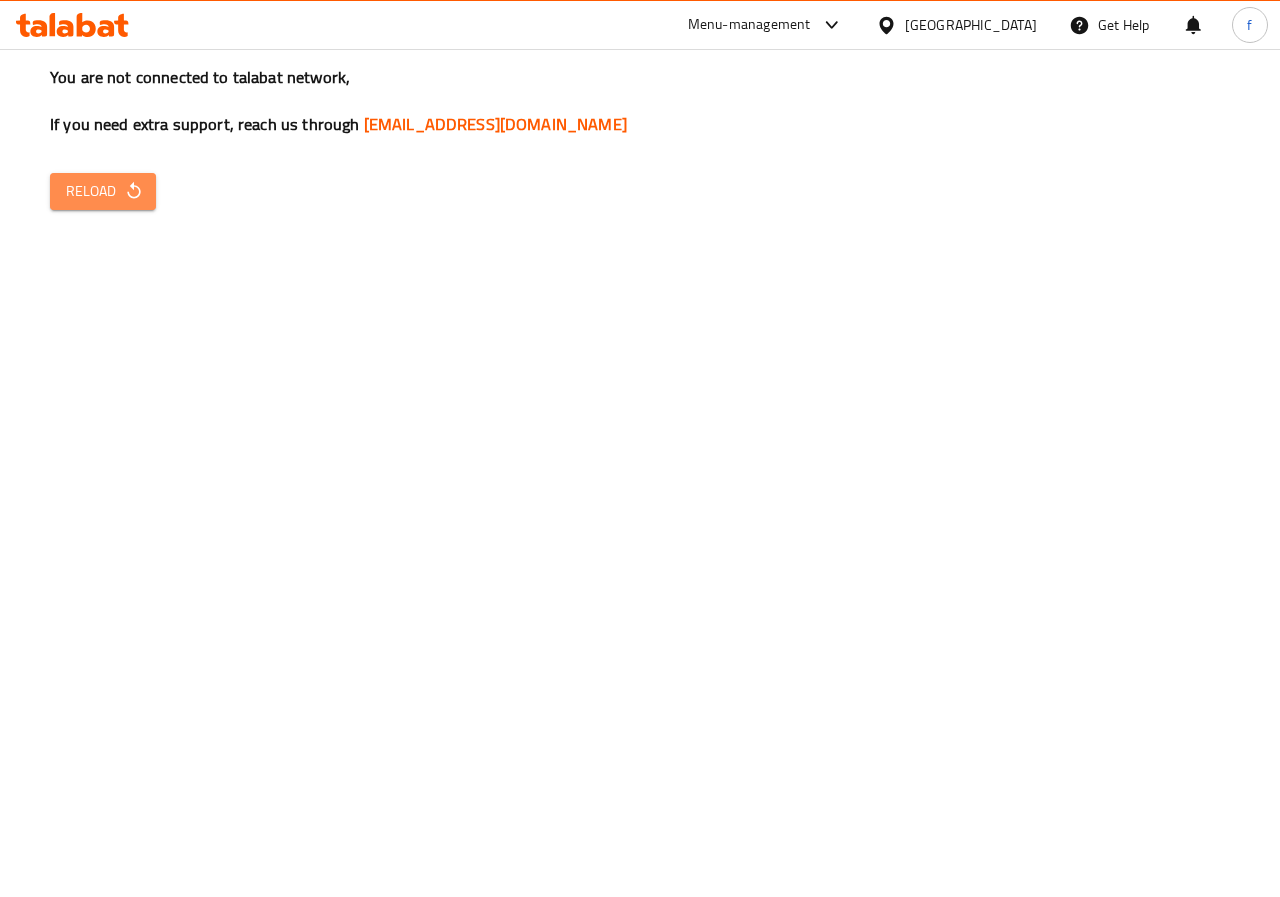 drag, startPoint x: 0, startPoint y: 0, endPoint x: 109, endPoint y: 323, distance: 340.89587 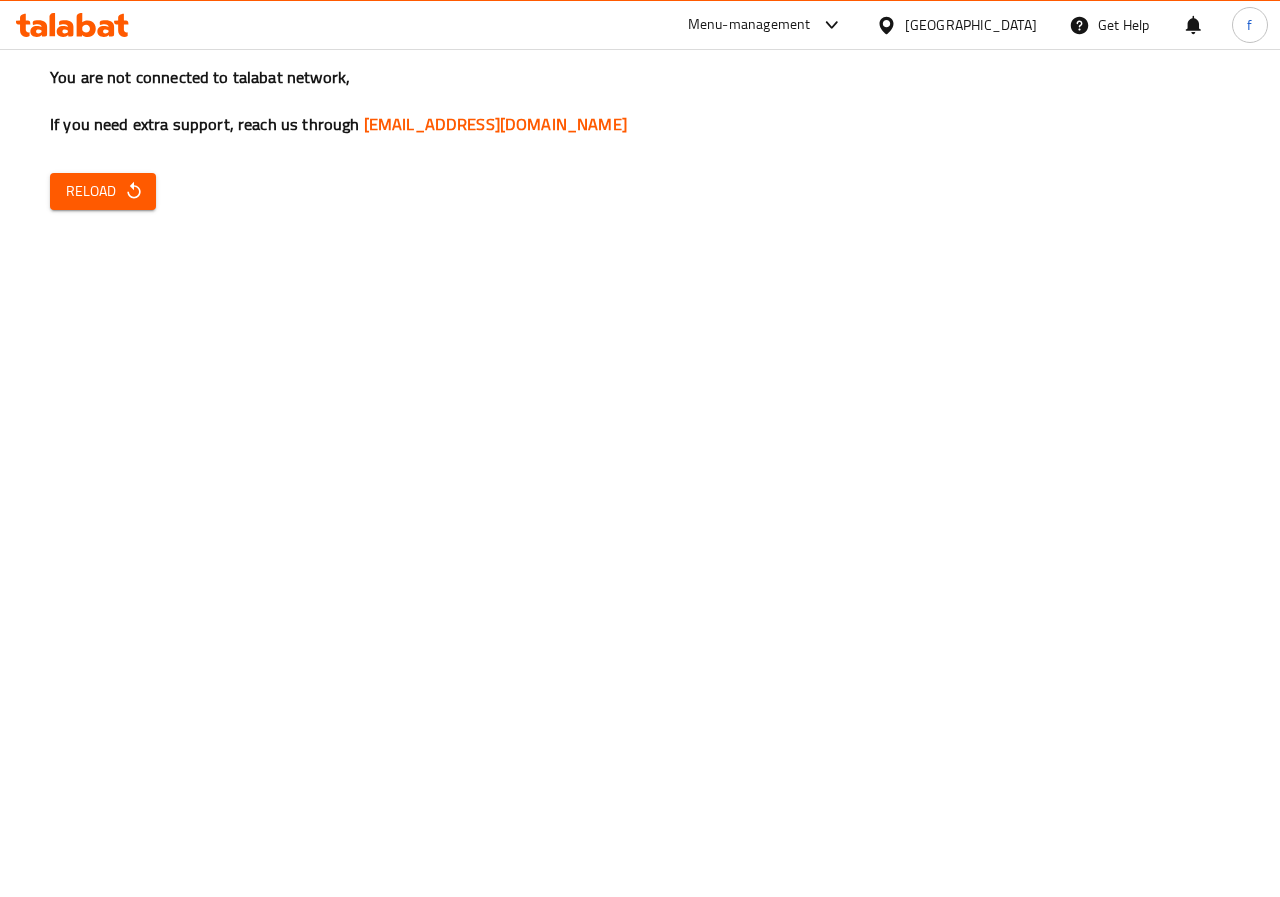 click on "Reload" at bounding box center [103, 191] 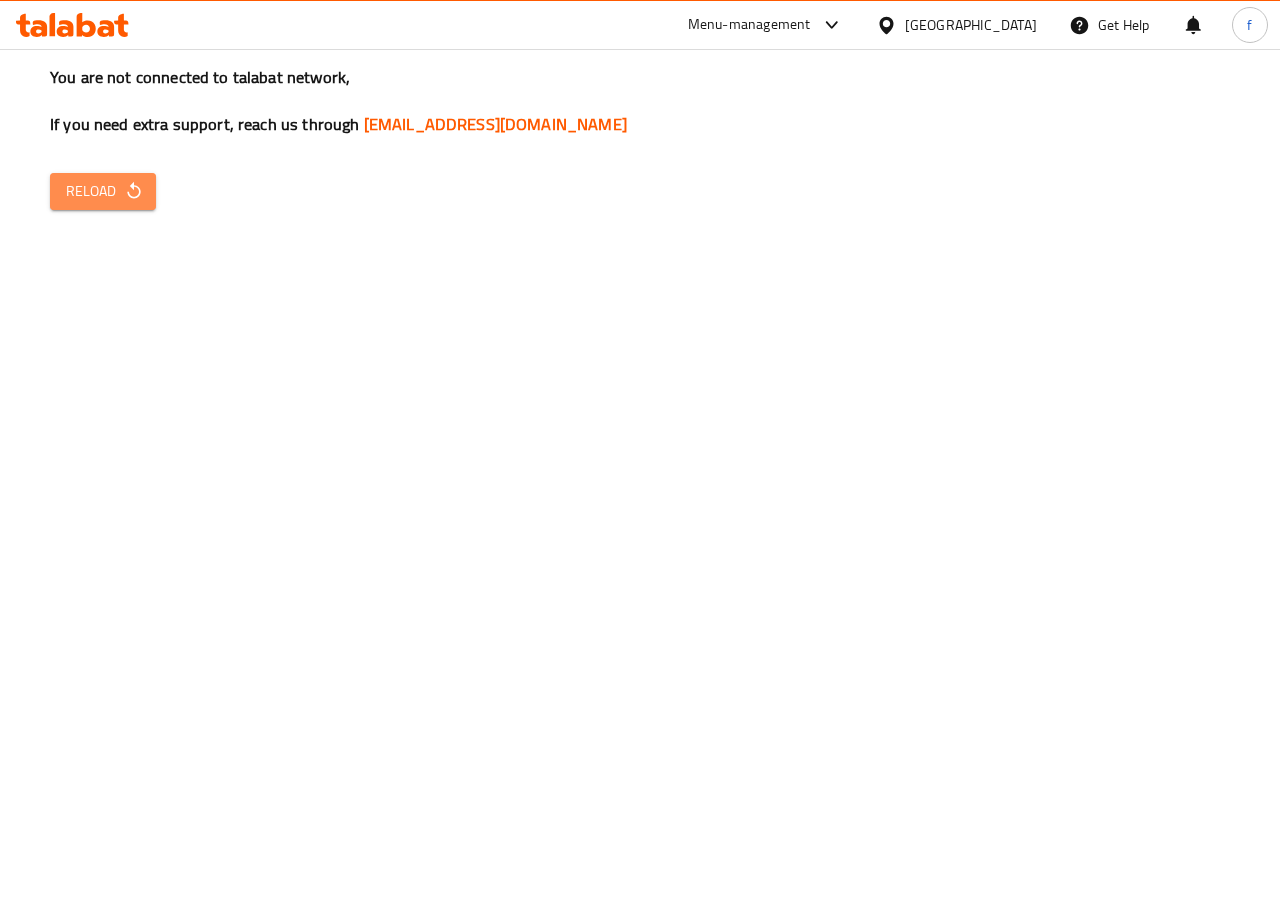 drag, startPoint x: 0, startPoint y: 0, endPoint x: 135, endPoint y: 182, distance: 226.60318 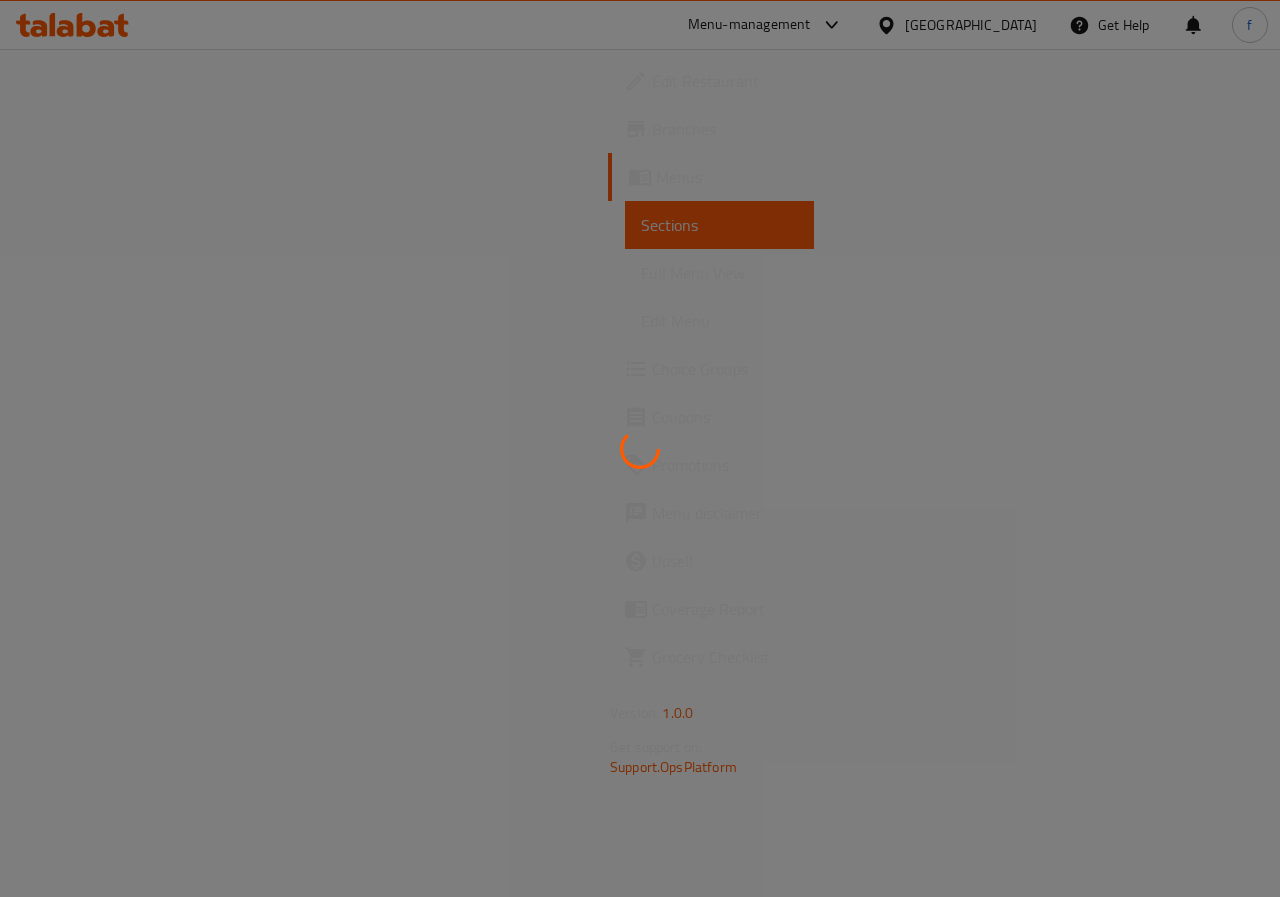 scroll, scrollTop: 0, scrollLeft: 0, axis: both 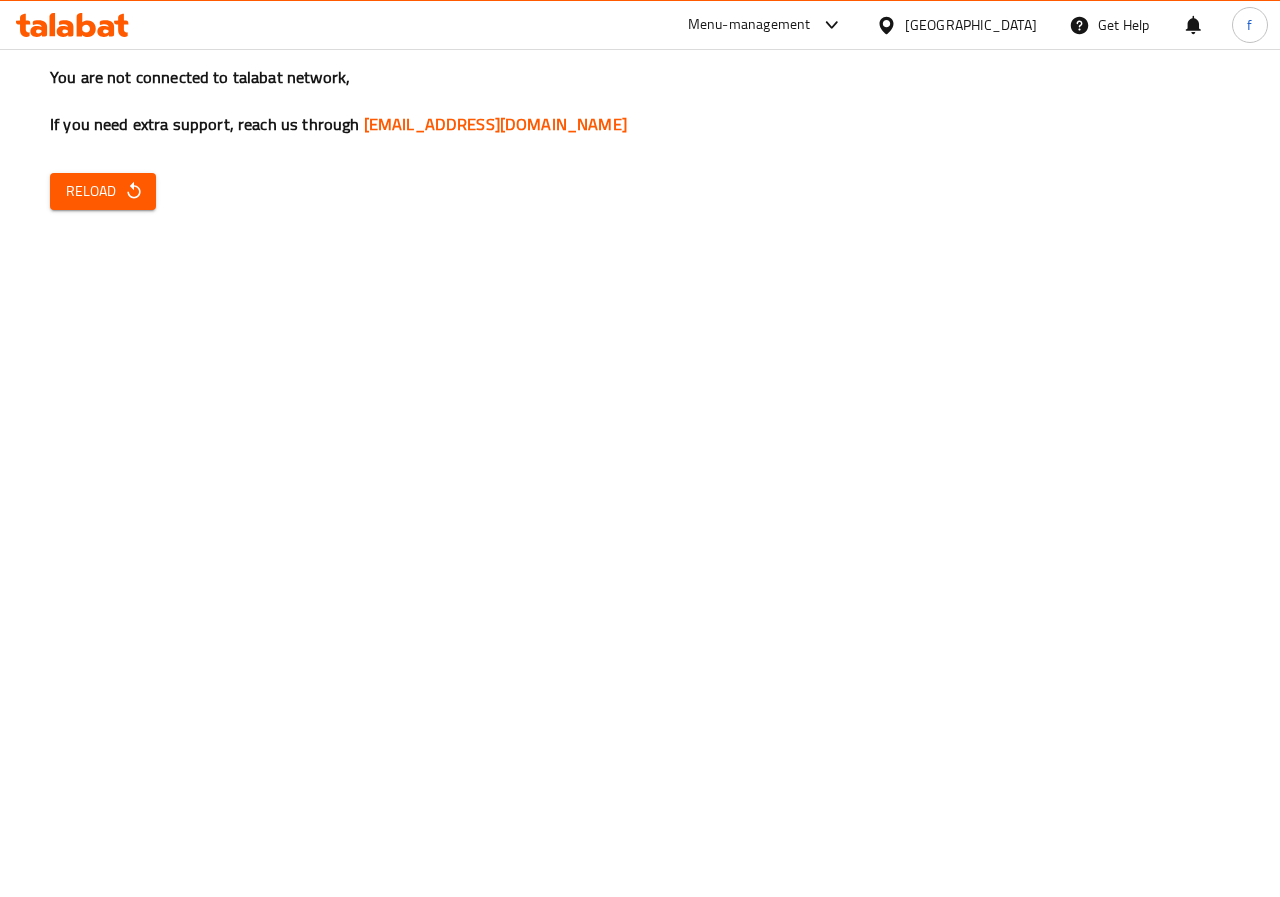 click 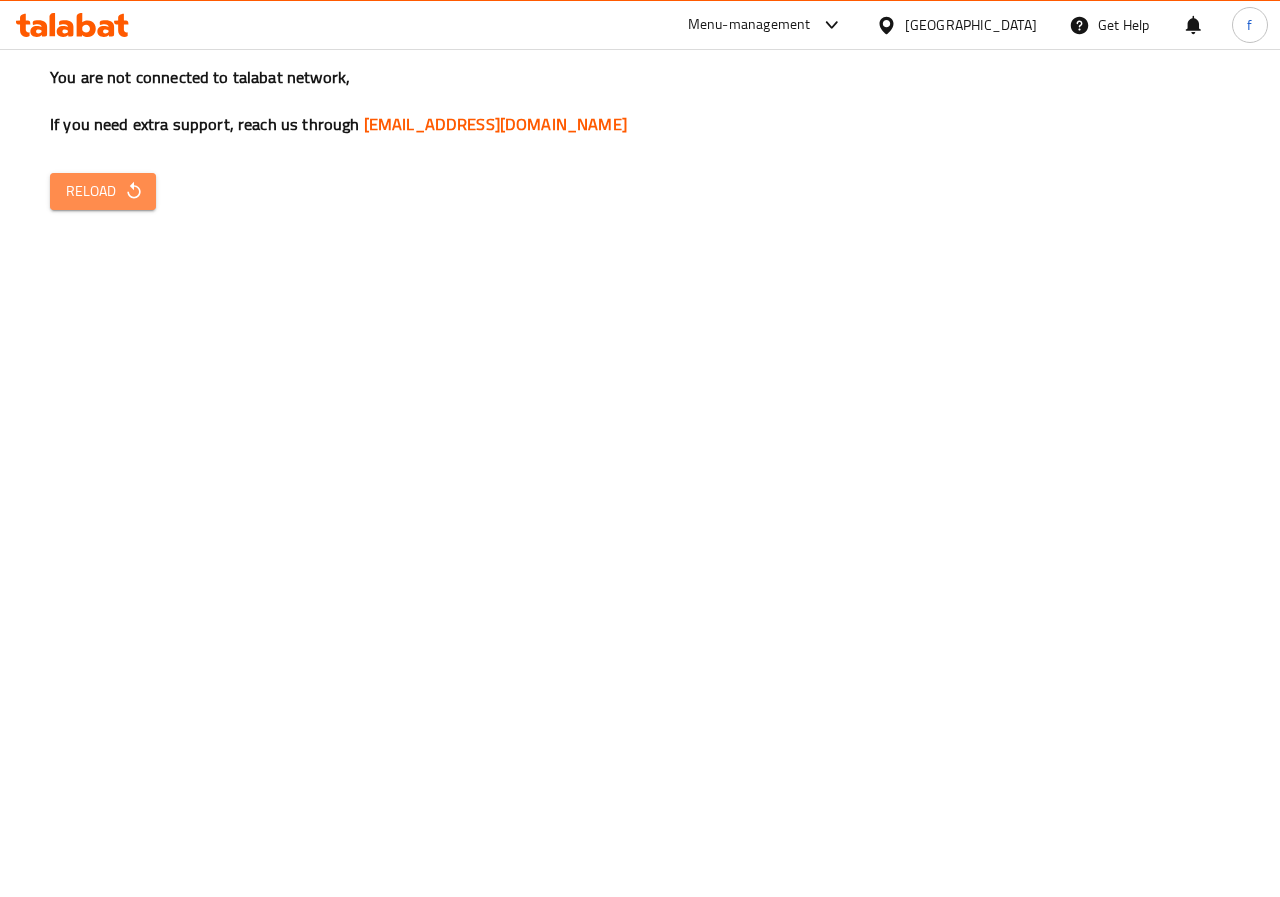 click on "Reload" at bounding box center (103, 191) 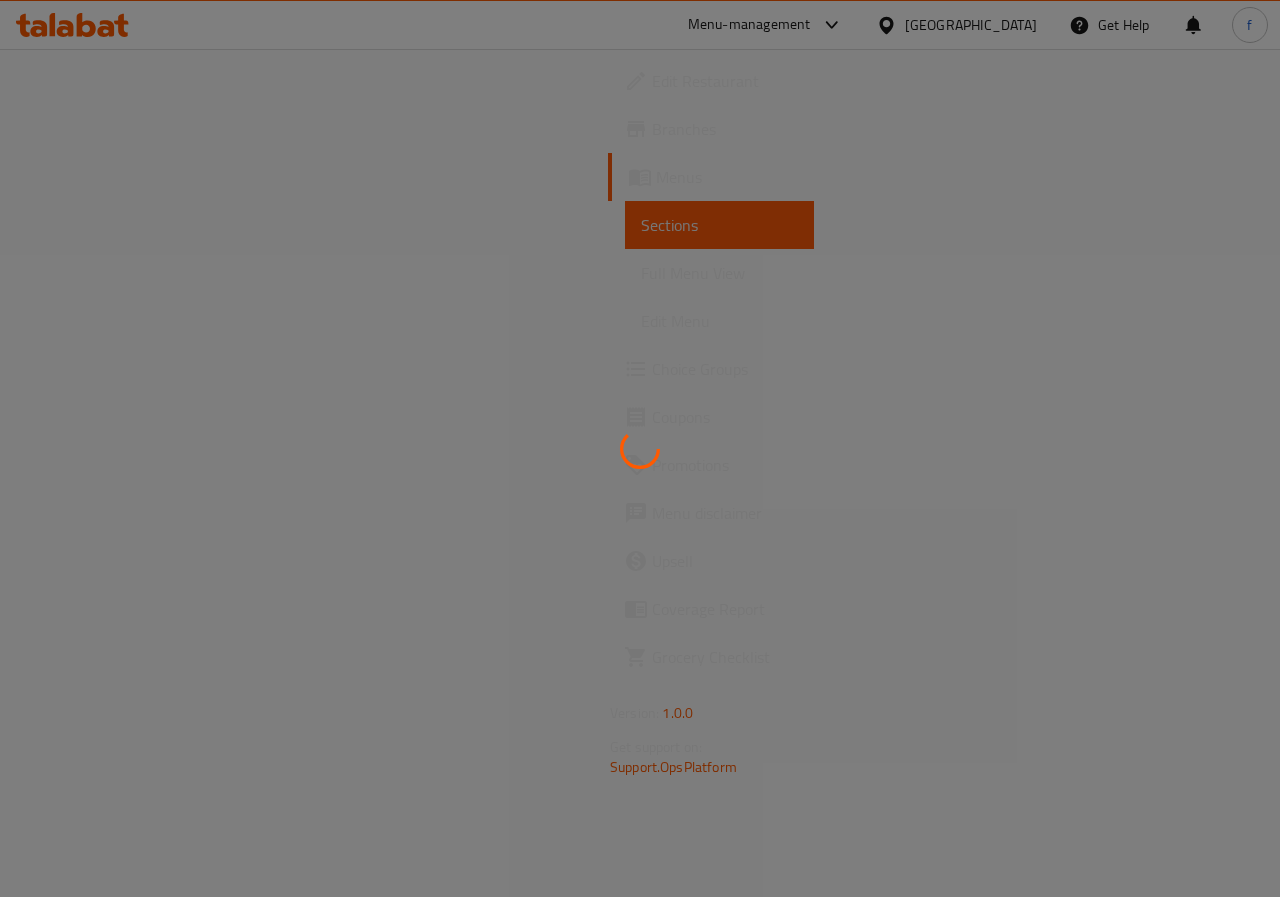 scroll, scrollTop: 0, scrollLeft: 0, axis: both 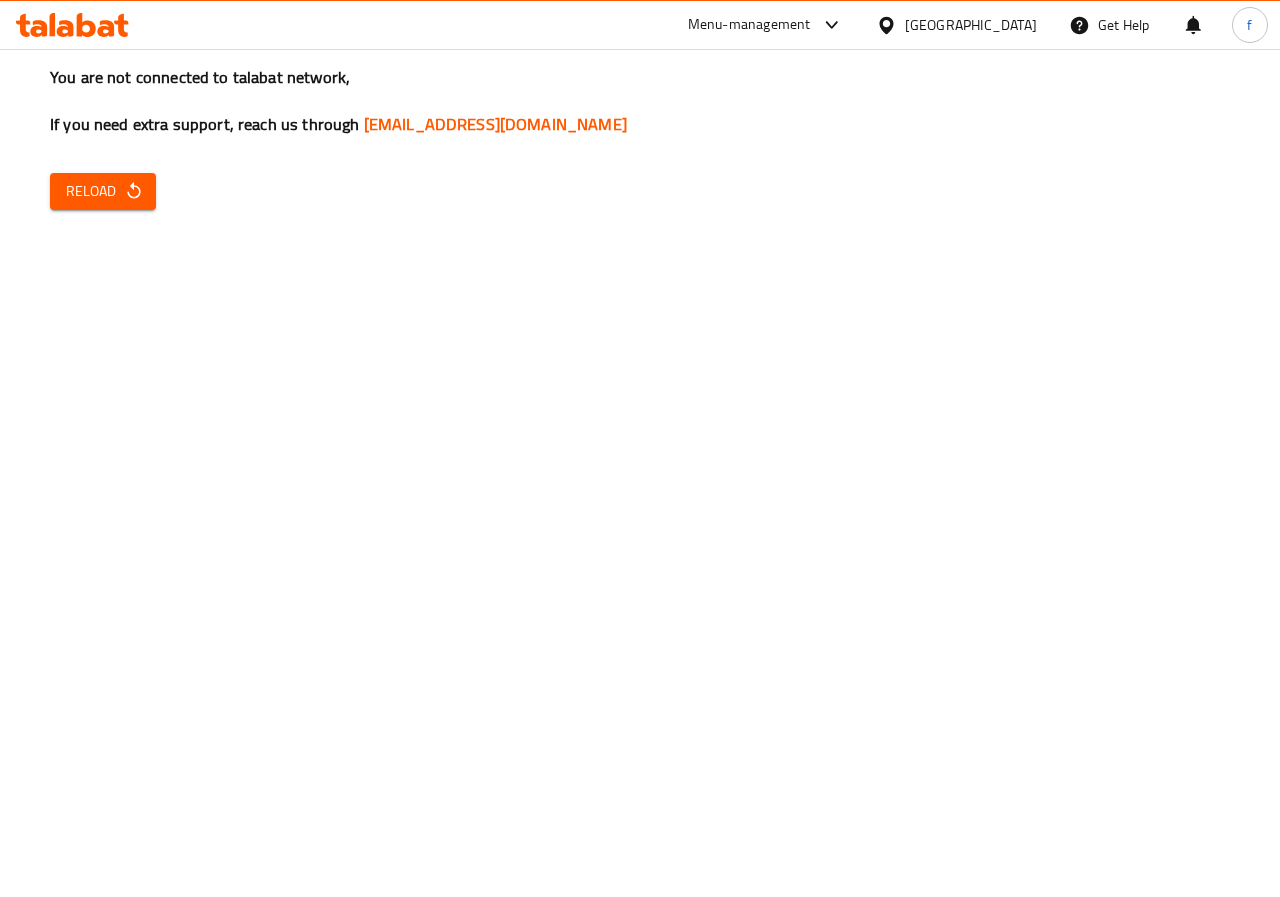 click on "You are not connected to talabat network,  If you need extra support, reach us through   [EMAIL_ADDRESS][DOMAIN_NAME] Reload" at bounding box center [640, 448] 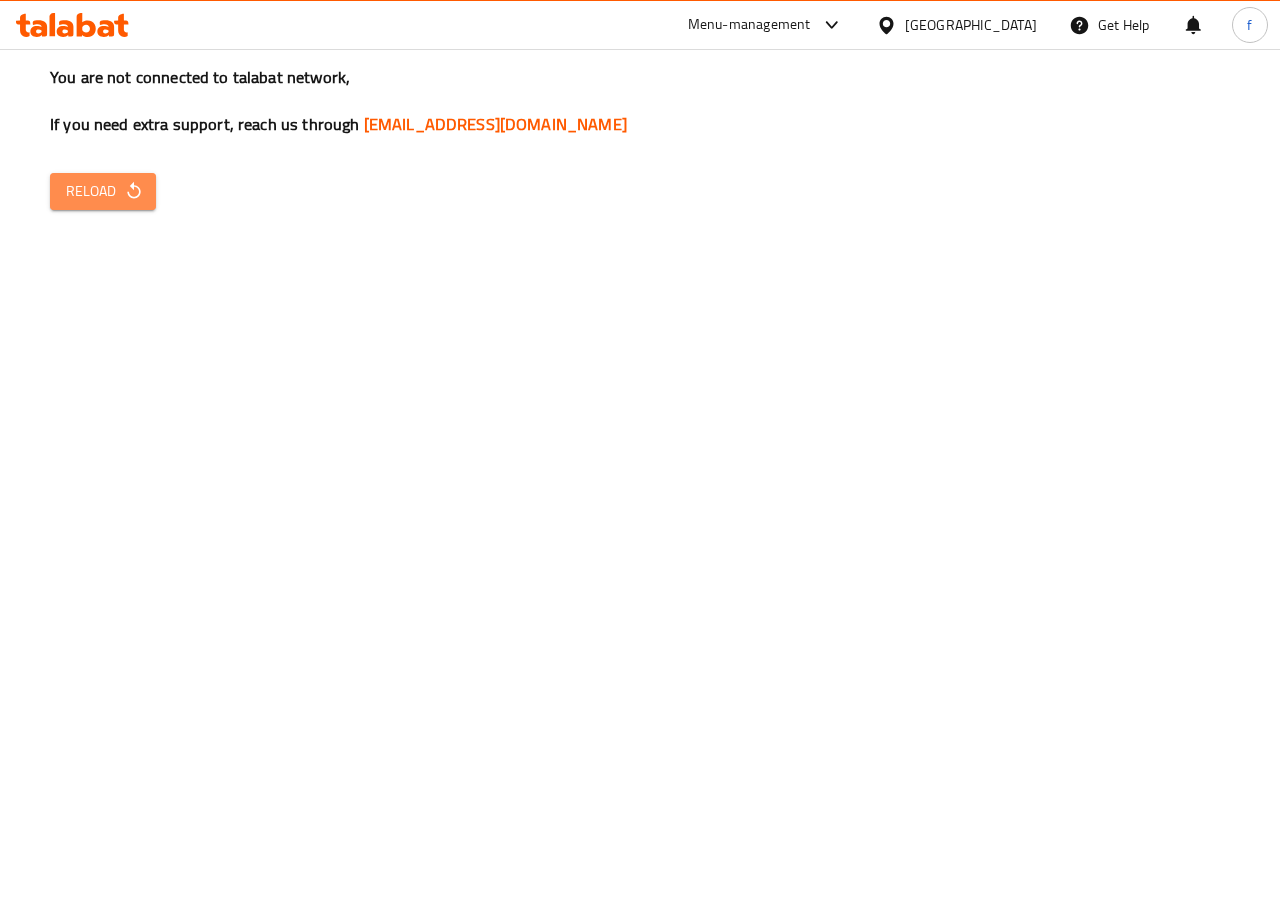 click on "Reload" at bounding box center (103, 191) 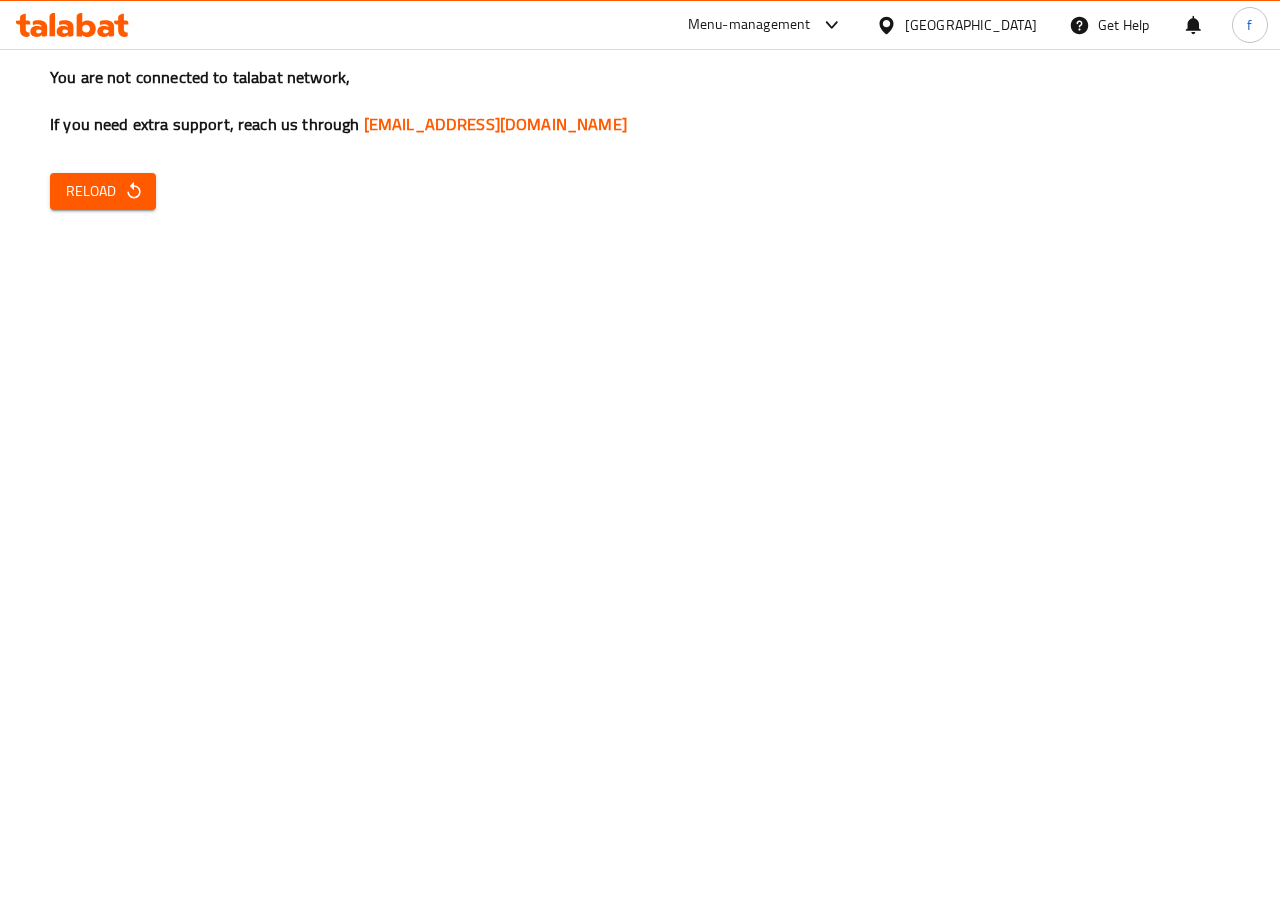 scroll, scrollTop: 0, scrollLeft: 0, axis: both 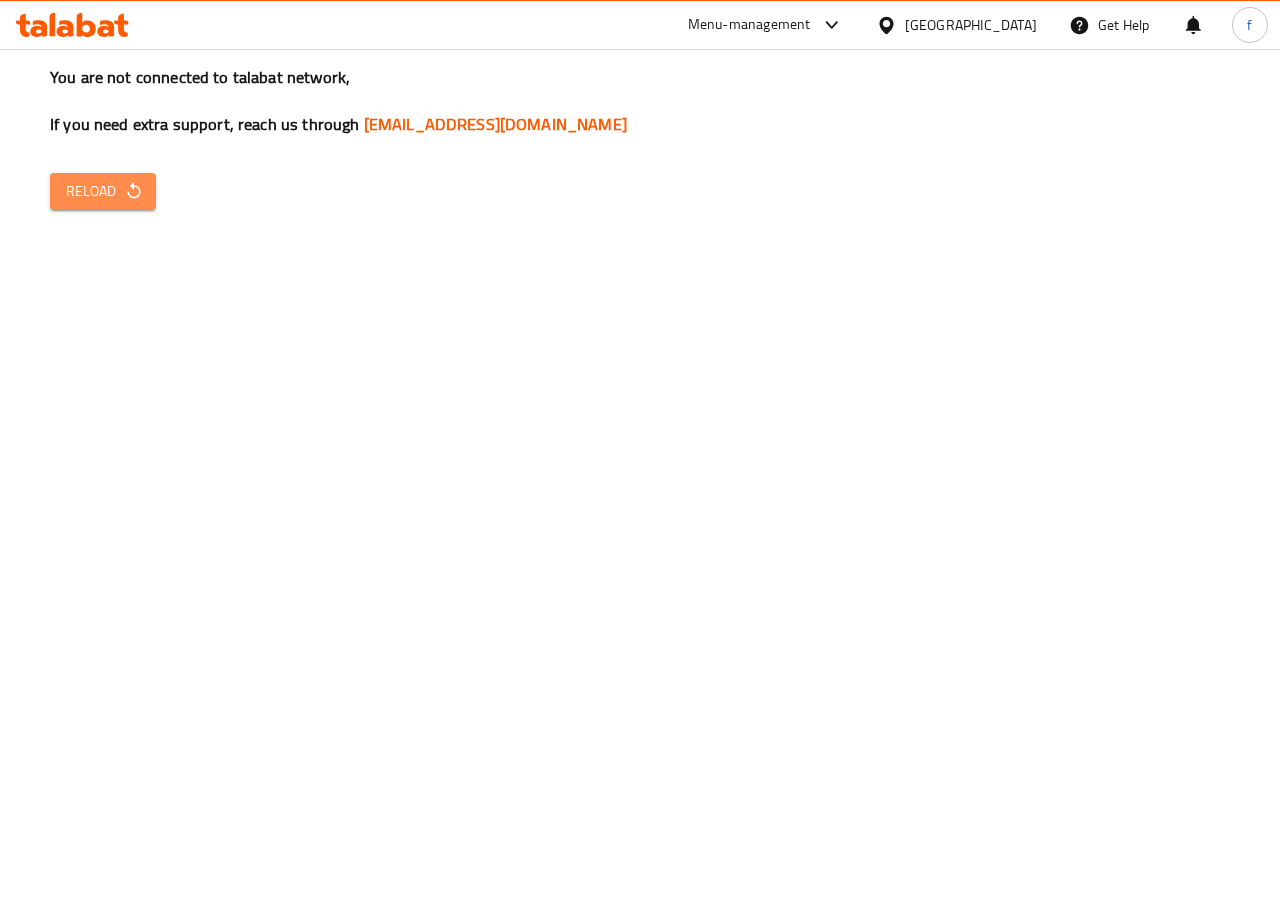 click on "Reload" at bounding box center [103, 191] 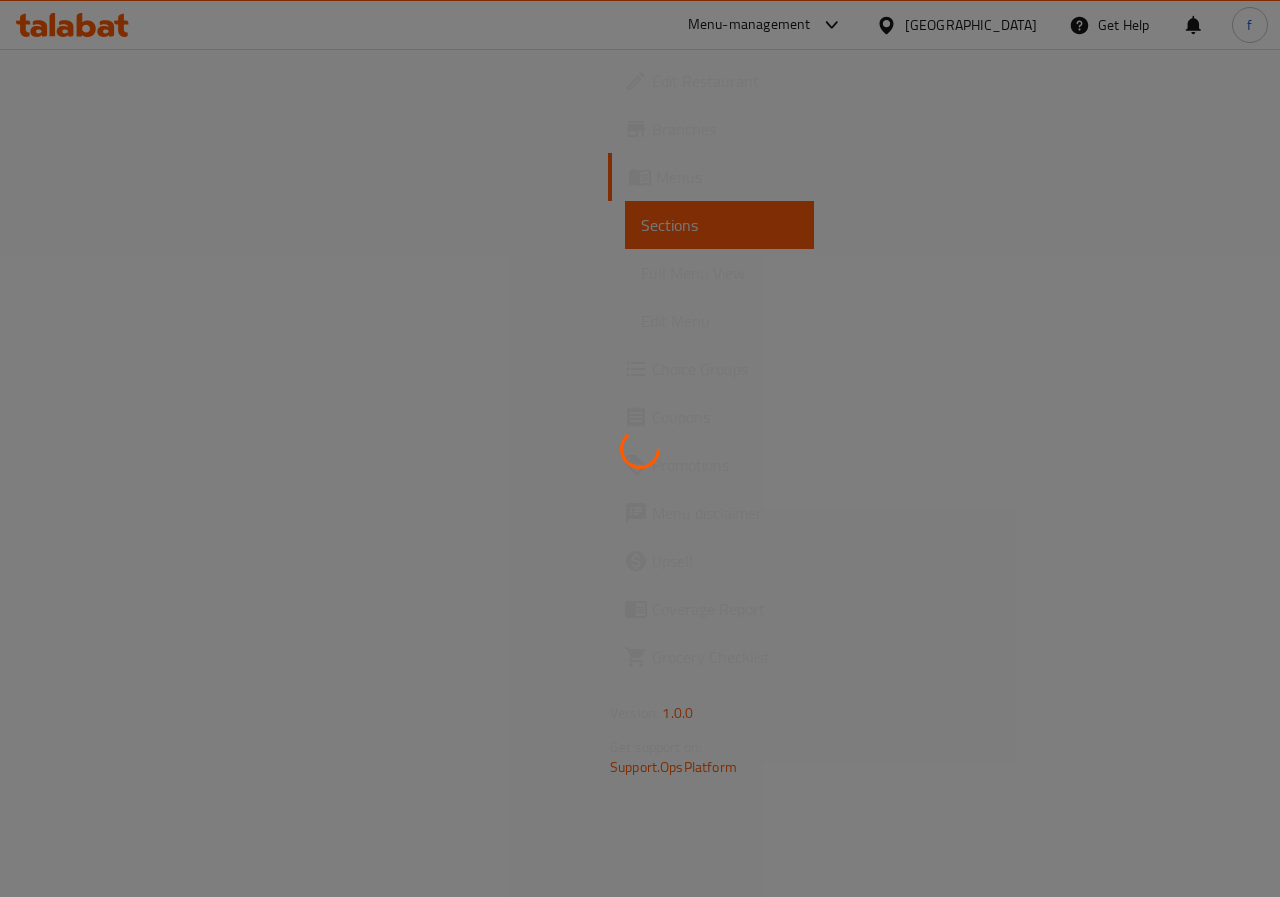 scroll, scrollTop: 0, scrollLeft: 0, axis: both 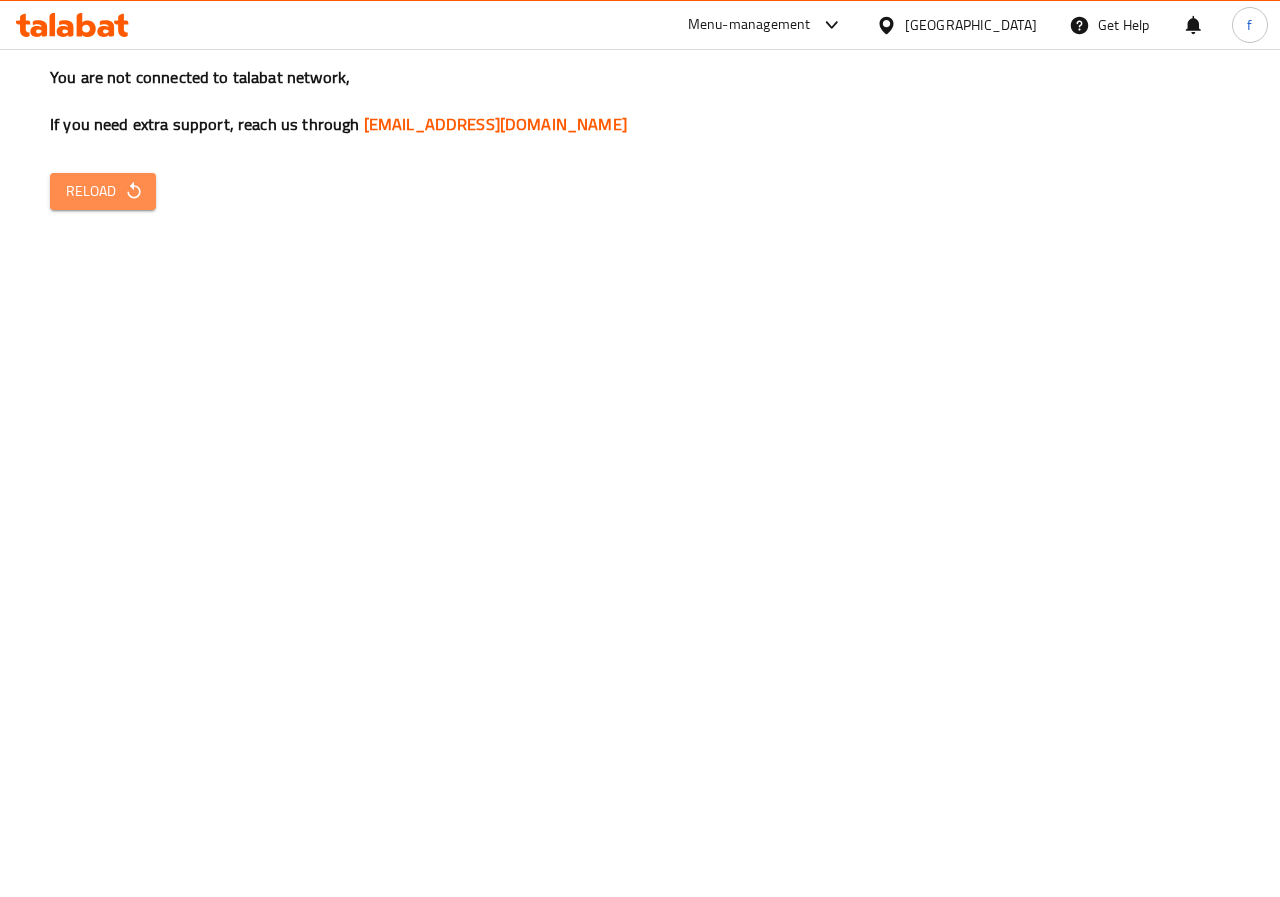 click 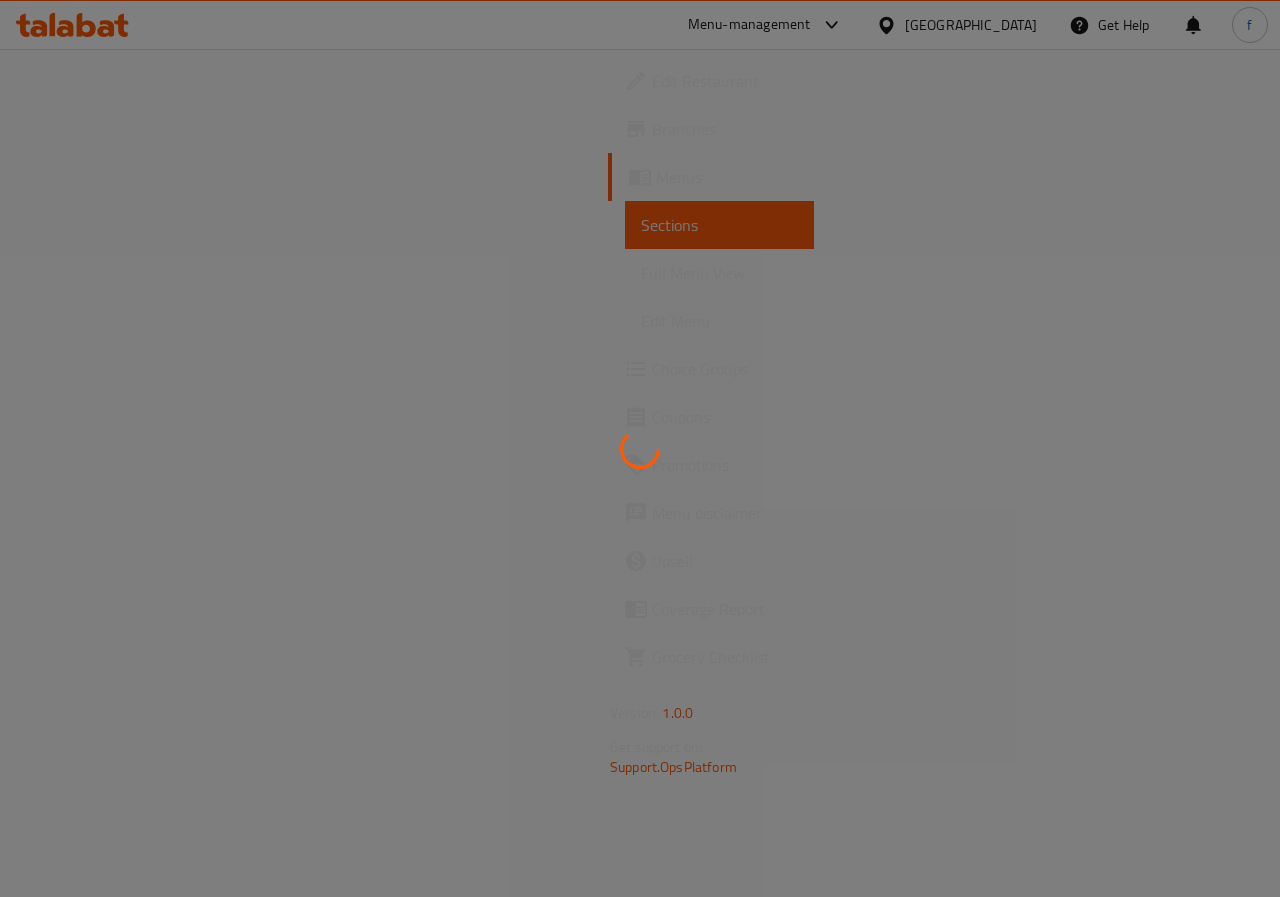 scroll, scrollTop: 0, scrollLeft: 0, axis: both 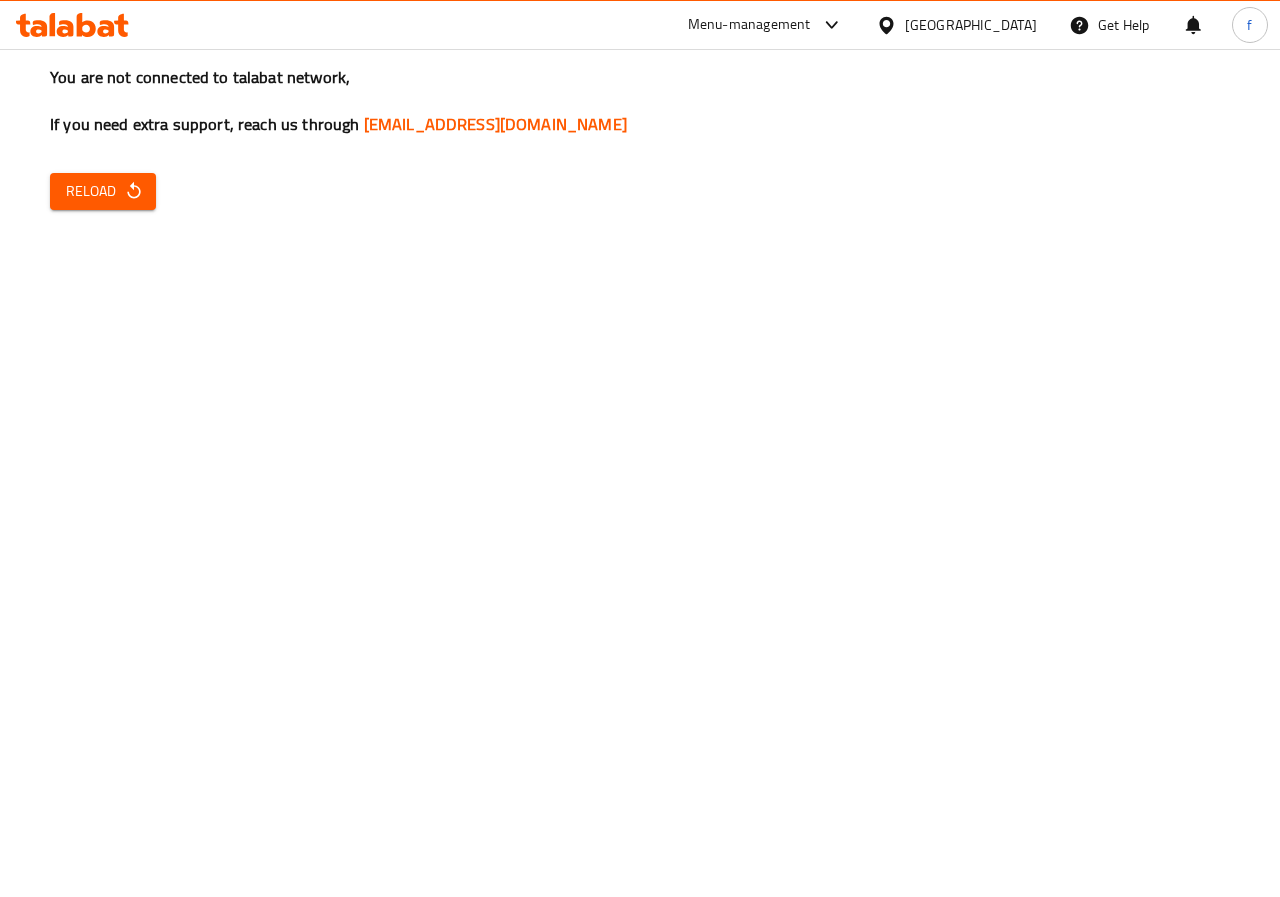 click on "Reload" at bounding box center (103, 191) 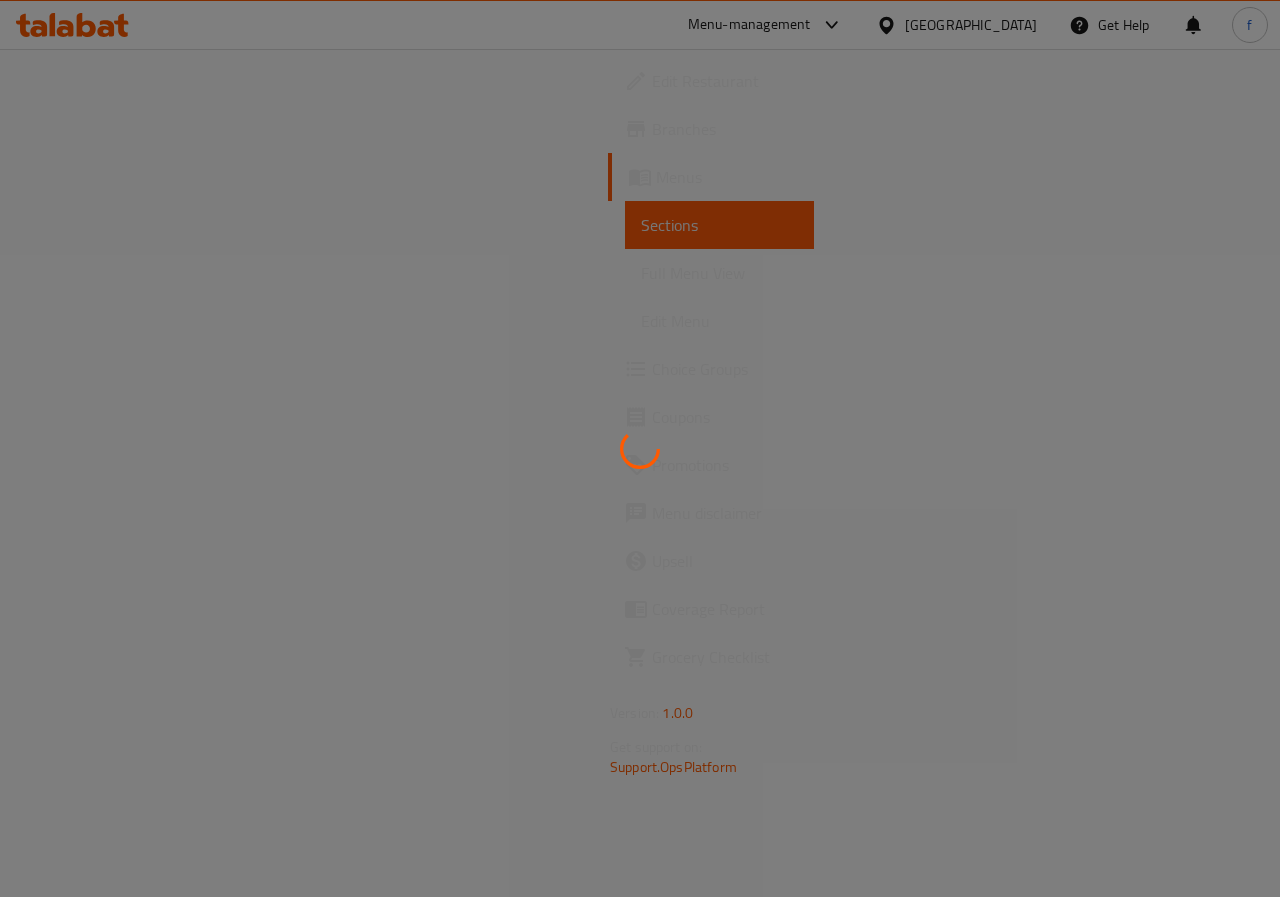 scroll, scrollTop: 0, scrollLeft: 0, axis: both 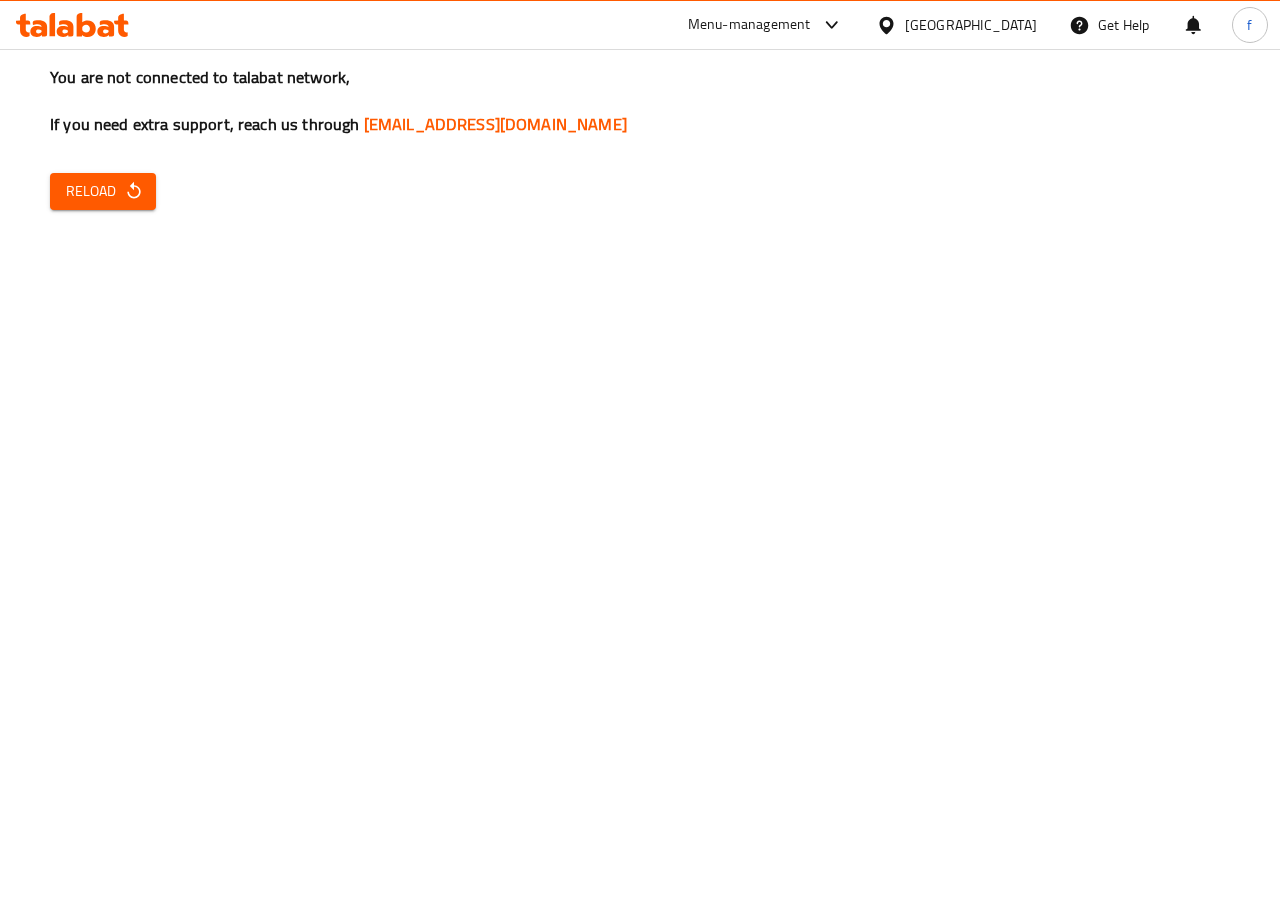click on "Reload" at bounding box center (103, 191) 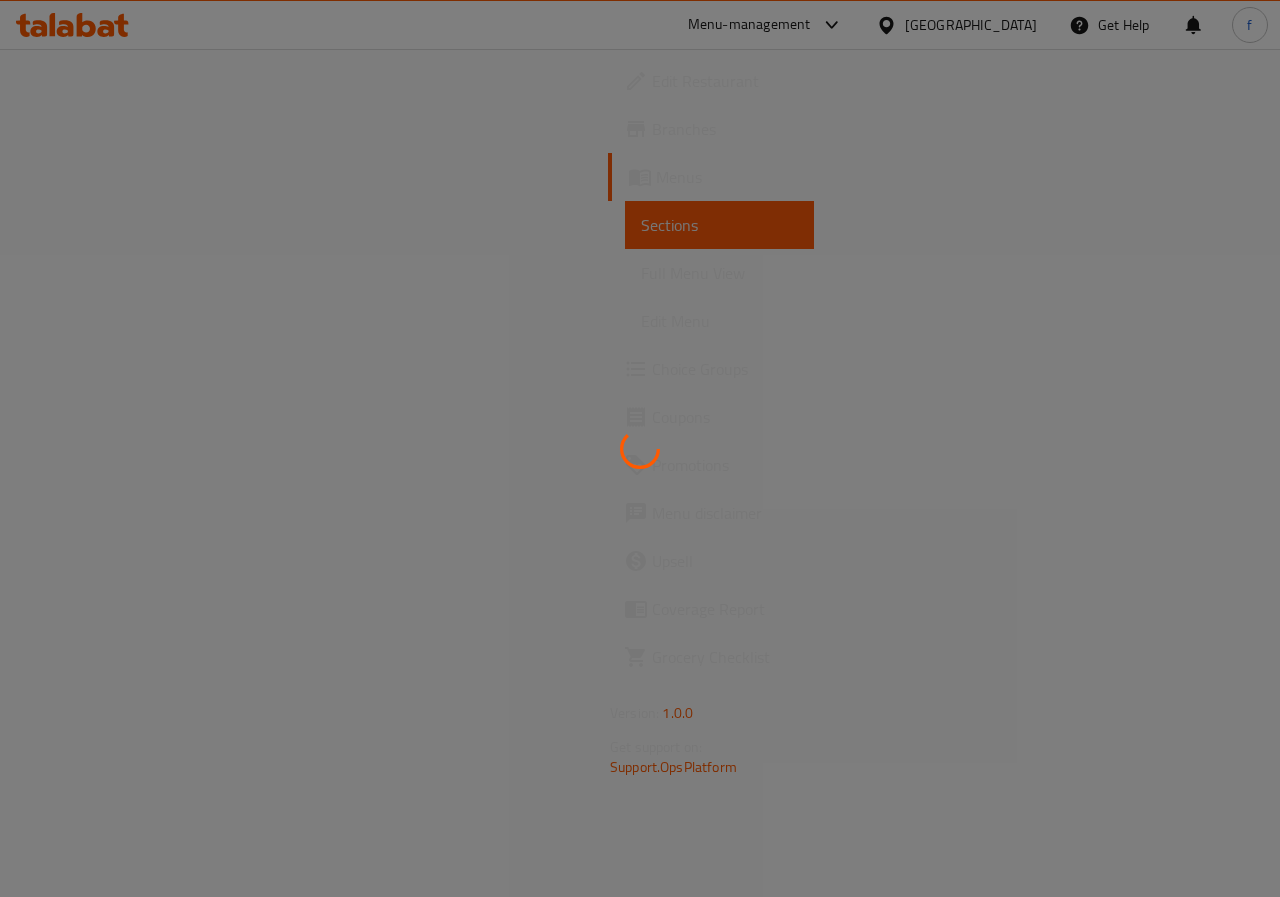 scroll, scrollTop: 0, scrollLeft: 0, axis: both 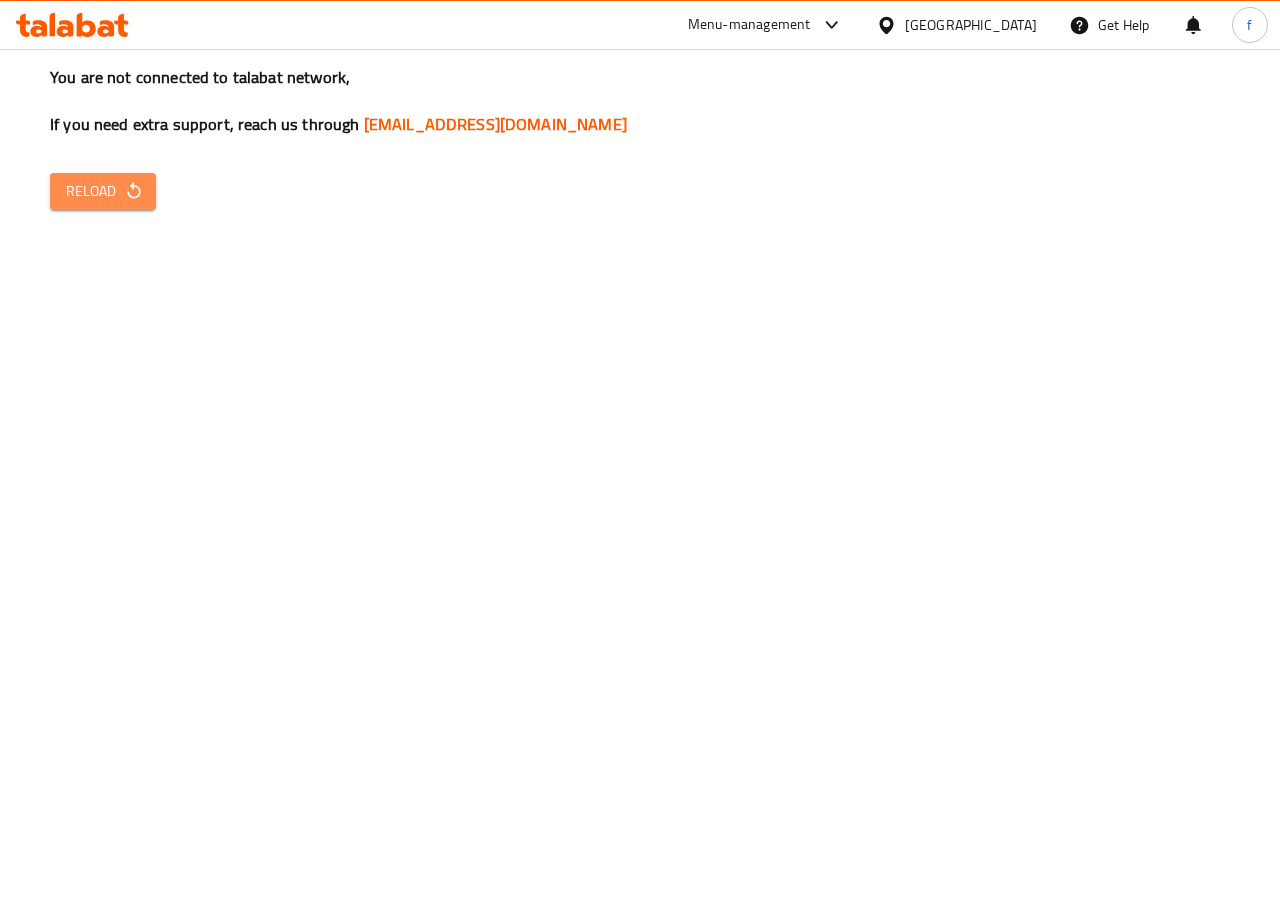 click on "Reload" at bounding box center (103, 191) 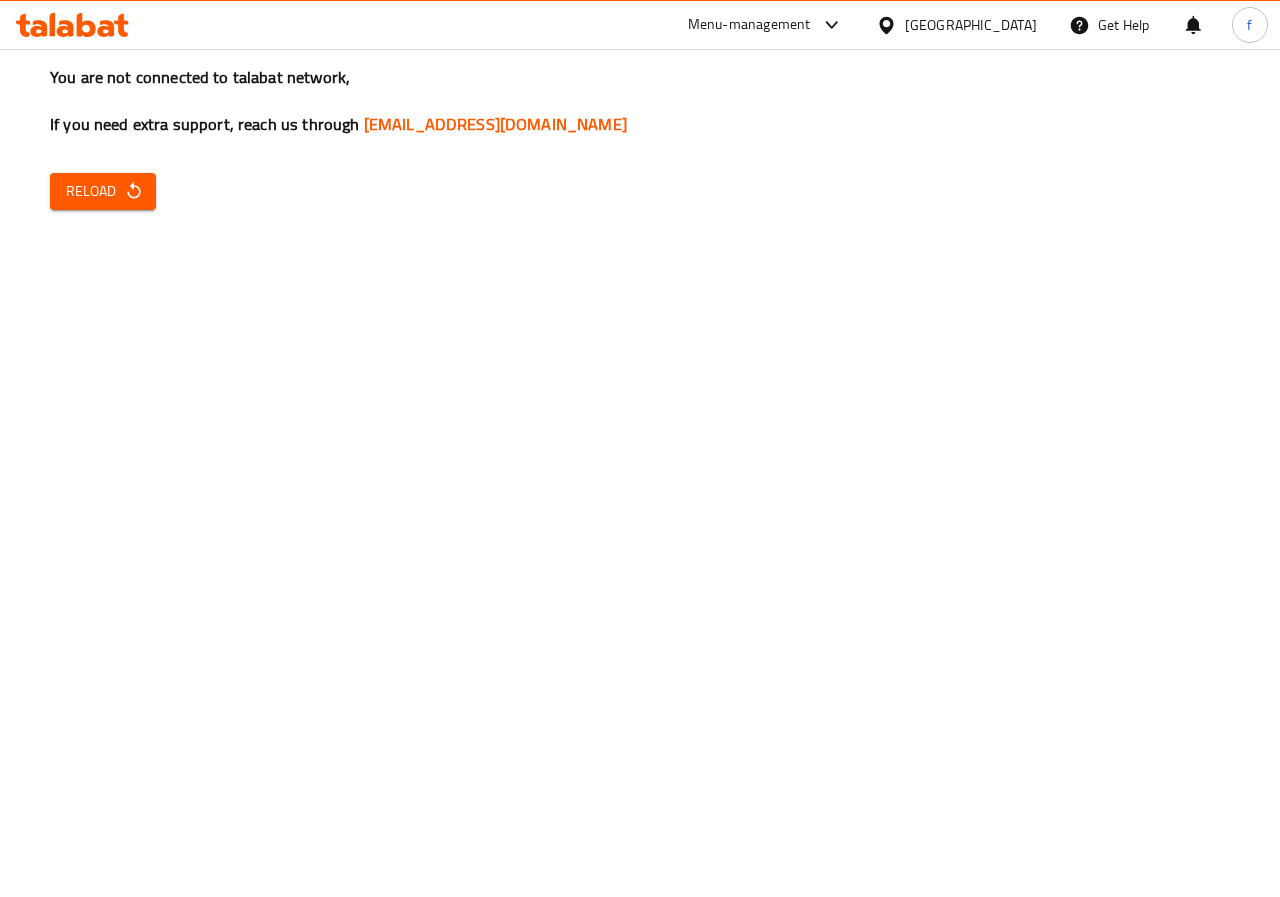 scroll, scrollTop: 0, scrollLeft: 0, axis: both 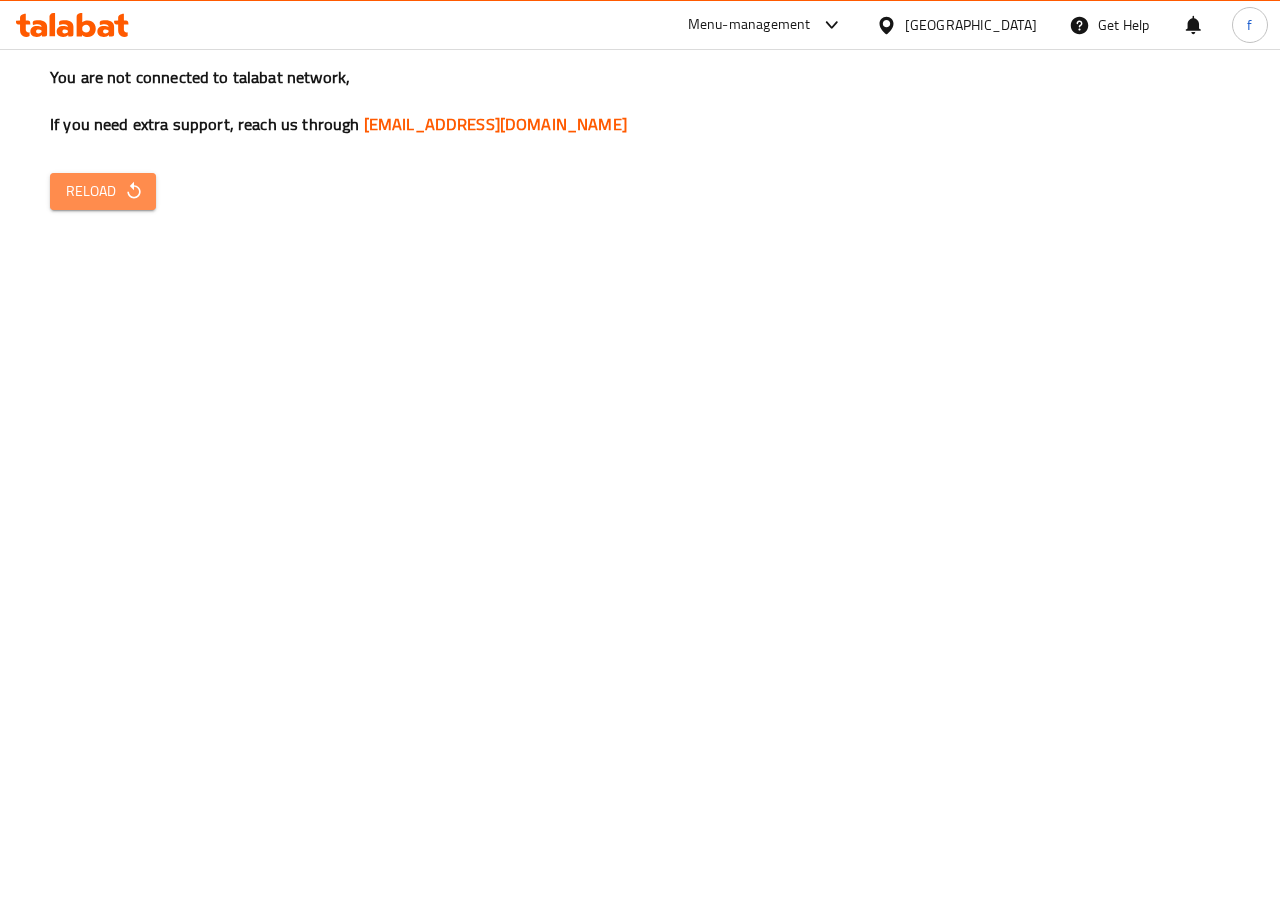click on "Reload" at bounding box center [103, 191] 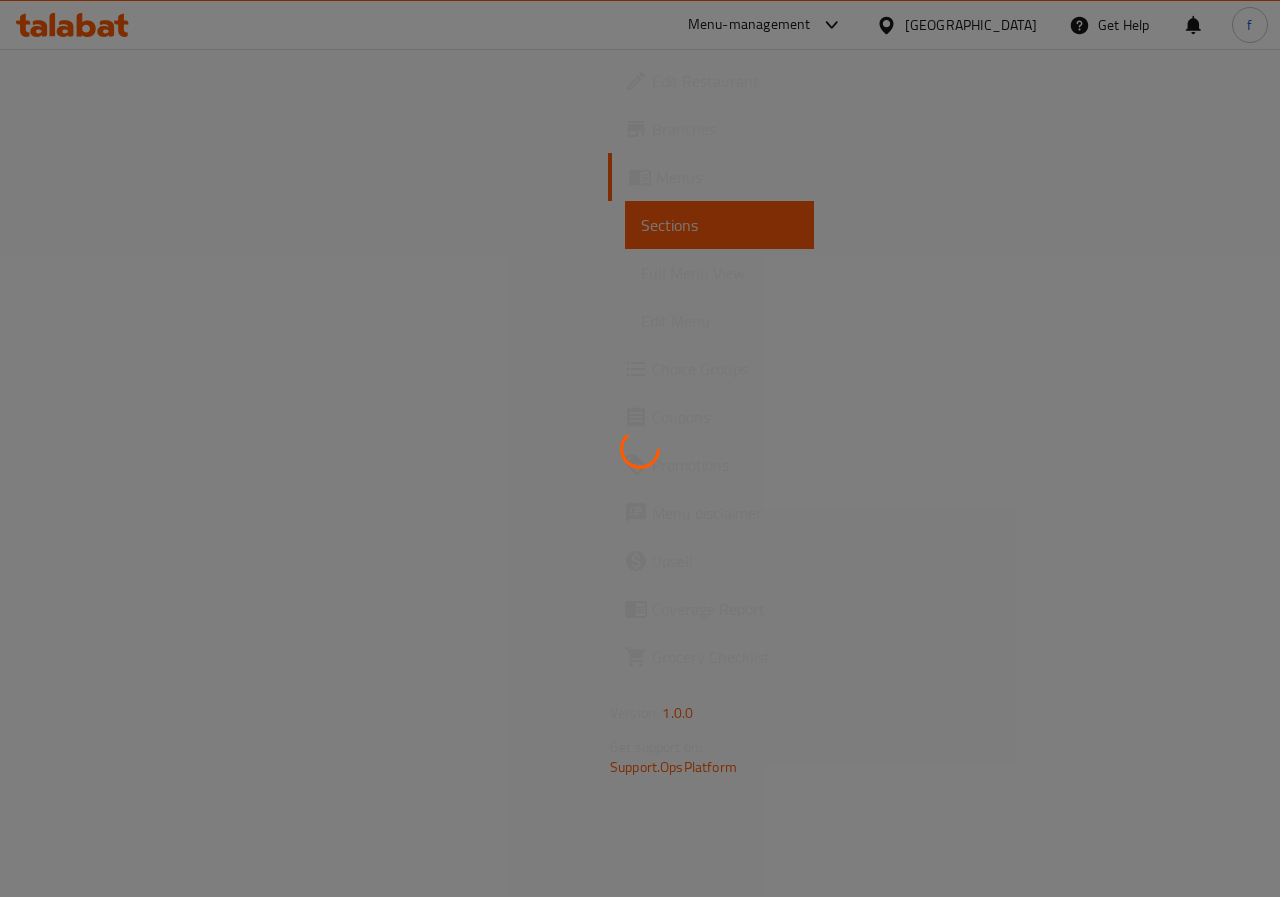 scroll, scrollTop: 0, scrollLeft: 0, axis: both 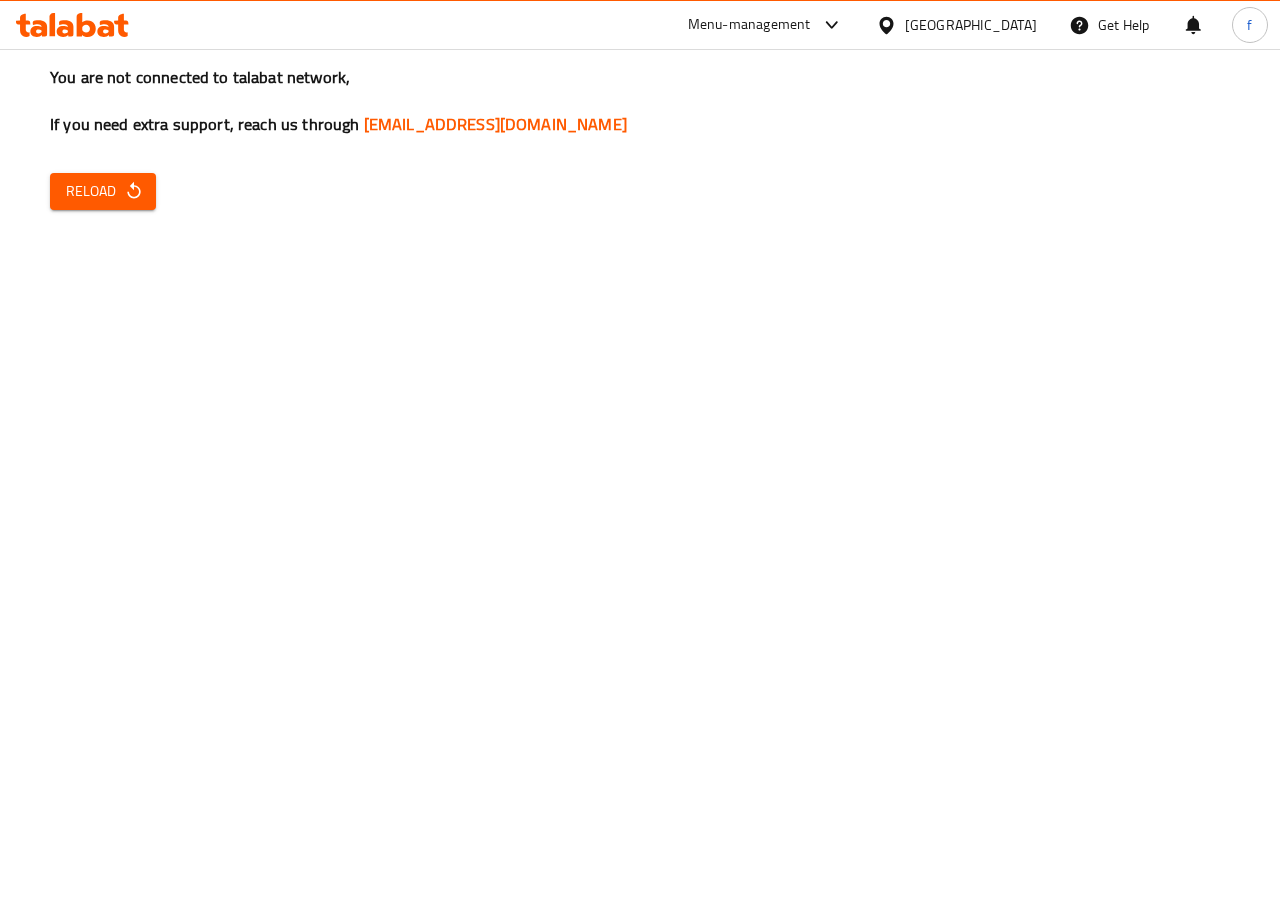 click on "Reload" at bounding box center [103, 191] 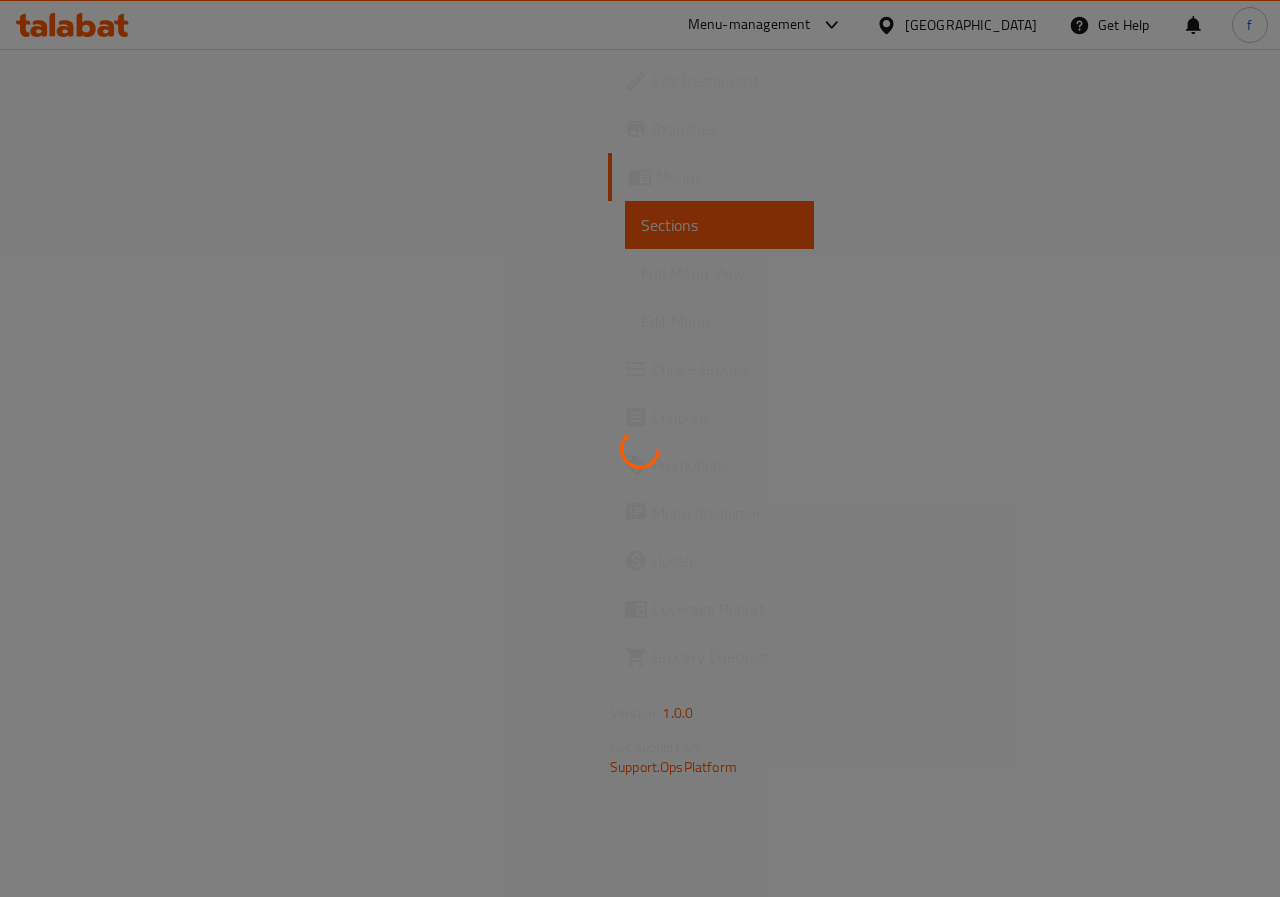 scroll, scrollTop: 0, scrollLeft: 0, axis: both 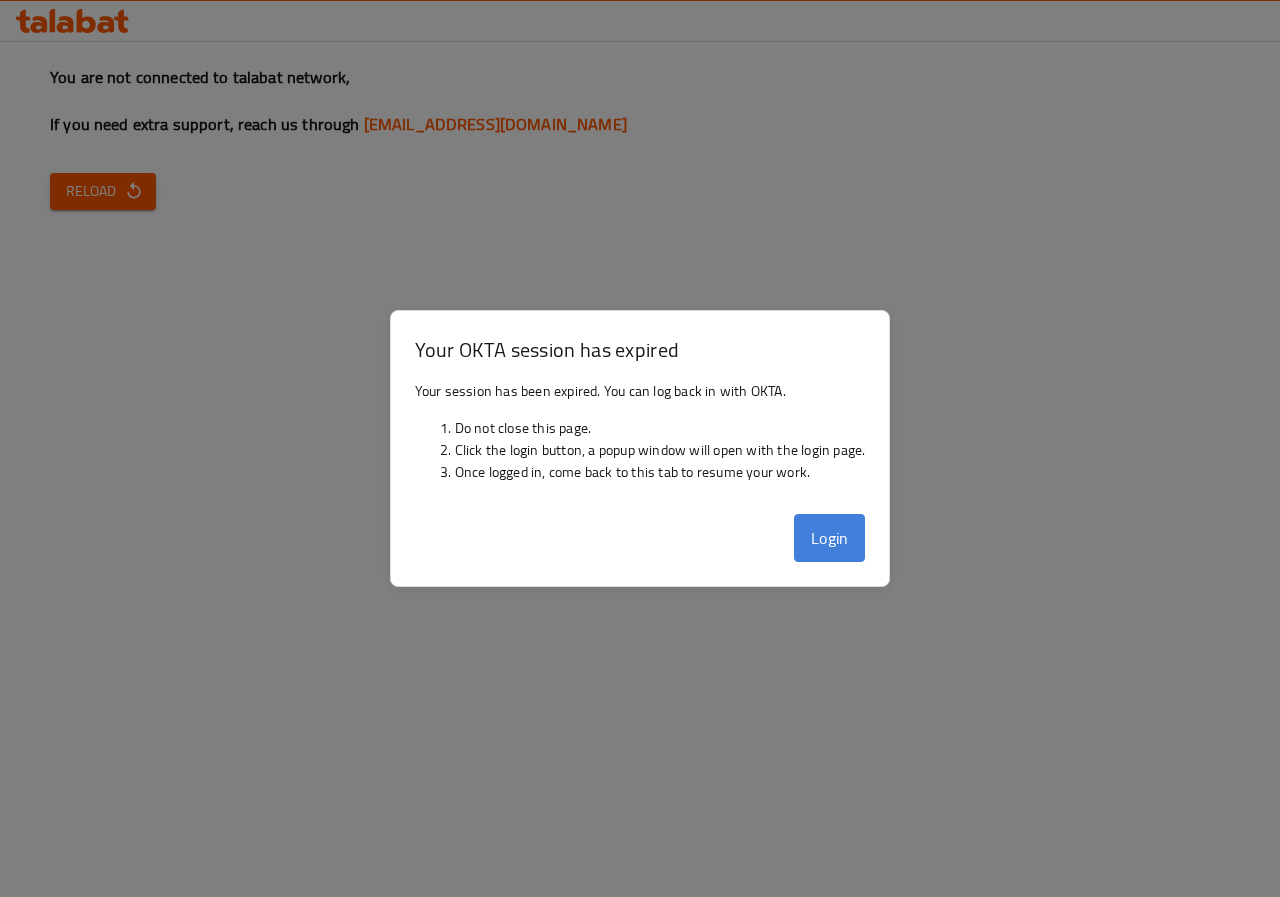 click on "Login" at bounding box center [830, 538] 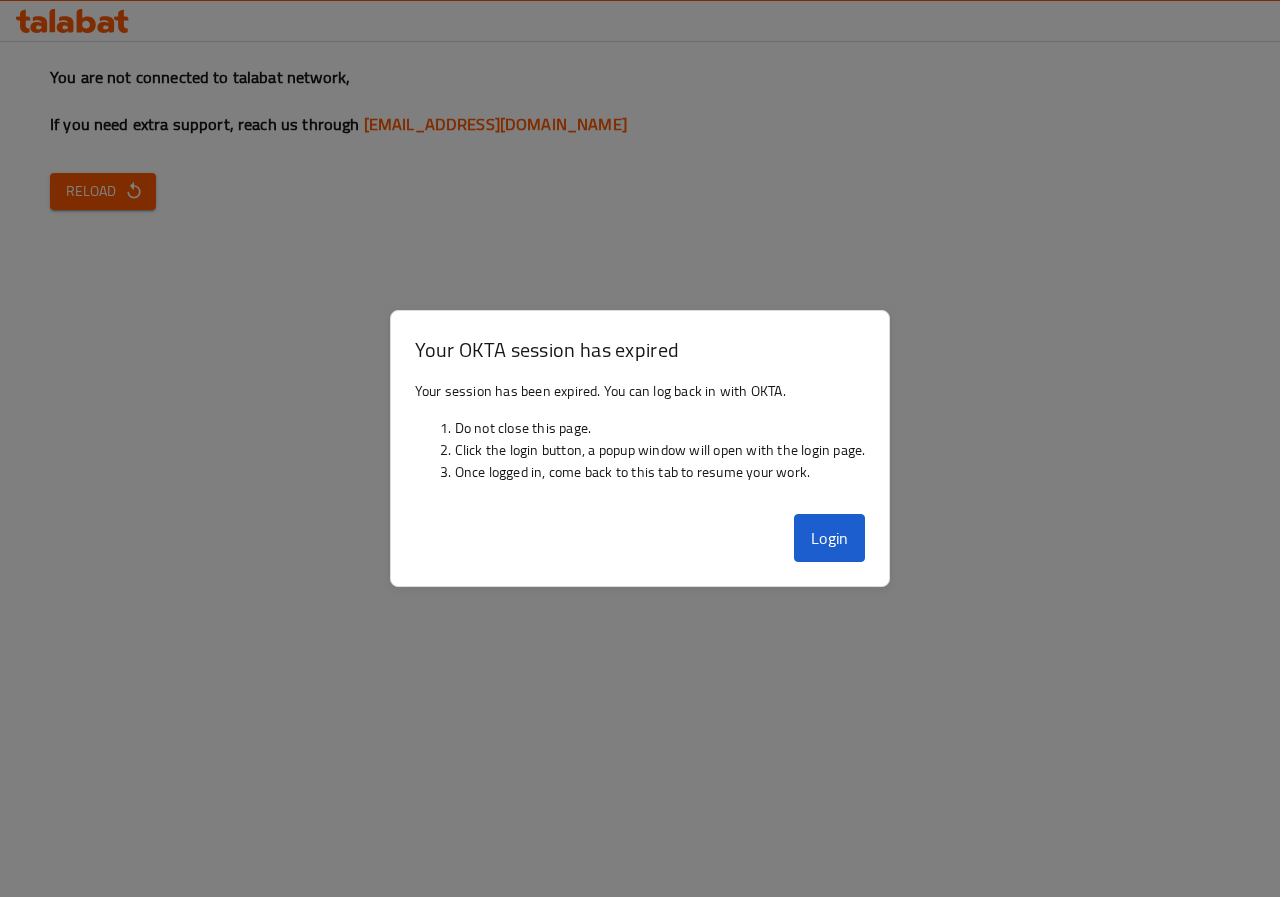 drag, startPoint x: 817, startPoint y: 552, endPoint x: 811, endPoint y: 562, distance: 11.661903 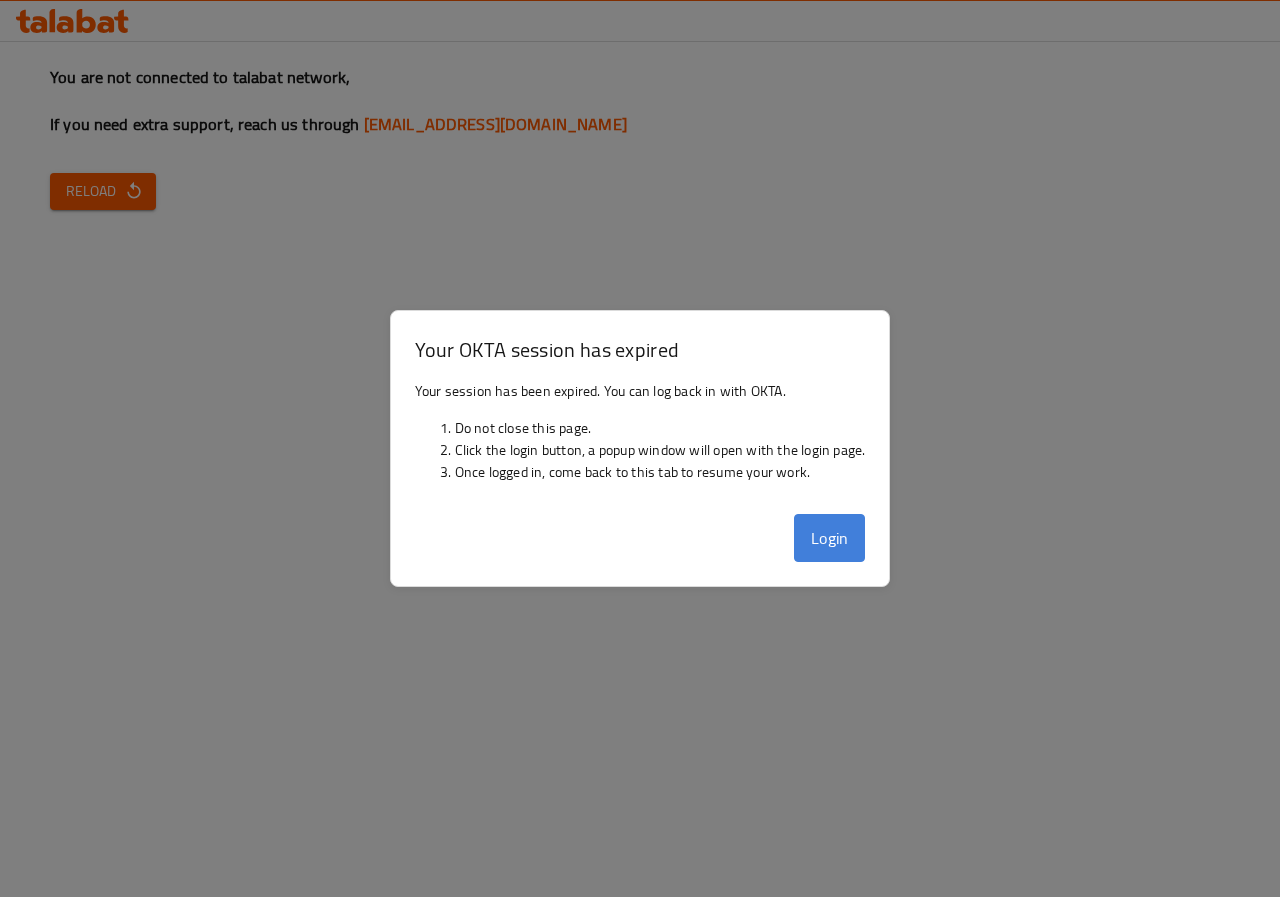 click on "Login" at bounding box center [830, 538] 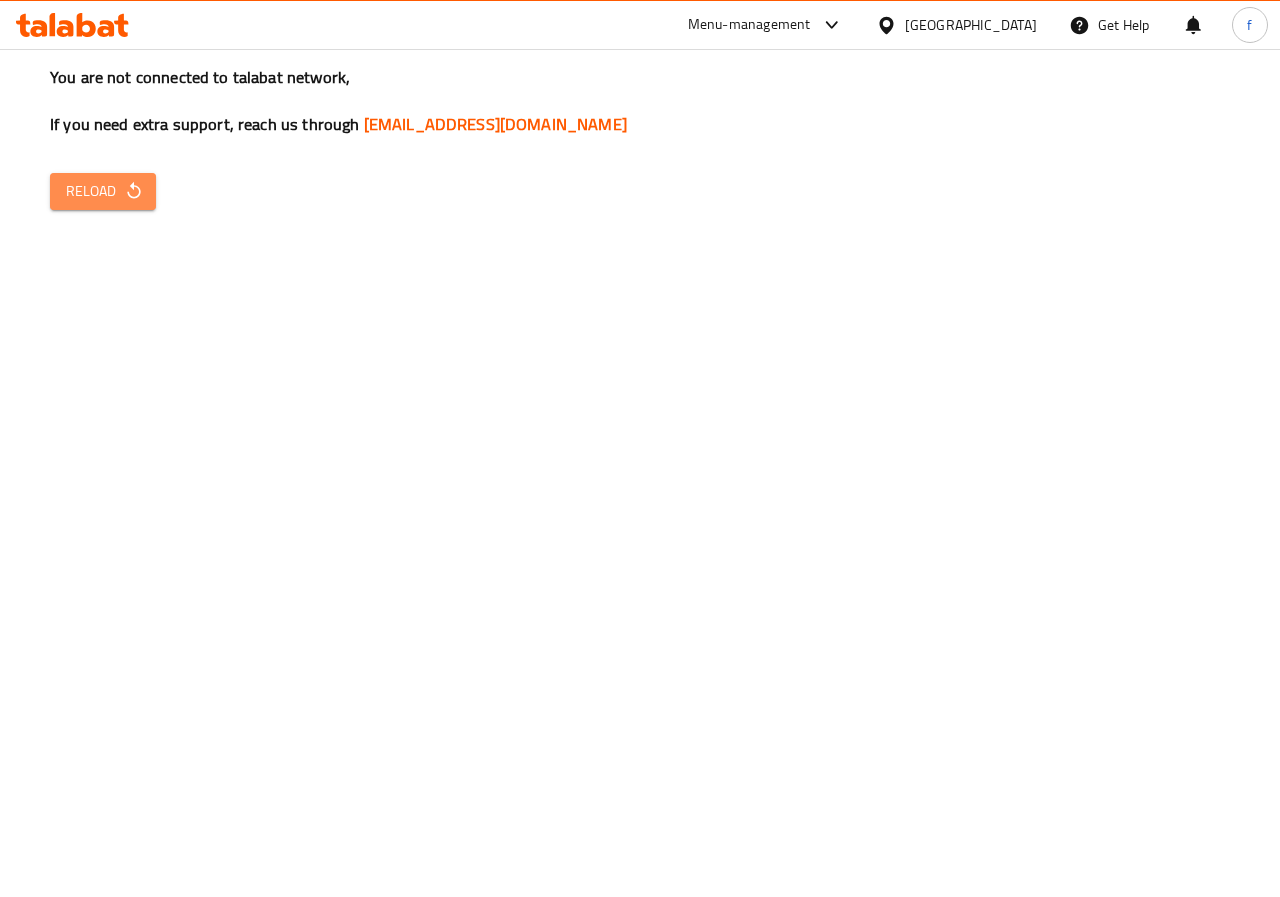 click on "Reload" at bounding box center [103, 191] 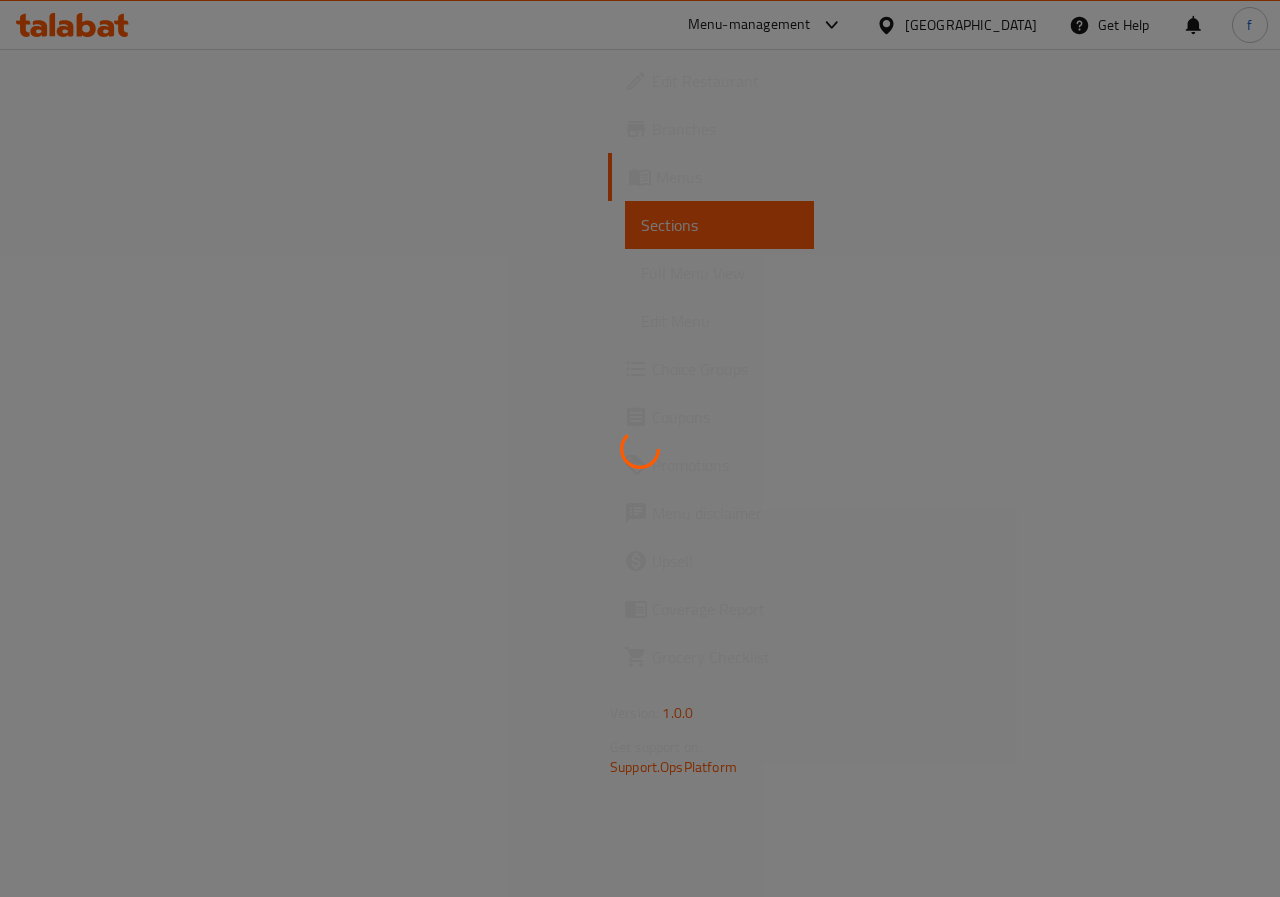 scroll, scrollTop: 0, scrollLeft: 0, axis: both 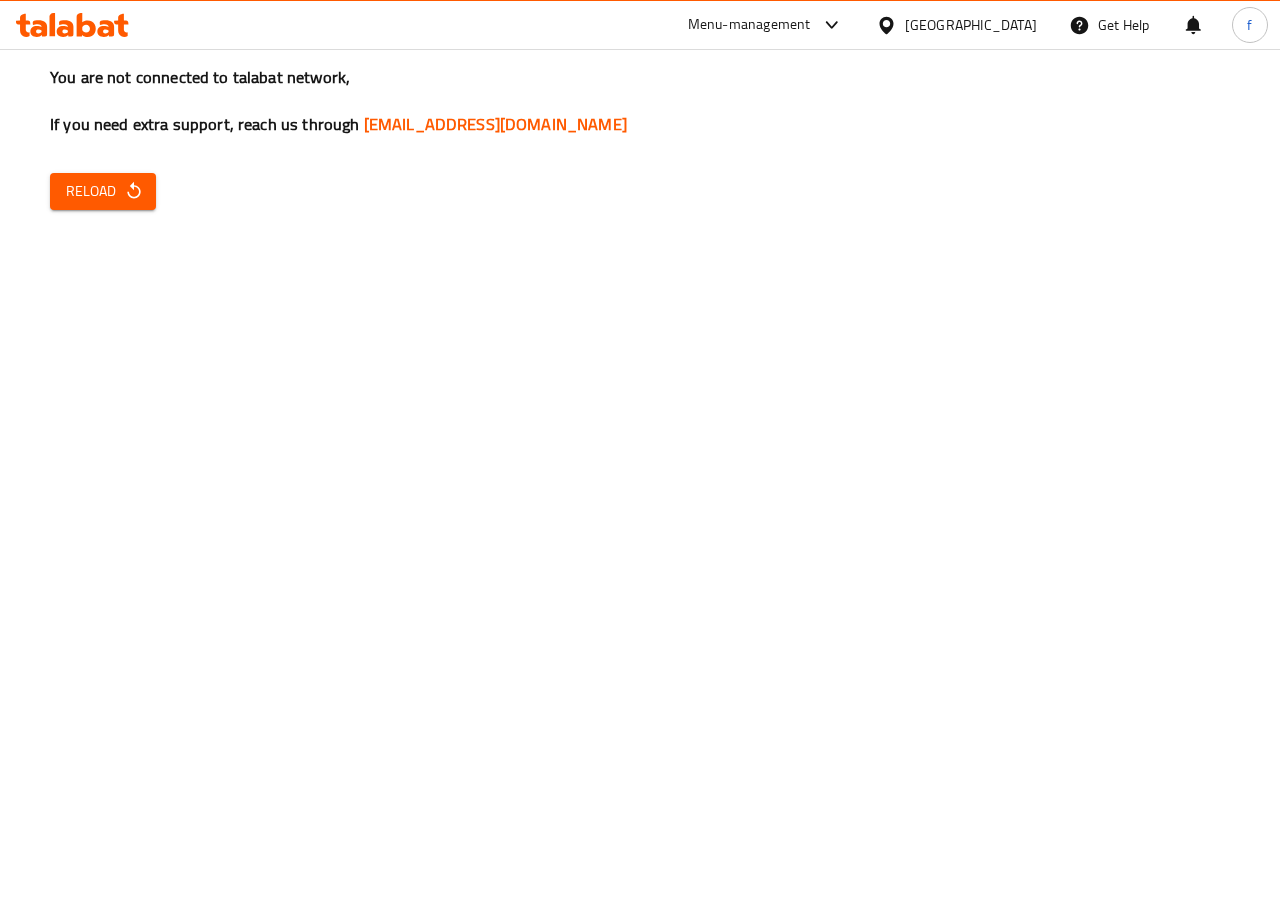click on "Reload" at bounding box center [103, 191] 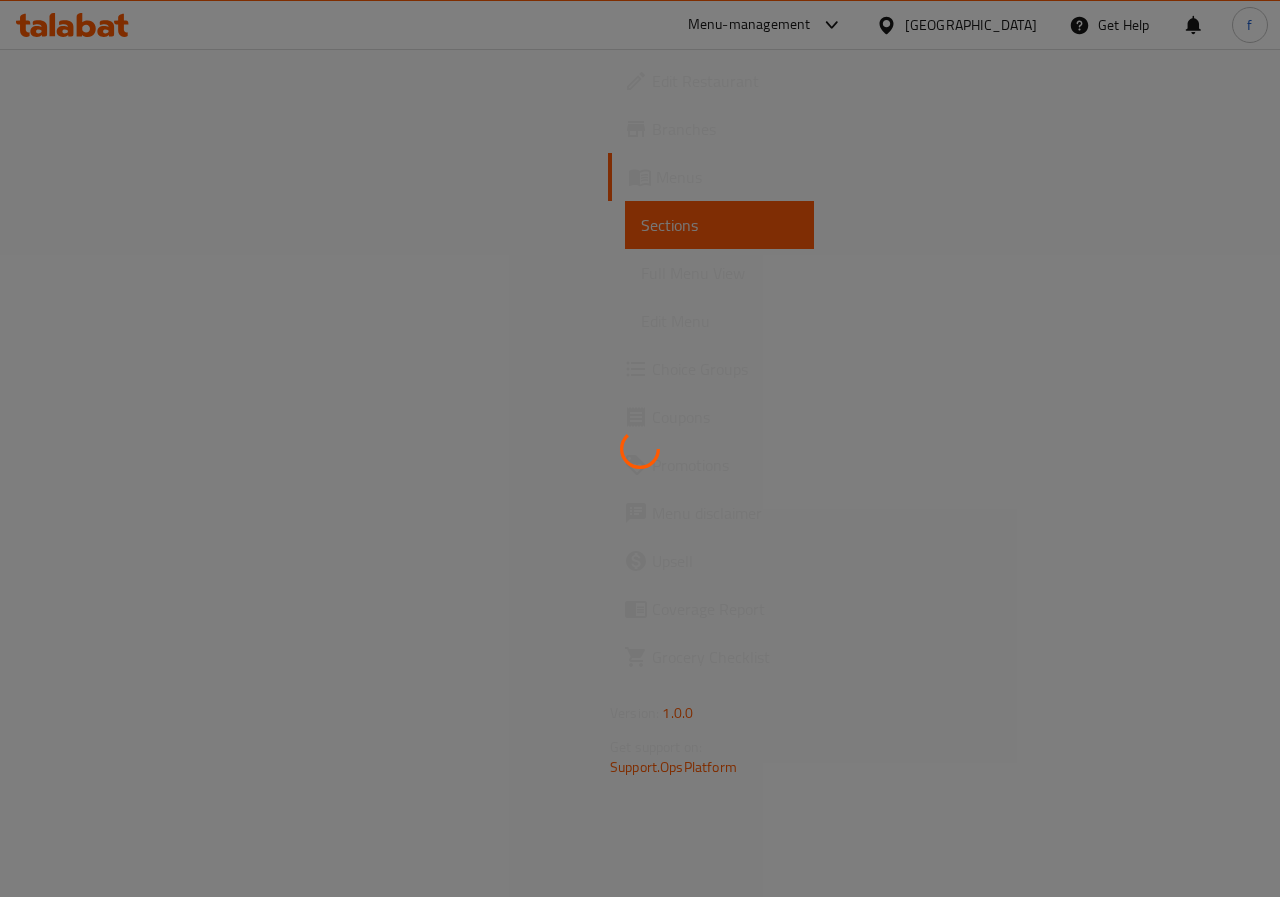 scroll, scrollTop: 0, scrollLeft: 0, axis: both 